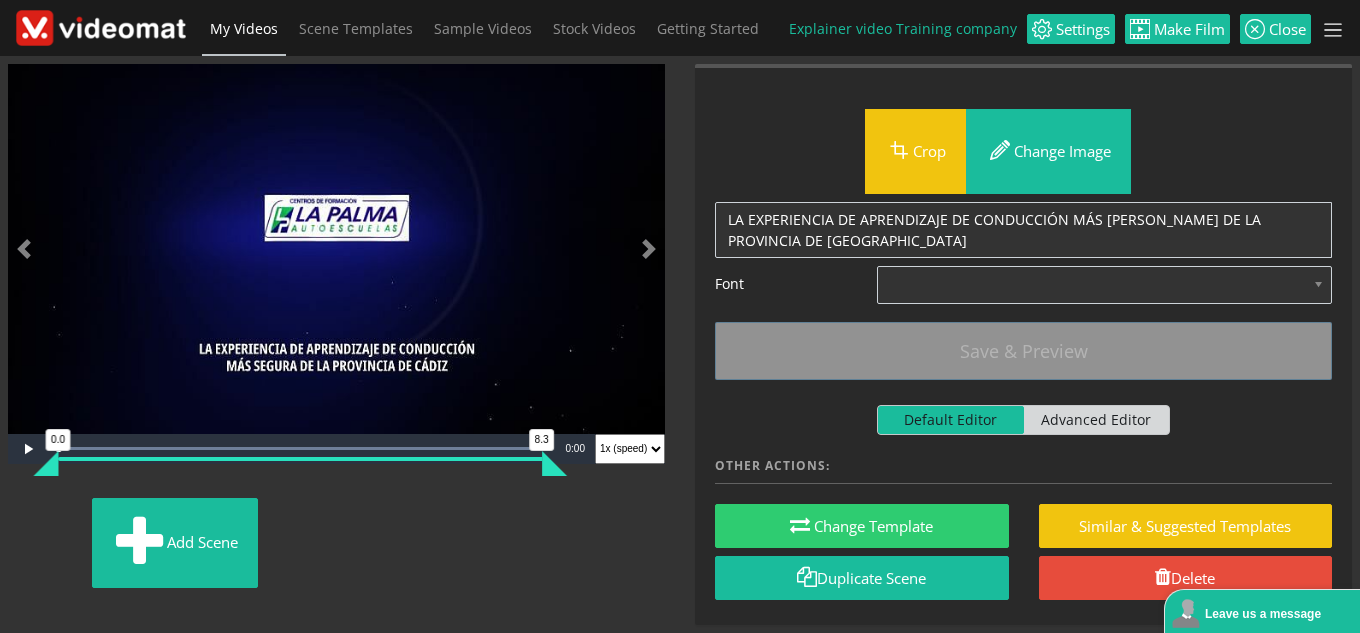 scroll, scrollTop: 0, scrollLeft: 0, axis: both 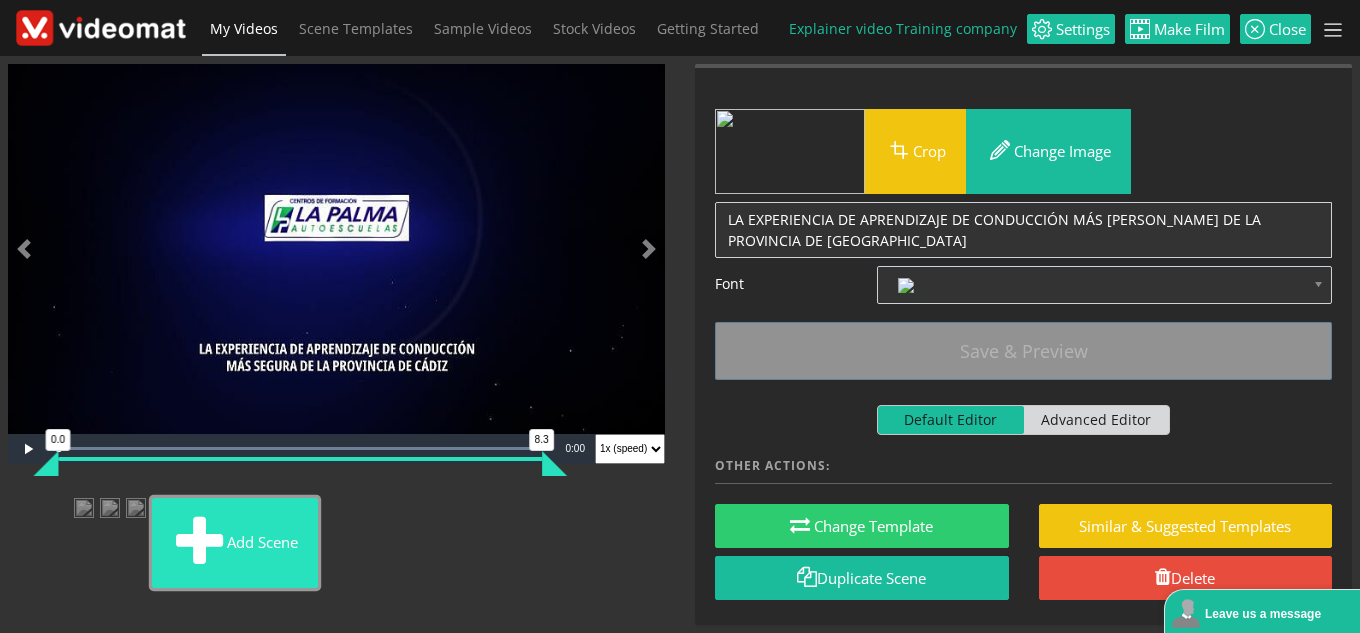 click on "Add scene" at bounding box center (235, 543) 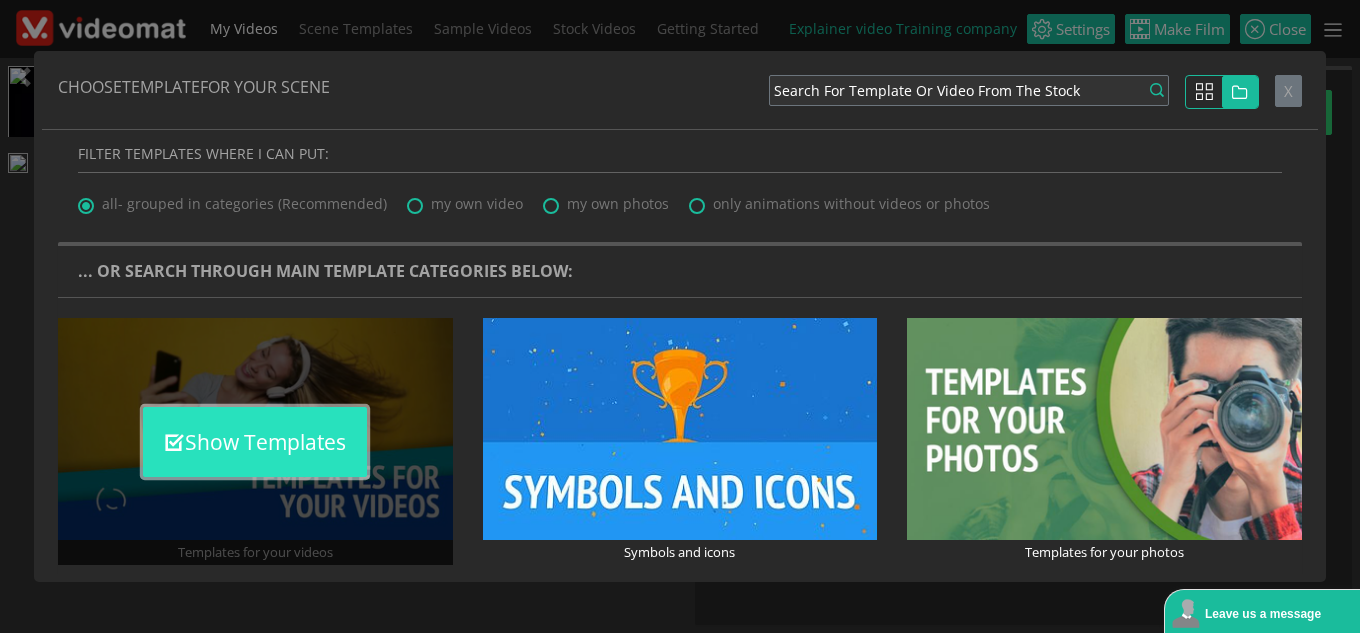 click on "Show Templates" at bounding box center (255, 442) 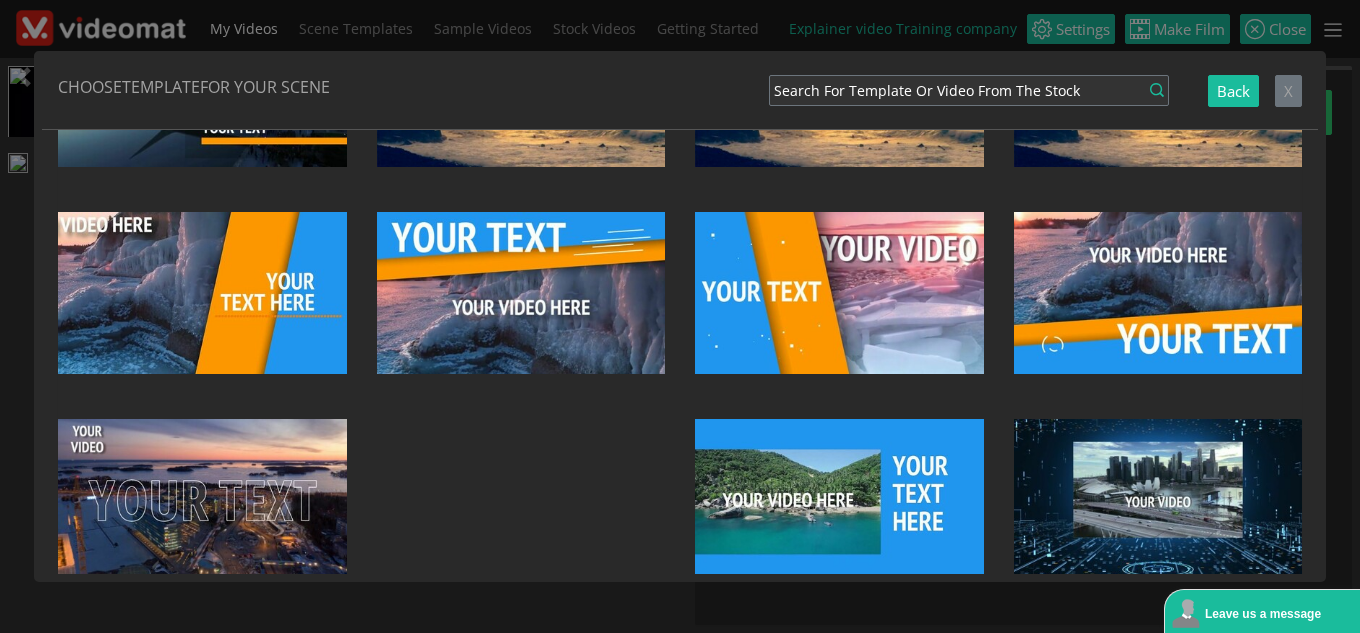 scroll, scrollTop: 600, scrollLeft: 0, axis: vertical 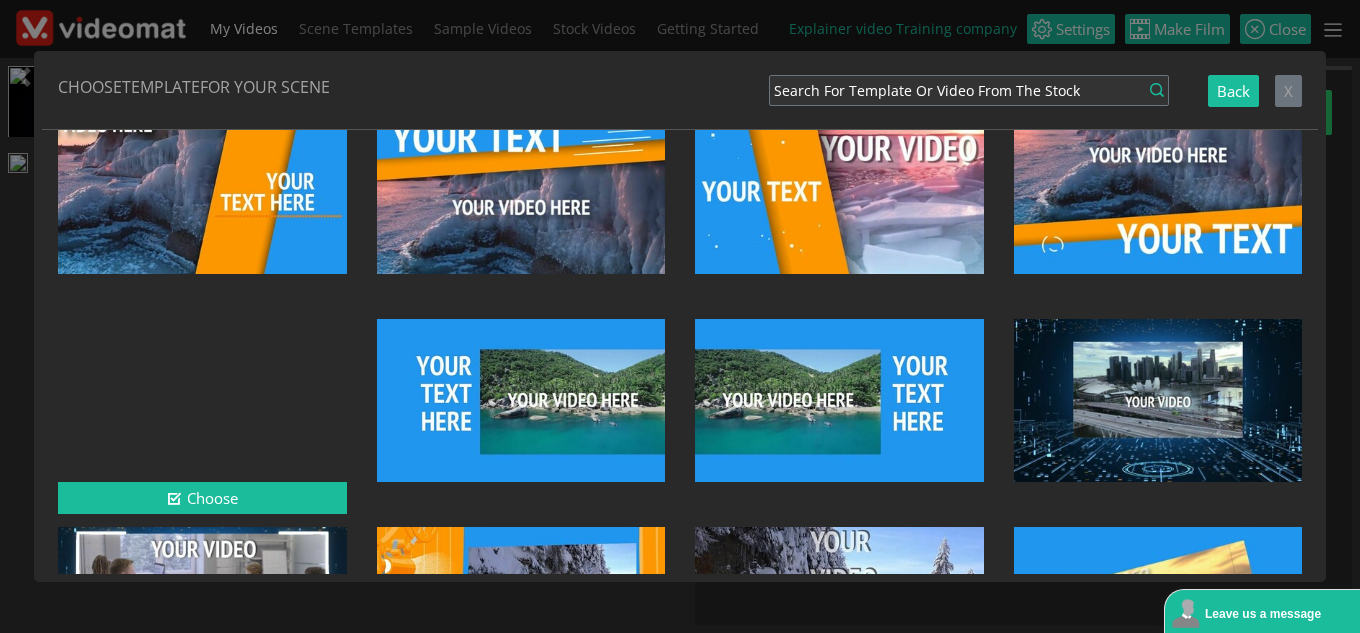 click at bounding box center (202, 400) 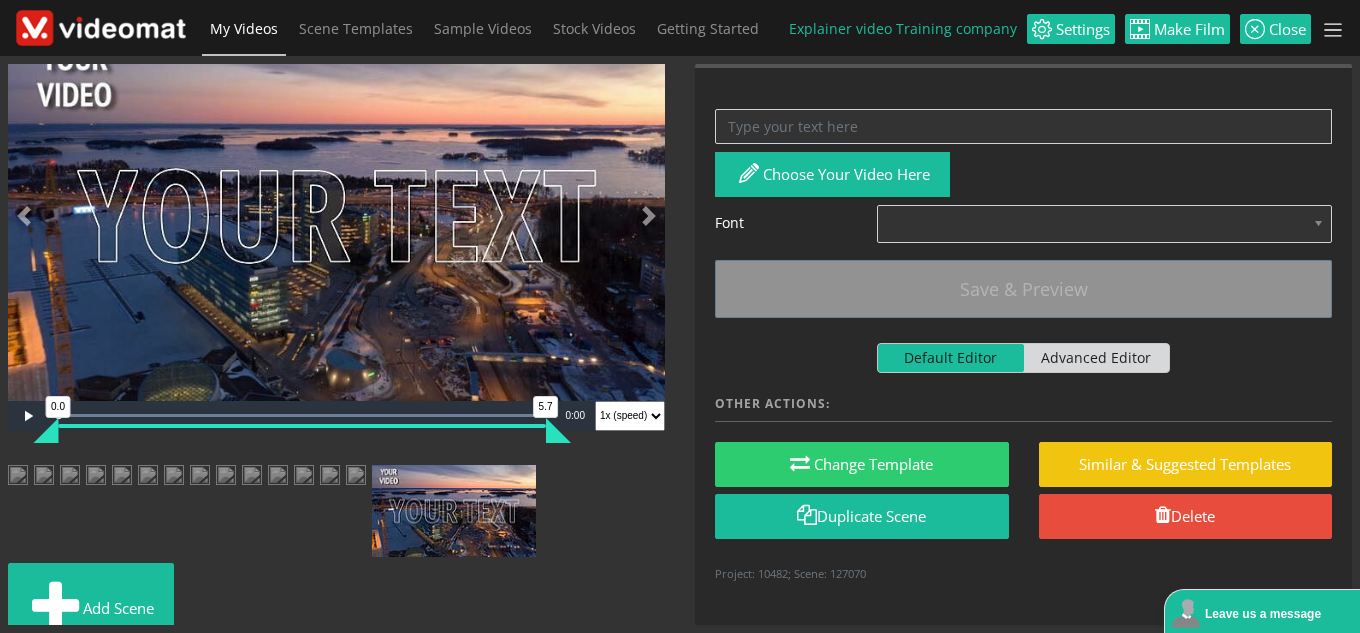 scroll, scrollTop: 0, scrollLeft: 0, axis: both 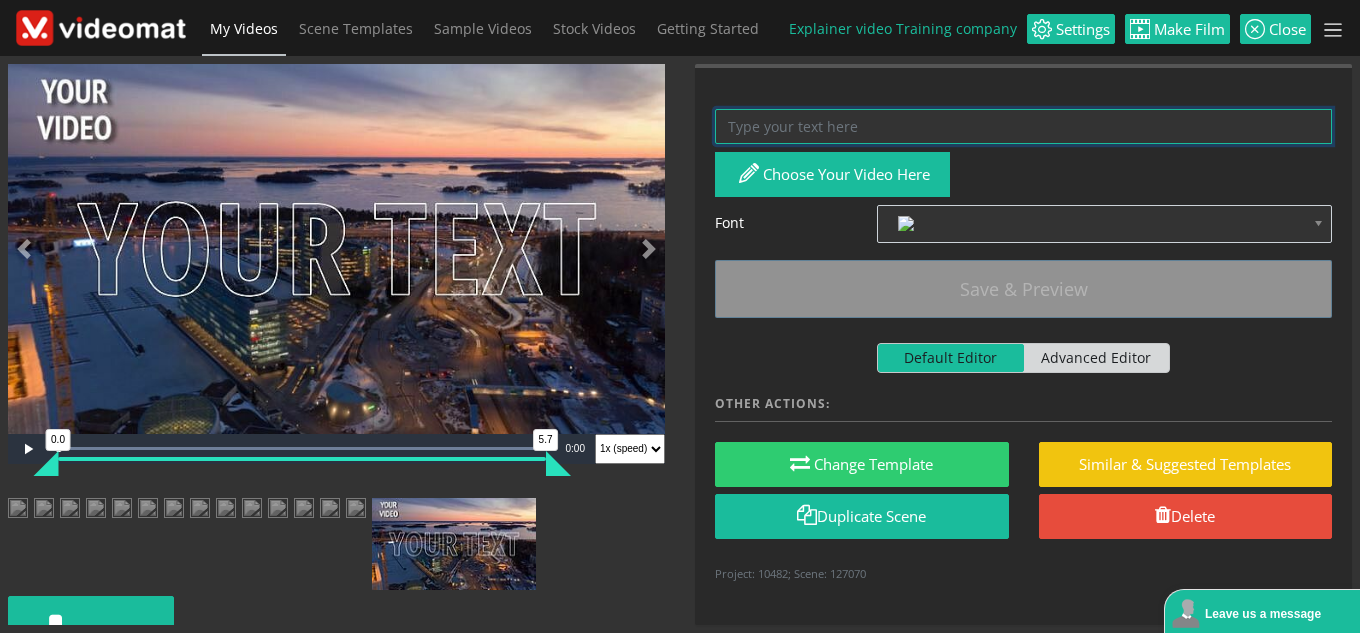 click at bounding box center (1023, 126) 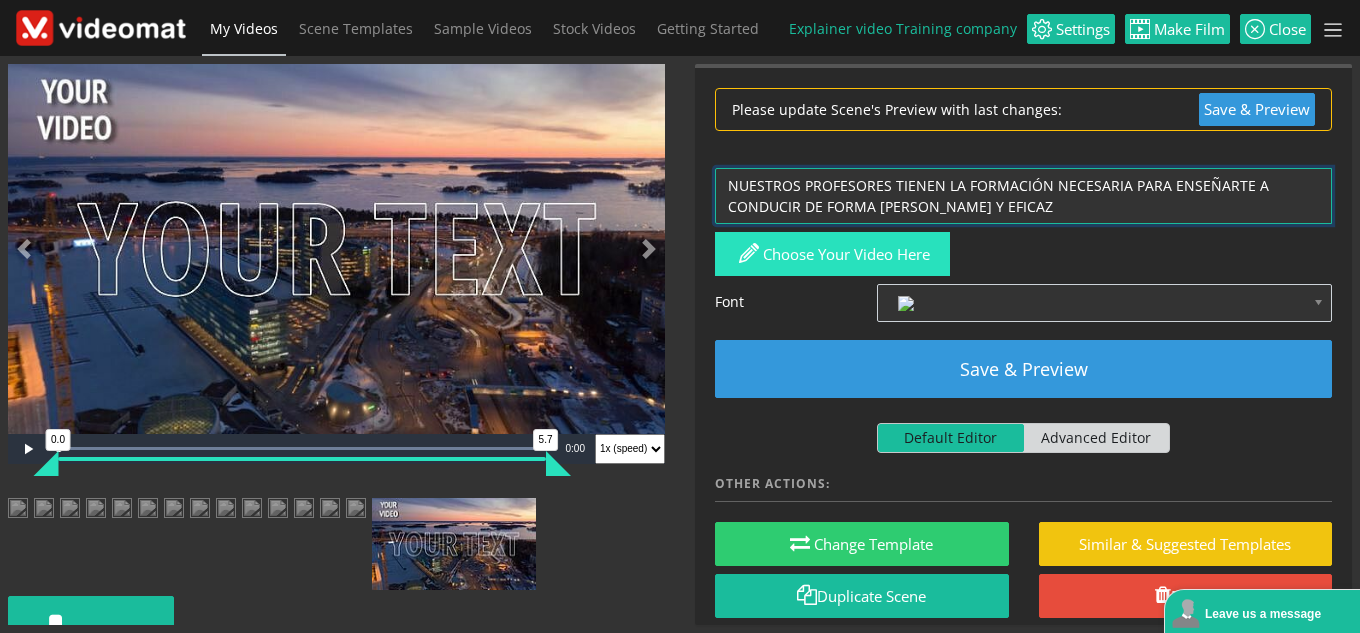 type on "NUESTROS PROFESORES TIENEN LA FORMACIÓN NECESARIA PARA ENSEÑARTE A CONDUCIR DE FORMA SEGURA Y EFICAZ" 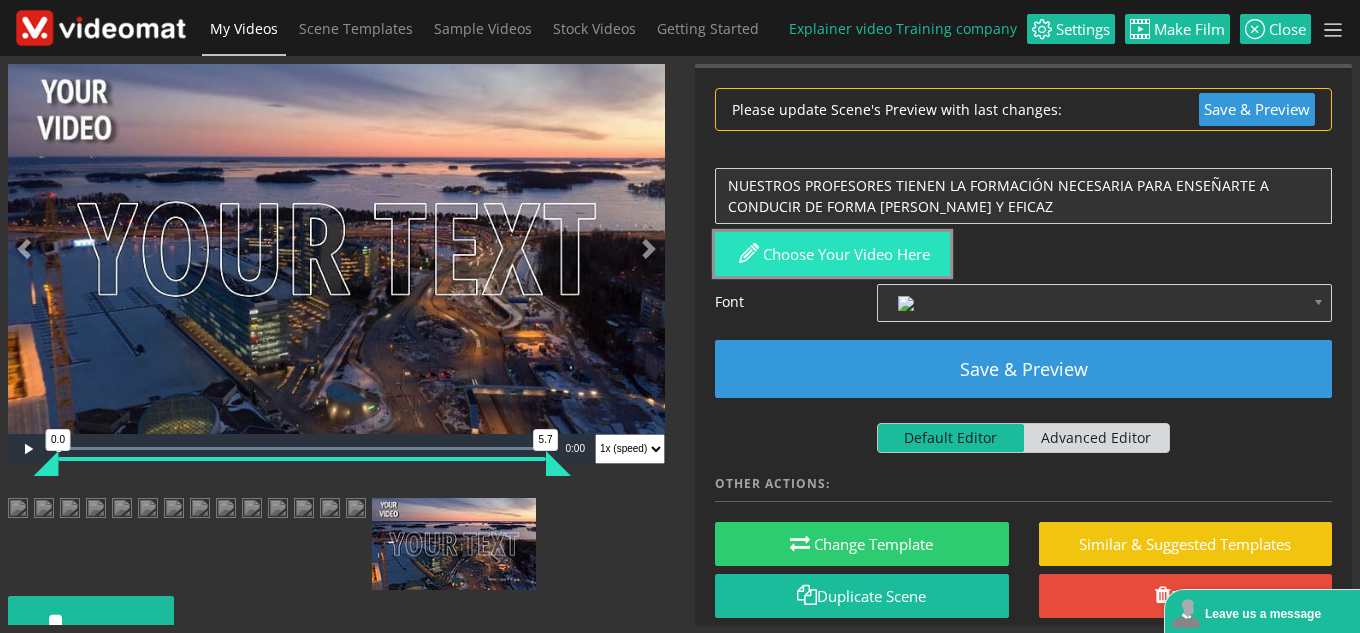 click on "Choose your video here" at bounding box center [832, 254] 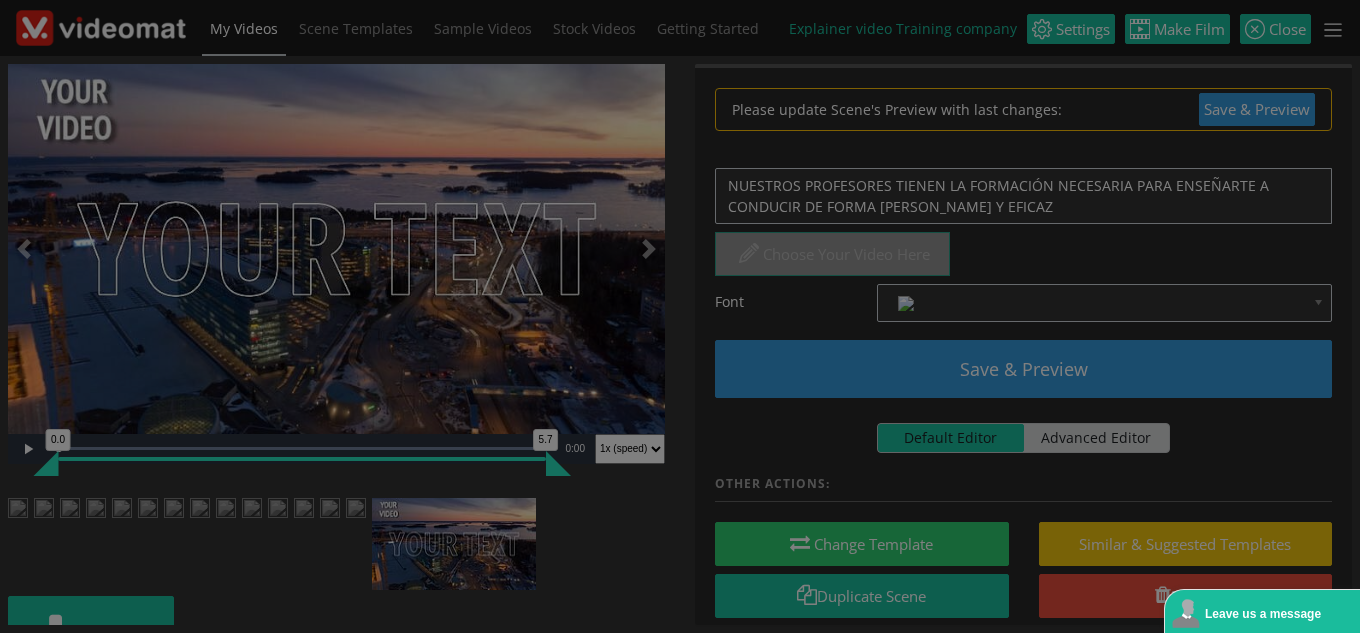 scroll, scrollTop: 0, scrollLeft: 0, axis: both 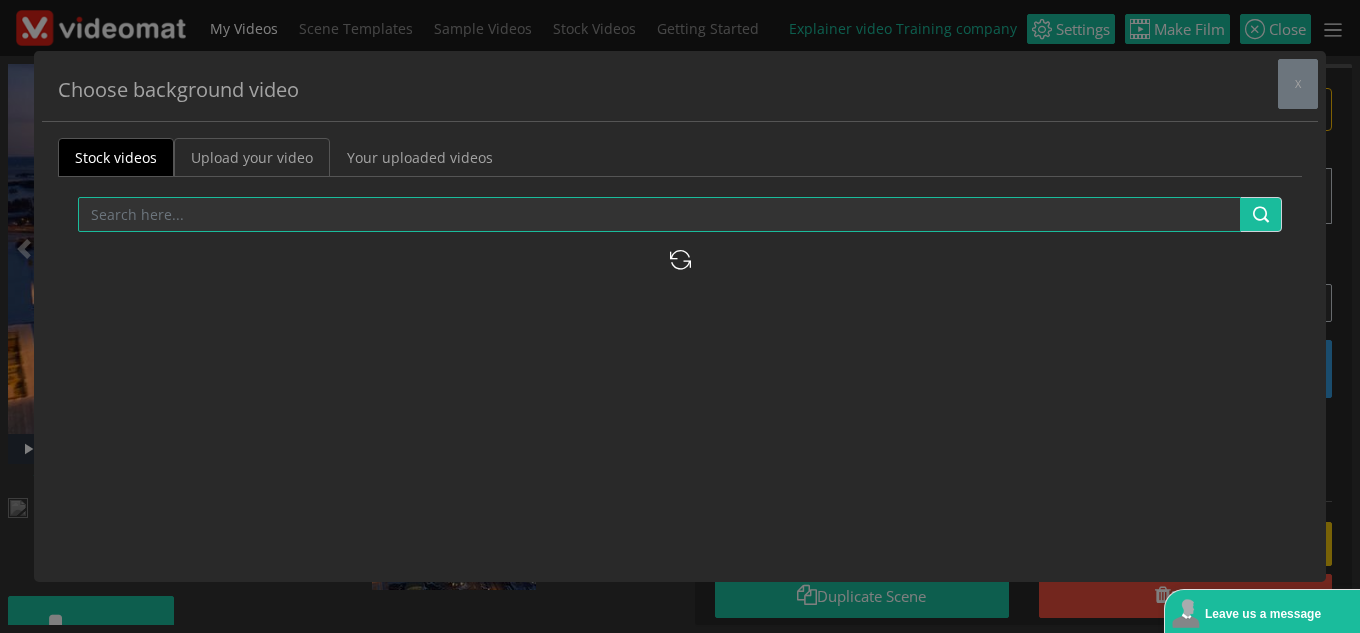 click on "Upload your video" at bounding box center (252, 157) 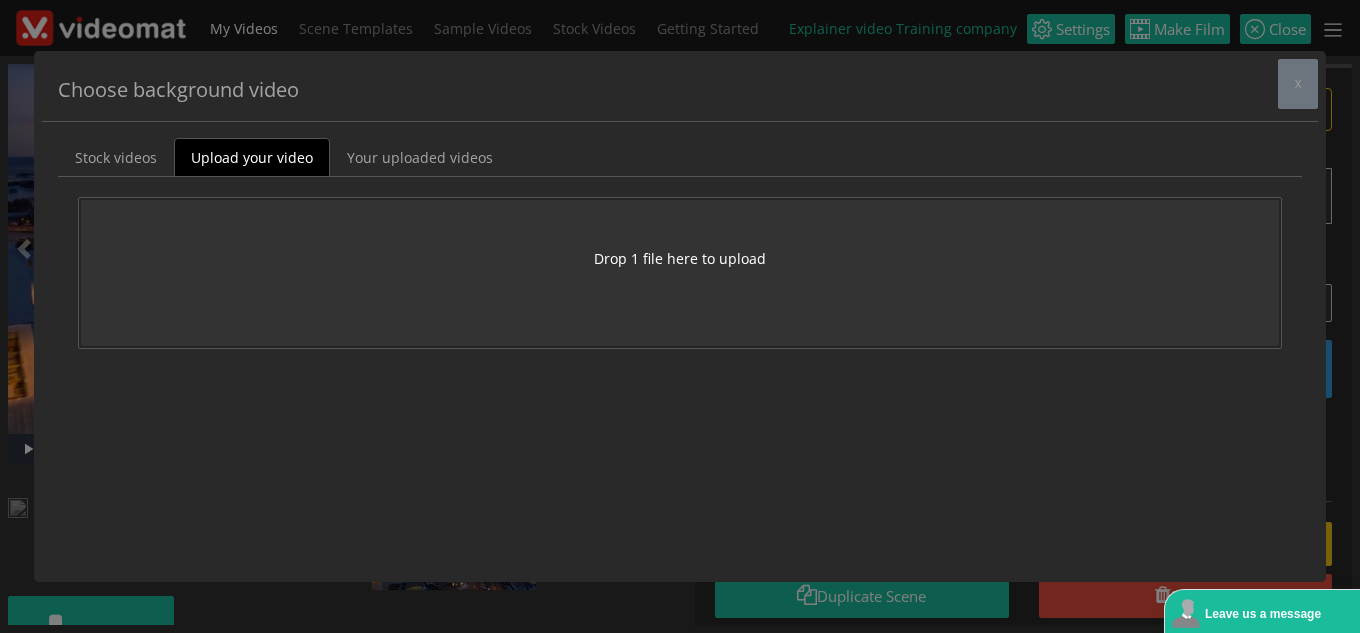 click on "Drop 1 file here to upload" at bounding box center [680, 258] 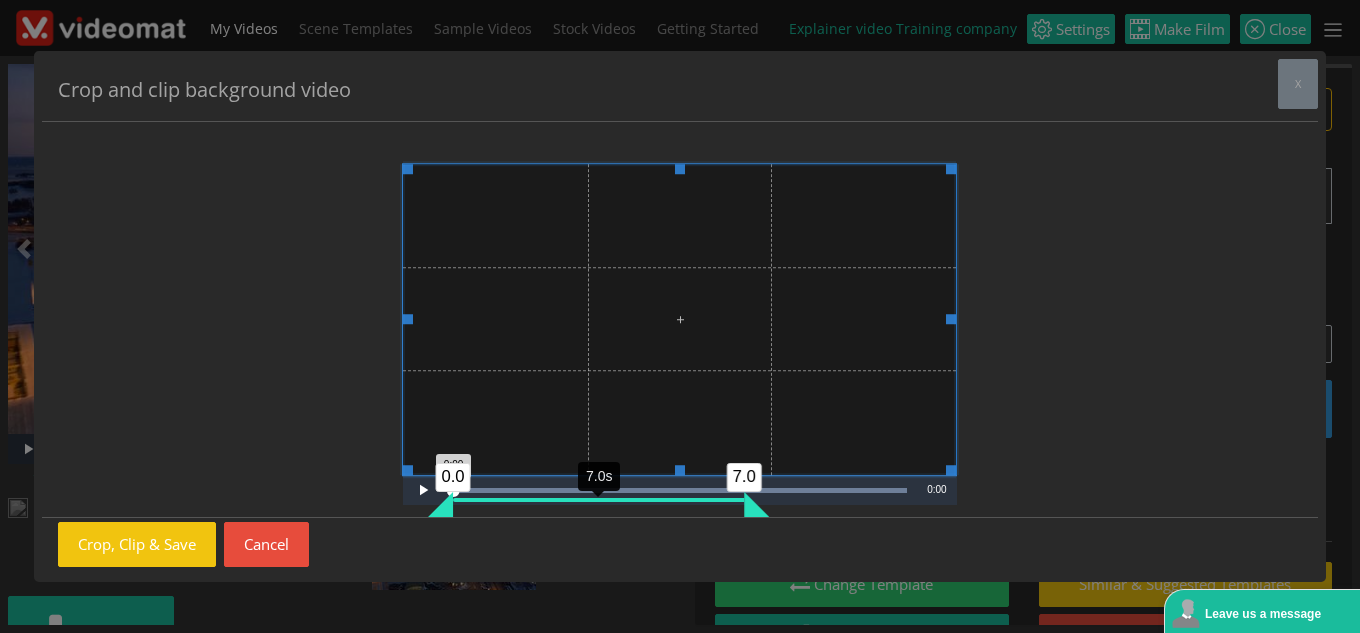 drag, startPoint x: 693, startPoint y: 511, endPoint x: 749, endPoint y: 508, distance: 56.0803 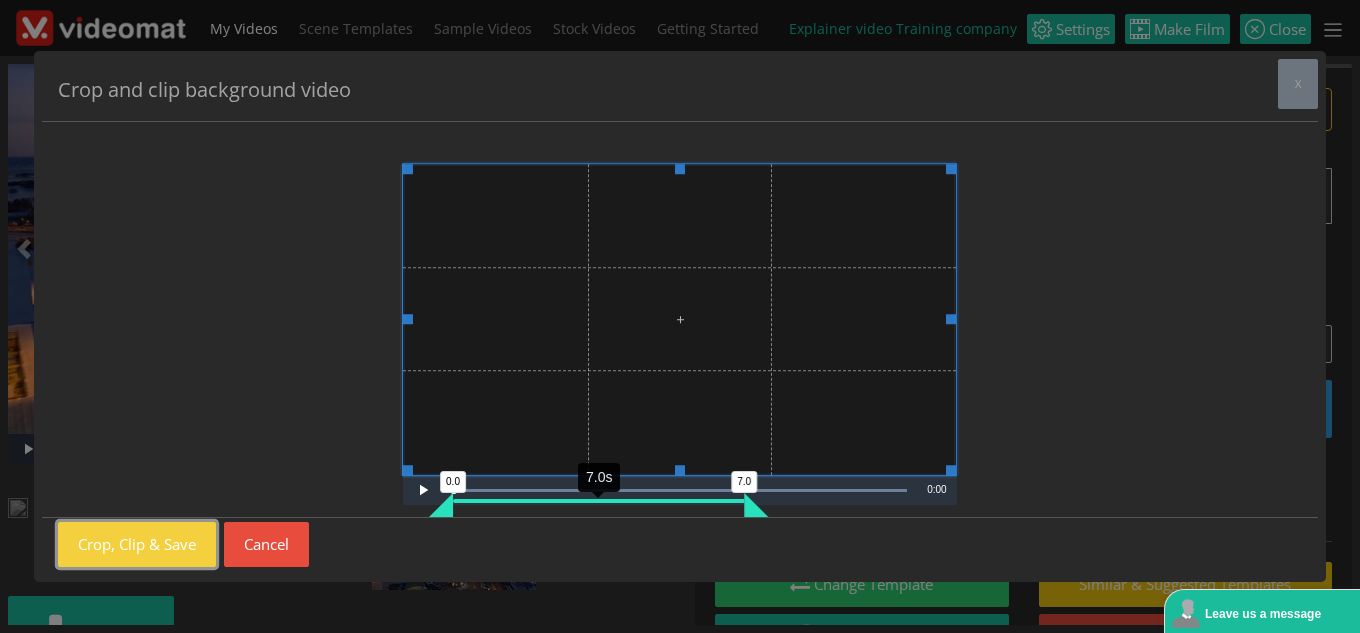 click on "Crop, Clip & Save" at bounding box center [137, 544] 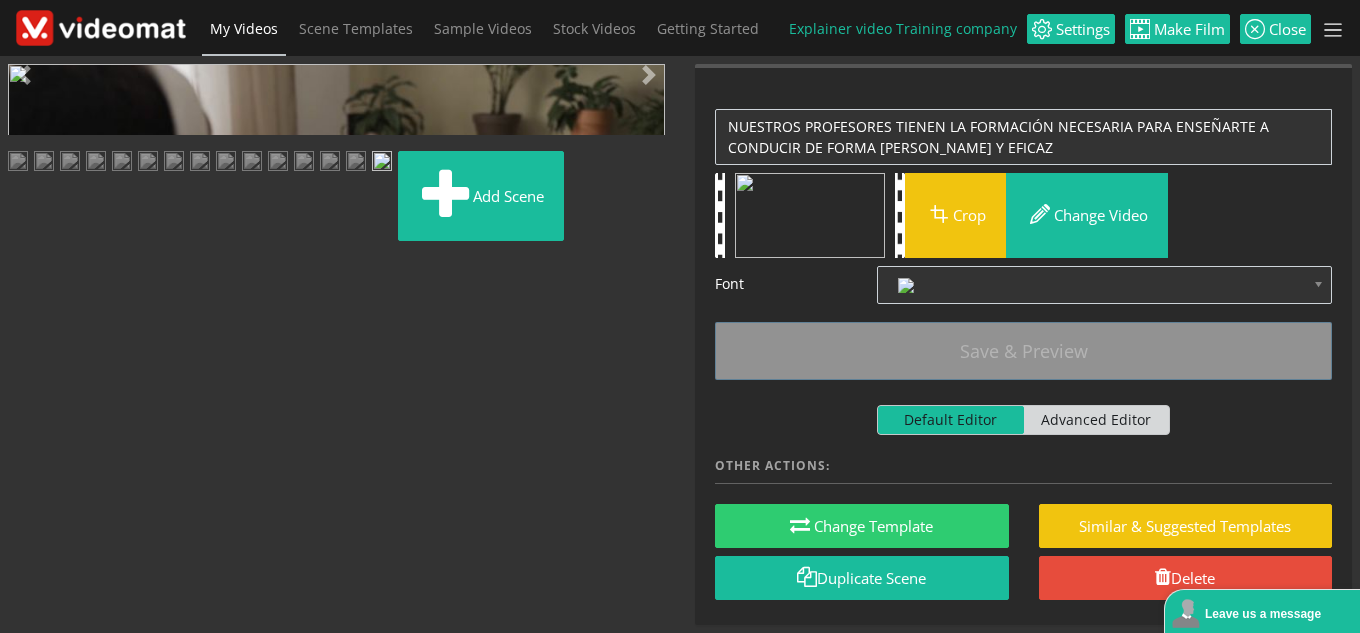click at bounding box center [28, 449] 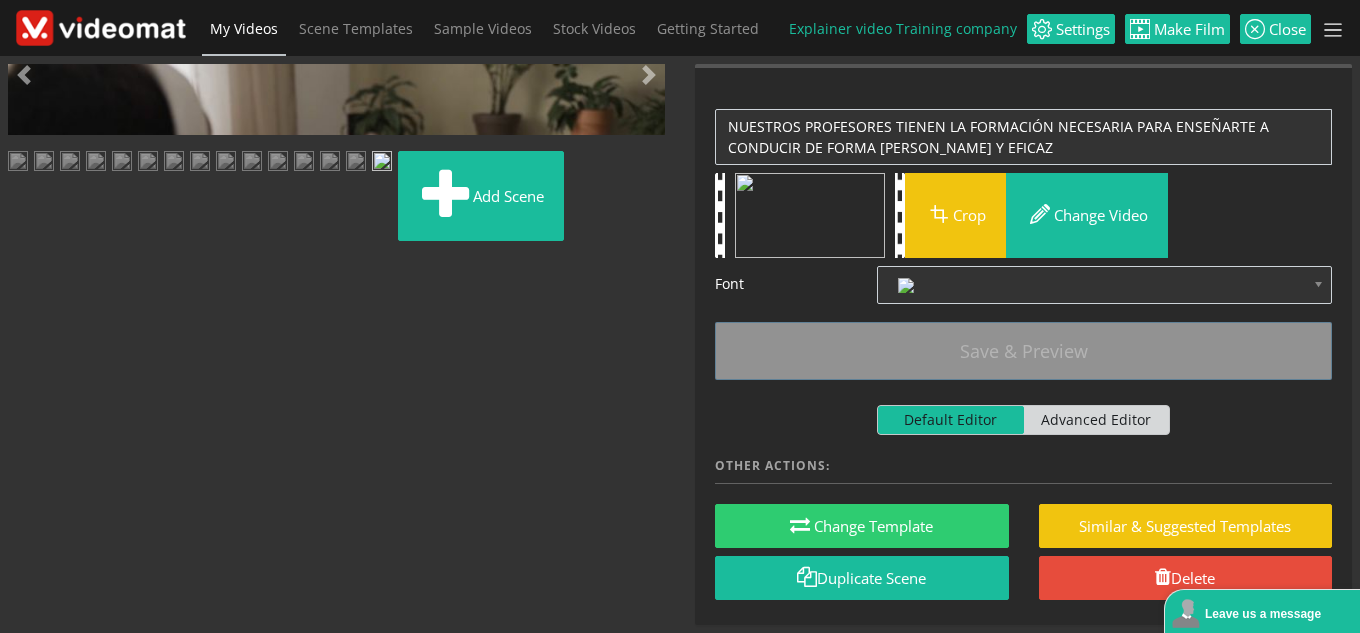 scroll, scrollTop: 400, scrollLeft: 0, axis: vertical 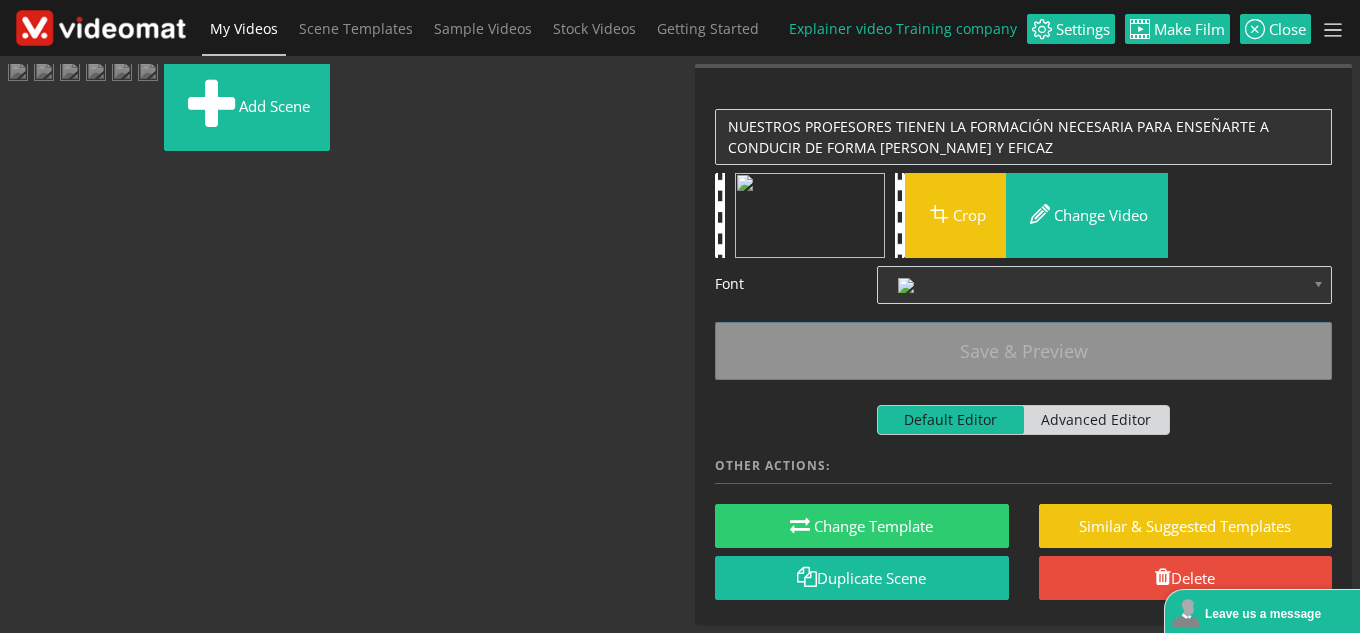 drag, startPoint x: 442, startPoint y: 520, endPoint x: 420, endPoint y: 329, distance: 192.26285 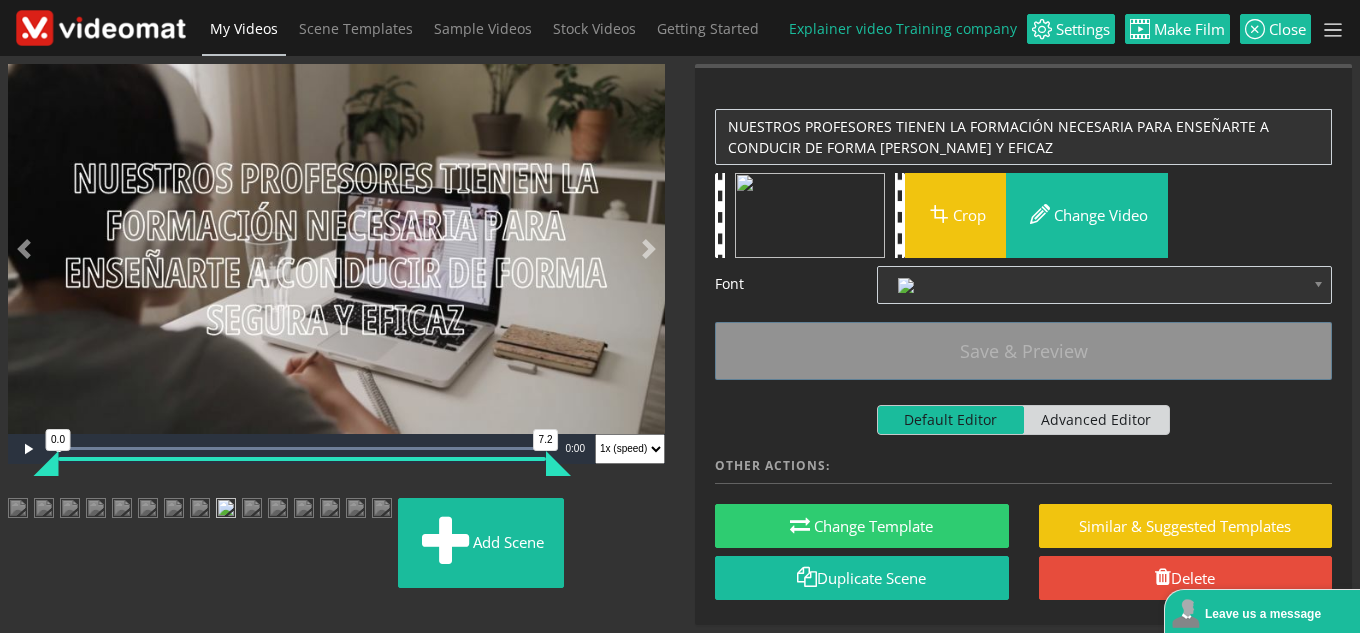click at bounding box center [226, 510] 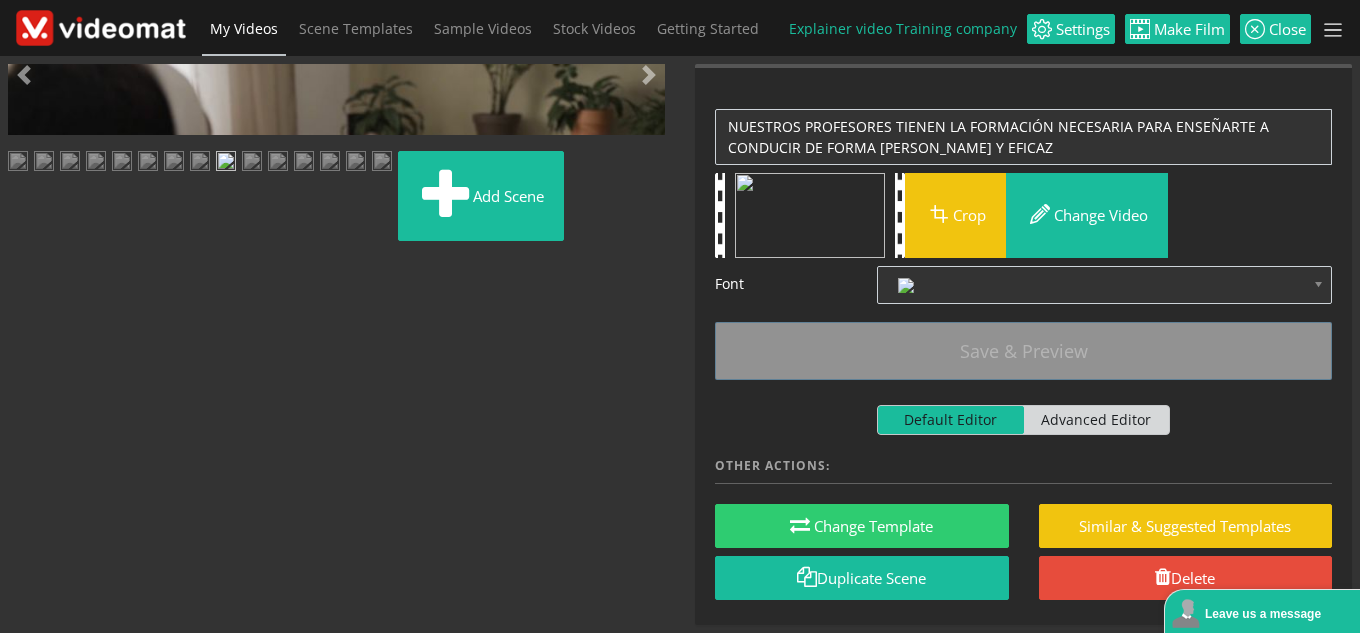 scroll, scrollTop: 455, scrollLeft: 0, axis: vertical 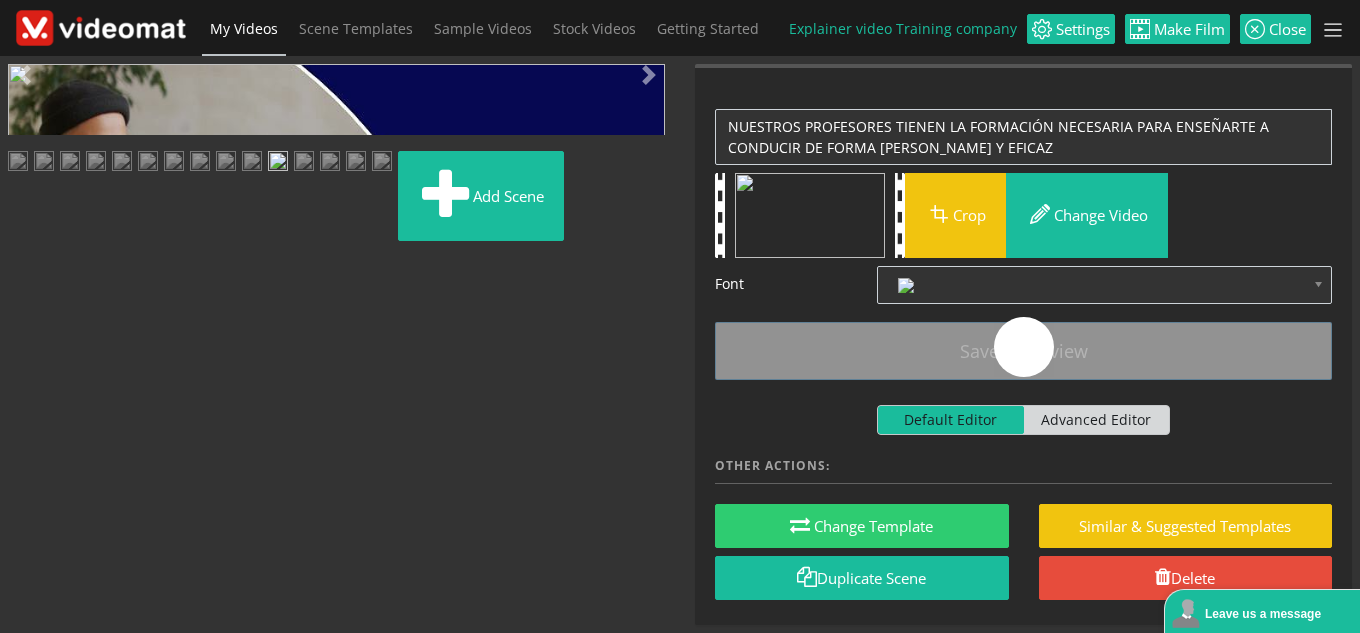 click at bounding box center [226, 163] 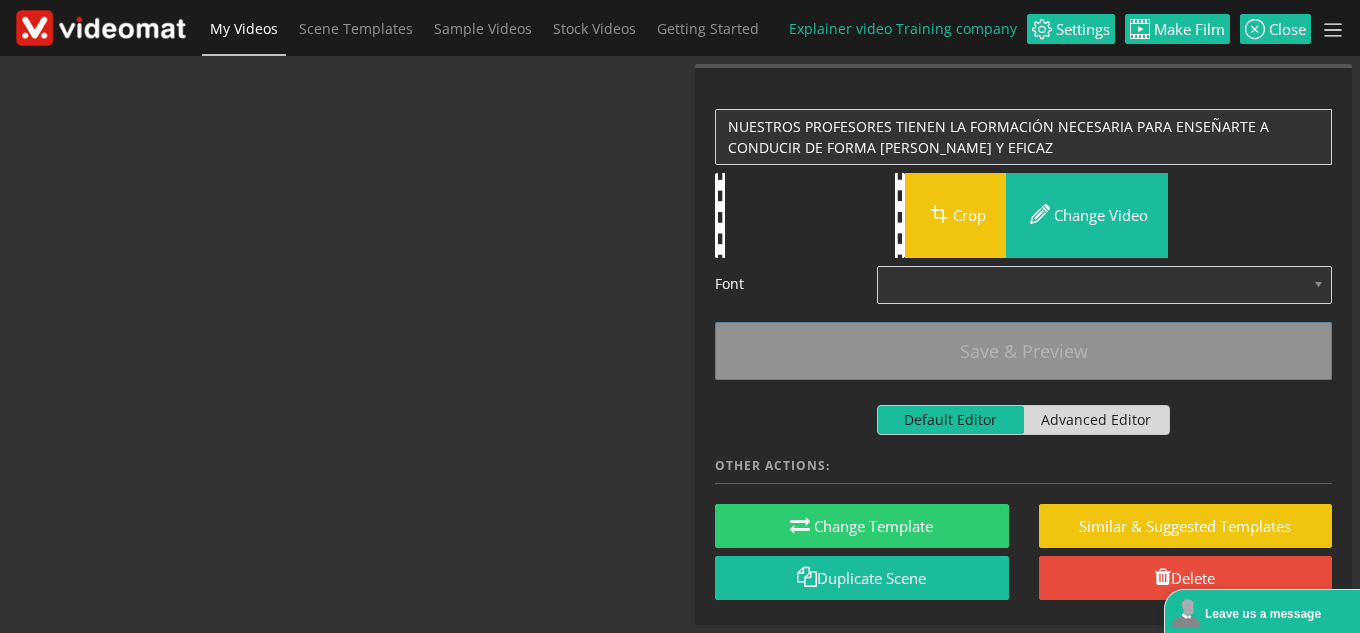 drag, startPoint x: 438, startPoint y: 286, endPoint x: 283, endPoint y: 387, distance: 185.0027 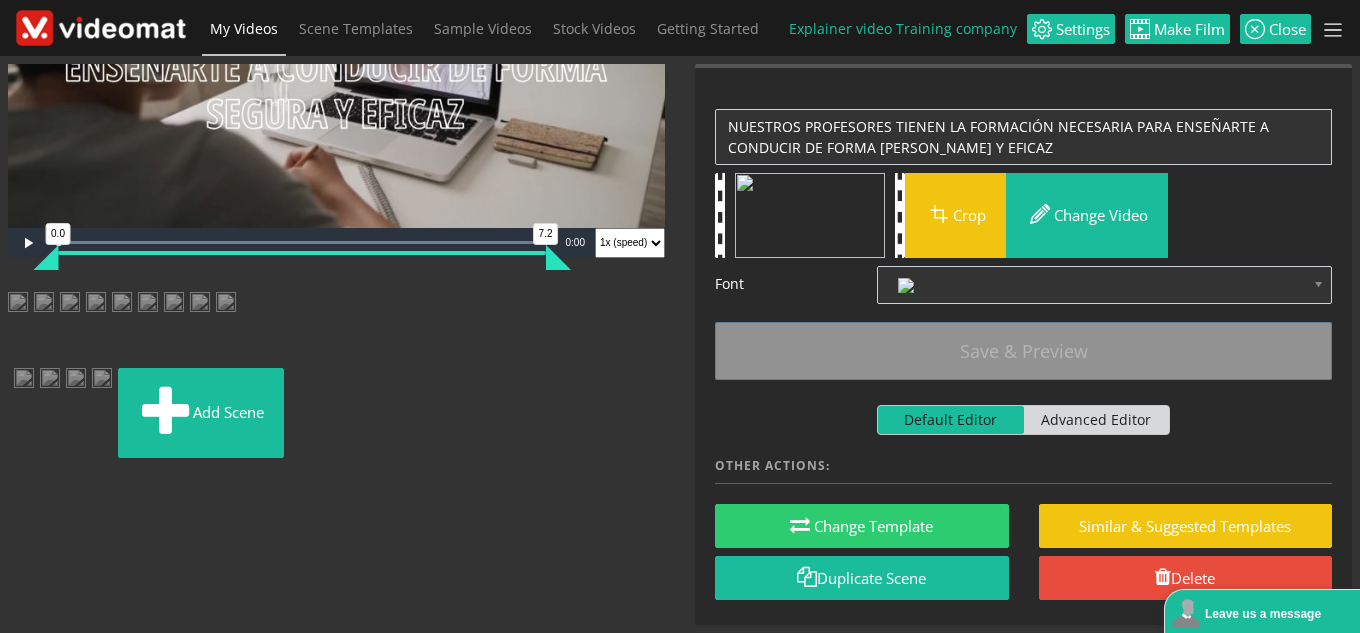 scroll, scrollTop: 455, scrollLeft: 0, axis: vertical 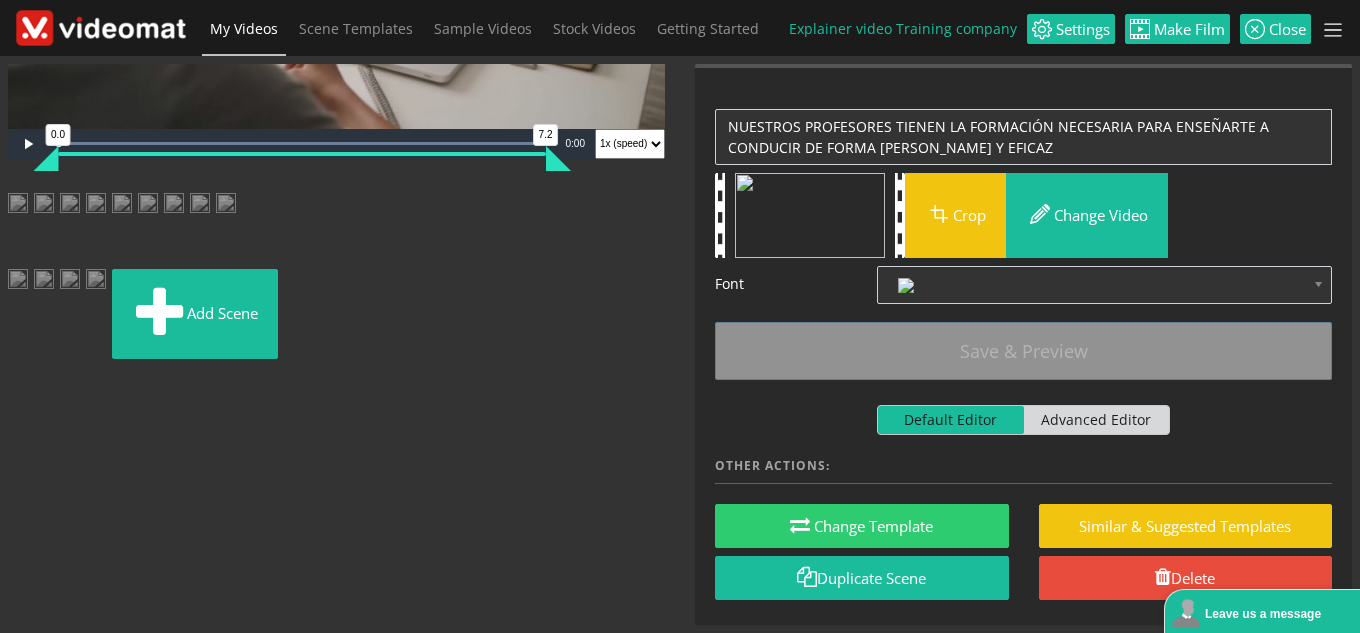 drag, startPoint x: 111, startPoint y: 383, endPoint x: 233, endPoint y: 429, distance: 130.38405 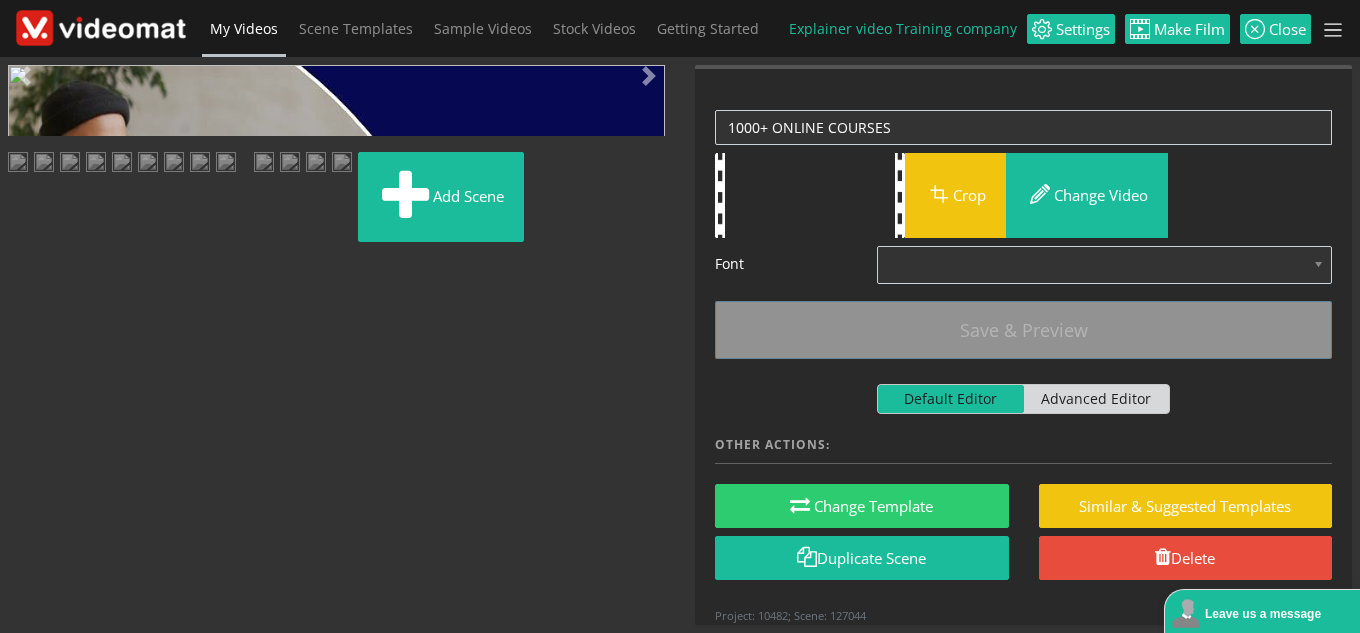 scroll, scrollTop: 455, scrollLeft: 0, axis: vertical 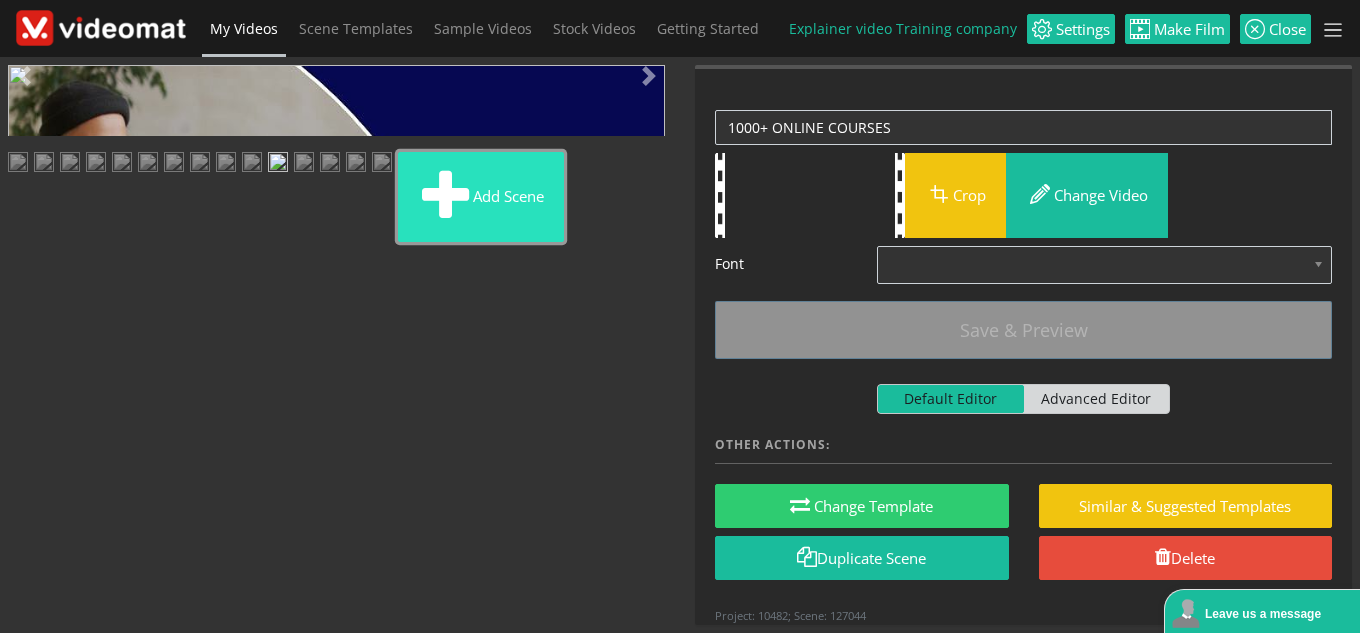 click on "Add scene" at bounding box center (481, 197) 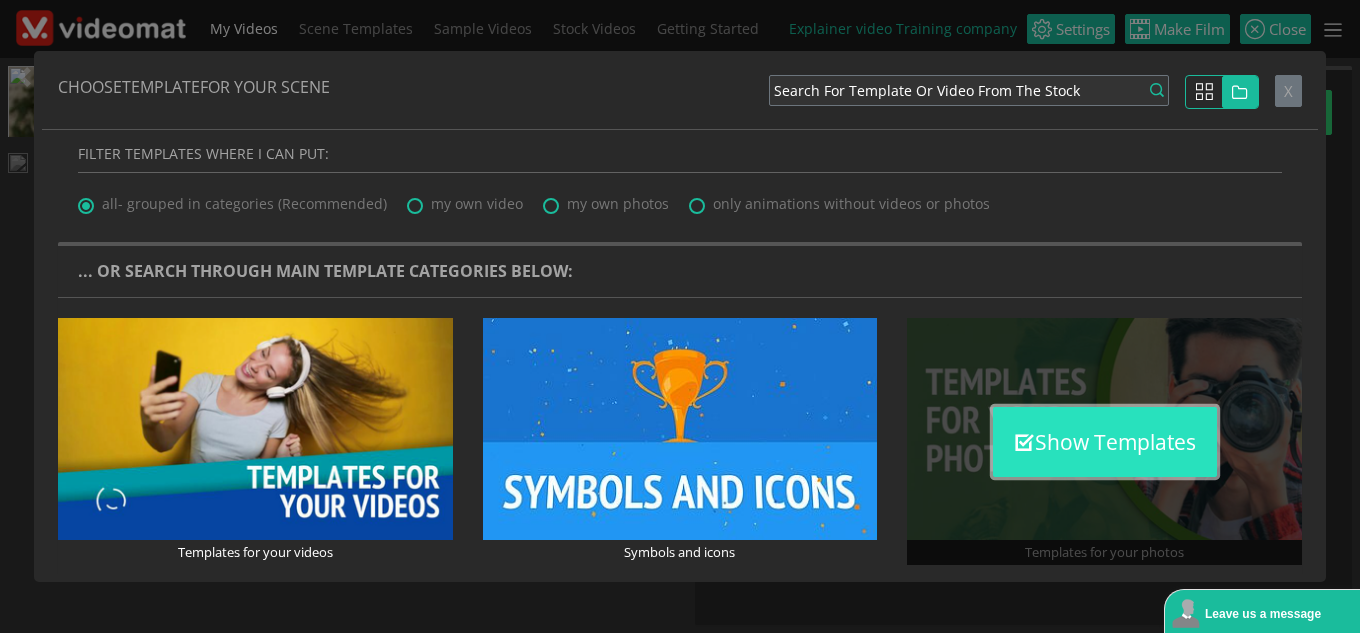 click on "Show Templates" at bounding box center [1105, 442] 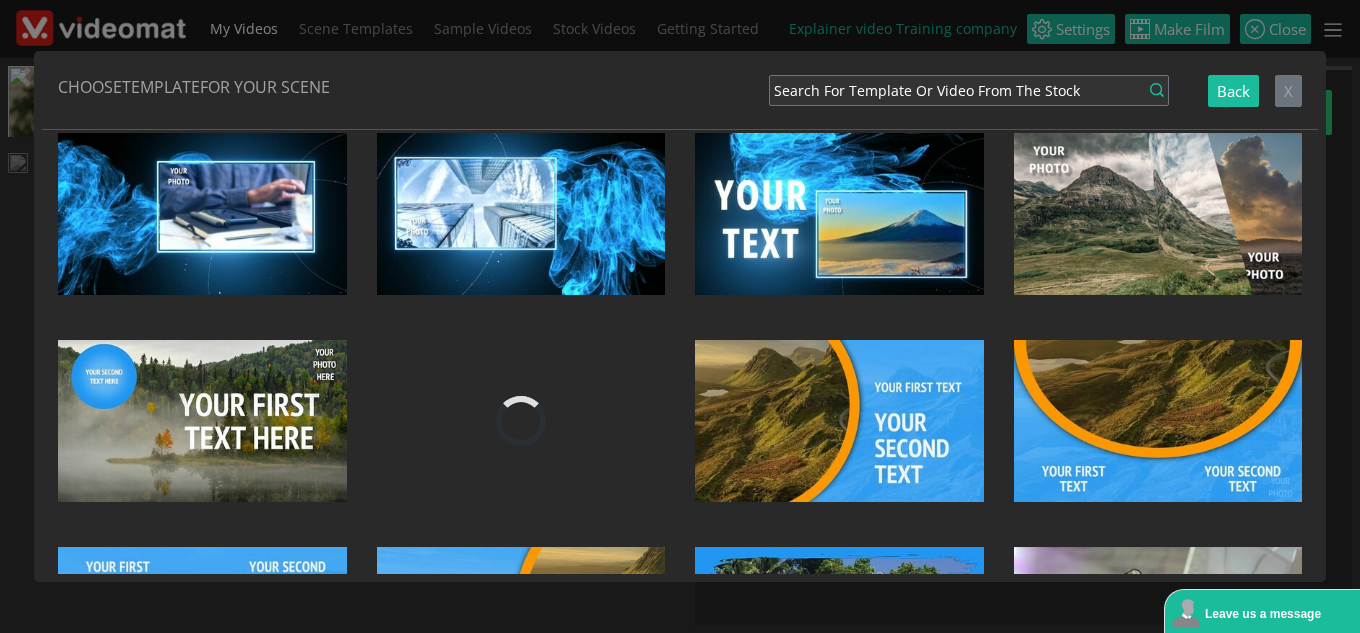 scroll, scrollTop: 1236, scrollLeft: 0, axis: vertical 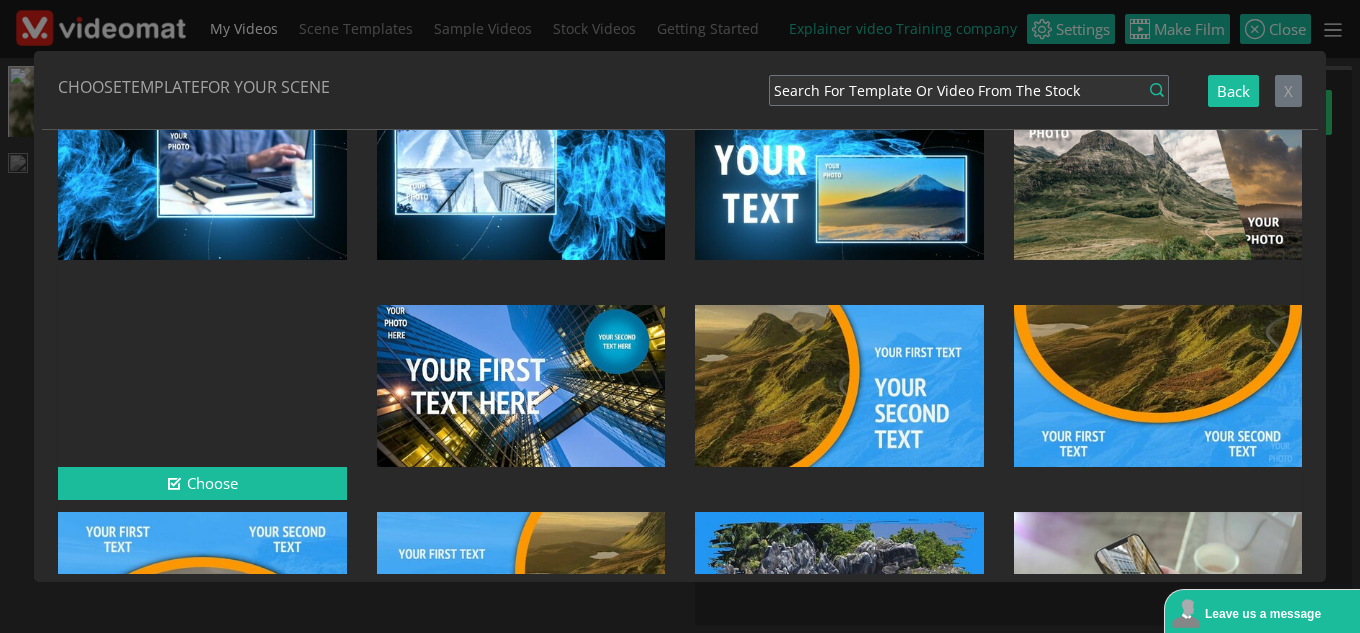 click at bounding box center [202, 386] 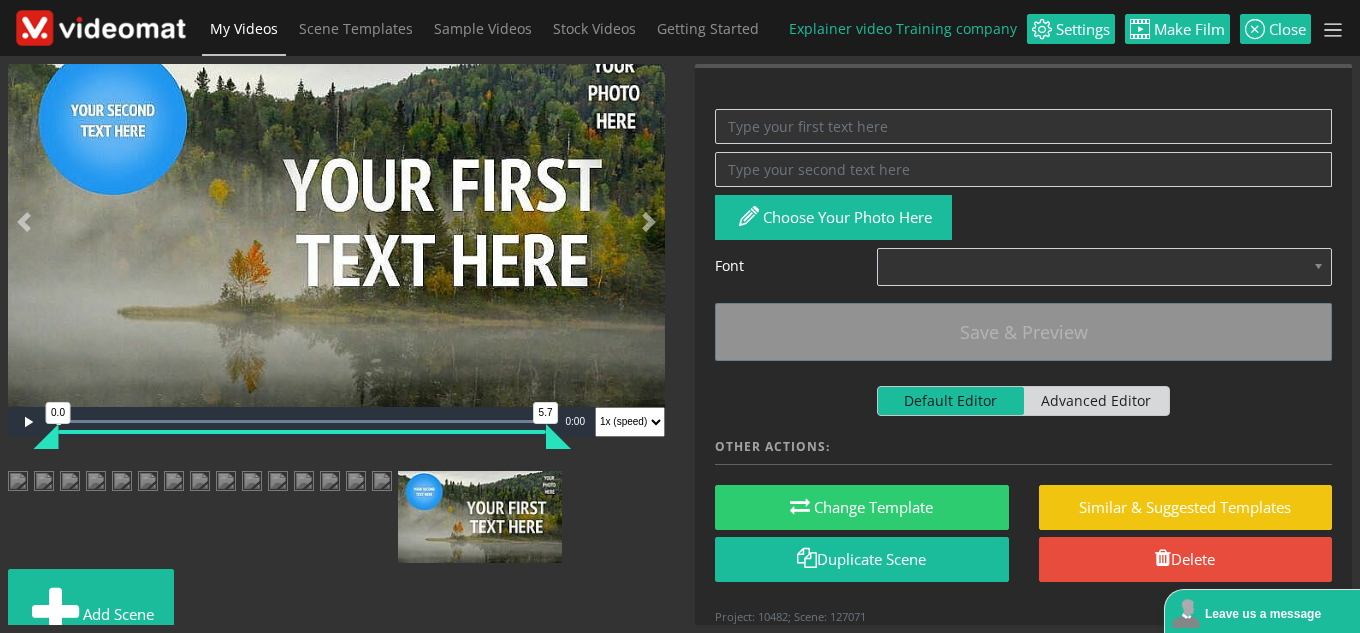 scroll, scrollTop: 0, scrollLeft: 0, axis: both 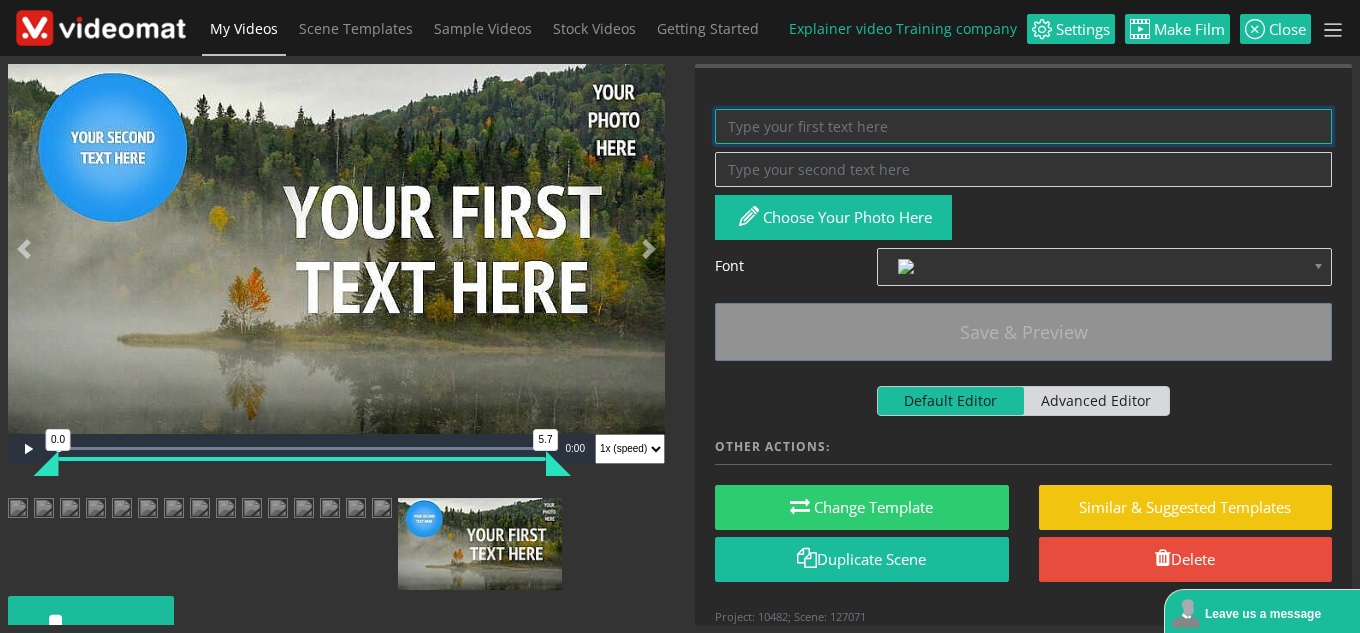 click at bounding box center [1023, 126] 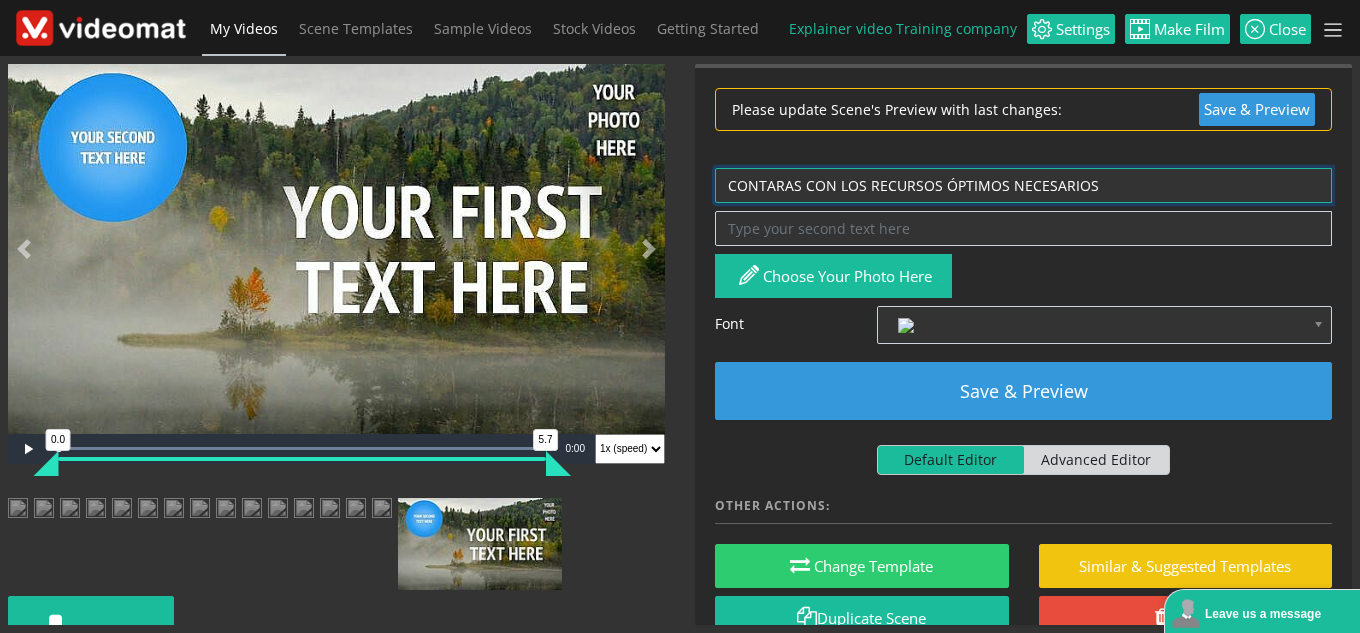 type on "CONTARAS CON LOS RECURSOS ÓPTIMOS NECESARIOS" 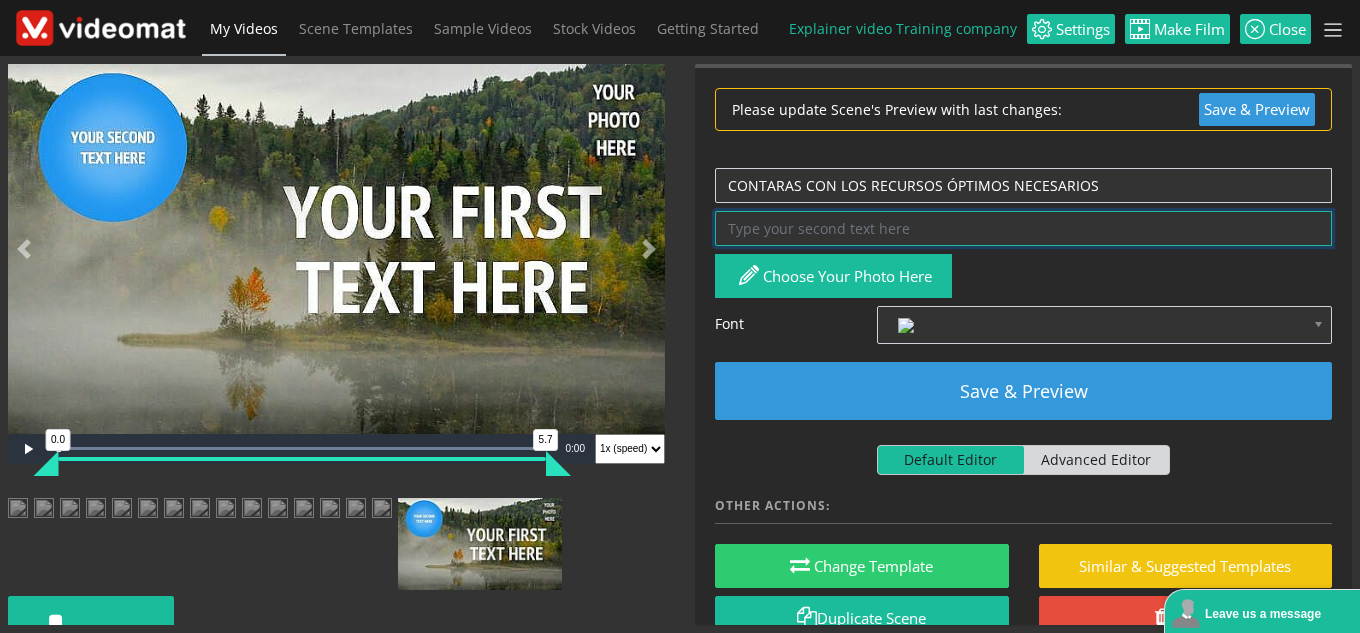 paste on "VEHÍCULOS, INSTALACIONES, MATERIALES DIDÁCTICOS" 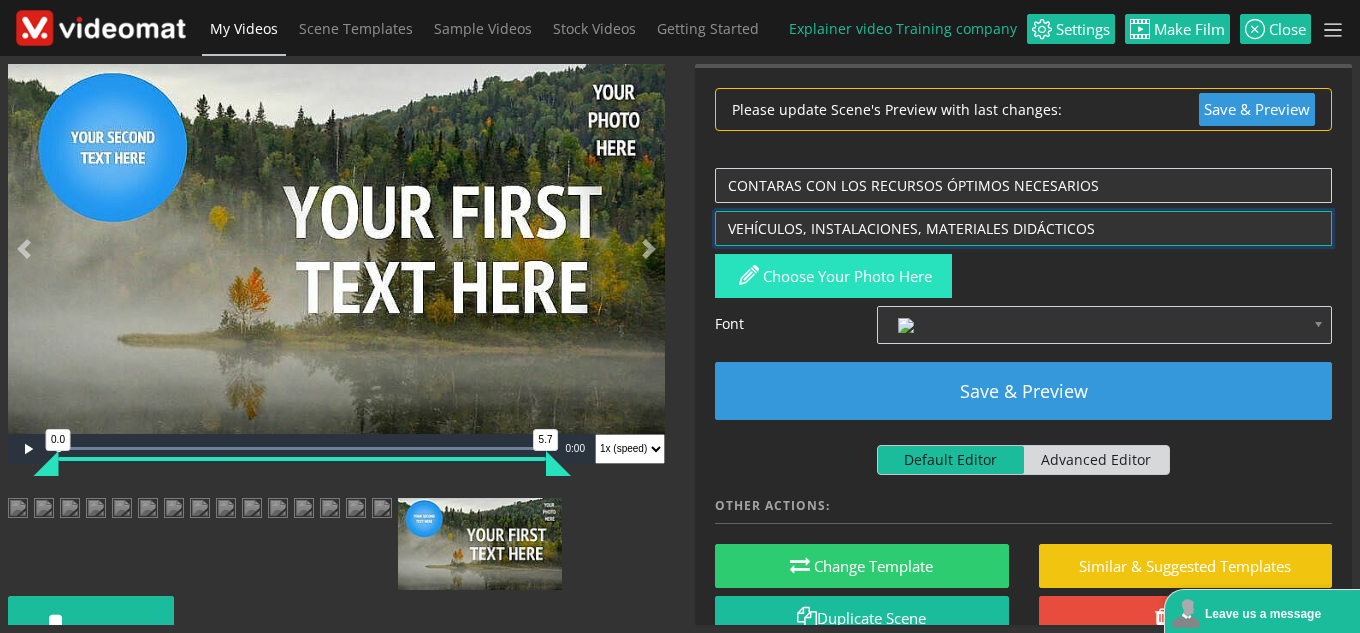 type on "VEHÍCULOS, INSTALACIONES, MATERIALES DIDÁCTICOS" 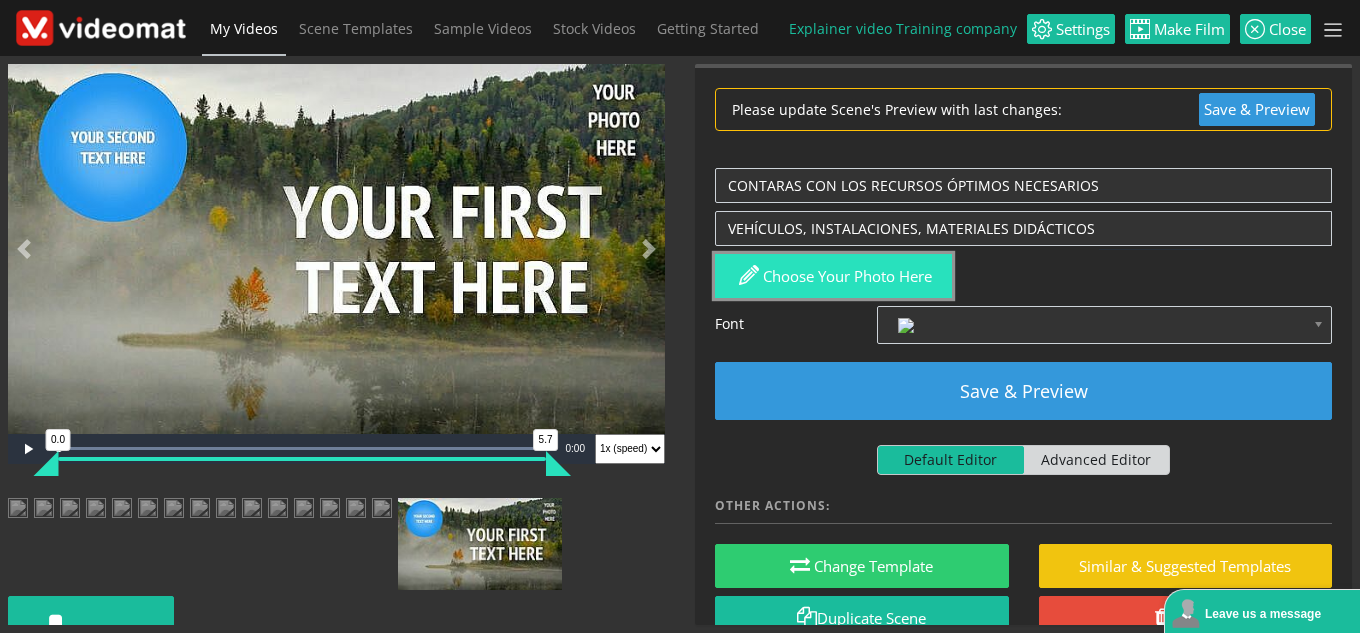 click on "Choose your photo here" at bounding box center [833, 276] 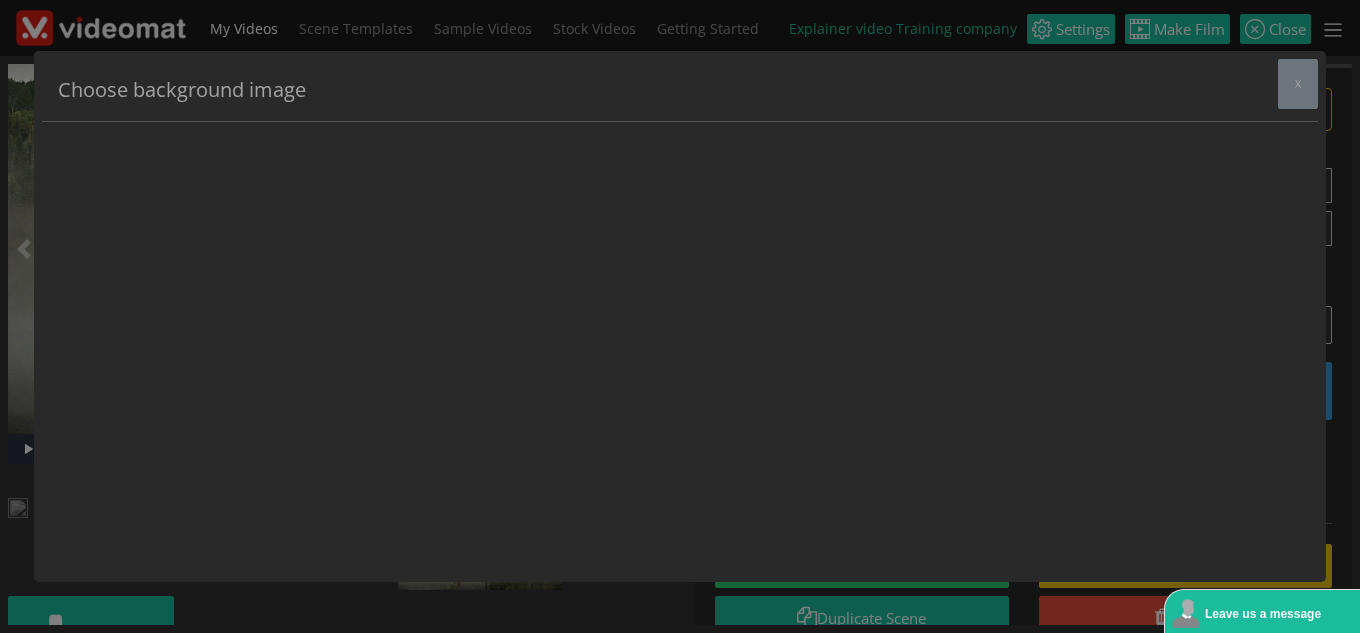 scroll, scrollTop: 0, scrollLeft: 0, axis: both 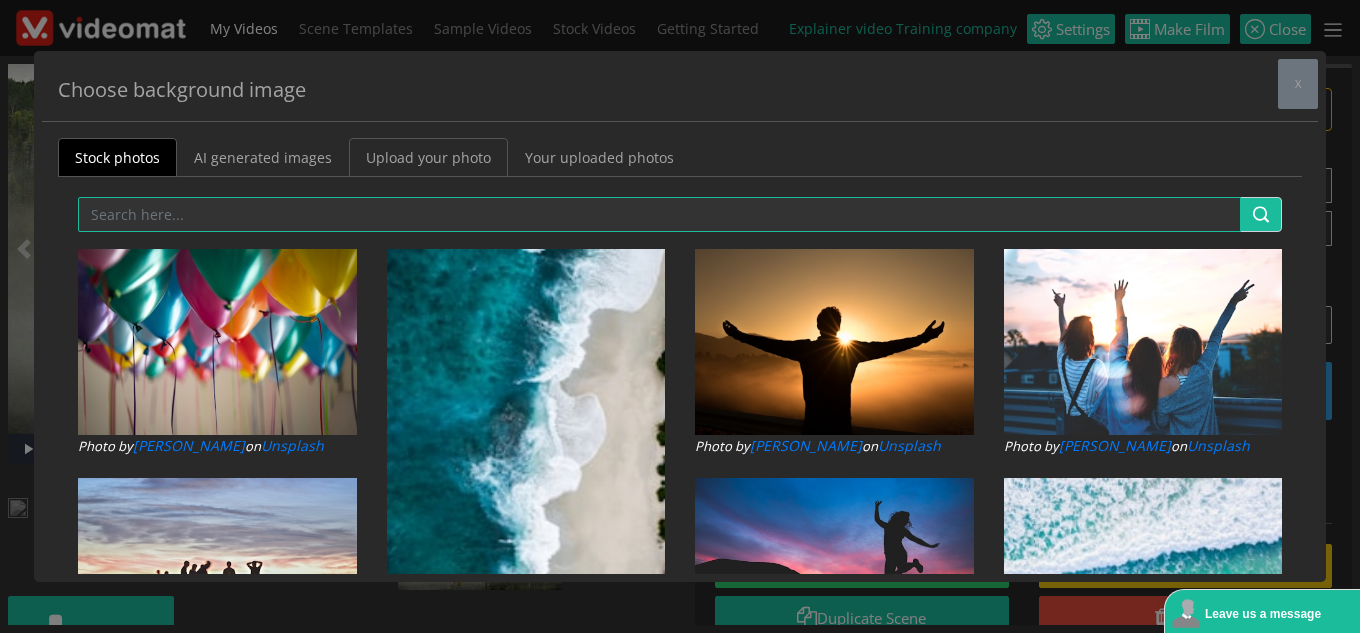 click on "Upload your photo" at bounding box center [428, 157] 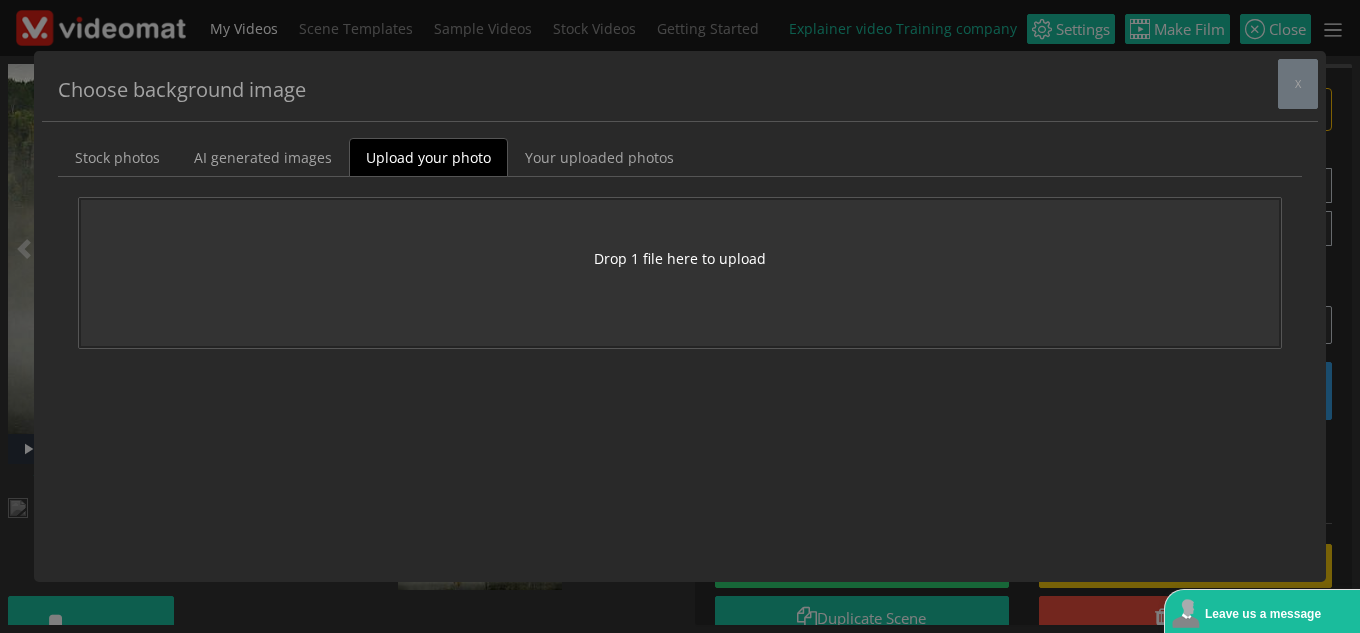 click on "Drop 1 file here to upload" at bounding box center [680, 273] 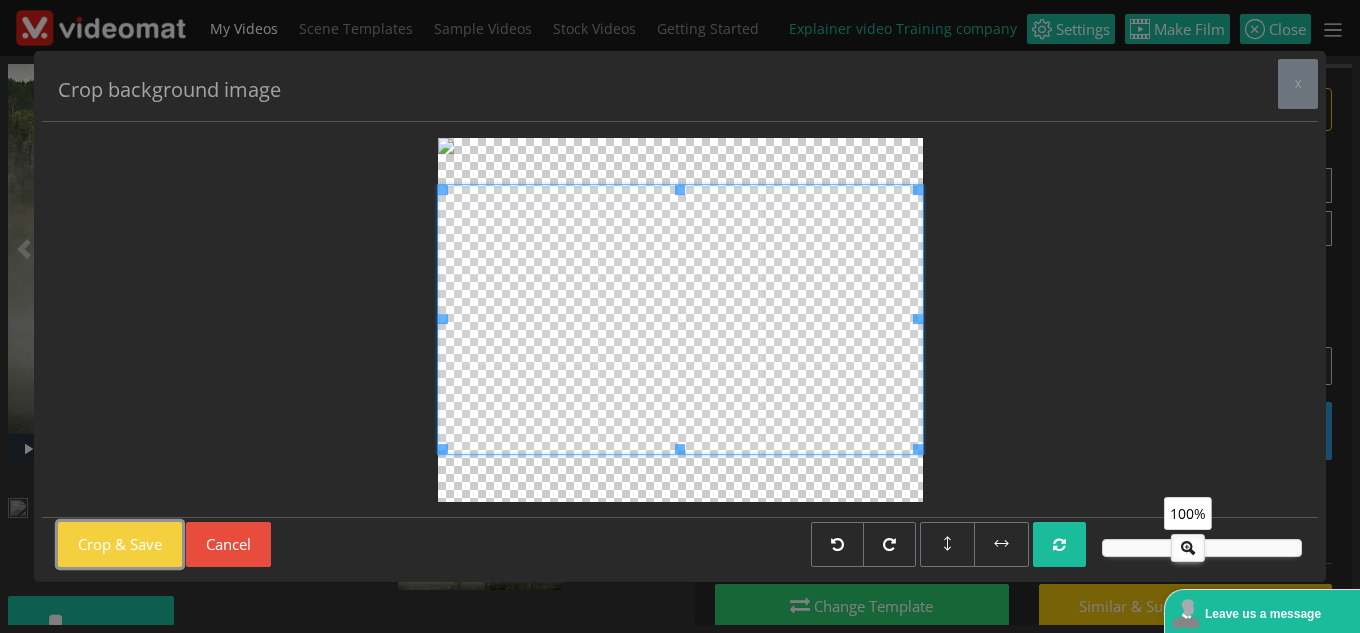 click on "Crop & Save" at bounding box center [120, 544] 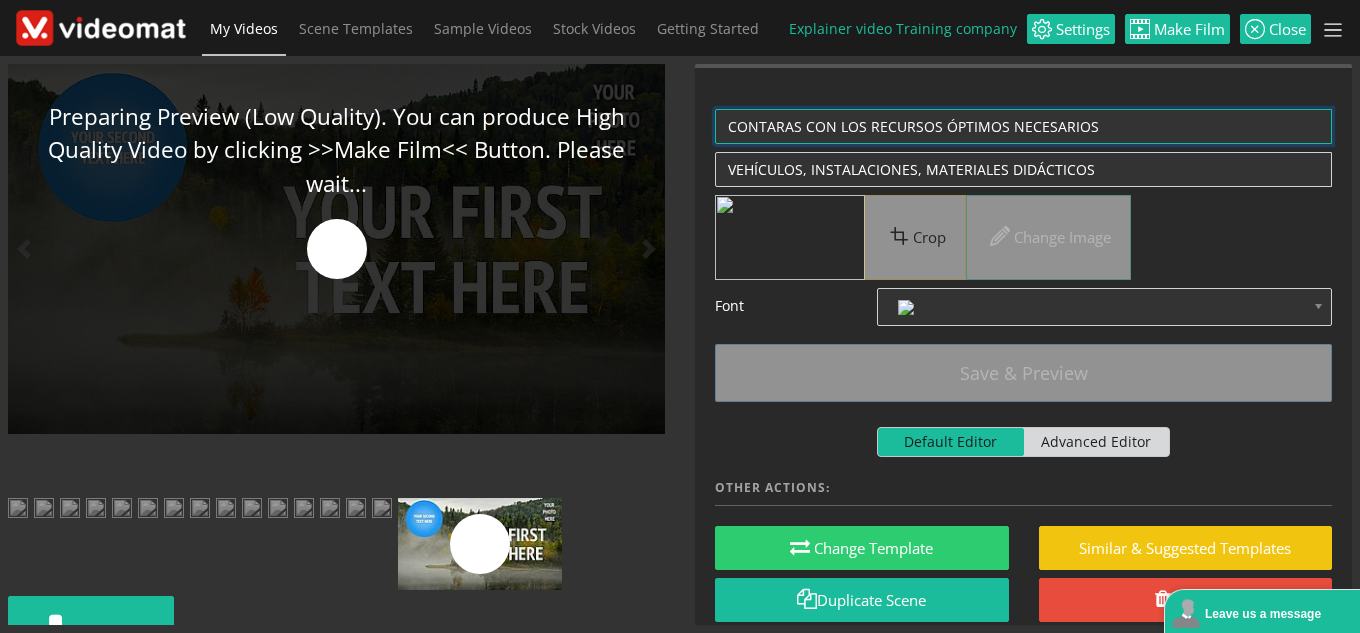 click on "CONTARAS CON LOS RECURSOS ÓPTIMOS NECESARIOS" at bounding box center (1023, 126) 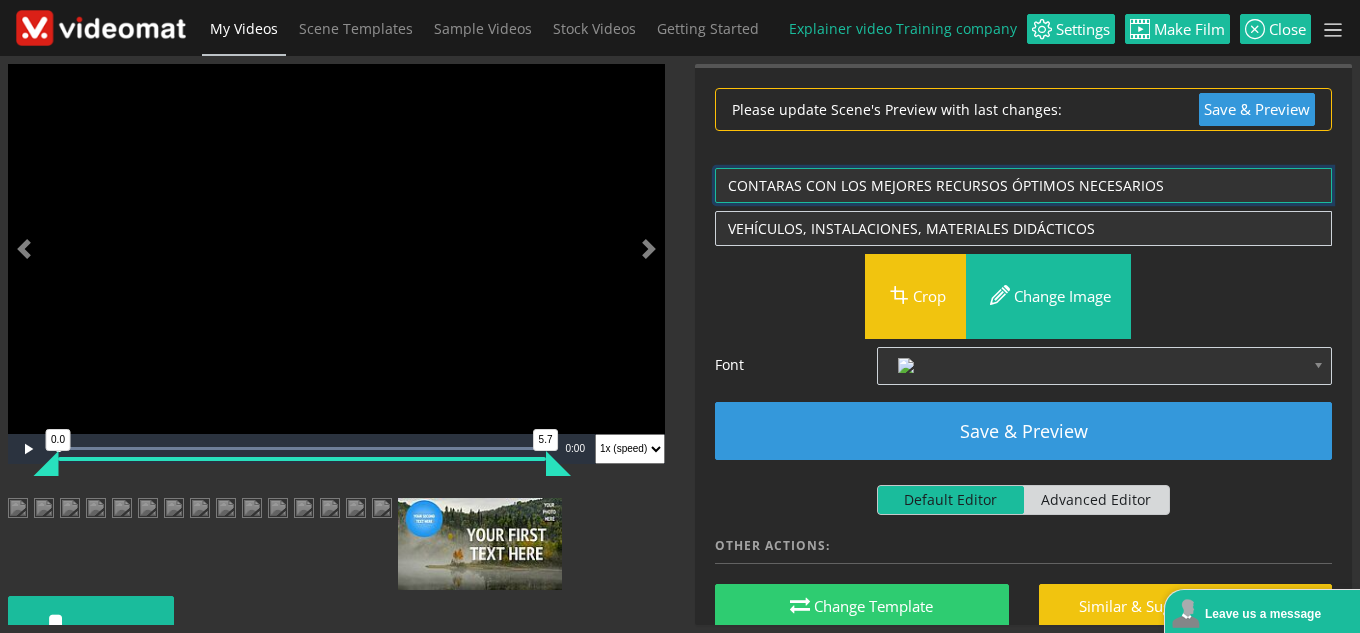type on "CONTARAS CON LOS MEJORES RECURSOS ÓPTIMOS NECESARIOS" 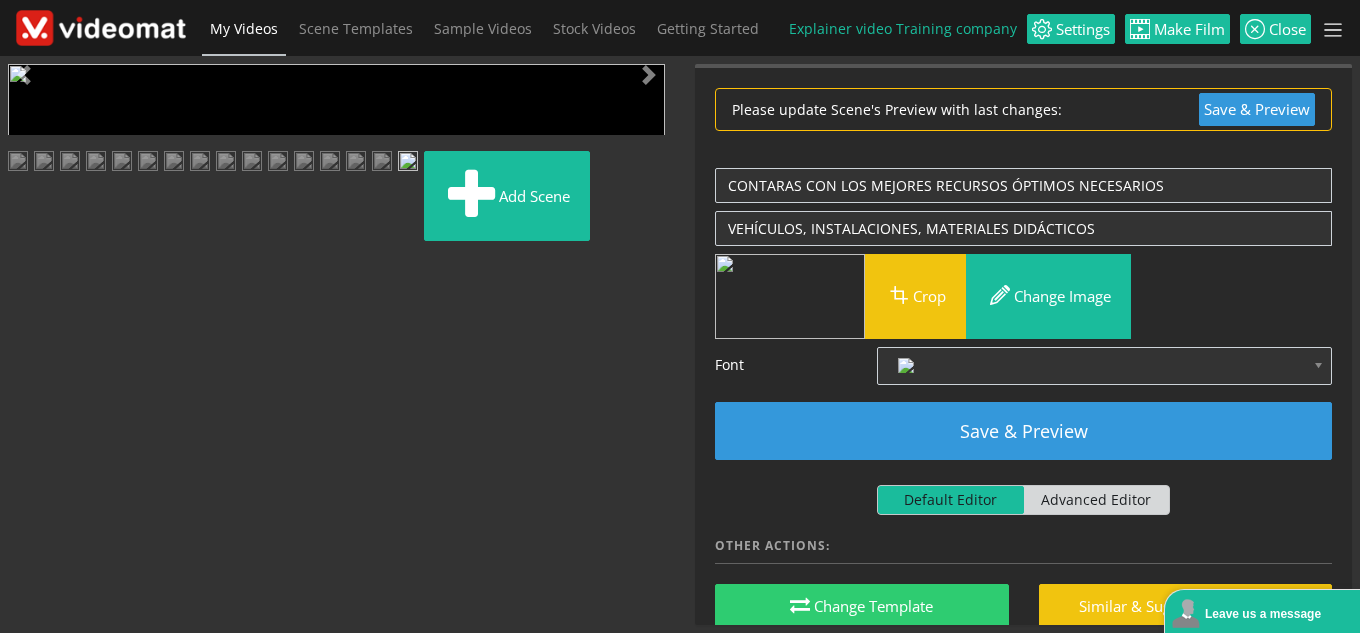click at bounding box center (28, 449) 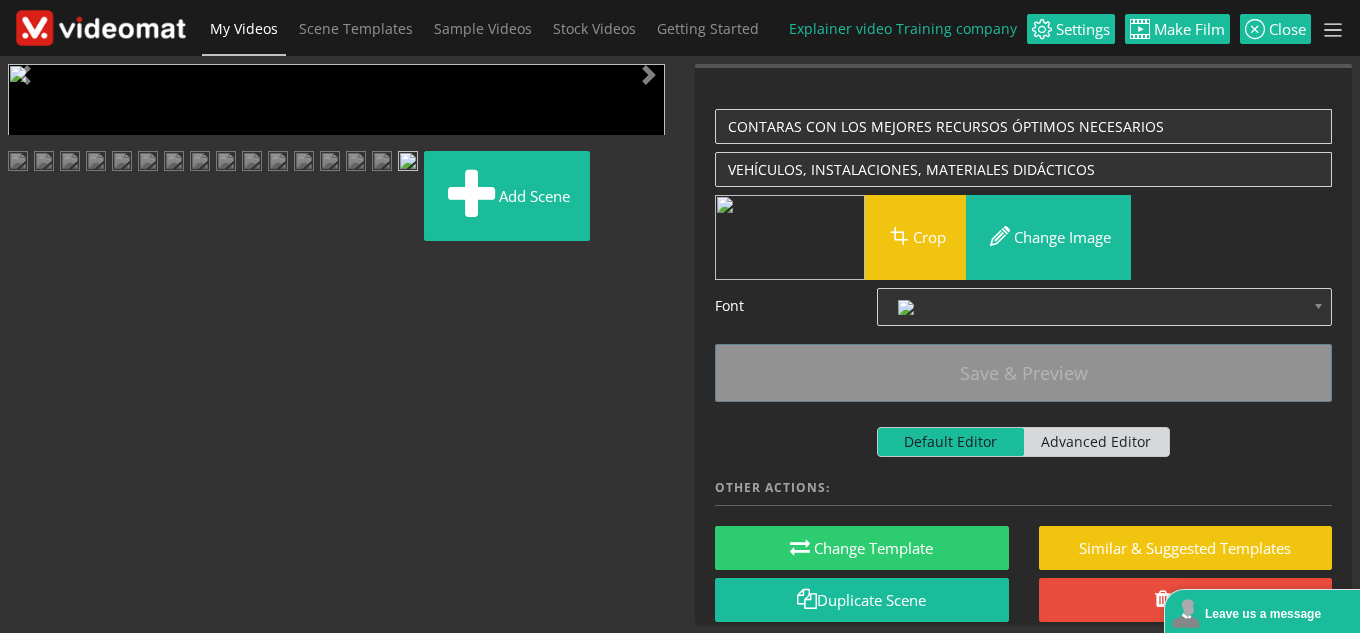 click at bounding box center [28, 449] 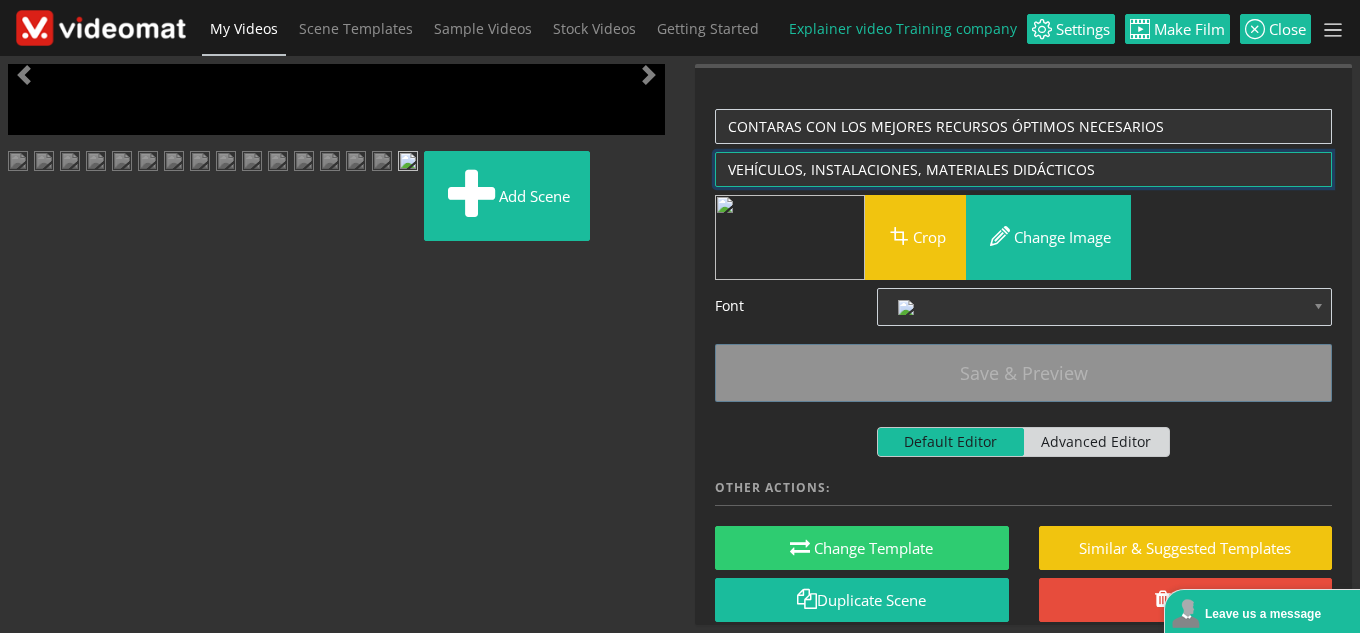 click on "VEHÍCULOS, INSTALACIONES, MATERIALES DIDÁCTICOS" at bounding box center (1023, 169) 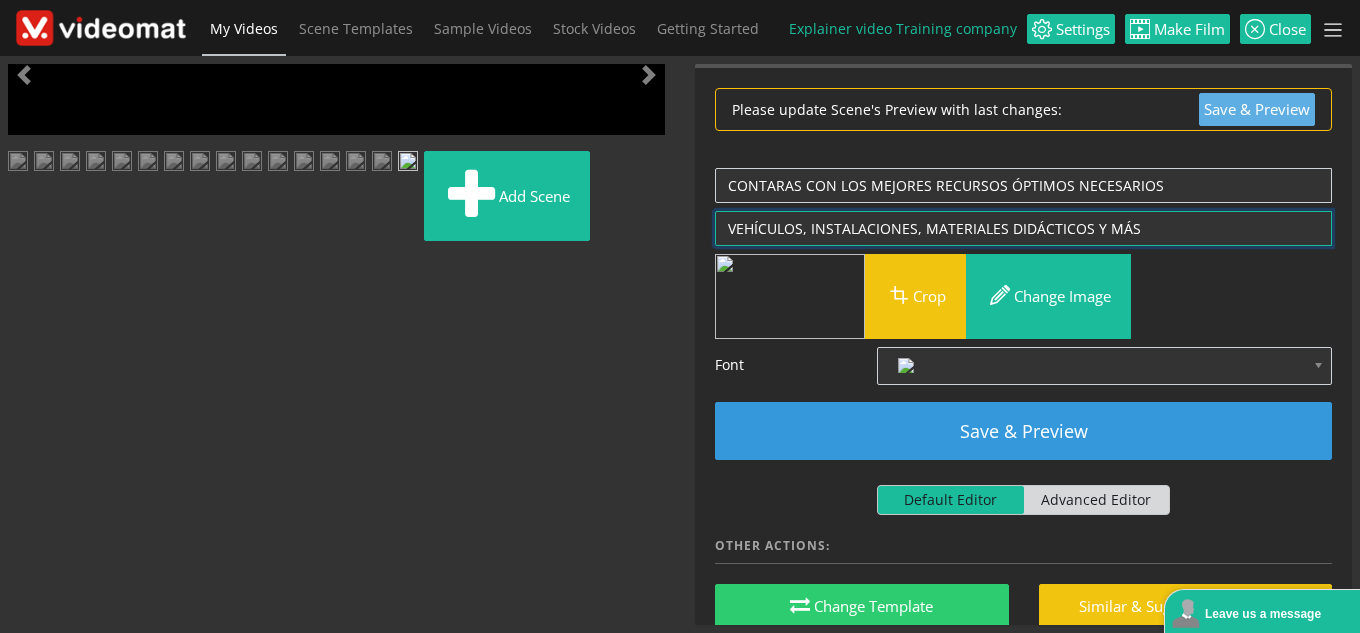 type on "VEHÍCULOS, INSTALACIONES, MATERIALES DIDÁCTICOS Y MÁS" 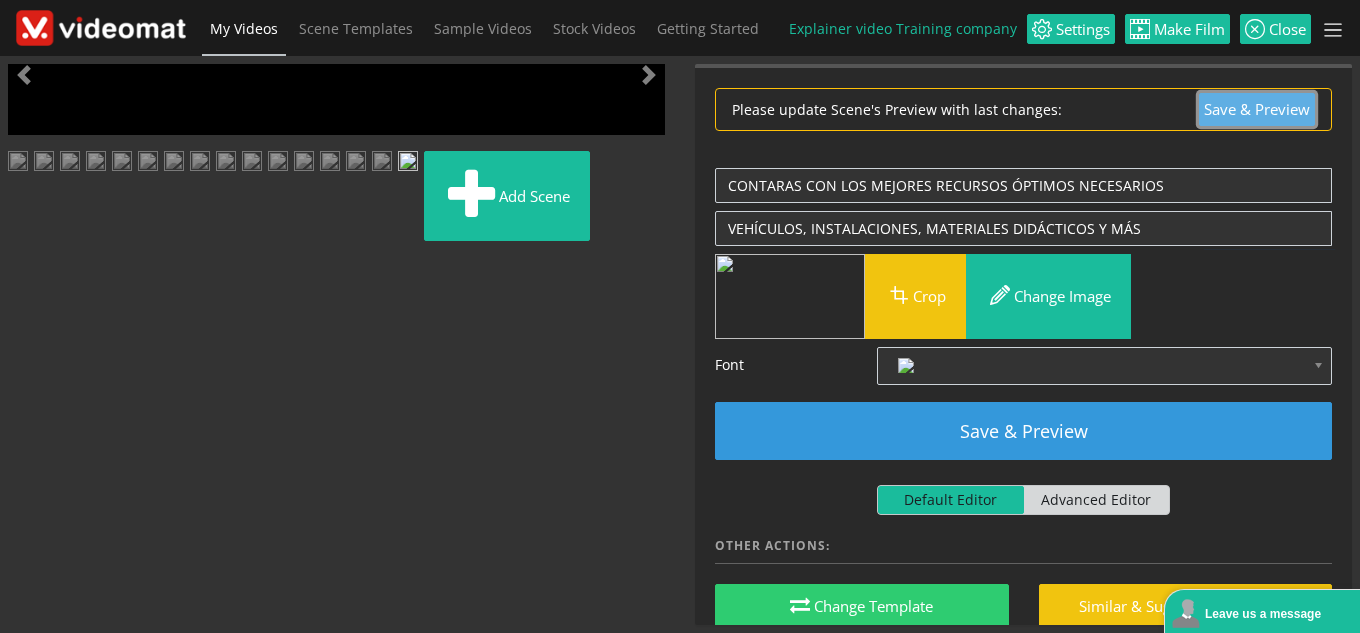 click on "Save & Preview" at bounding box center [1257, 109] 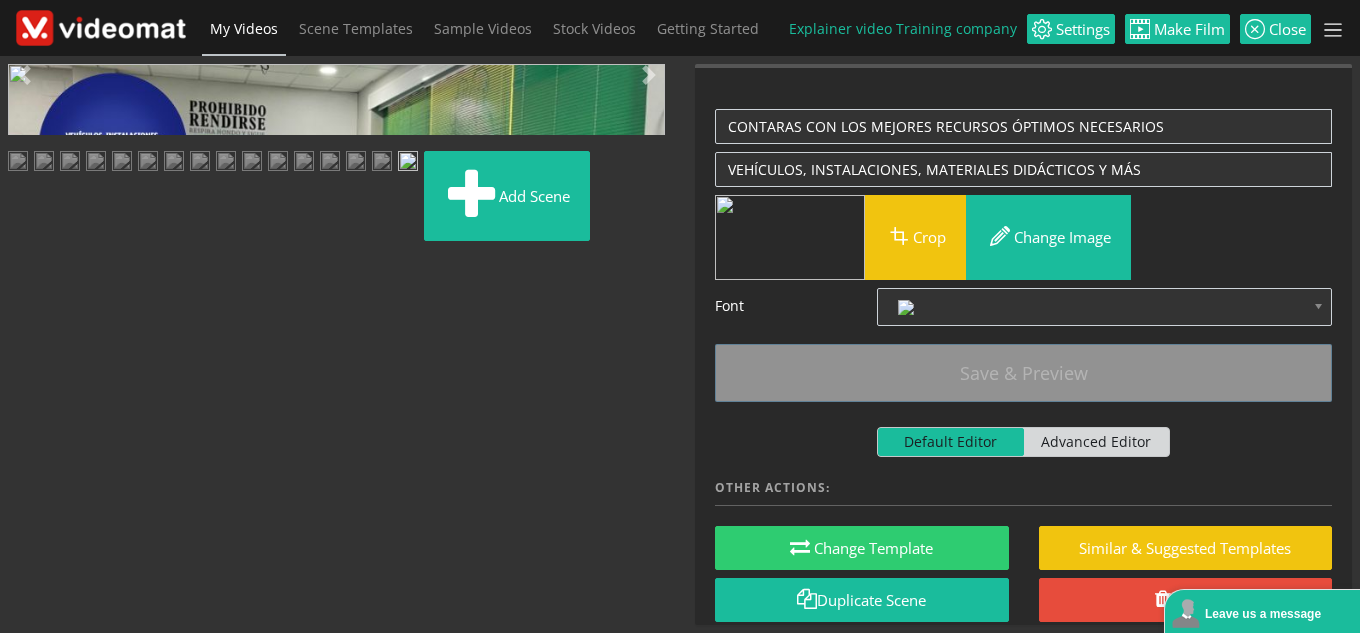 click at bounding box center (28, 449) 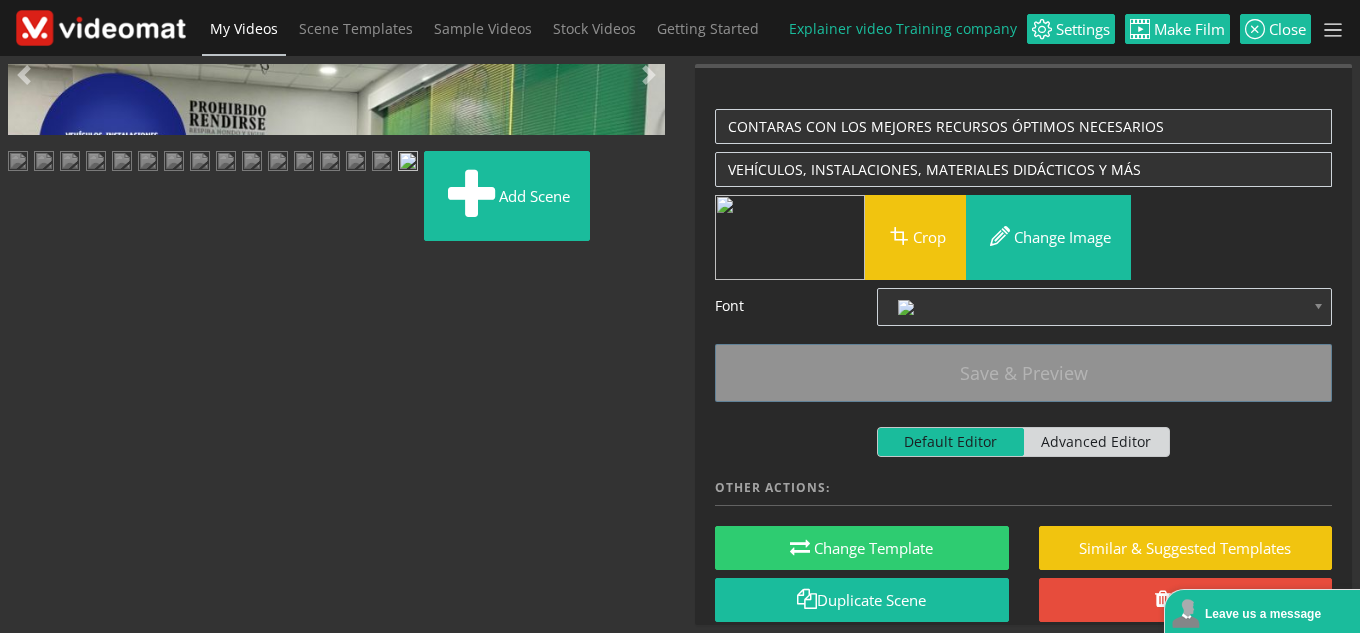 scroll, scrollTop: 456, scrollLeft: 0, axis: vertical 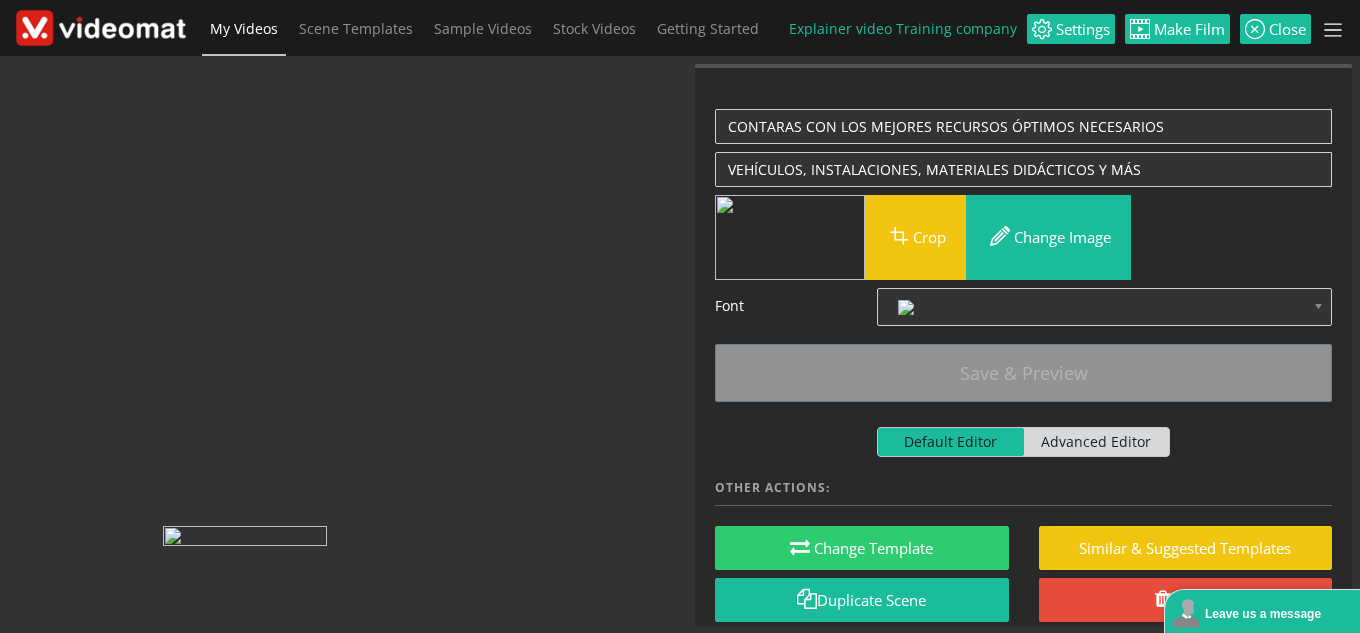 drag, startPoint x: 91, startPoint y: 582, endPoint x: 246, endPoint y: 390, distance: 246.75696 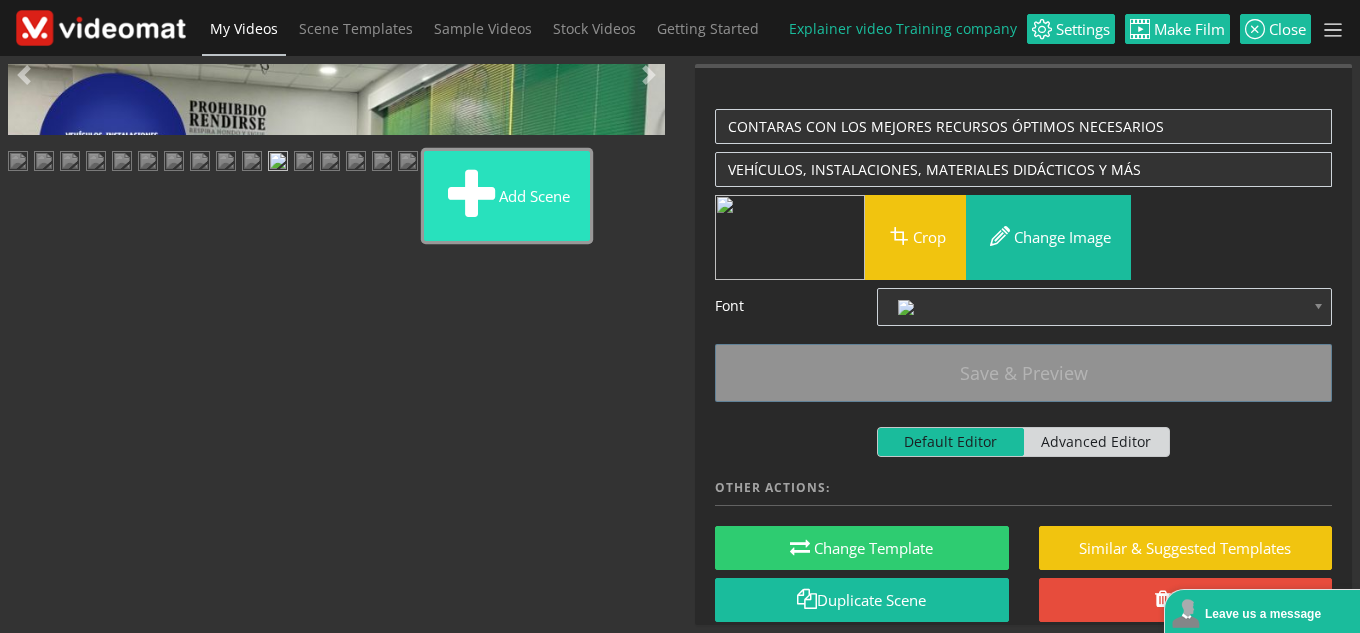 click on "Add scene" at bounding box center [507, 196] 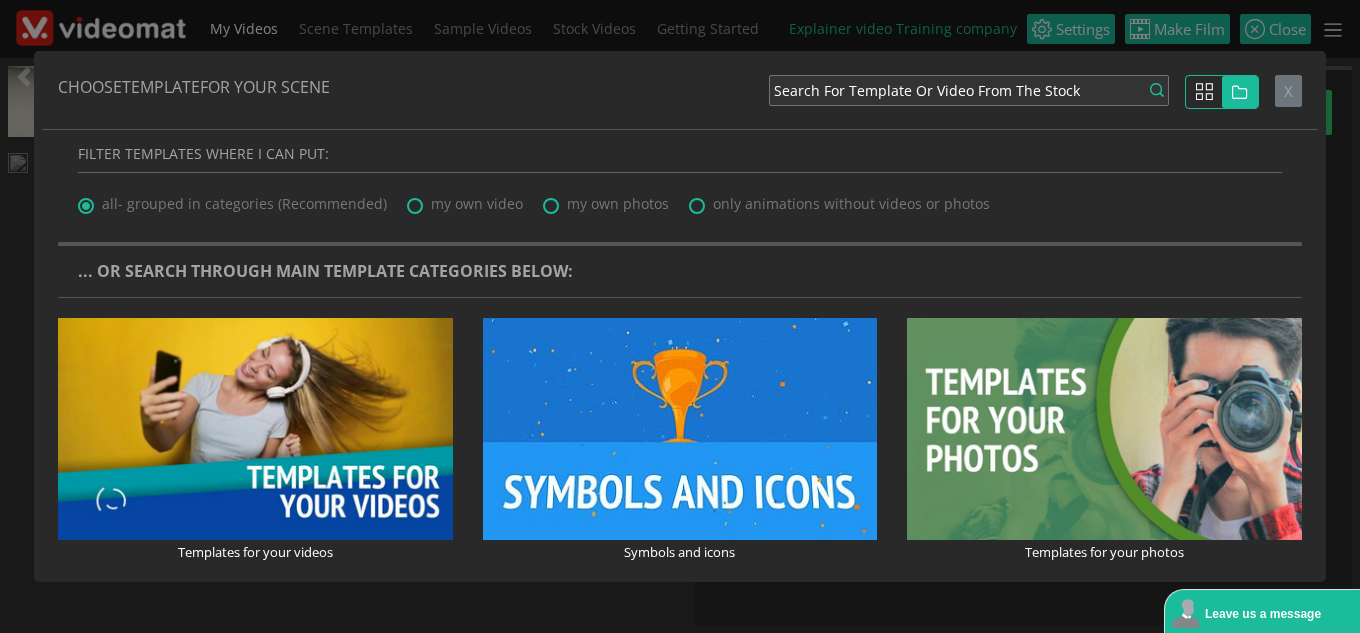 click on "Show Templates" at bounding box center (255, 442) 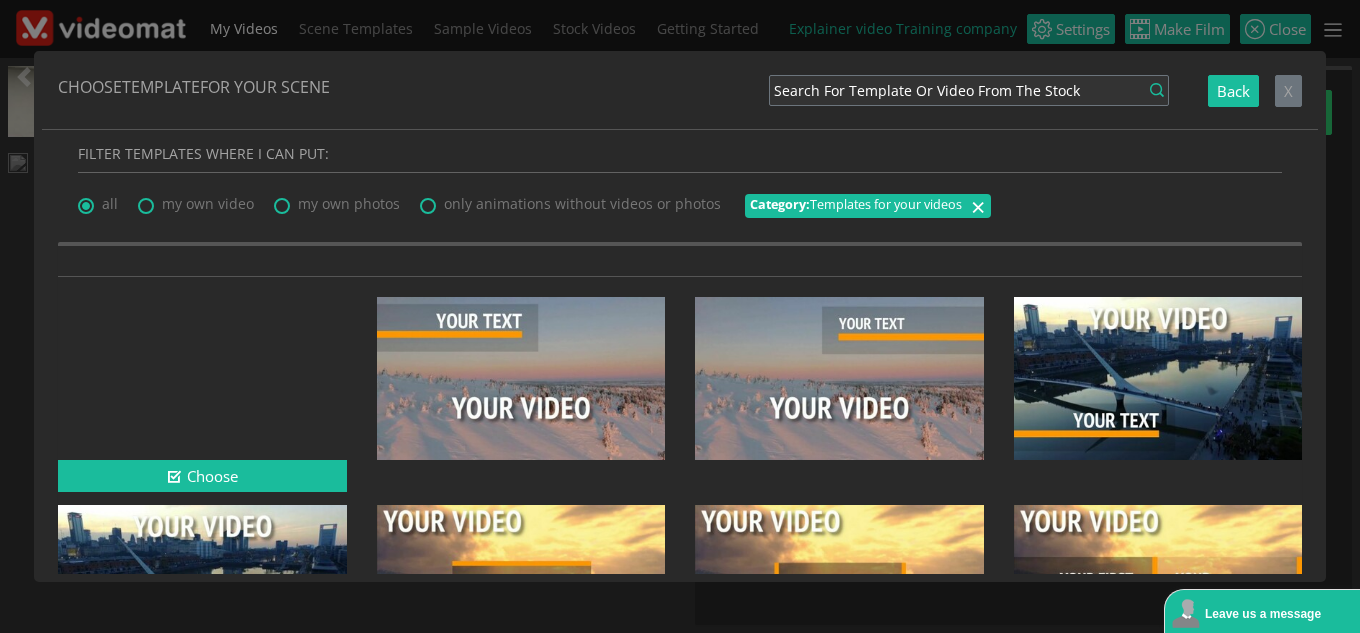 click at bounding box center (202, 378) 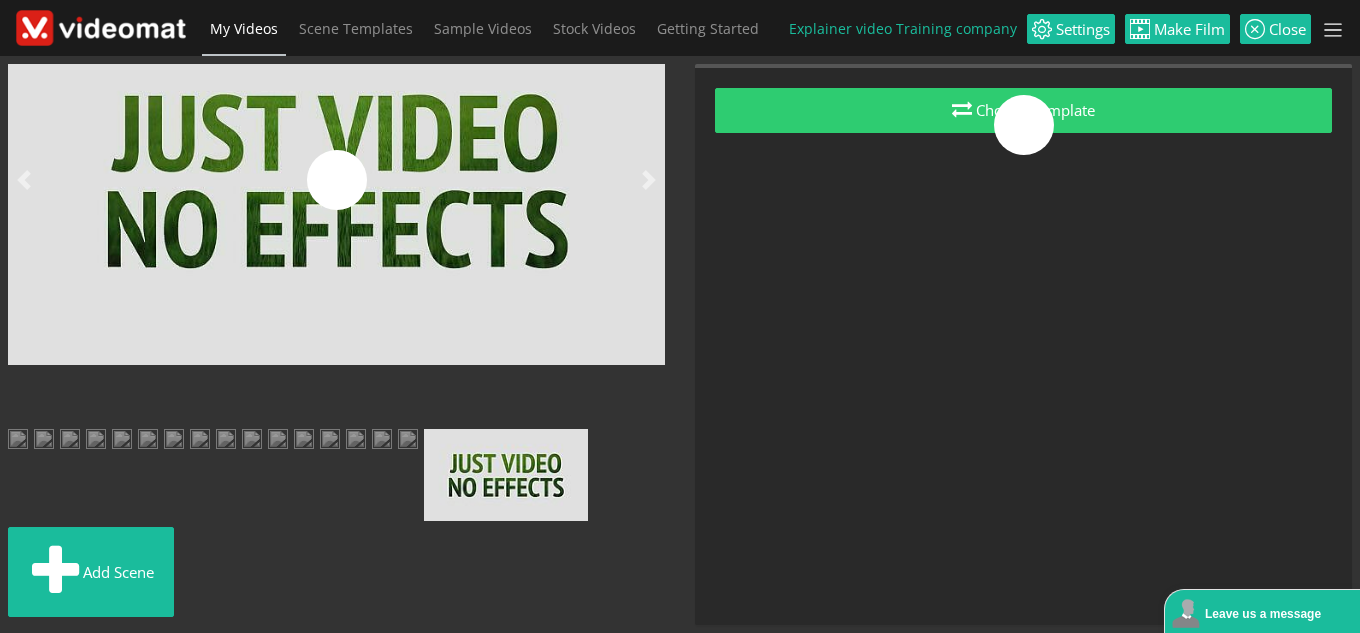 scroll, scrollTop: 456, scrollLeft: 0, axis: vertical 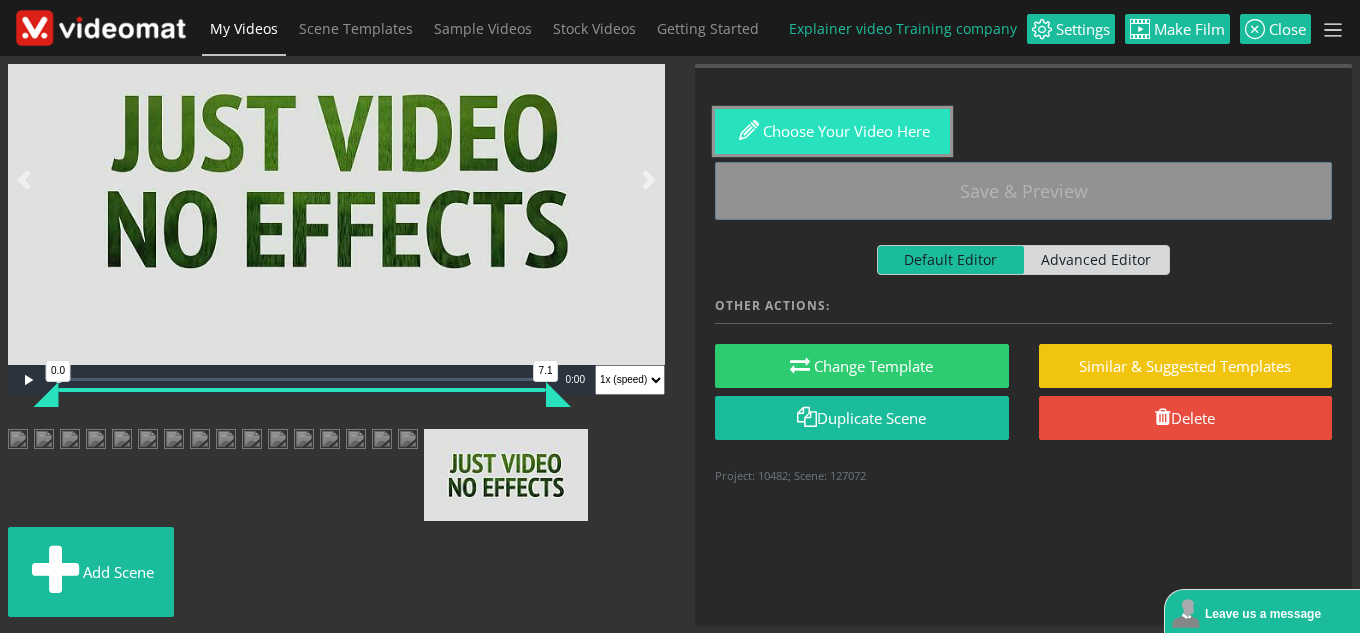 click on "Choose your video here" at bounding box center (832, 131) 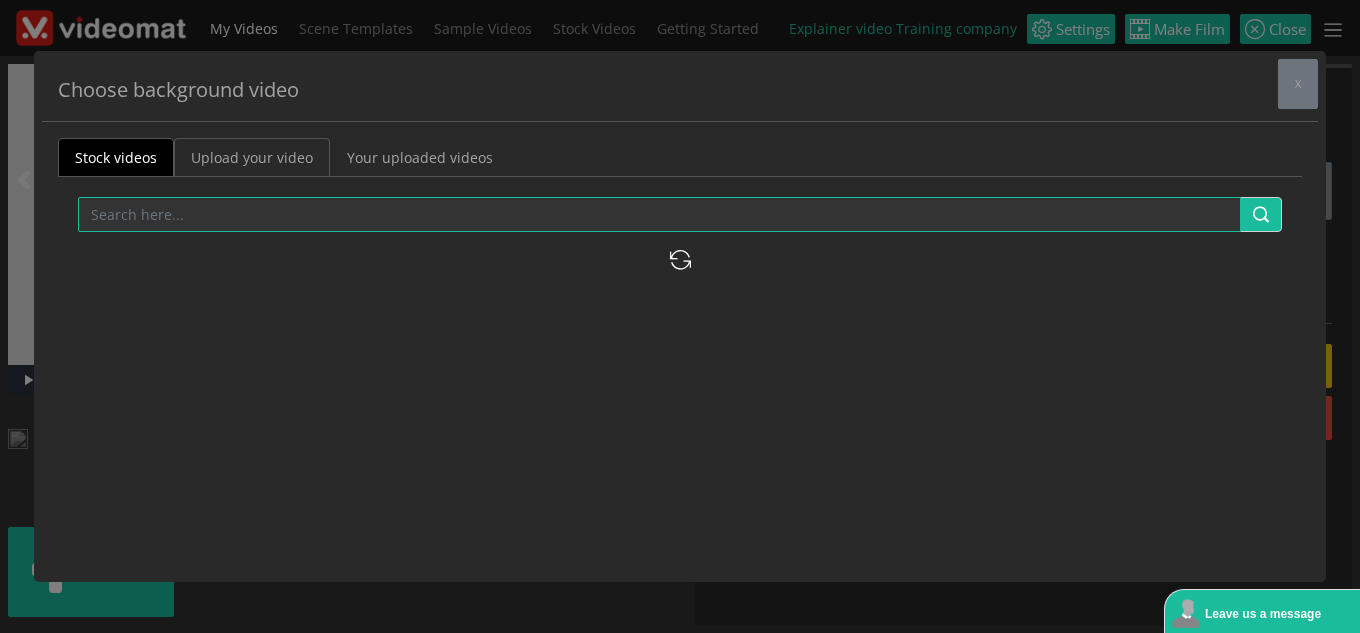 click on "Upload your video" at bounding box center (252, 157) 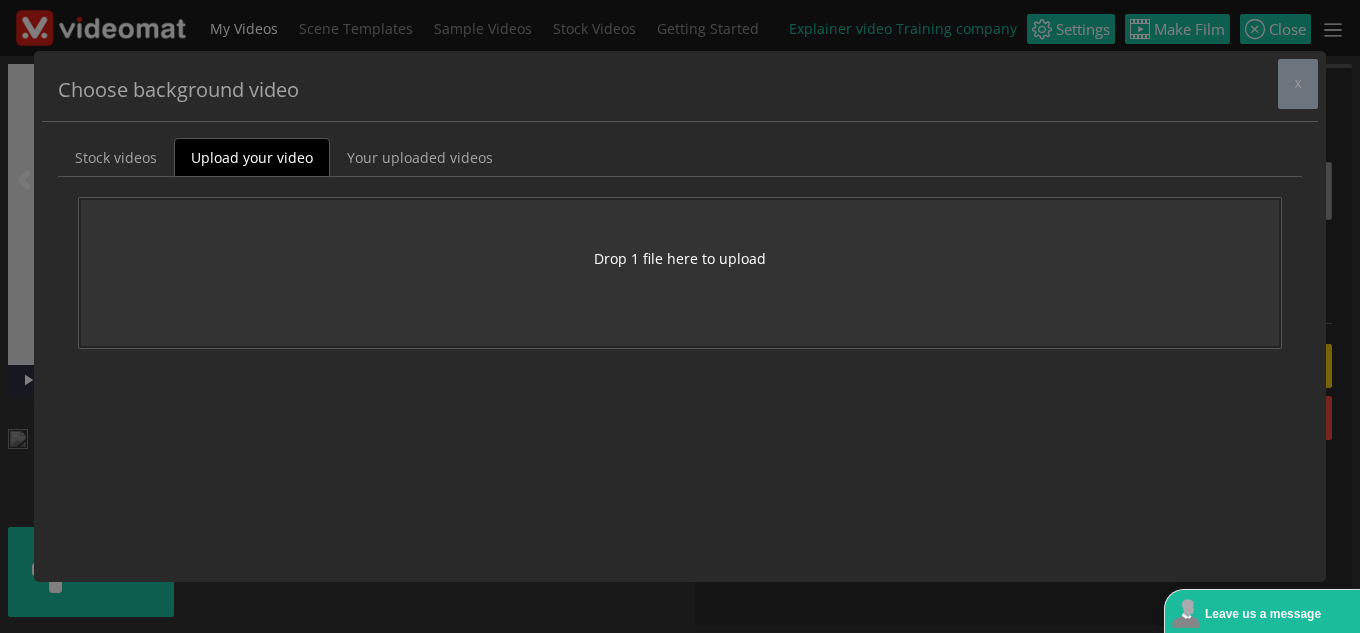 click on "Drop 1 file here to upload" at bounding box center (680, 258) 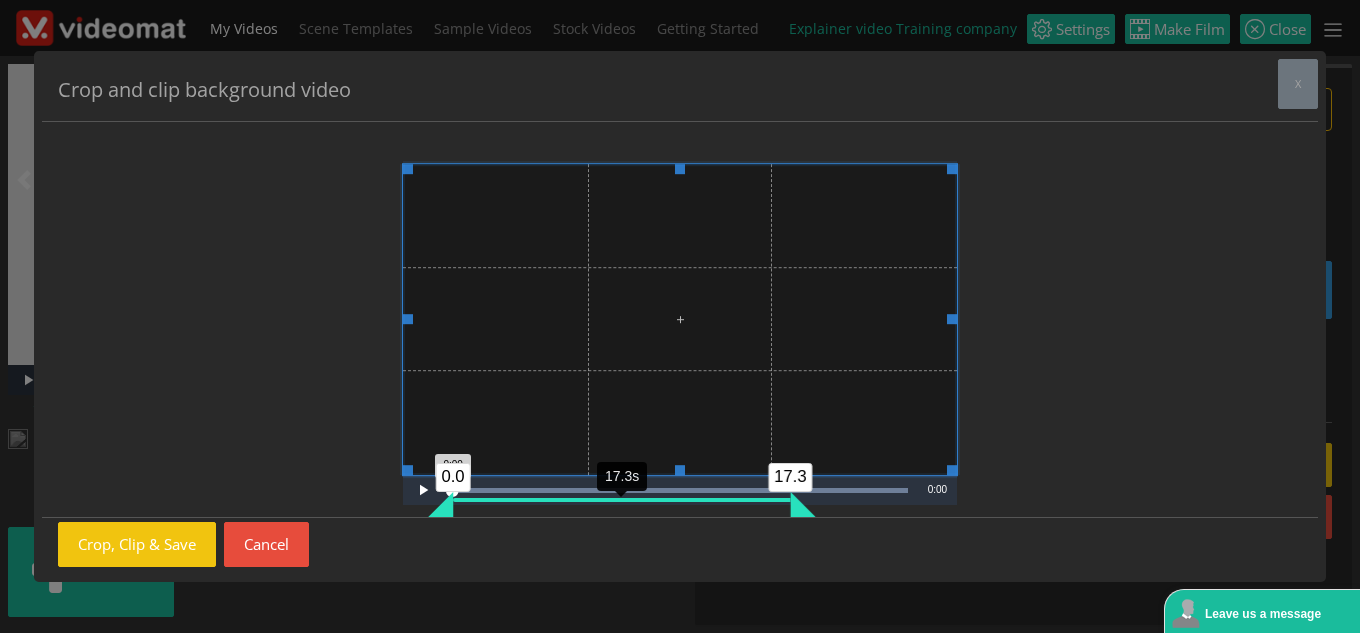 drag, startPoint x: 555, startPoint y: 504, endPoint x: 794, endPoint y: 498, distance: 239.0753 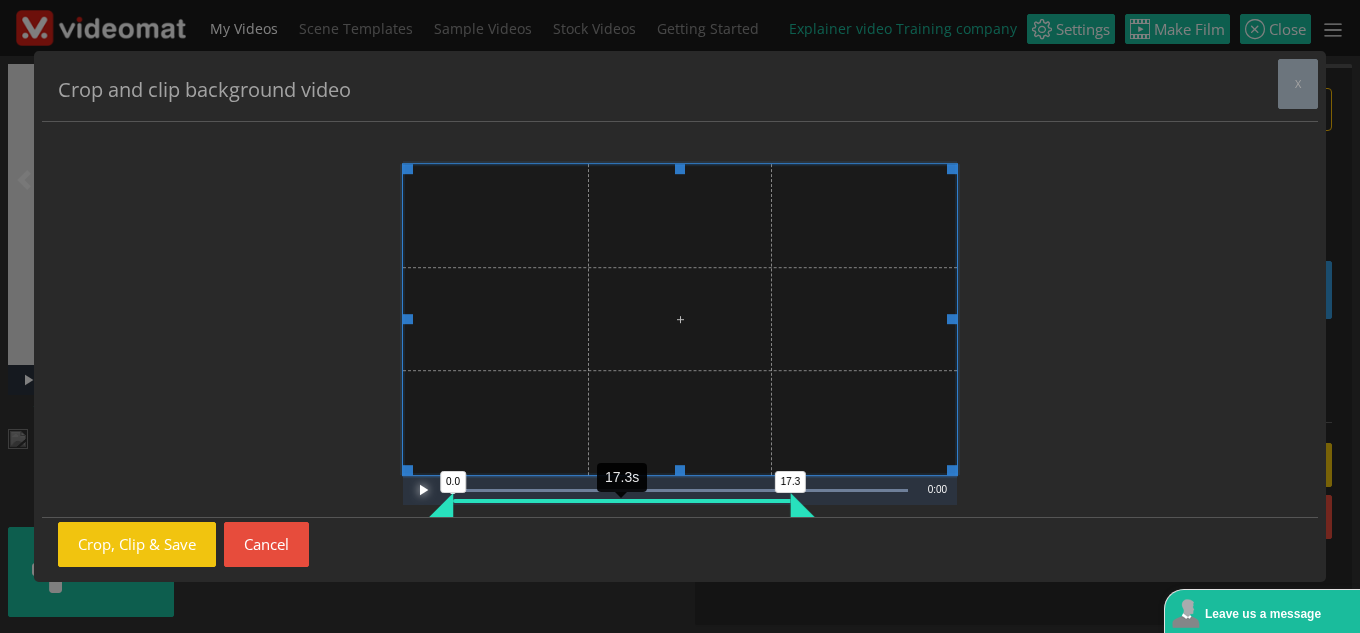 click at bounding box center [423, 490] 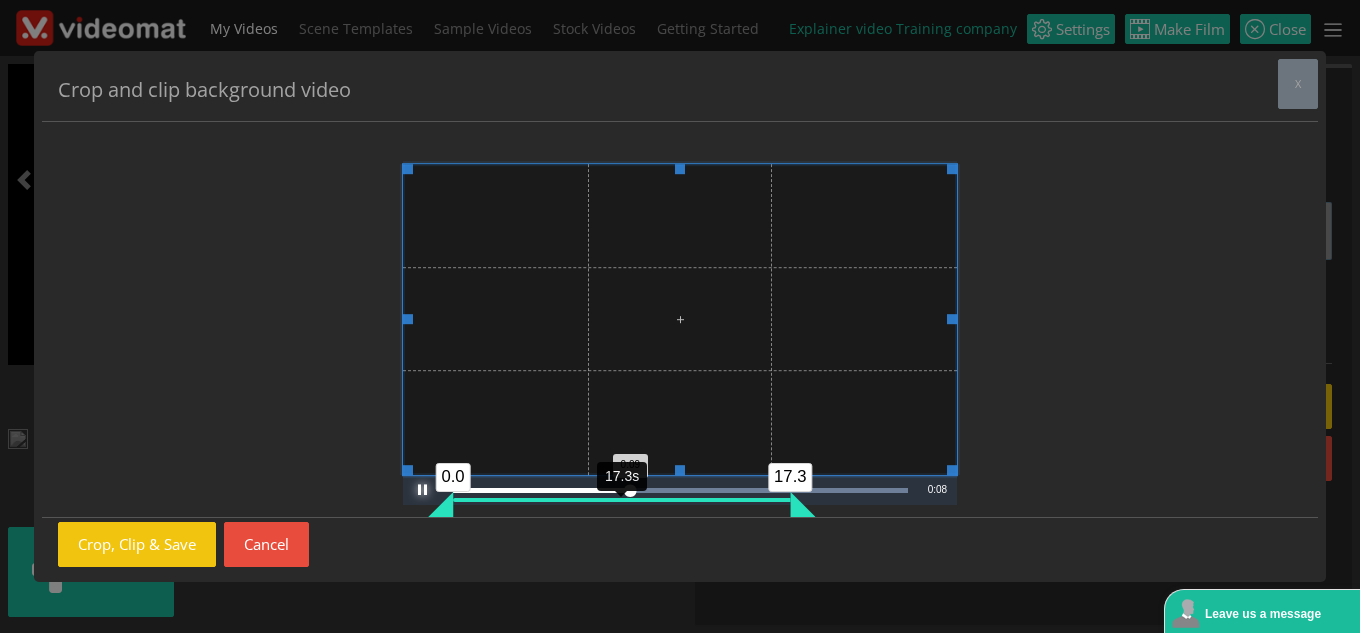 scroll, scrollTop: 456, scrollLeft: 0, axis: vertical 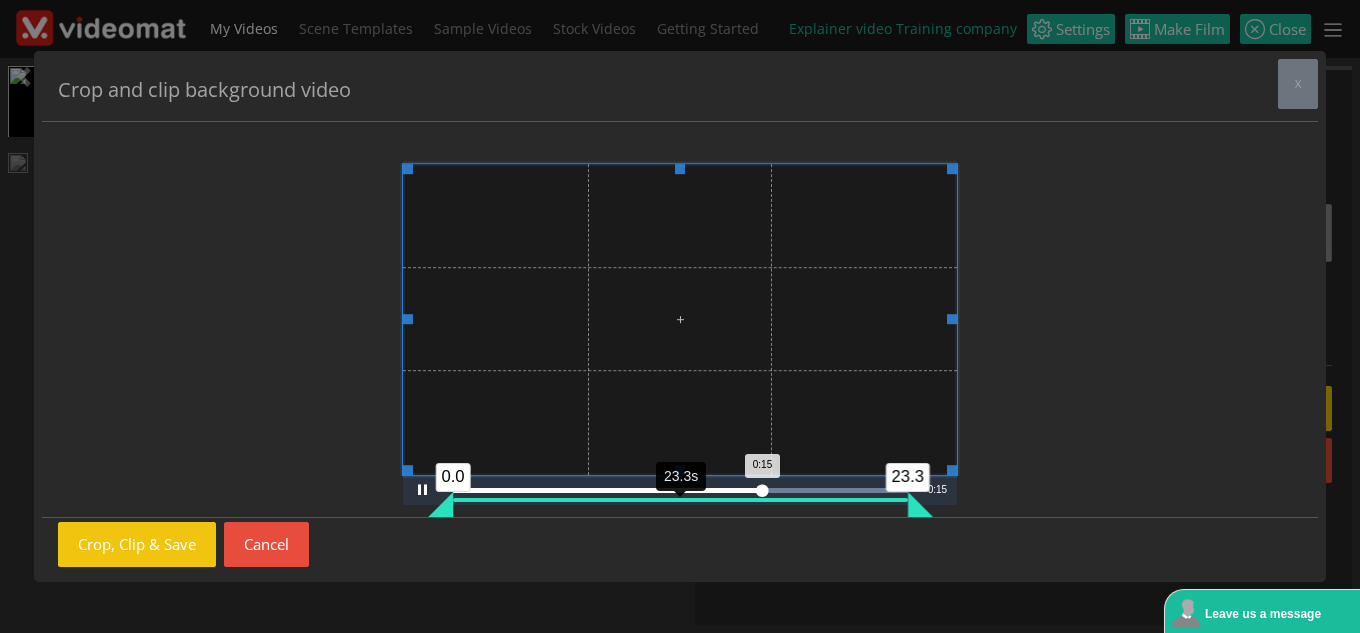 drag, startPoint x: 795, startPoint y: 507, endPoint x: 923, endPoint y: 499, distance: 128.24976 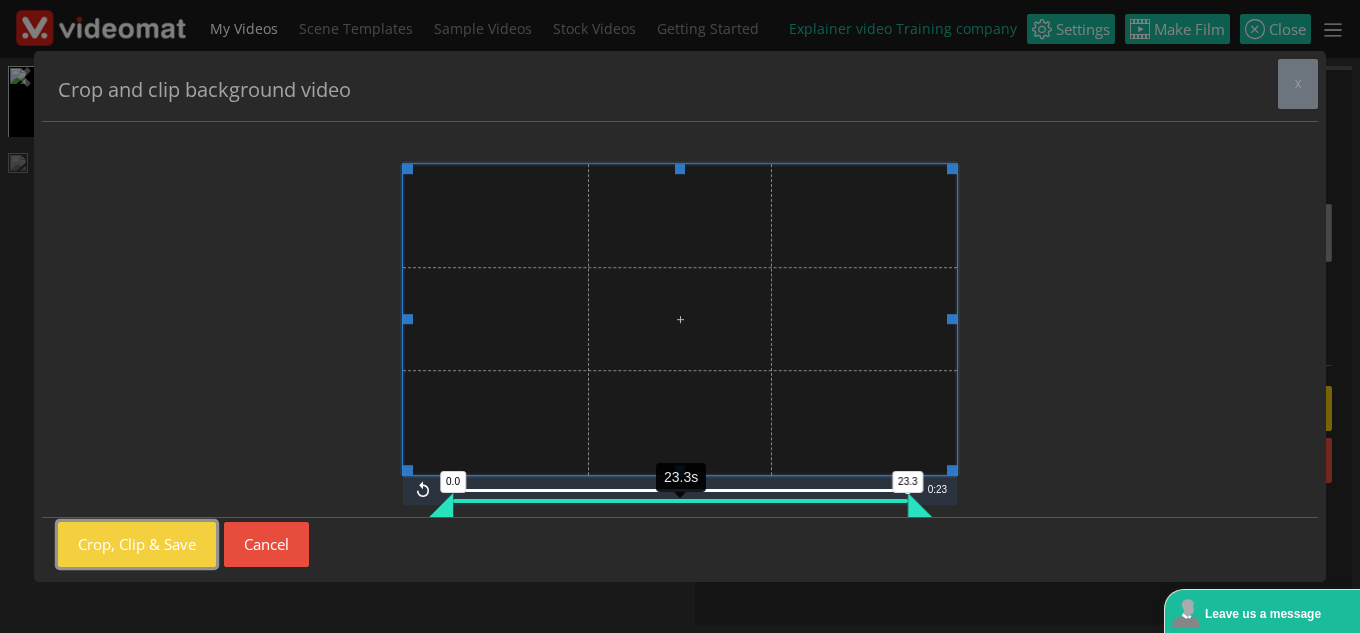 click on "Crop, Clip & Save" at bounding box center [137, 544] 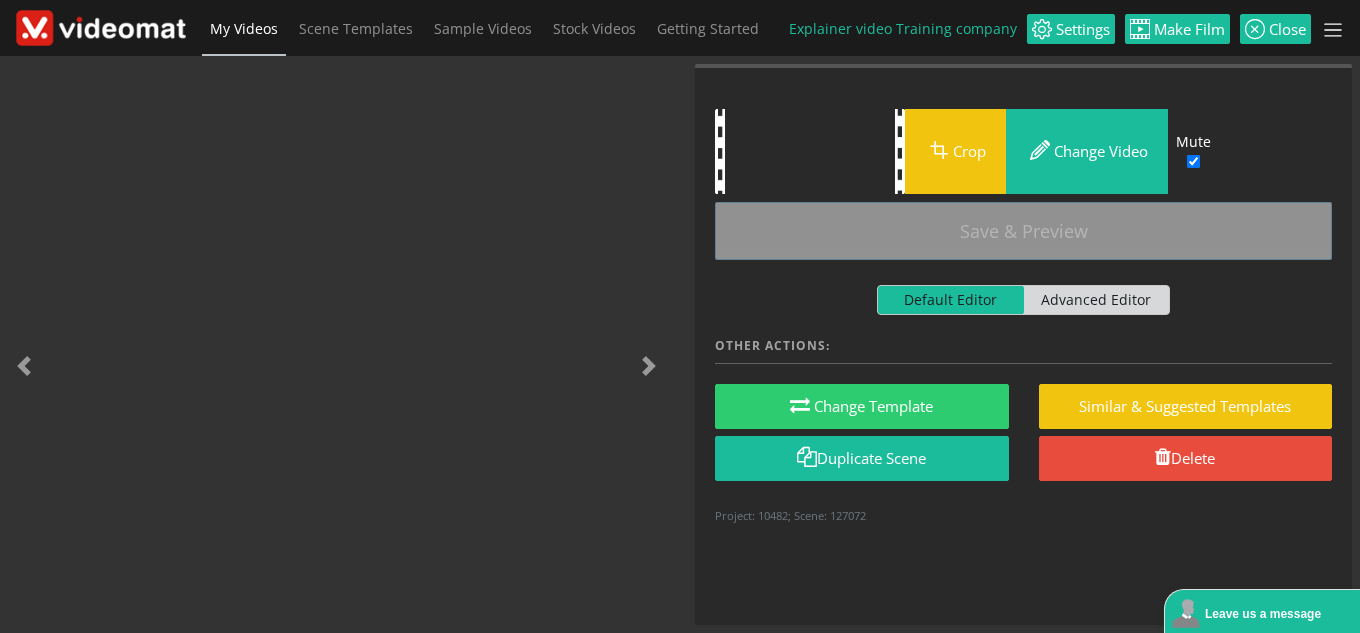 scroll, scrollTop: 0, scrollLeft: 0, axis: both 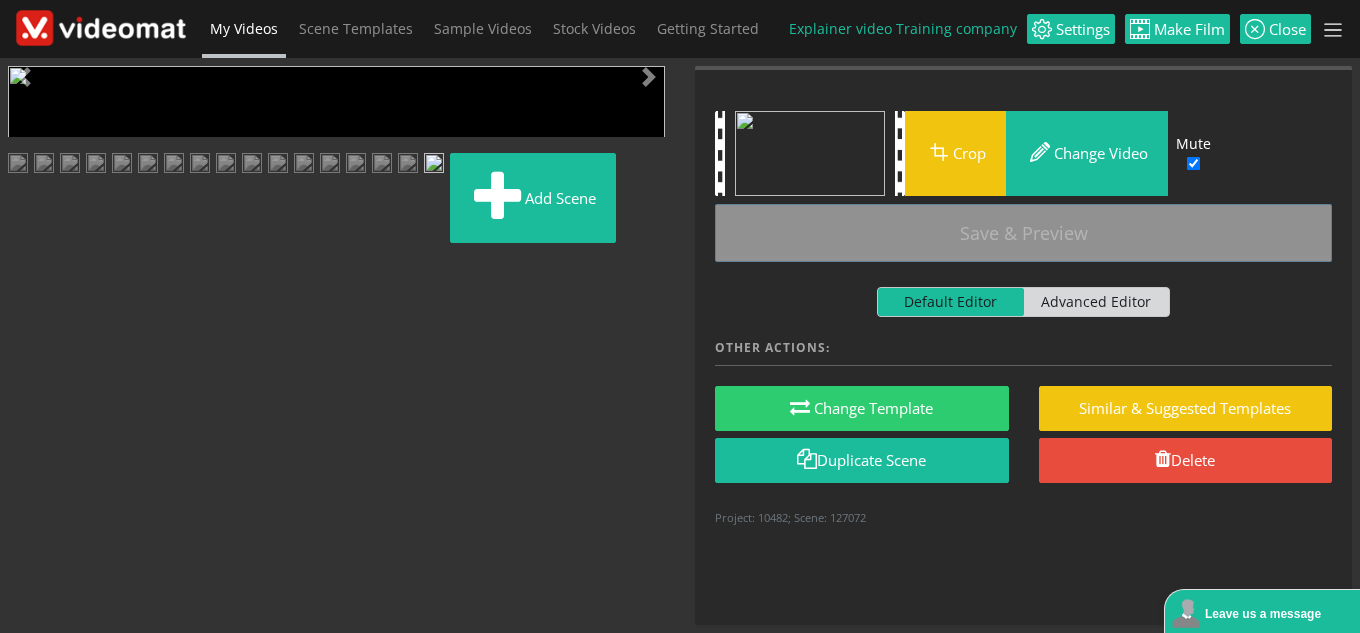 click at bounding box center [28, 449] 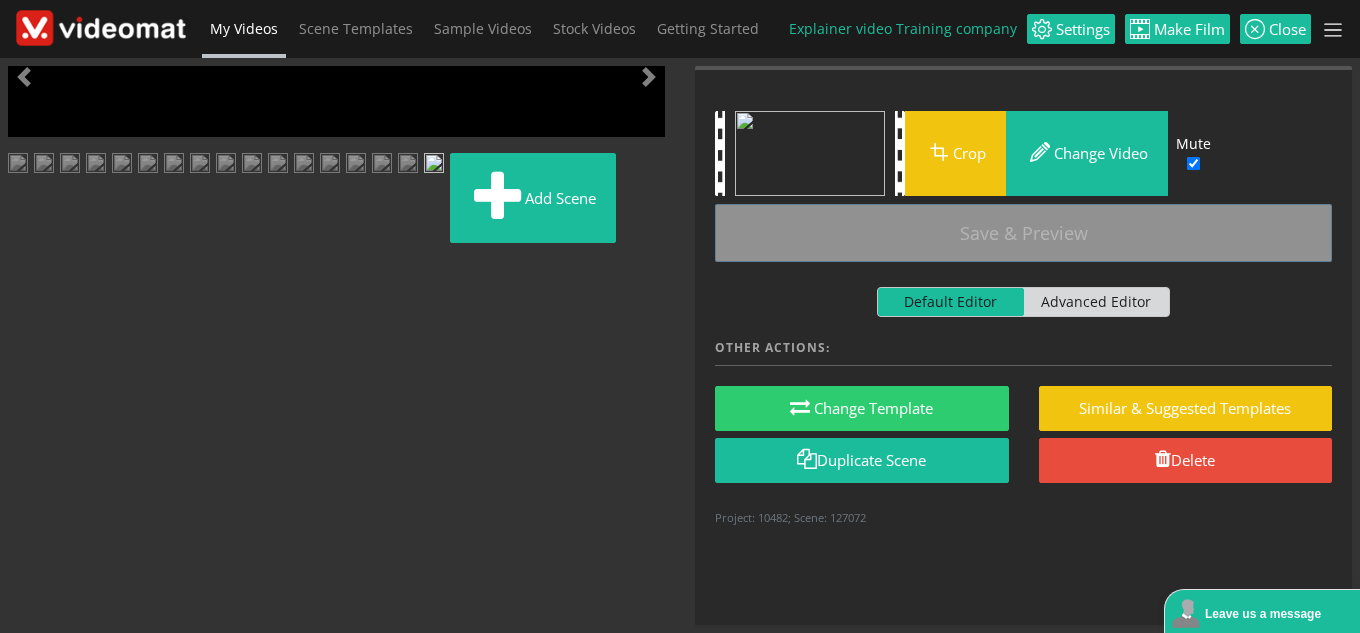 click on "Video Player is loading. Pause Loaded :  100.00% 0:00 0:03 0.0 23.5 Current Time  0:03 0.5x 0.8x 0.9x 1x (speed) 1.1x 1.2x 1.3x 1.4x 1.5x 1.6x 1.7x 1.8x 1.9x 2x 3x 4x This is a modal window. Beginning of dialog window. Escape will cancel and close the window. Text Color White Black Red Green Blue Yellow Magenta Cyan Opacity Opaque Semi-Transparent Text Background Color Black White Red Green Blue Yellow Magenta Cyan Opacity Opaque Semi-Transparent Transparent Caption Area Background Color Black White Red Green Blue Yellow Magenta Cyan Opacity Transparent Semi-Transparent Opaque Font Size 50% 75% 100% 125% 150% 175% 200% 300% 400% Text Edge Style None Raised Depressed Uniform Dropshadow Font Family Proportional Sans-Serif Monospace Sans-Serif Proportional Serif Monospace Serif Casual Script Small Caps Reset  restore all settings to the default values Done Close Modal Dialog End of dialog window." at bounding box center [336, 101] 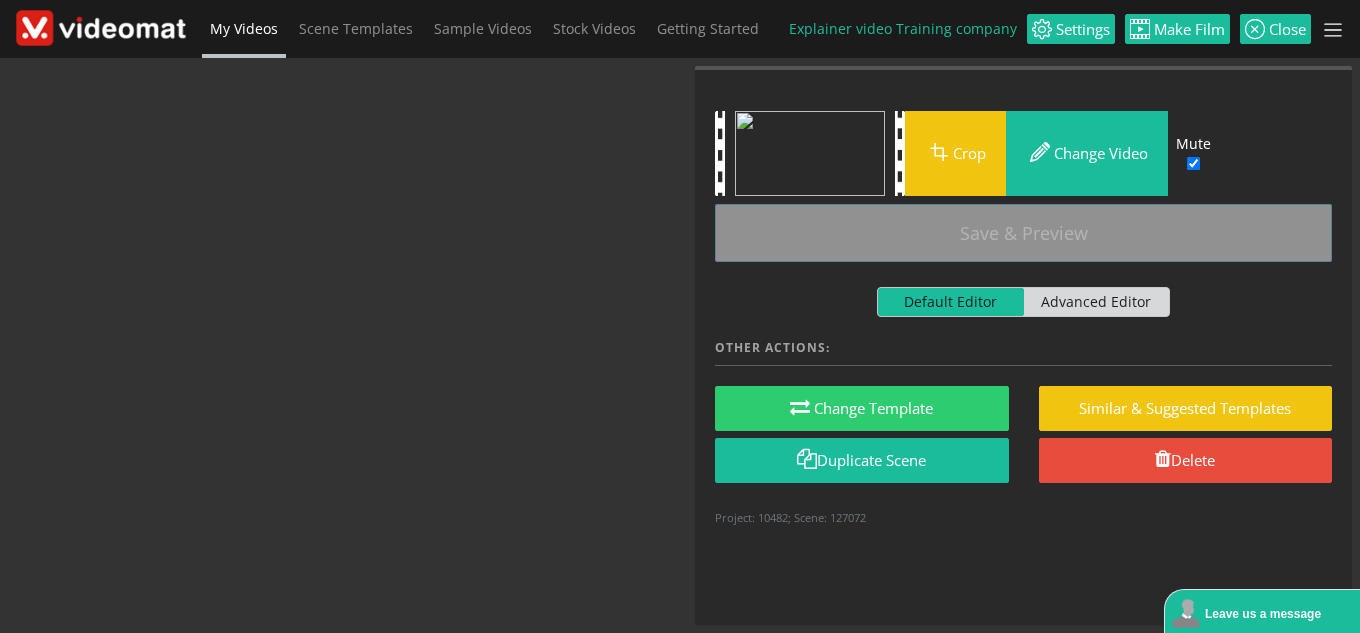 drag, startPoint x: 274, startPoint y: 572, endPoint x: 388, endPoint y: 388, distance: 216.45323 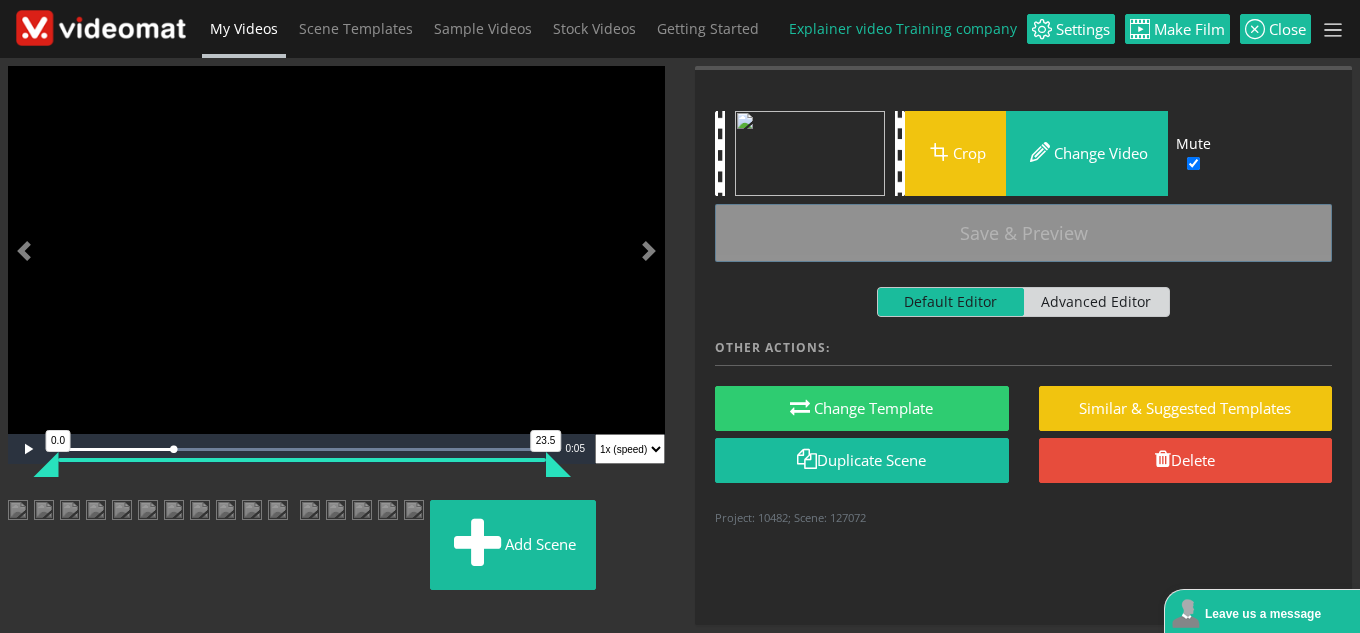 click at bounding box center [278, 512] 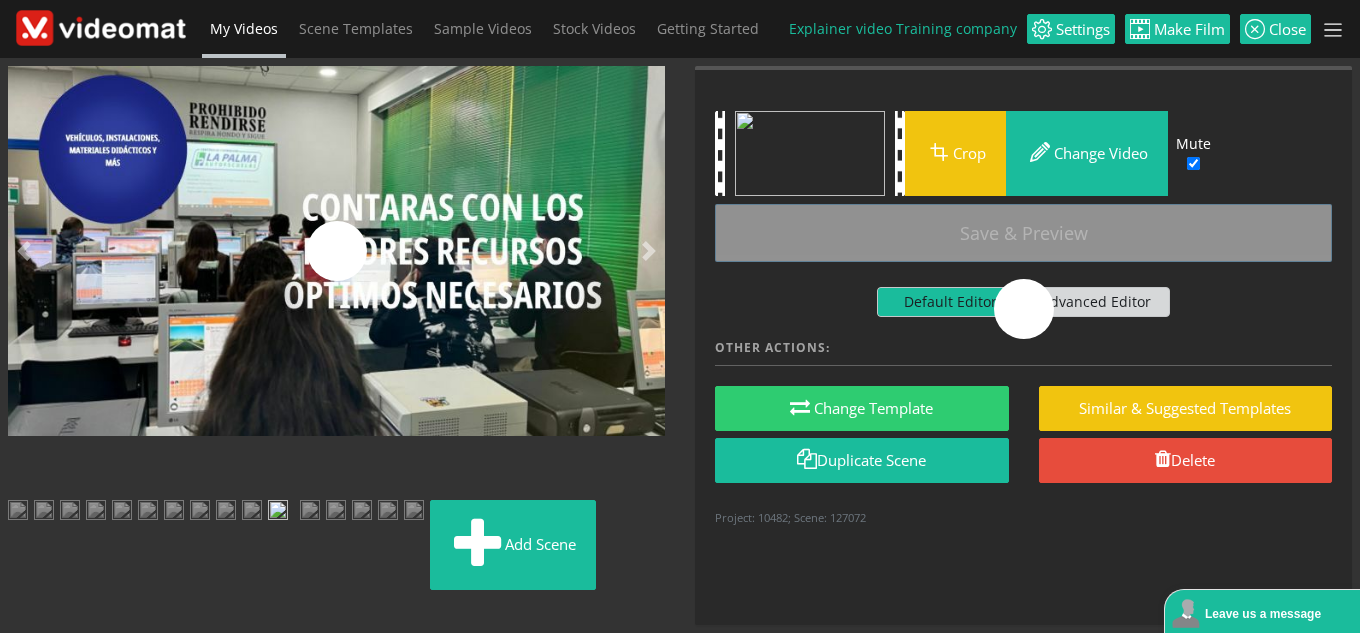 scroll, scrollTop: 0, scrollLeft: 0, axis: both 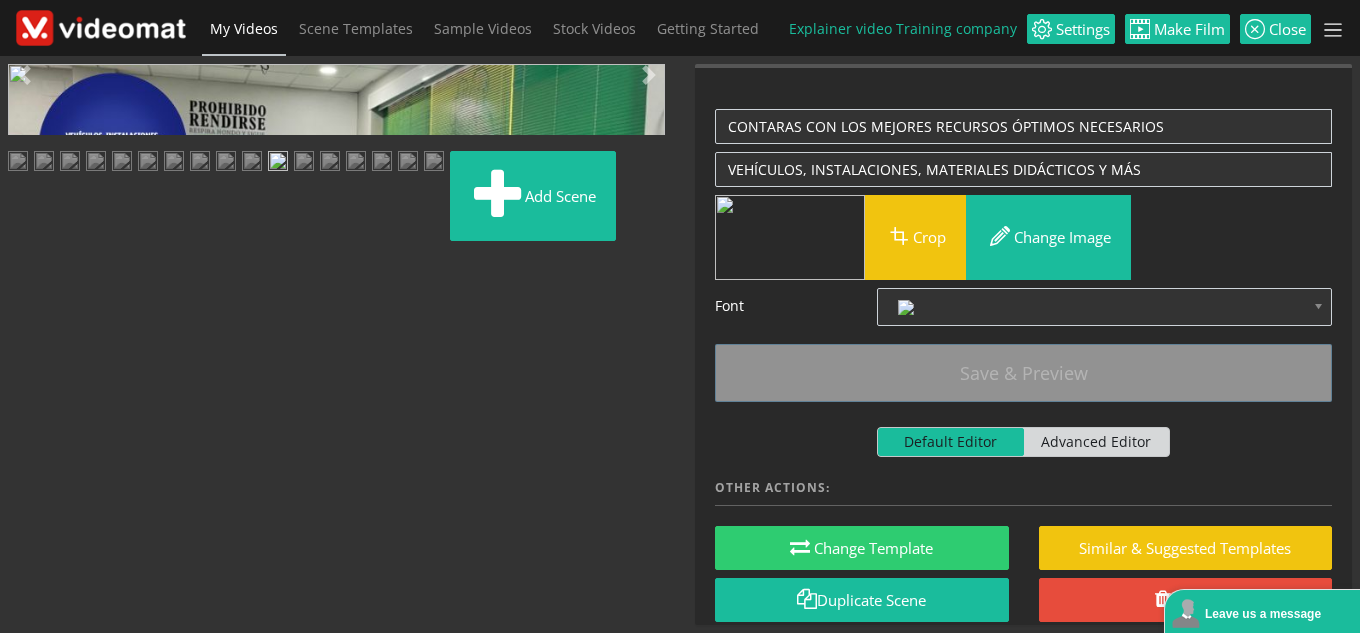 click at bounding box center [28, 449] 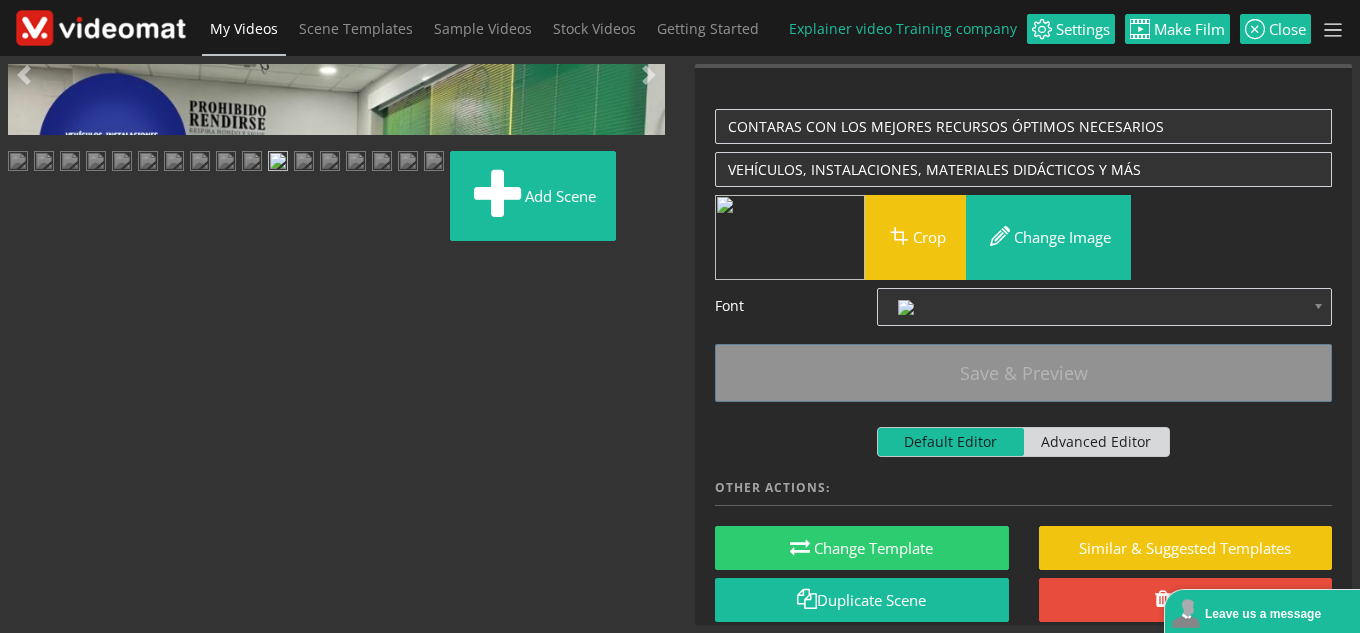 scroll, scrollTop: 400, scrollLeft: 0, axis: vertical 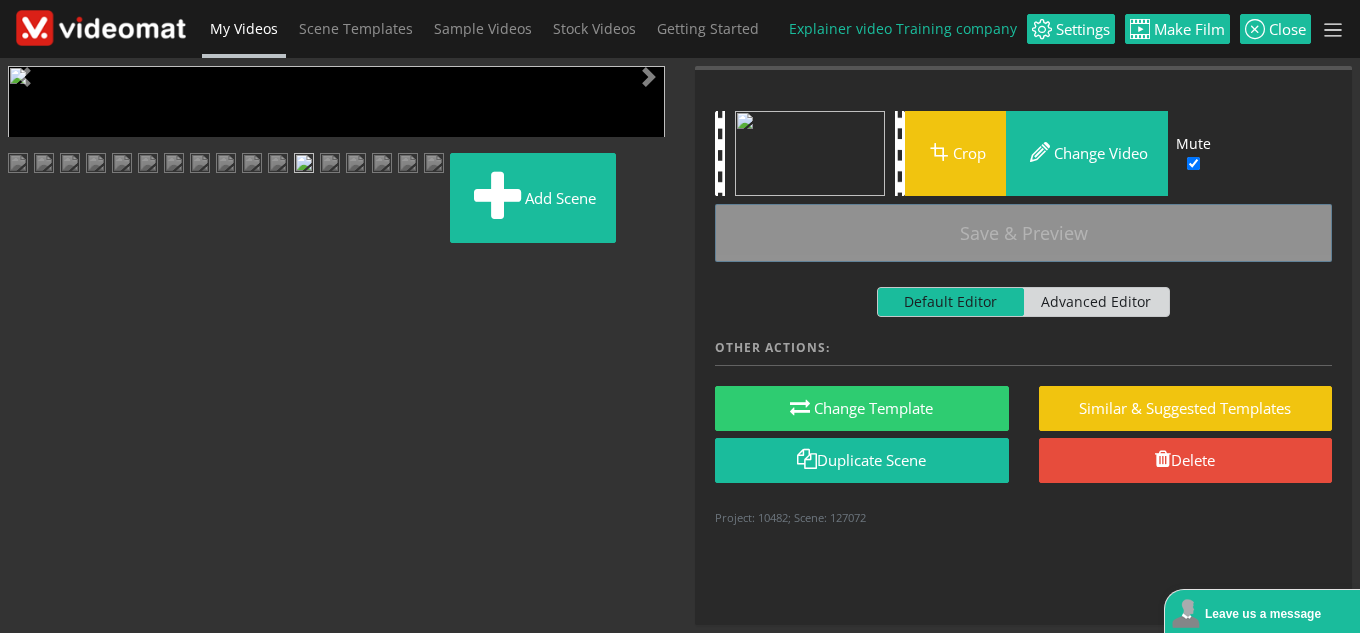 click at bounding box center [28, 449] 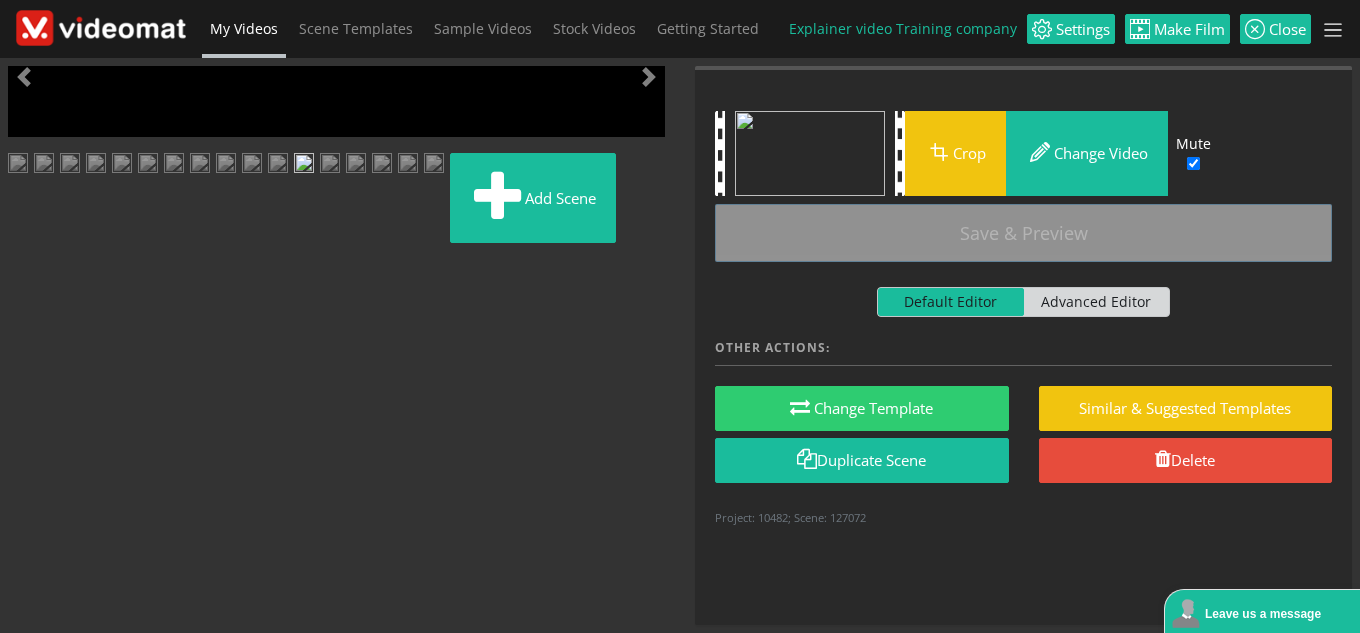 scroll, scrollTop: 456, scrollLeft: 0, axis: vertical 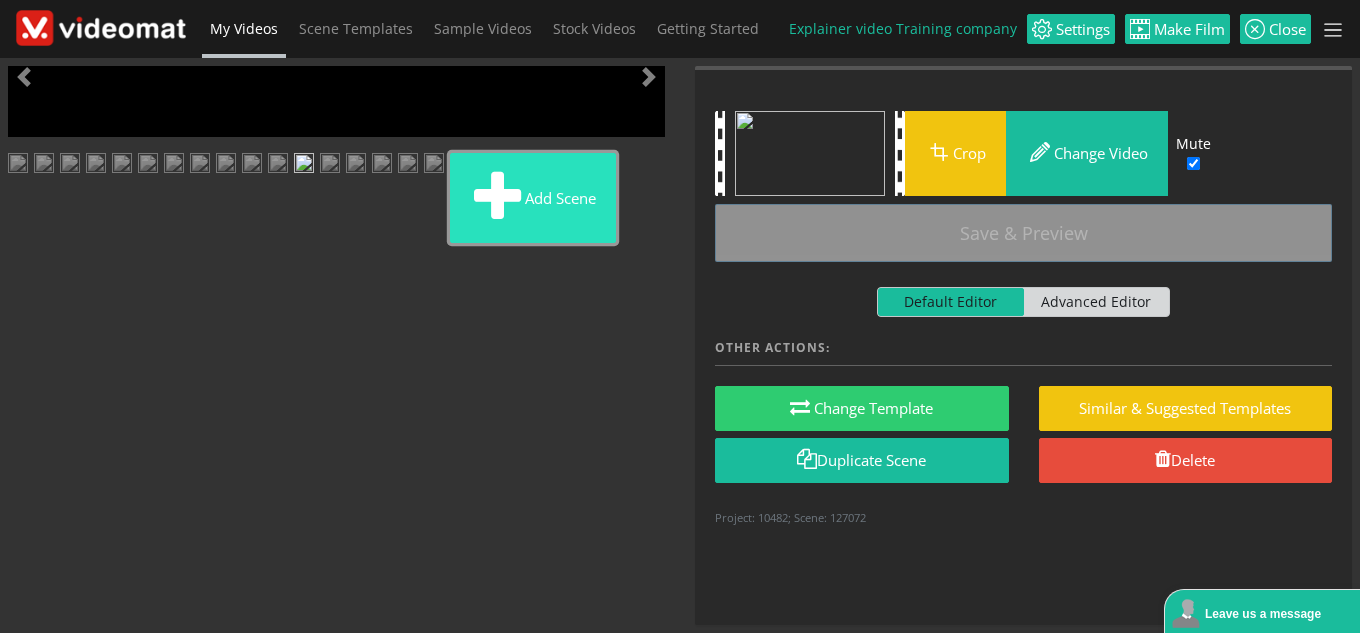 click on "Add scene" at bounding box center [533, 198] 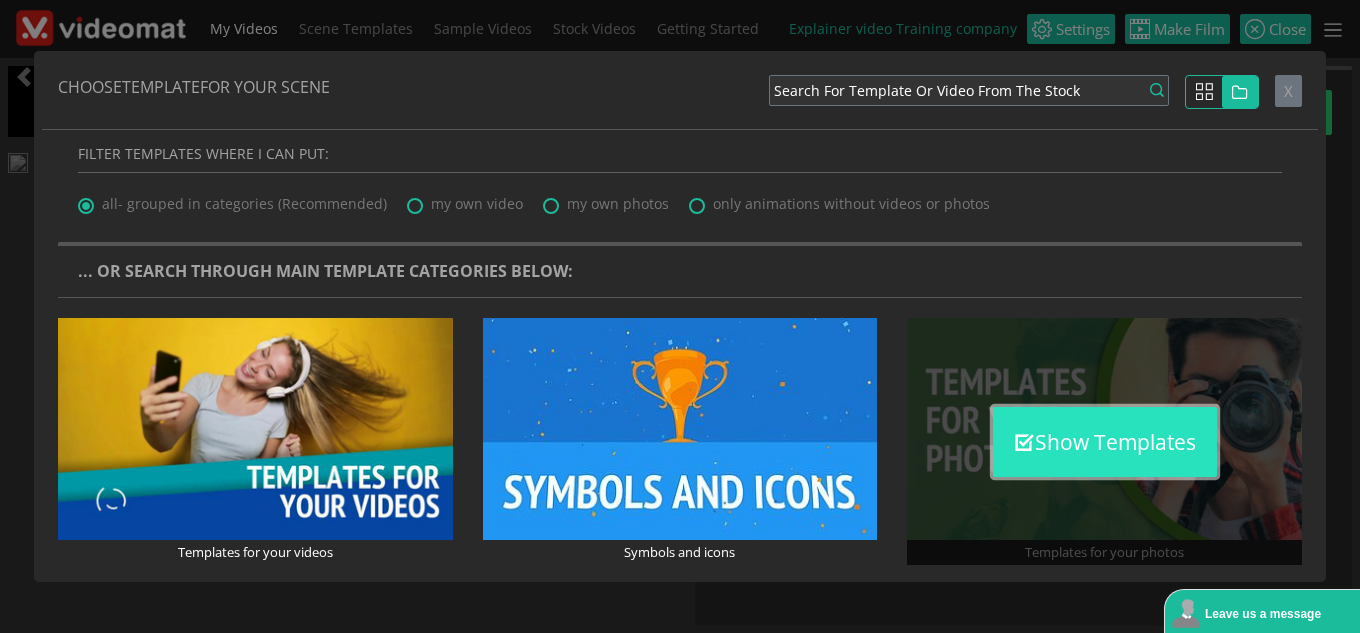 click on "Show Templates" at bounding box center (1105, 442) 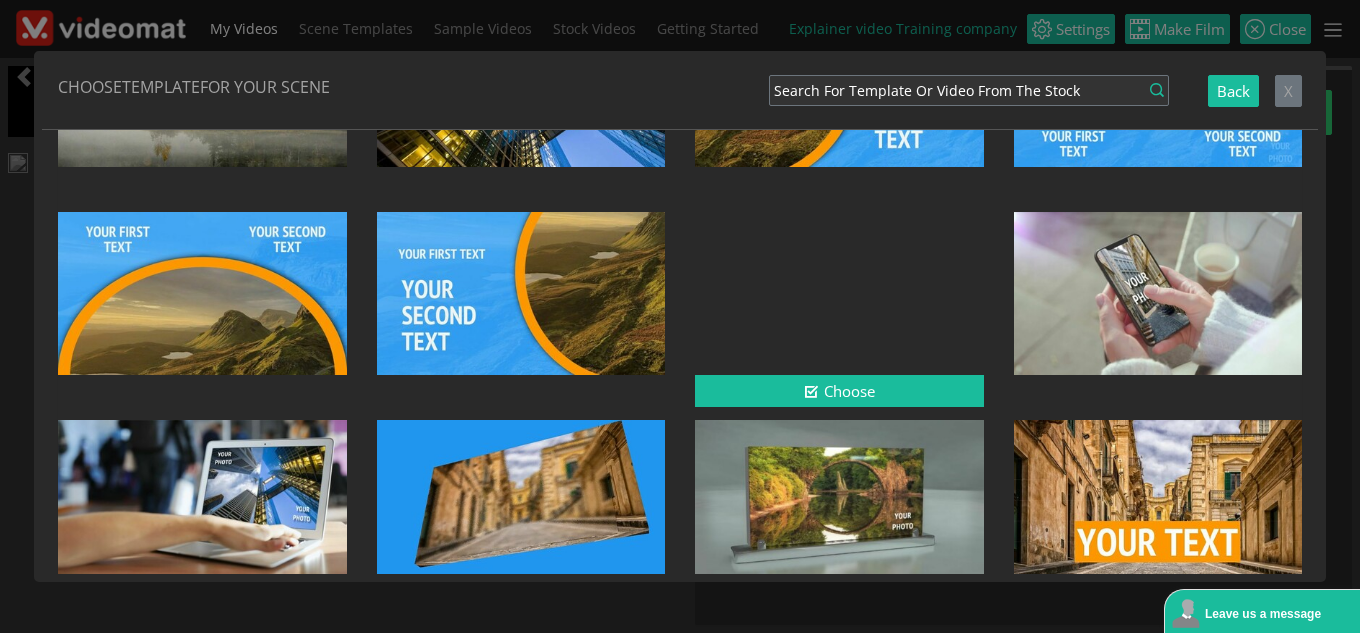 scroll, scrollTop: 1736, scrollLeft: 0, axis: vertical 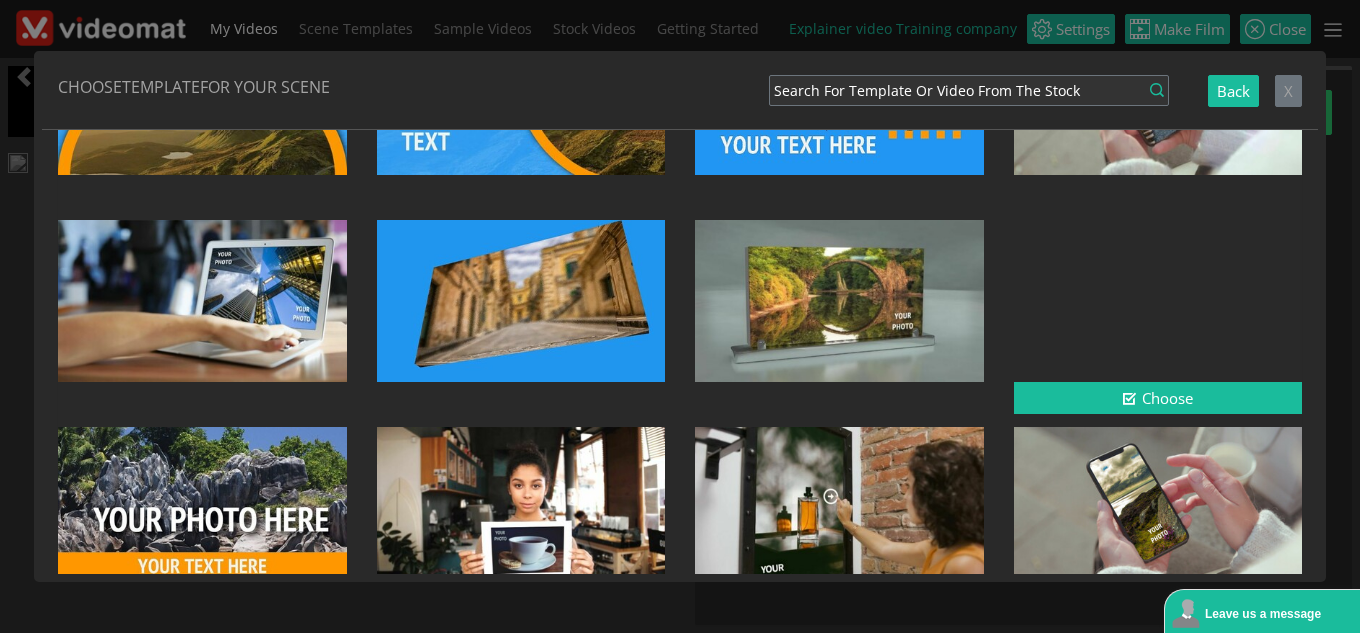 click at bounding box center (1158, 301) 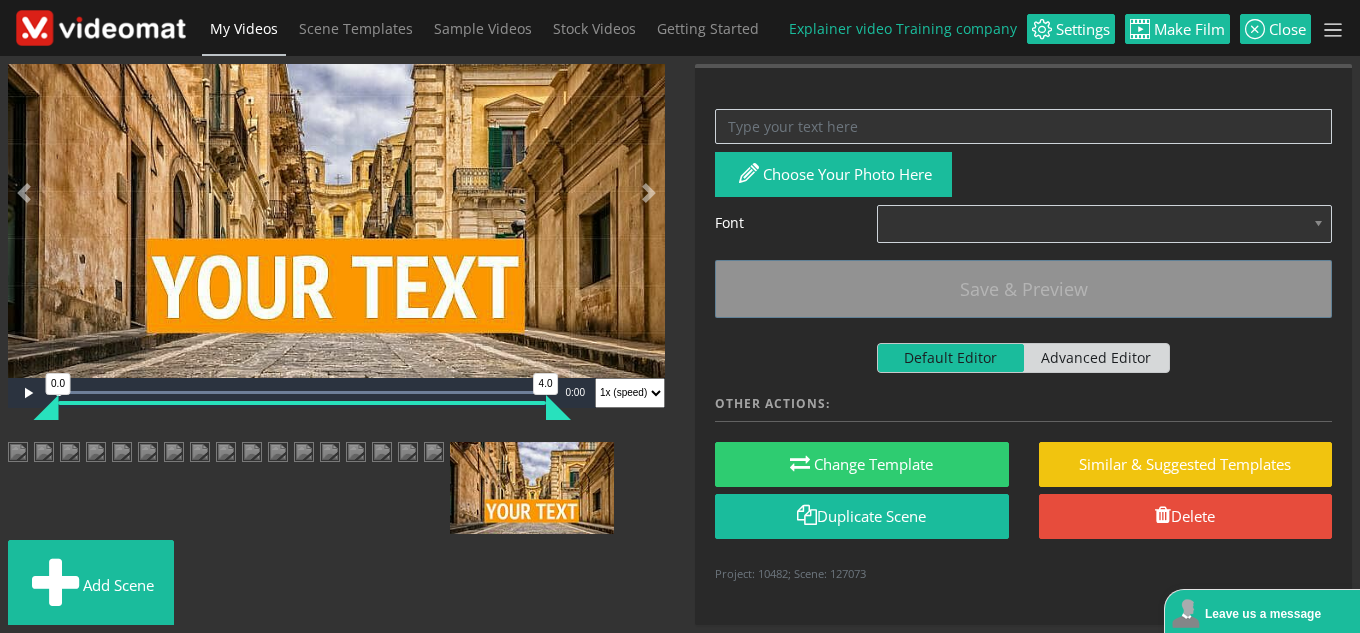 scroll, scrollTop: 0, scrollLeft: 0, axis: both 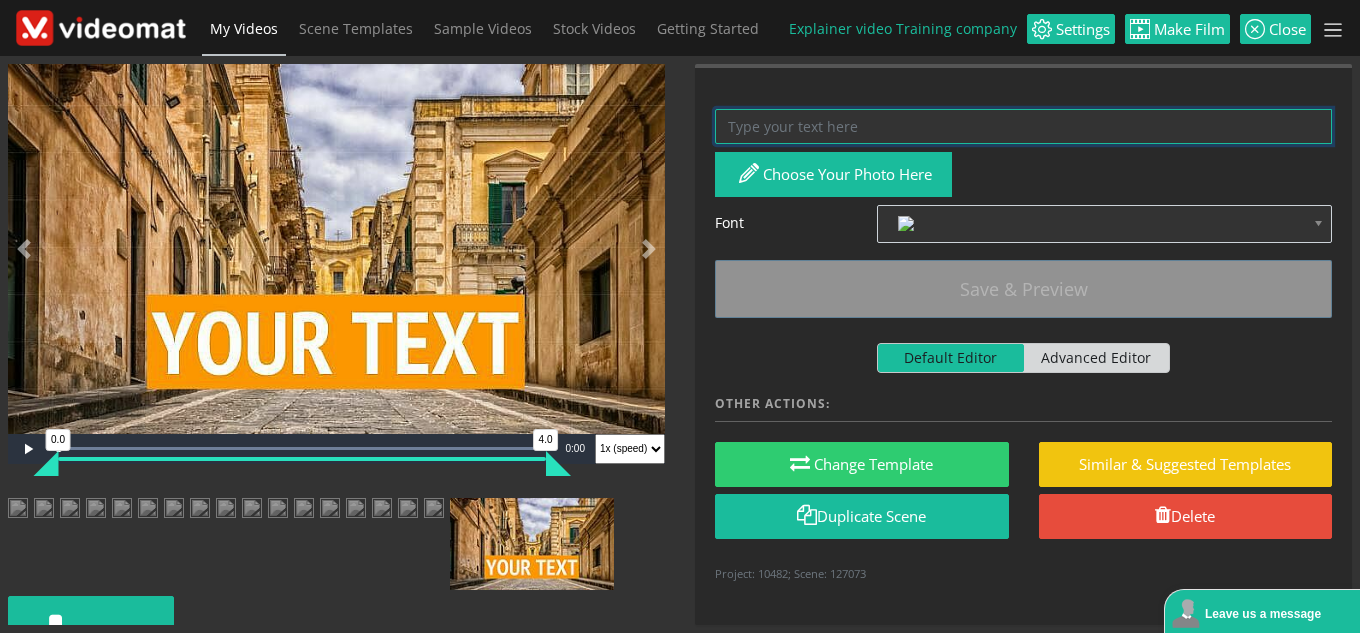 click at bounding box center (1023, 126) 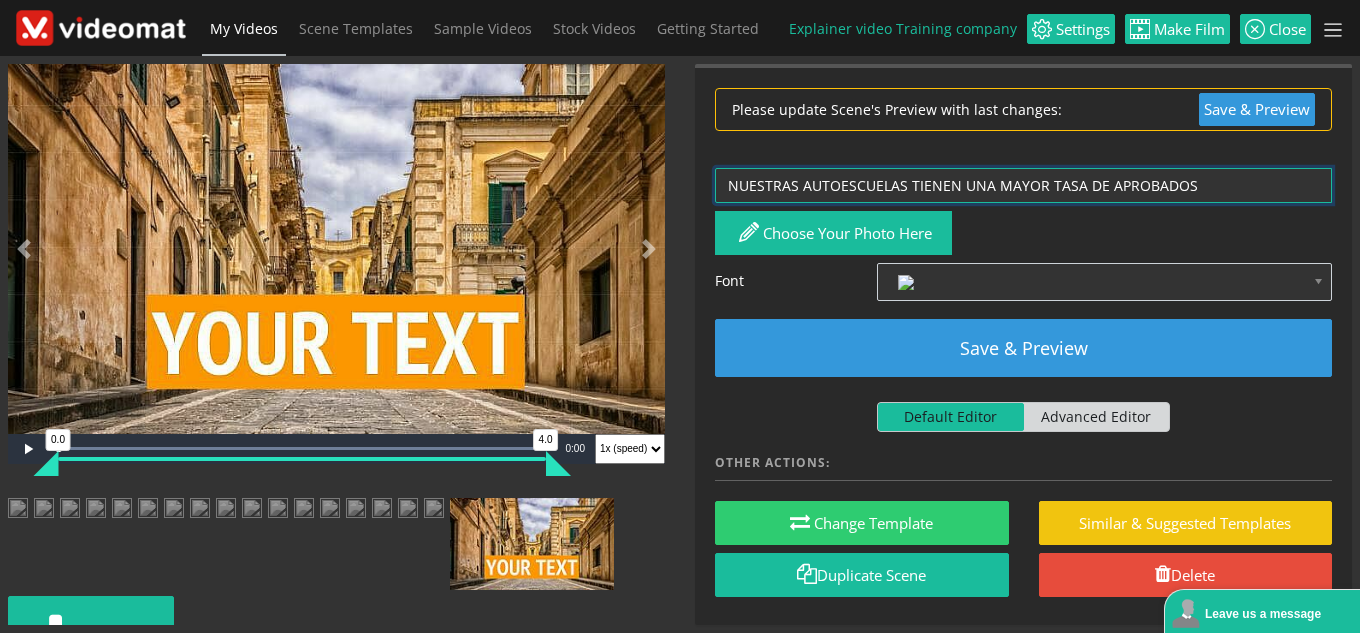 type on "NUESTRAS AUTOESCUELAS TIENEN UNA MAYOR TASA DE APROBADOS" 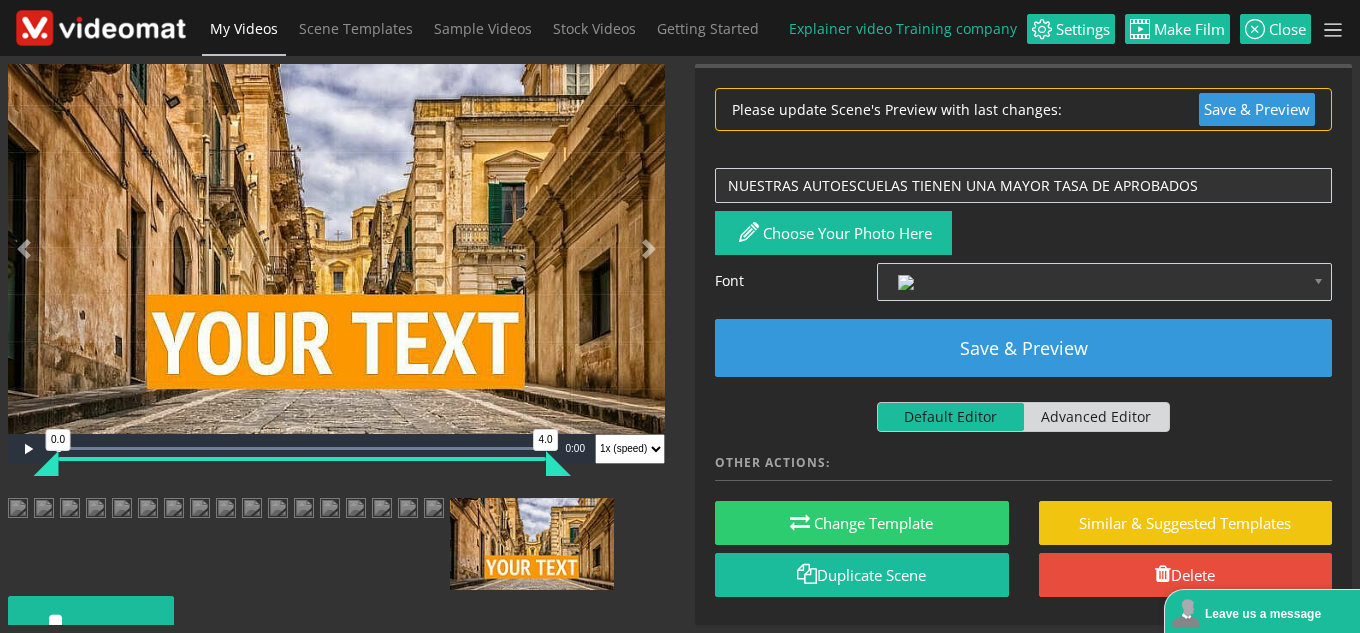 click on "NUESTRAS AUTOESCUELAS TIENEN UNA MAYOR TASA DE APROBADOS
Crop
Choose your photo here
Choose your photo by clicking button above
Font
Noto Sans All Languages
PT Sans Narrow
Alegreya
Alegreya Italic
Alegreya Sans
Alegreya Sans Italic
Amatic Bold
Balsamiq Sans
Balsamiq Sans Italic
Bangers
Barlow Condensed
Berkshire Swash" at bounding box center (1023, 376) 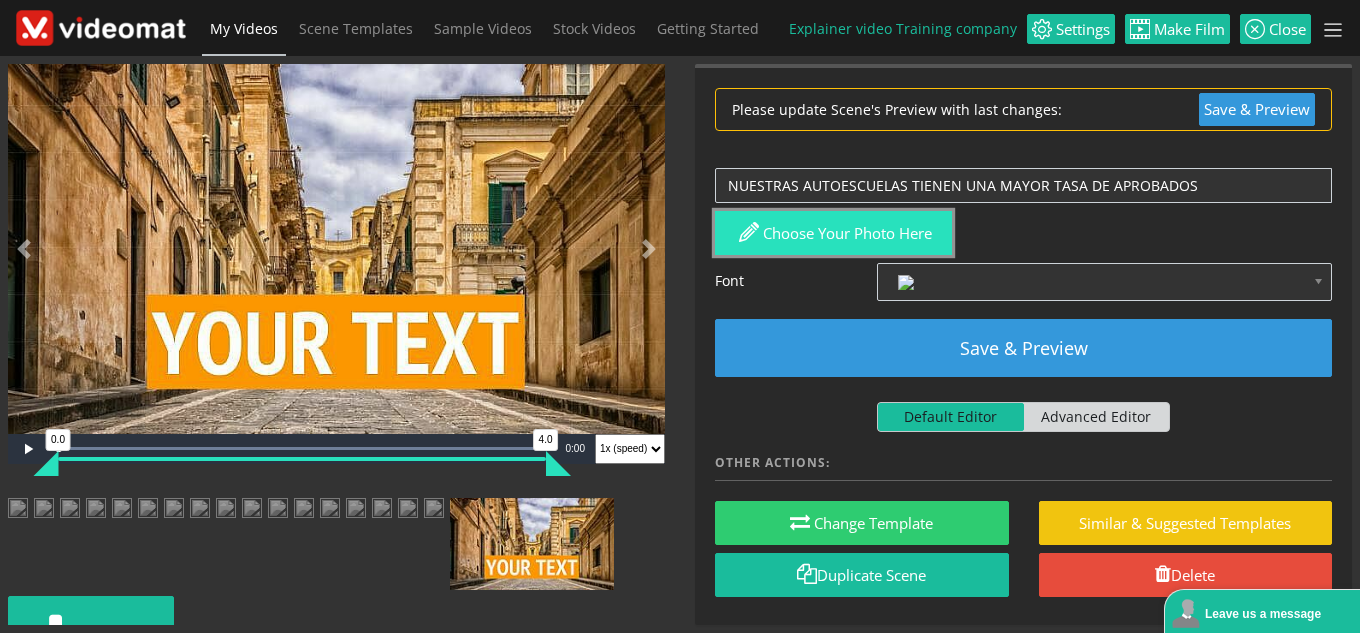 click on "Choose your photo here" at bounding box center (833, 233) 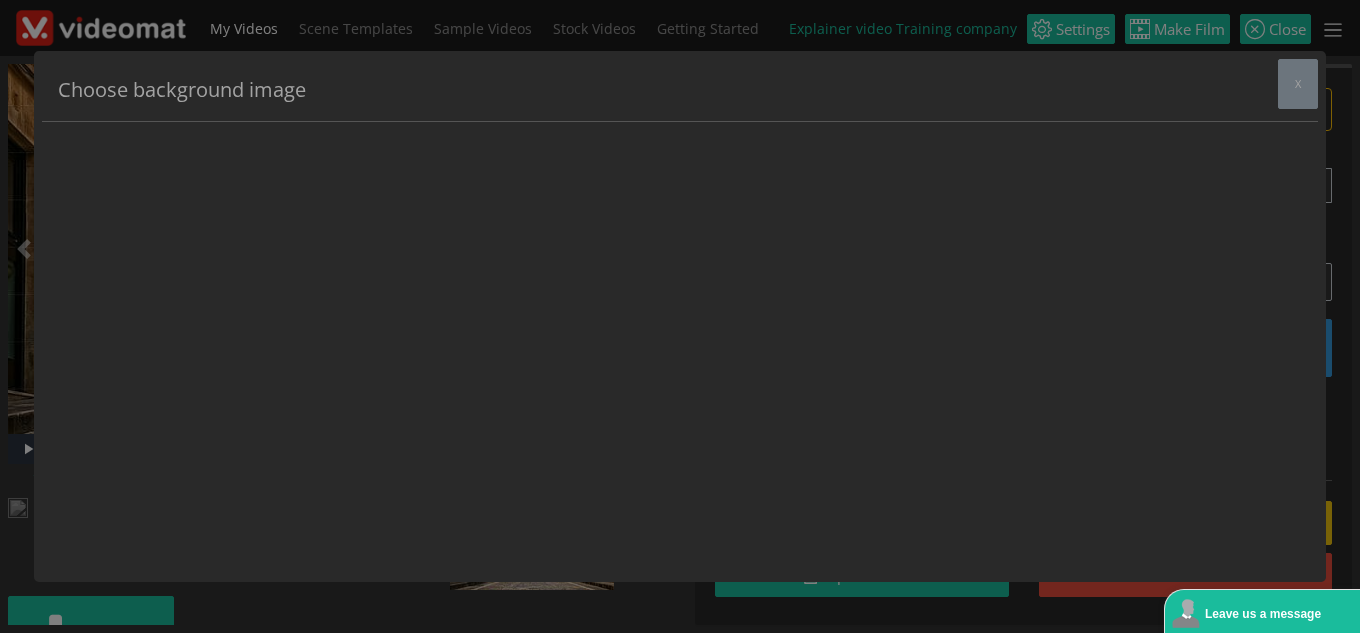 scroll, scrollTop: 0, scrollLeft: 0, axis: both 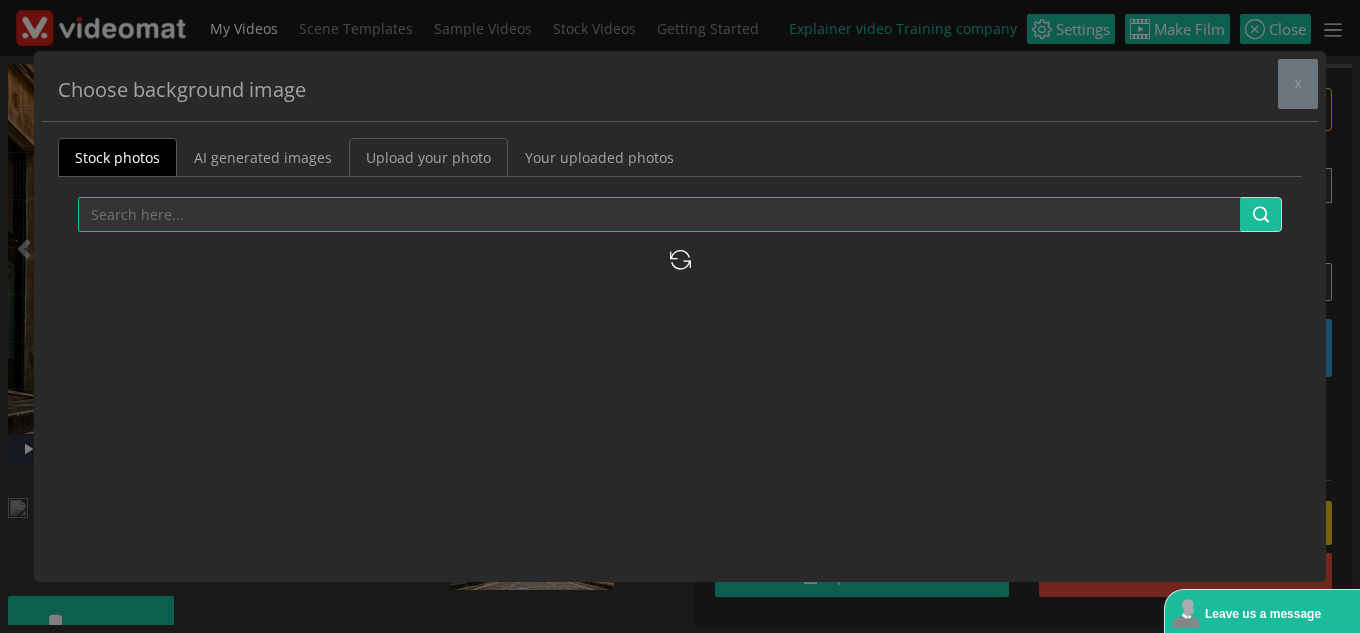 click on "Upload your photo" at bounding box center [428, 157] 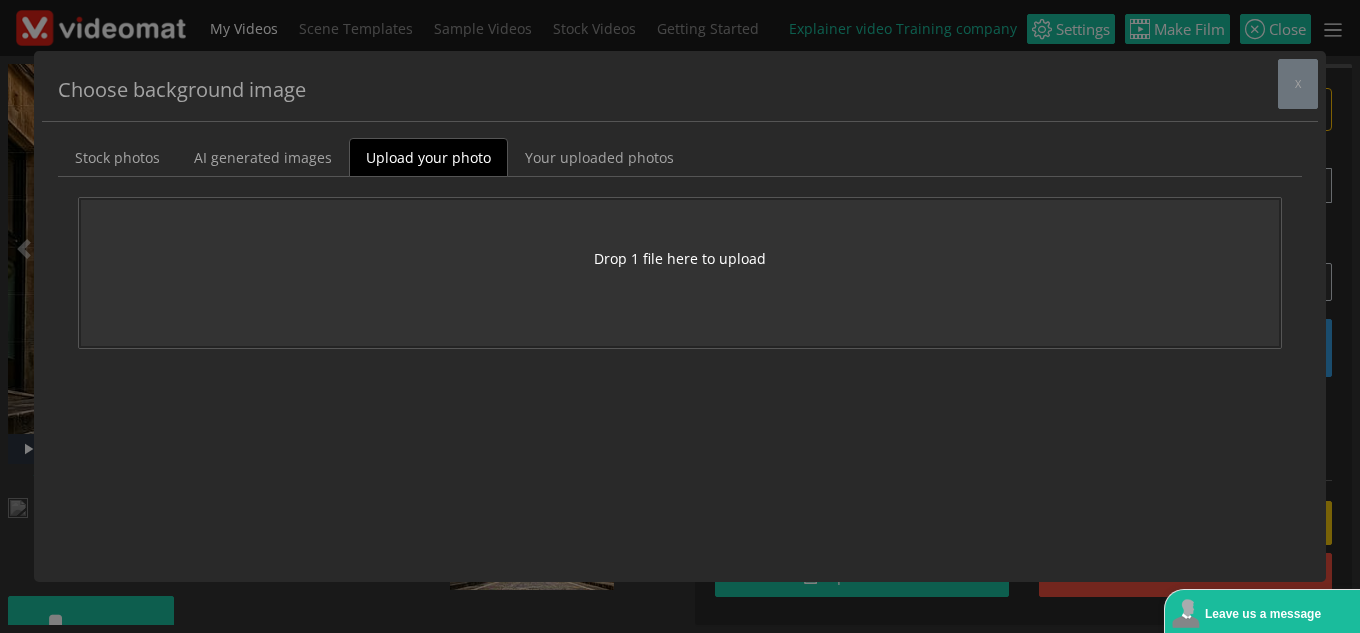 click on "Drop 1 file here to upload" at bounding box center (680, 258) 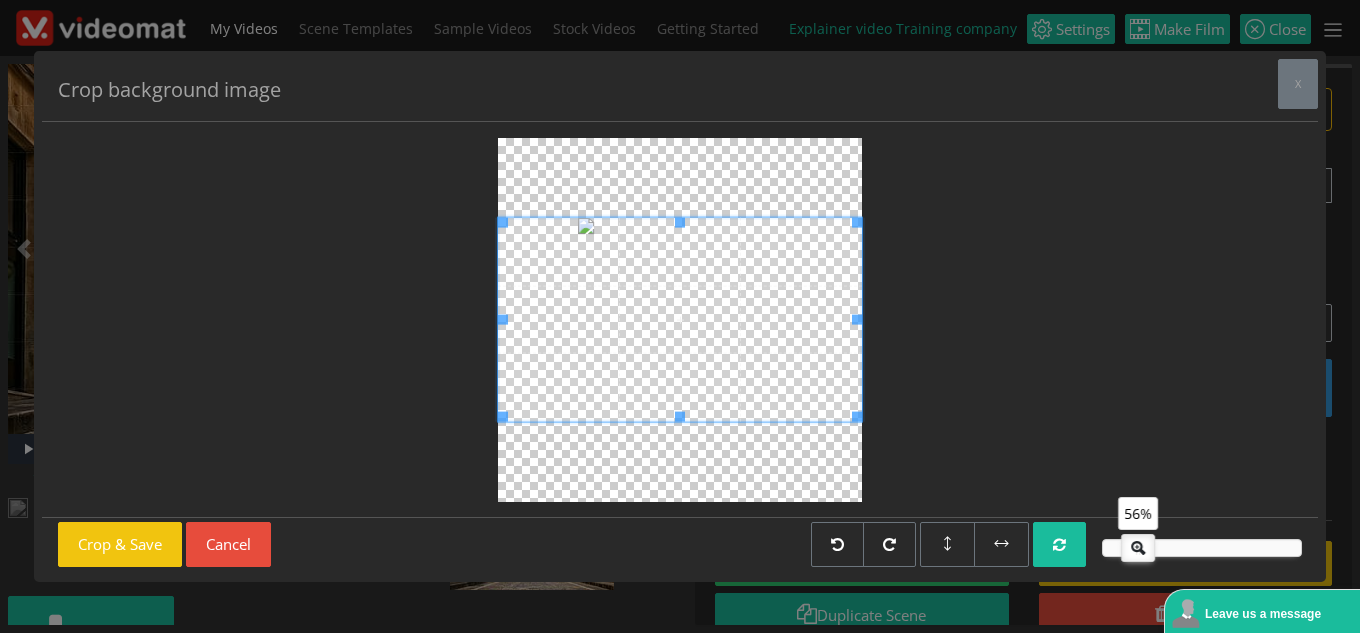 drag, startPoint x: 1193, startPoint y: 545, endPoint x: 1143, endPoint y: 549, distance: 50.159744 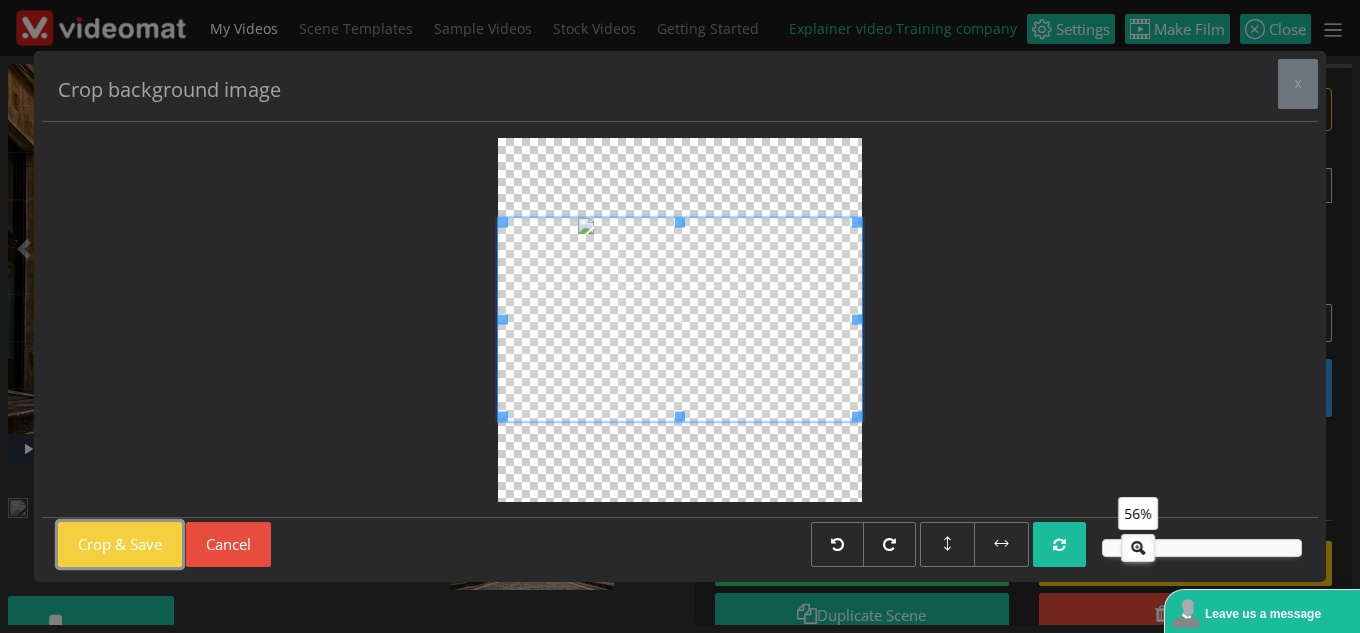 click on "Crop & Save" at bounding box center [120, 544] 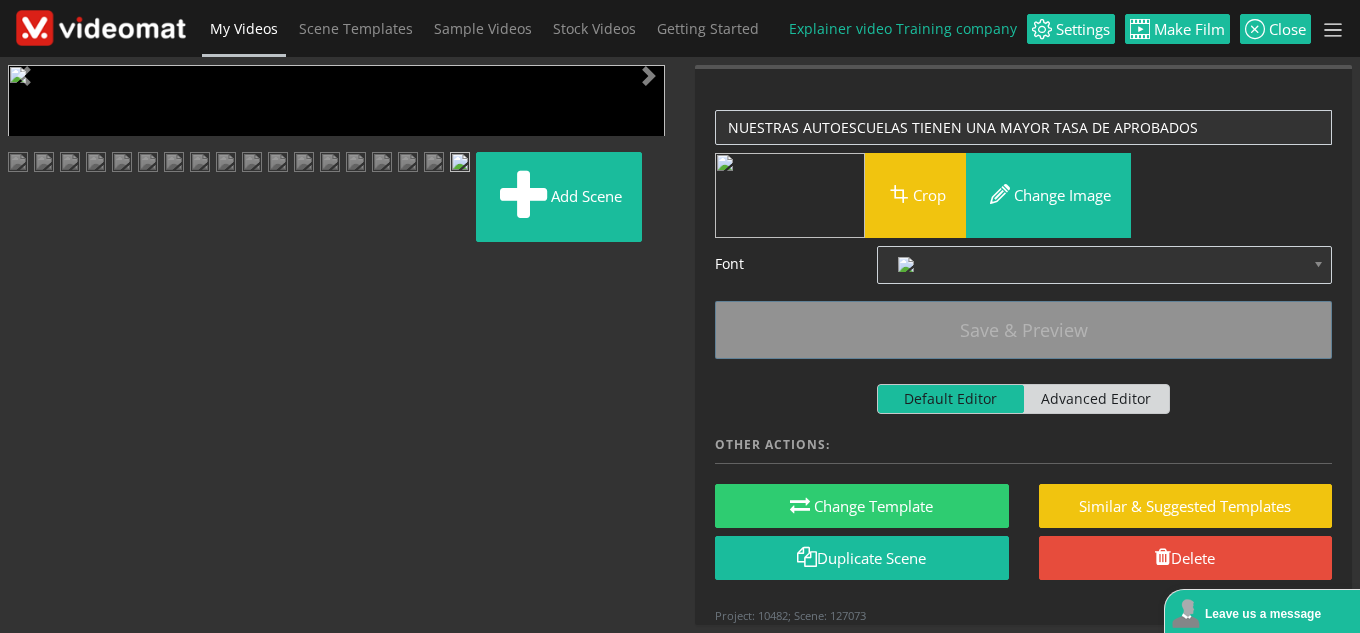 click at bounding box center [28, 449] 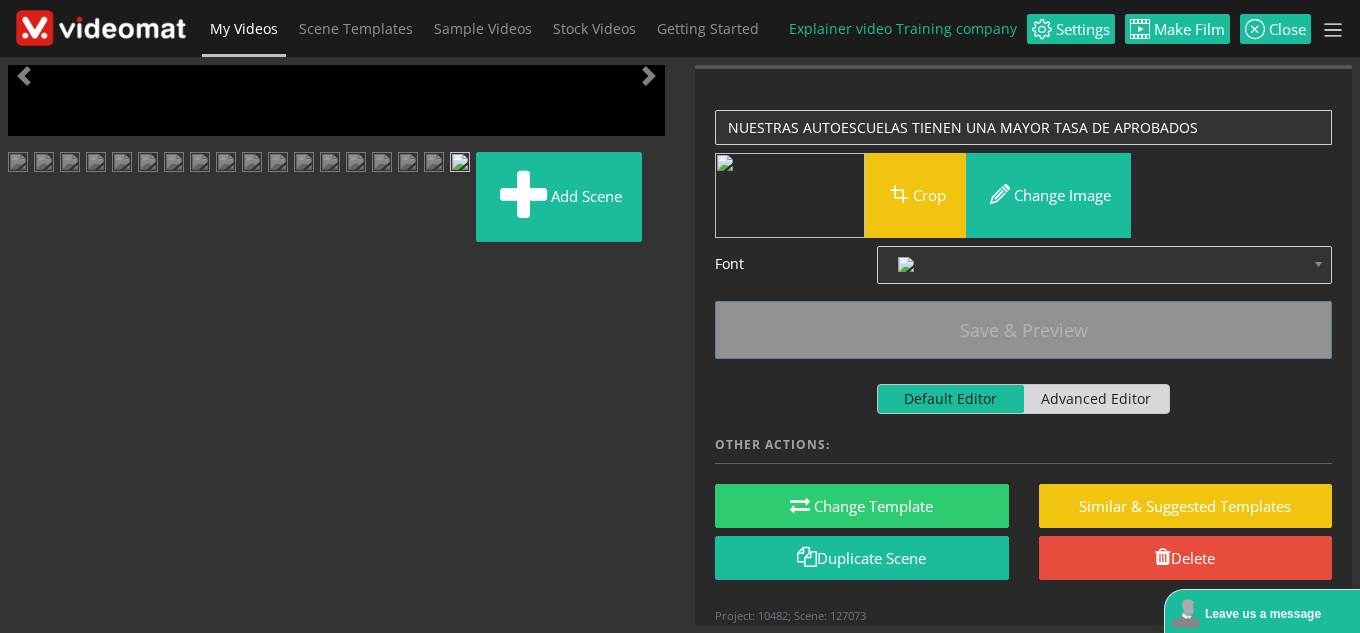 click at bounding box center [28, 449] 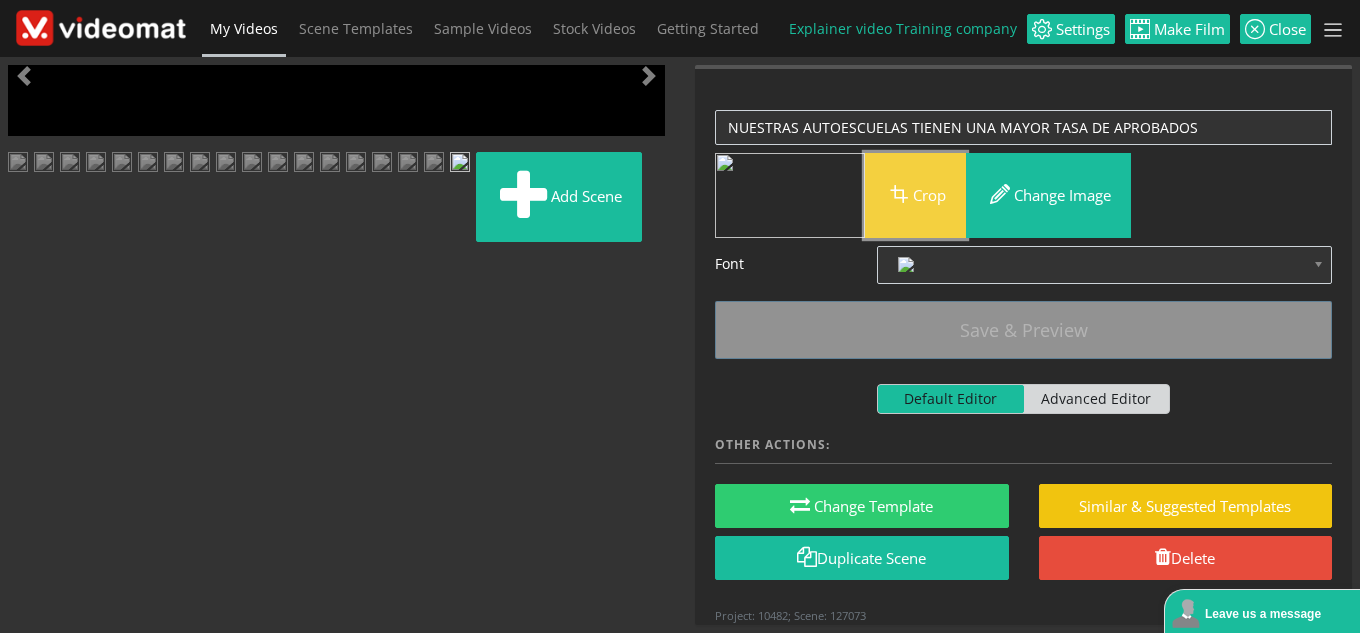 click on "Crop" at bounding box center [915, 195] 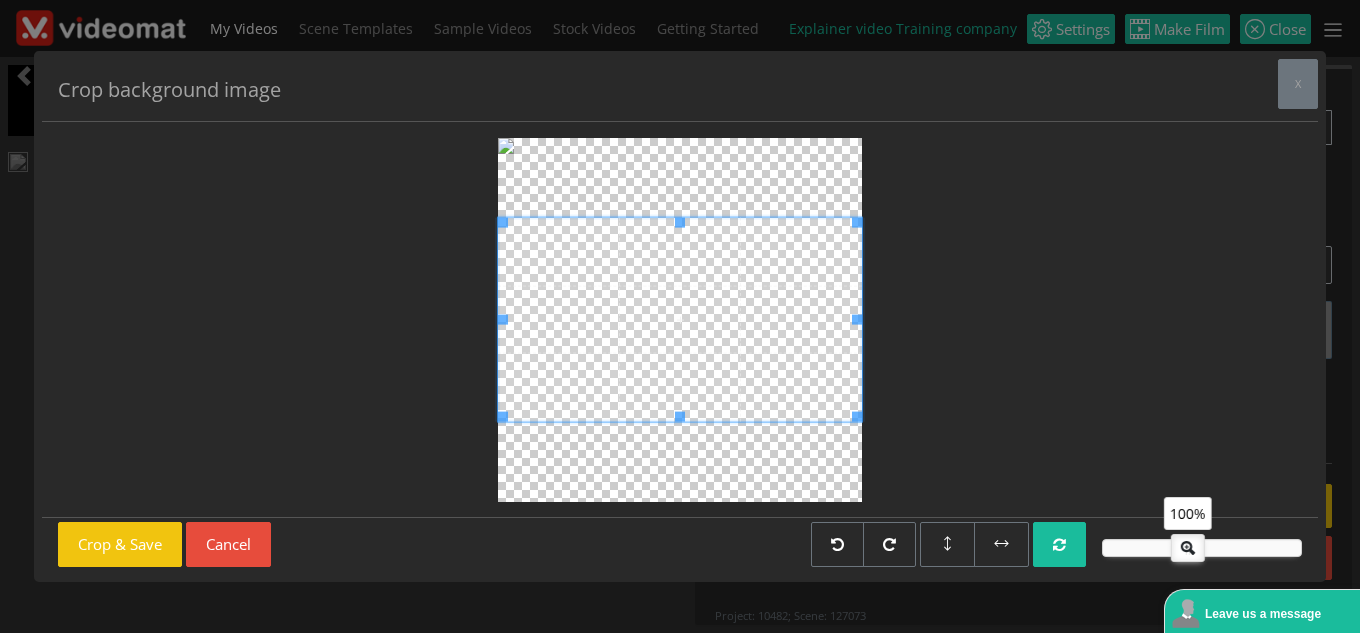 drag, startPoint x: 1135, startPoint y: 552, endPoint x: 1185, endPoint y: 559, distance: 50.48762 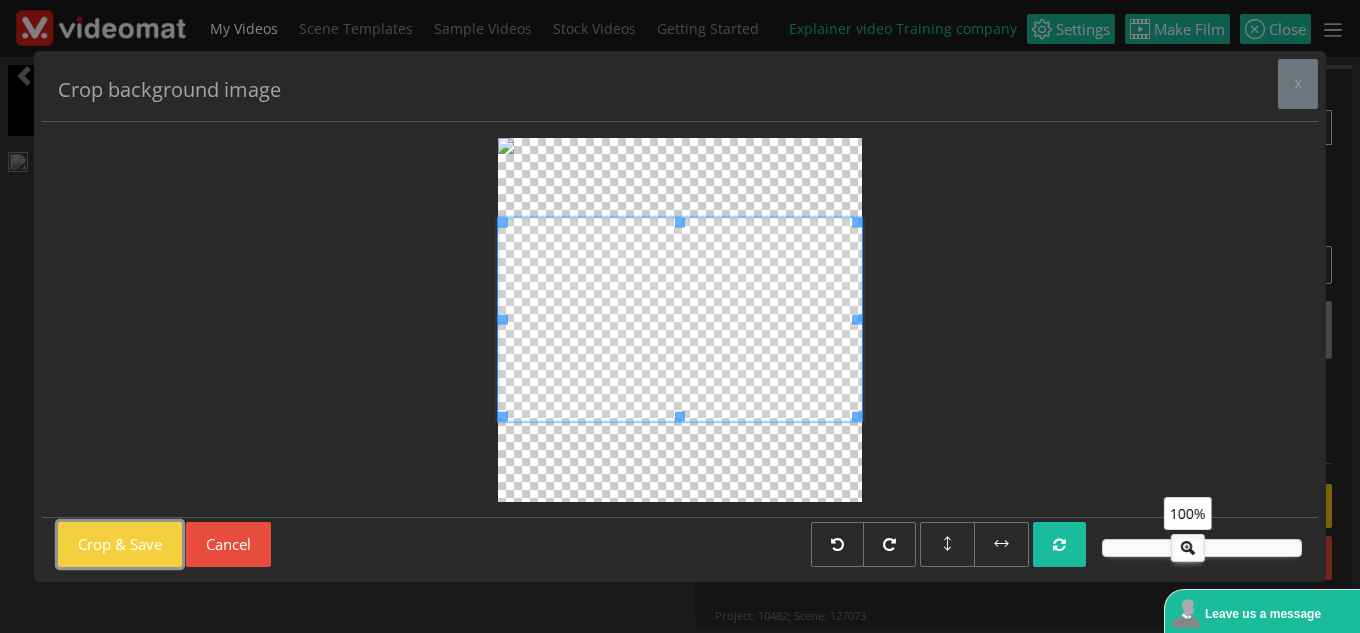 click on "Crop & Save" at bounding box center (120, 544) 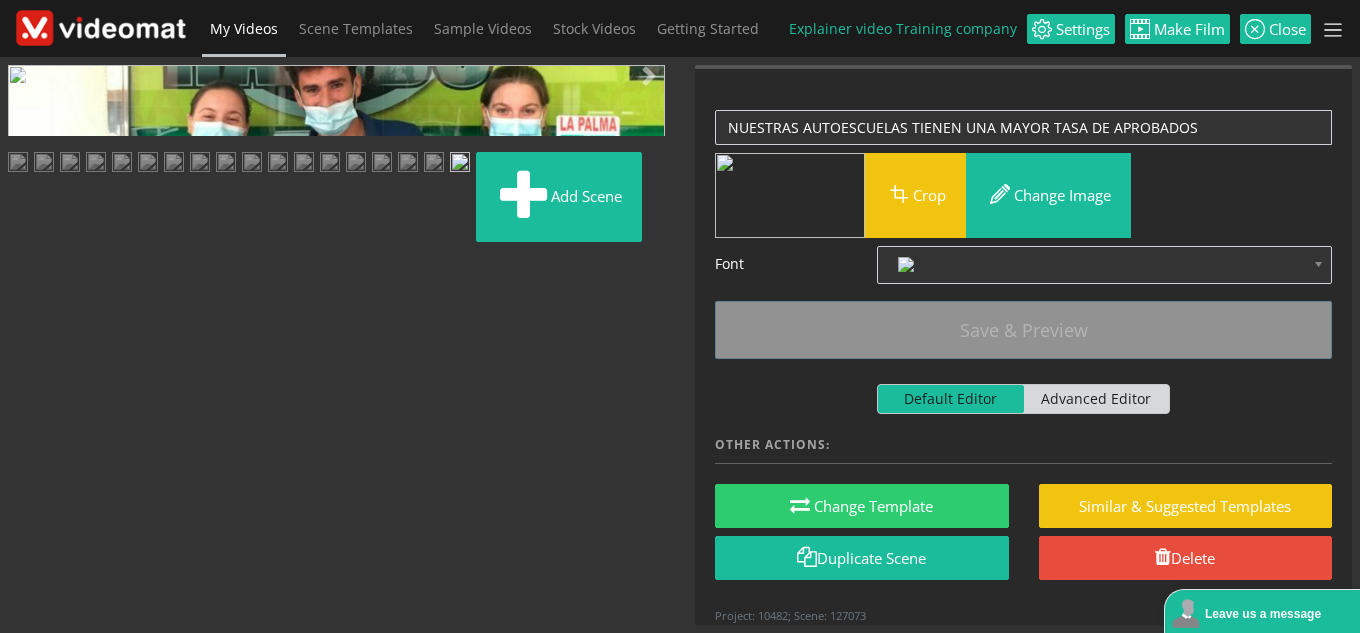click at bounding box center (28, 449) 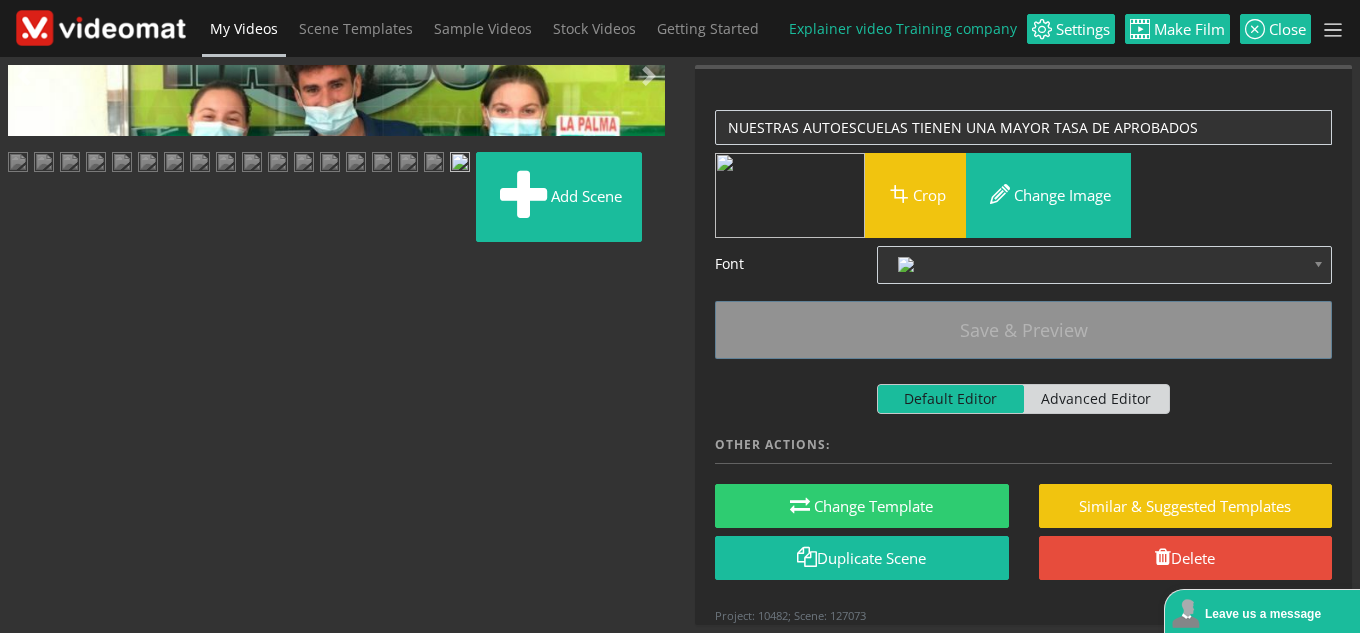 click at bounding box center [28, 449] 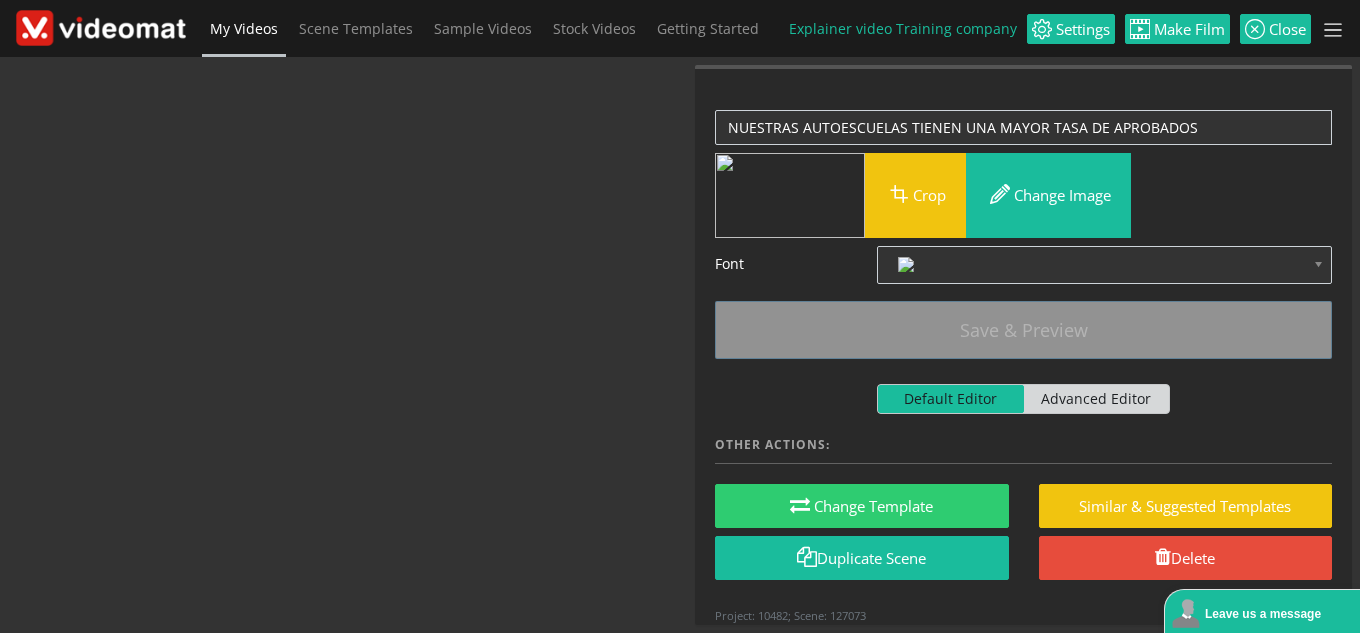 drag, startPoint x: 435, startPoint y: 556, endPoint x: 86, endPoint y: 460, distance: 361.9627 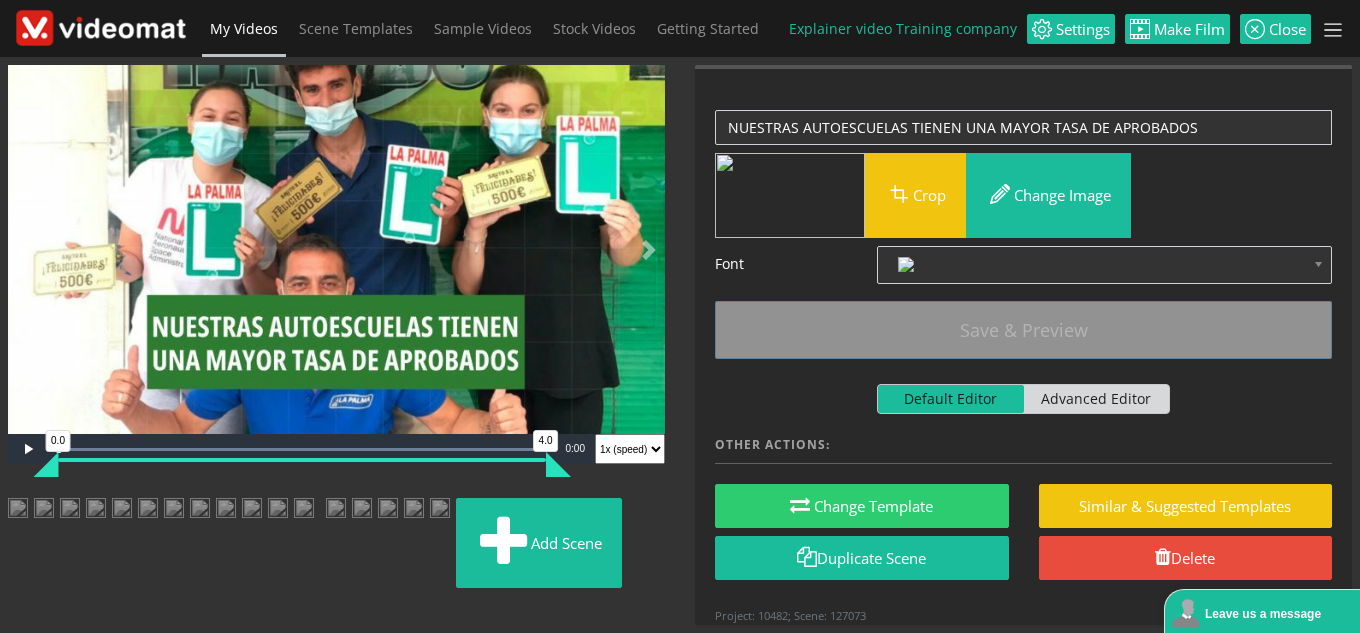 scroll, scrollTop: 553, scrollLeft: 0, axis: vertical 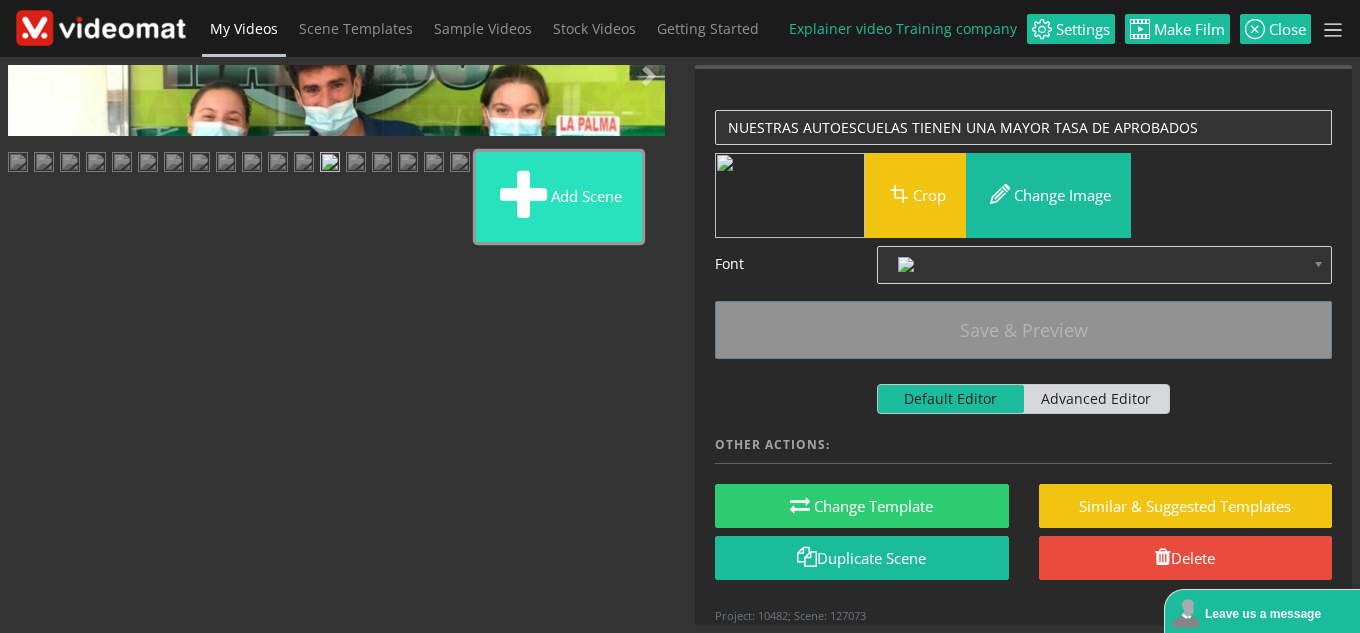 click on "Add scene" at bounding box center (559, 197) 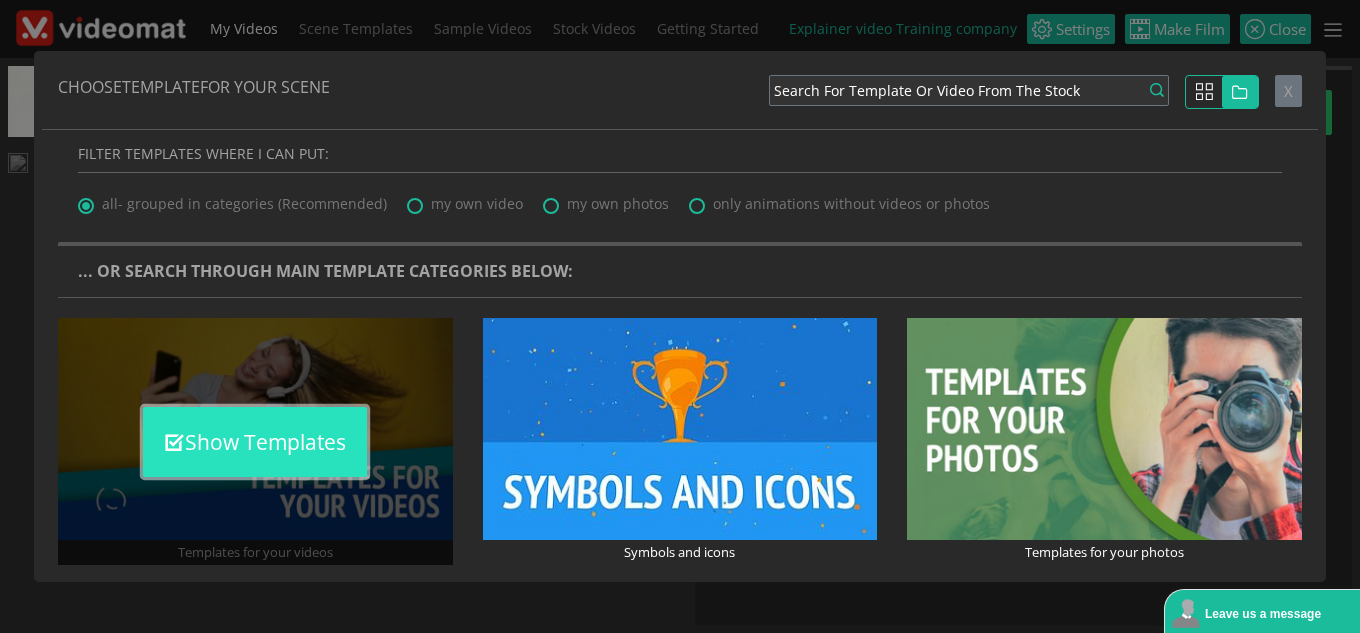 click on "Show Templates" at bounding box center (255, 442) 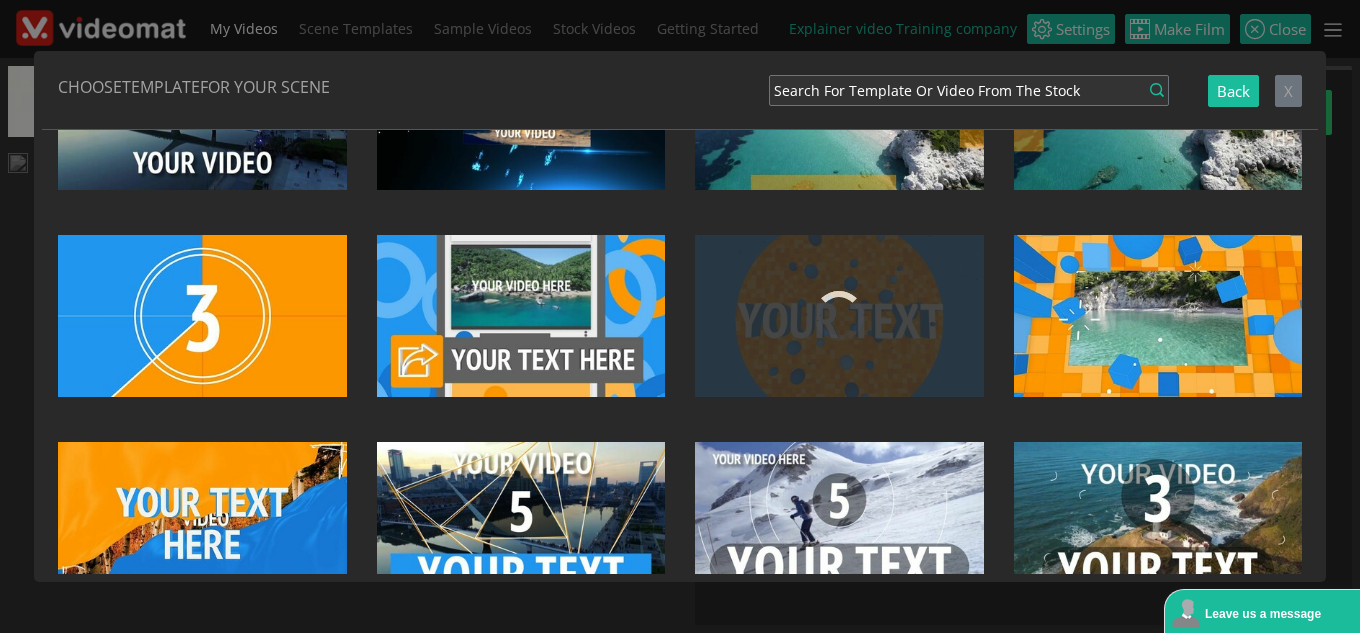scroll, scrollTop: 2462, scrollLeft: 0, axis: vertical 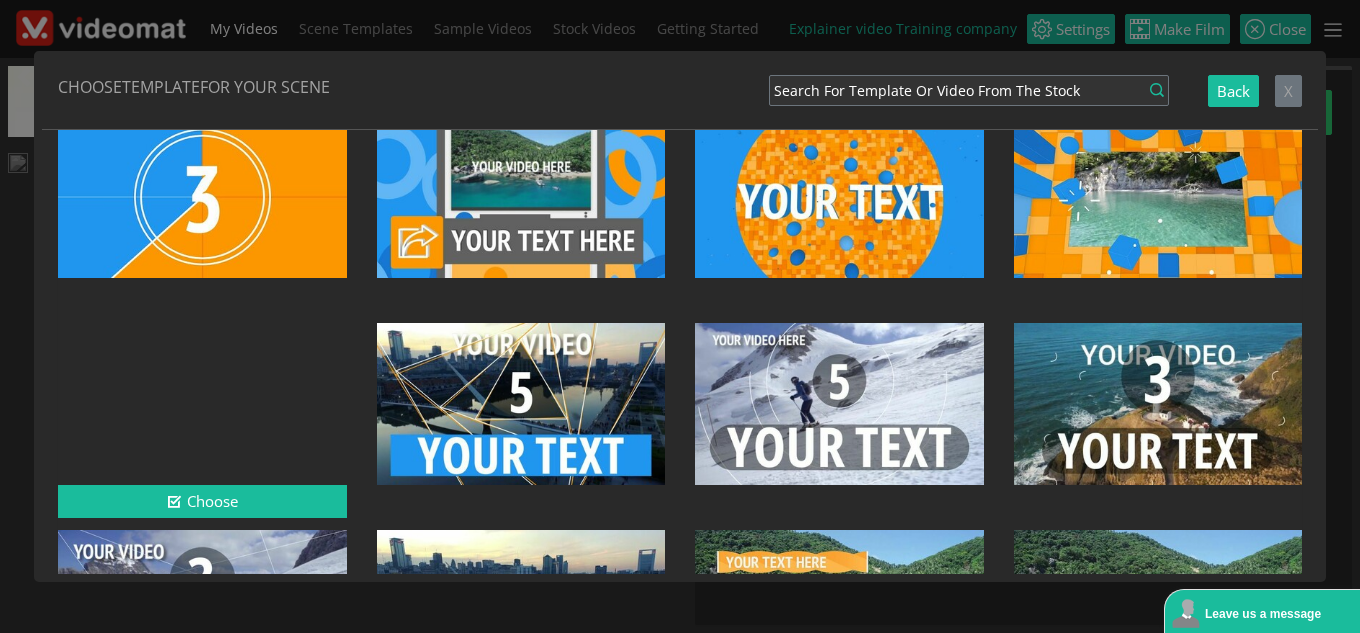 click at bounding box center (202, 404) 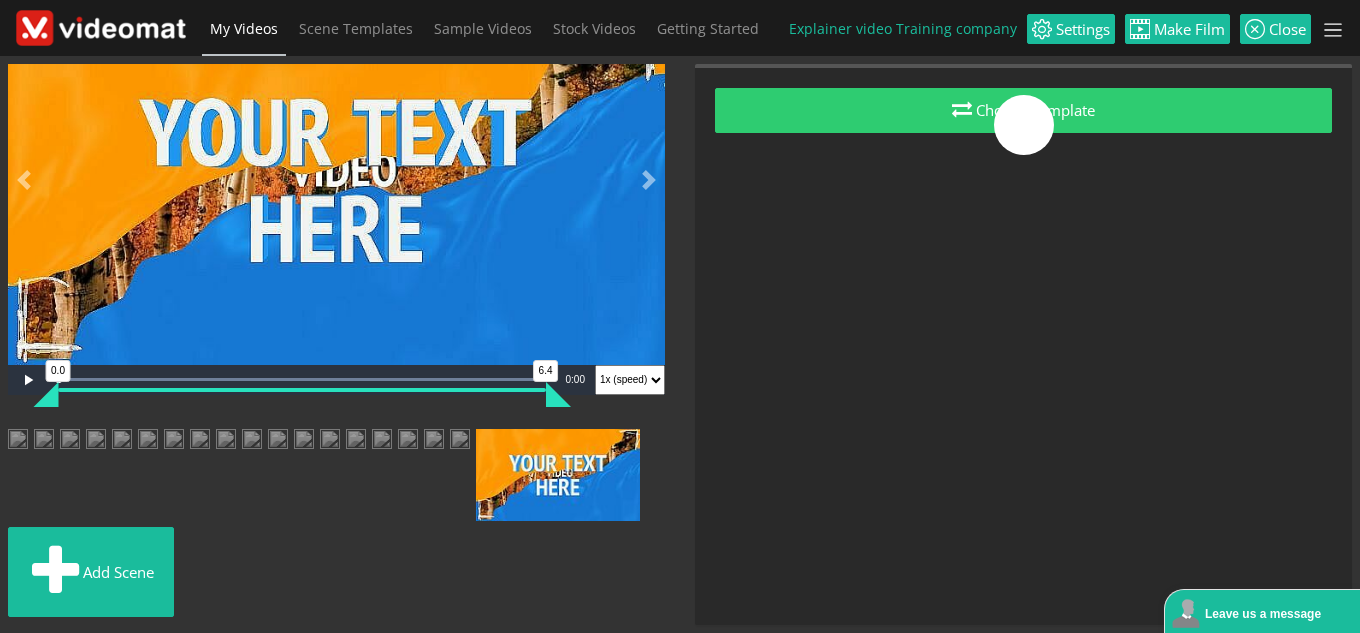scroll, scrollTop: 553, scrollLeft: 0, axis: vertical 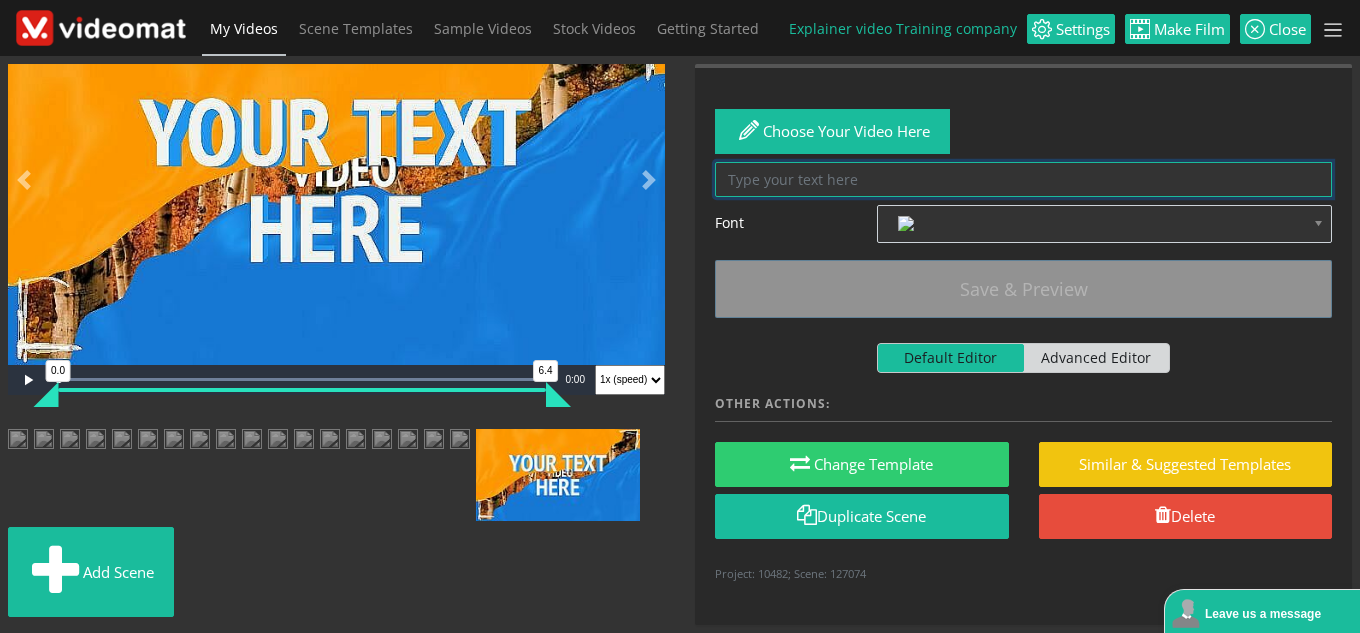 click at bounding box center [1023, 179] 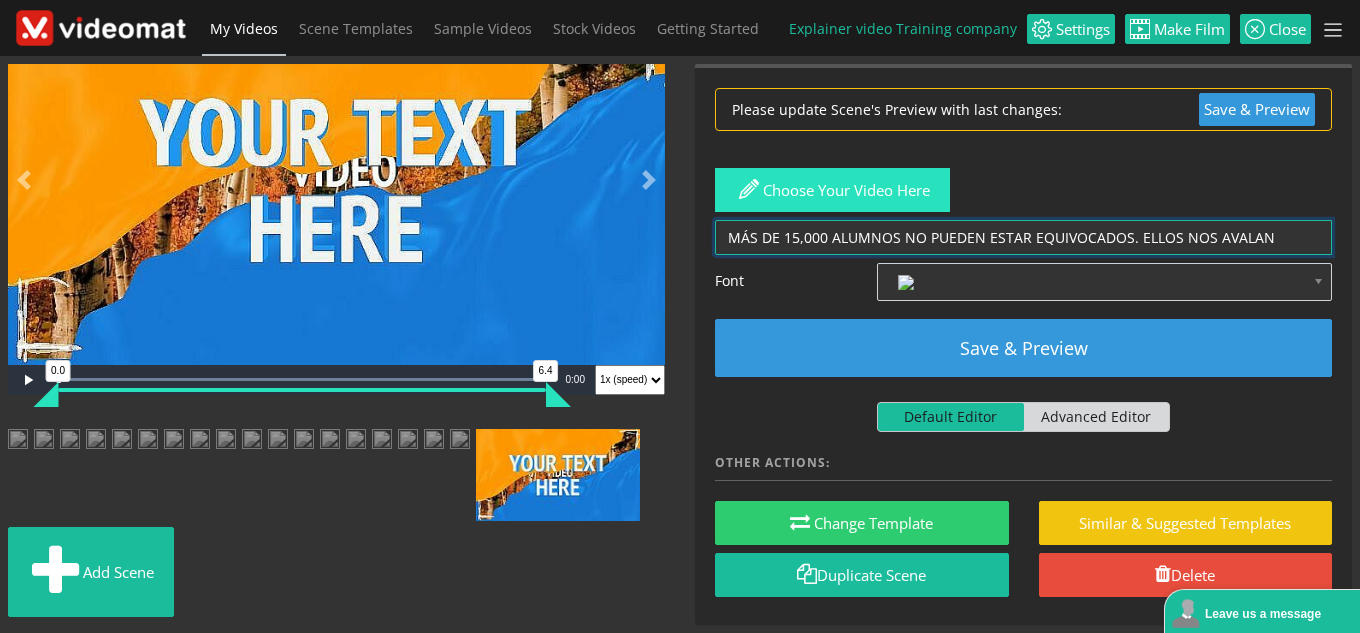 type on "MÁS DE 15,000 ALUMNOS NO PUEDEN ESTAR EQUIVOCADOS. ELLOS NOS AVALAN" 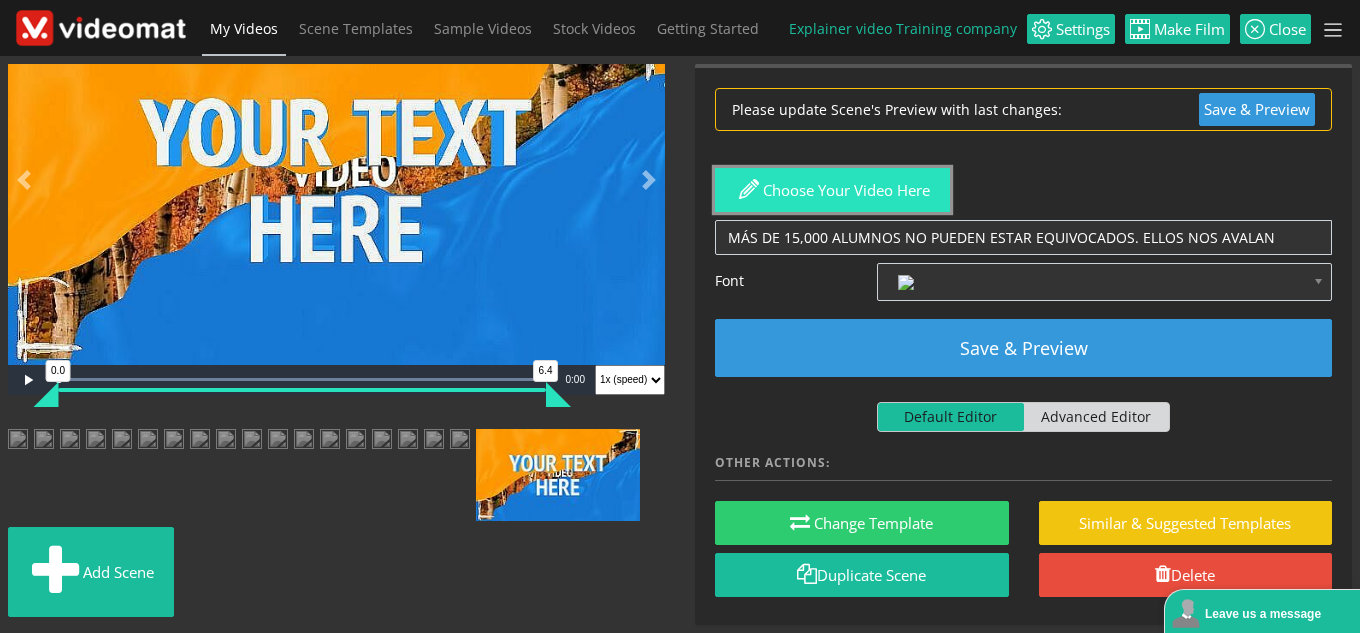 click on "Choose your video here" at bounding box center [832, 190] 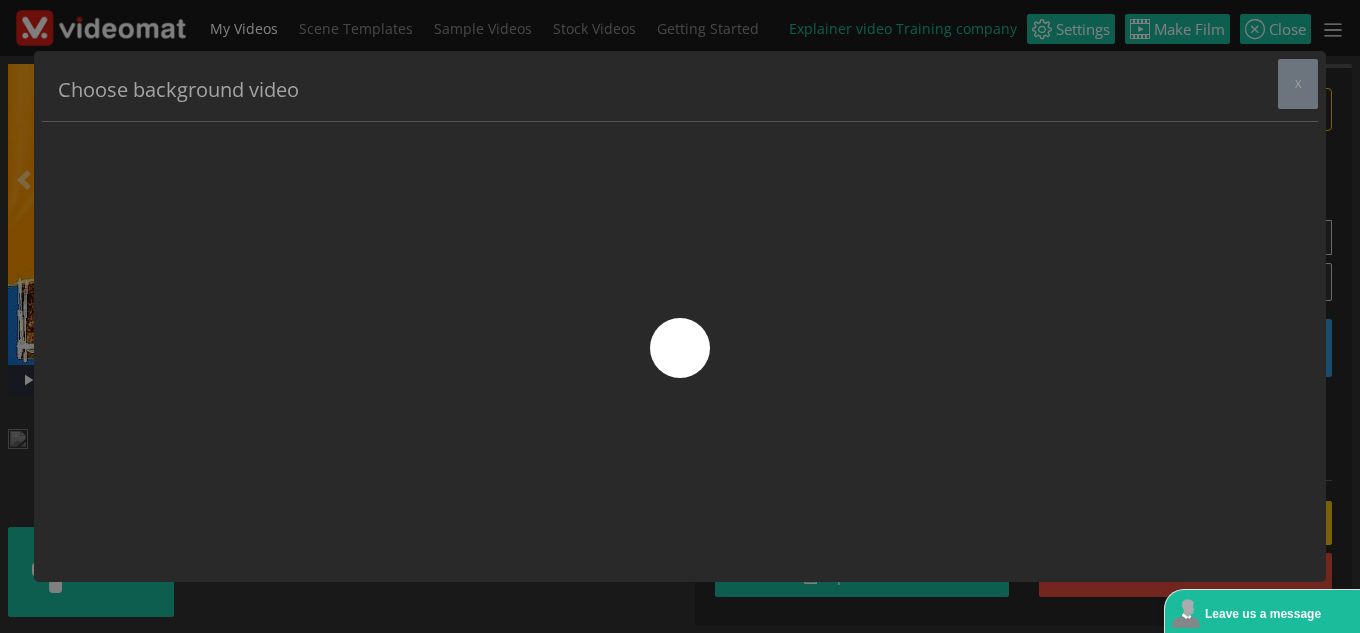 scroll, scrollTop: 0, scrollLeft: 0, axis: both 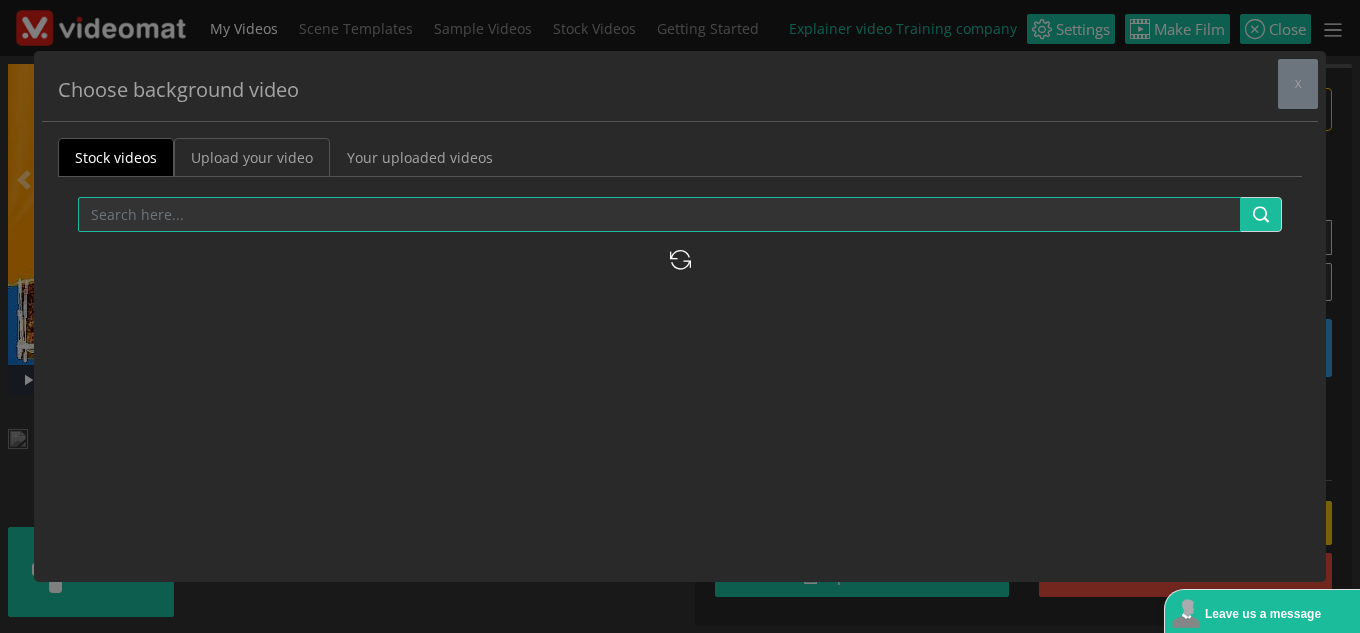 drag, startPoint x: 285, startPoint y: 153, endPoint x: 813, endPoint y: 272, distance: 541.24396 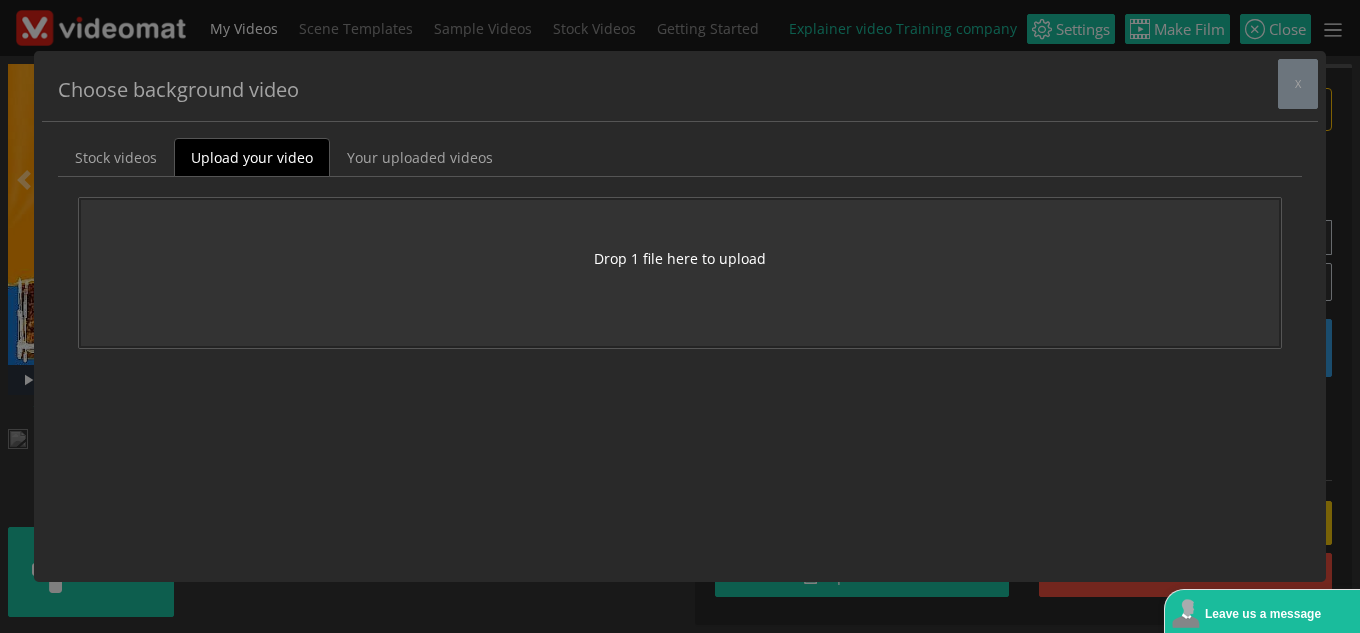 click on "Drop 1 file here to upload" at bounding box center (680, 258) 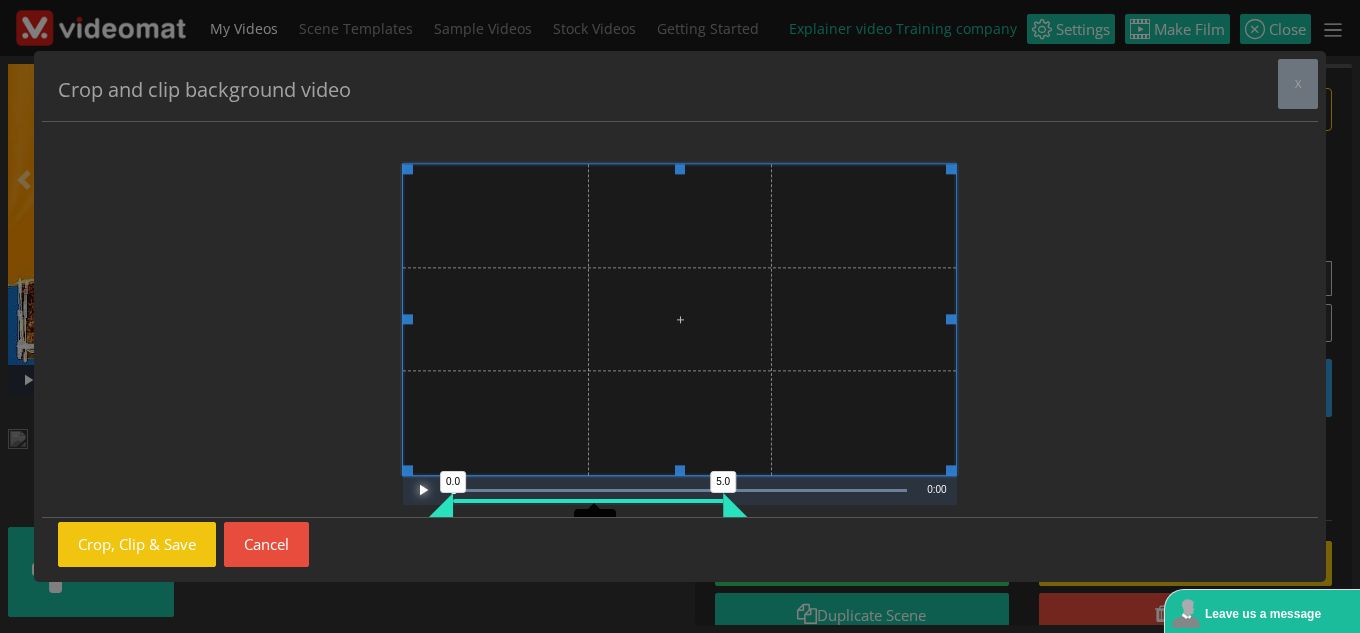 click at bounding box center [423, 490] 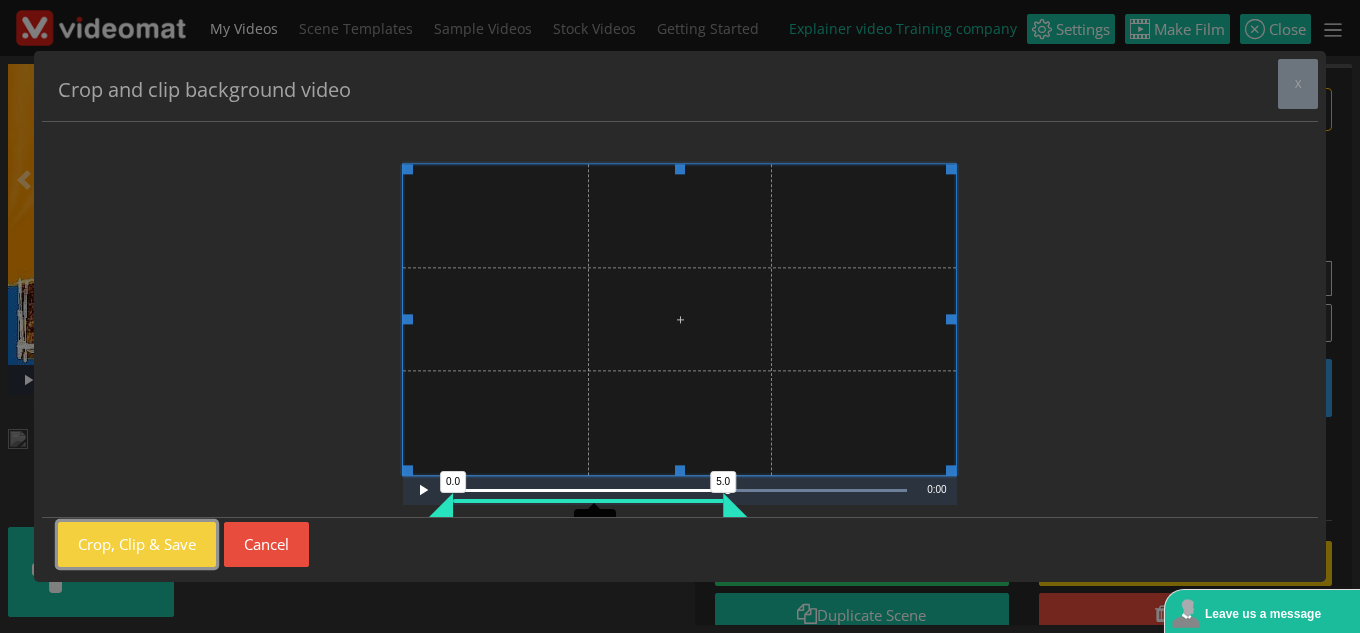 click on "Crop, Clip & Save" at bounding box center (137, 544) 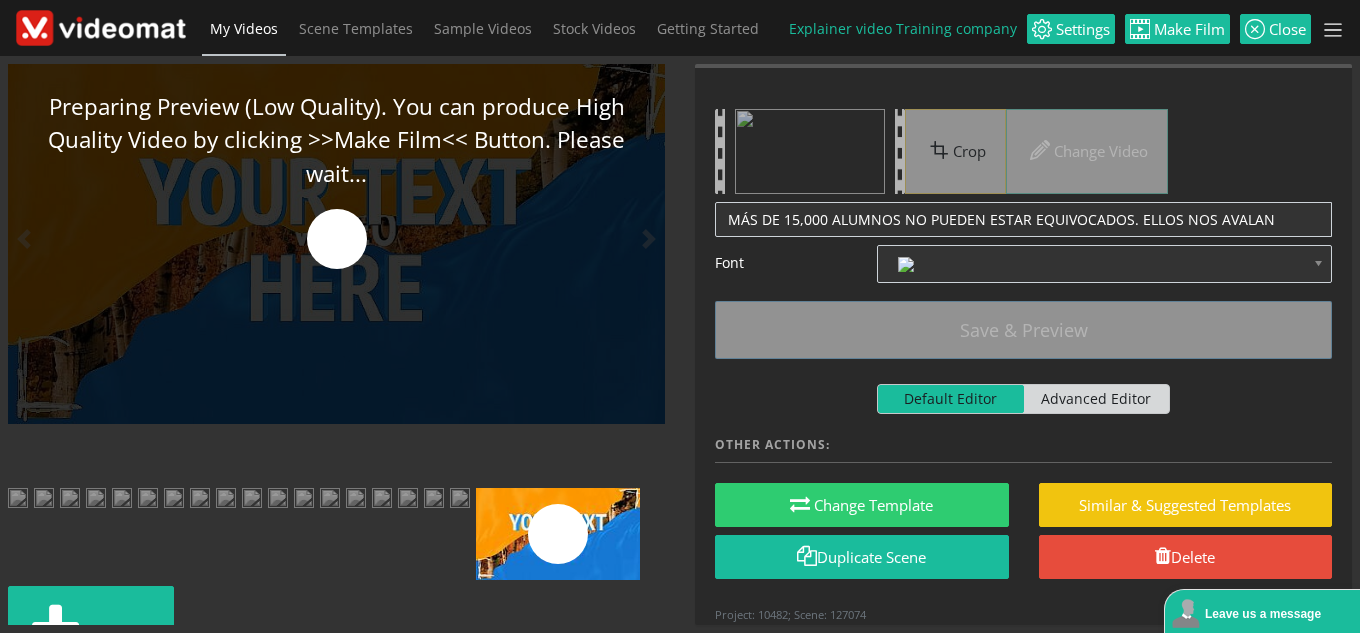 scroll, scrollTop: 0, scrollLeft: 0, axis: both 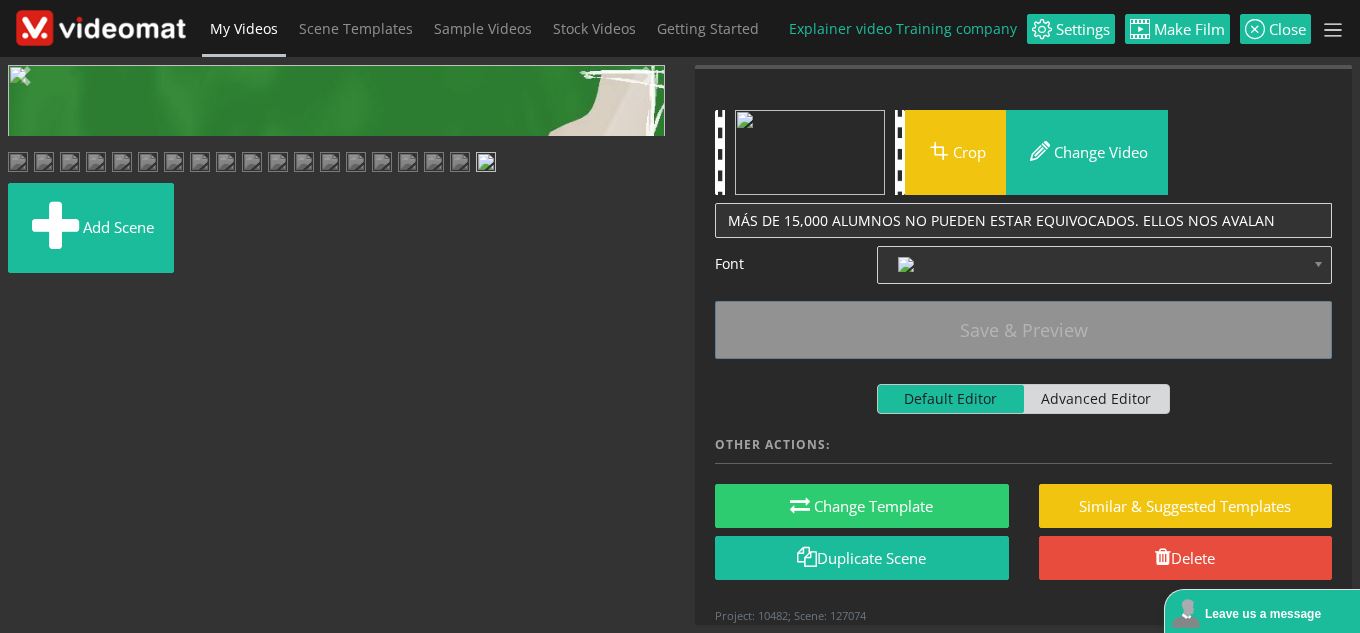 click at bounding box center [28, 449] 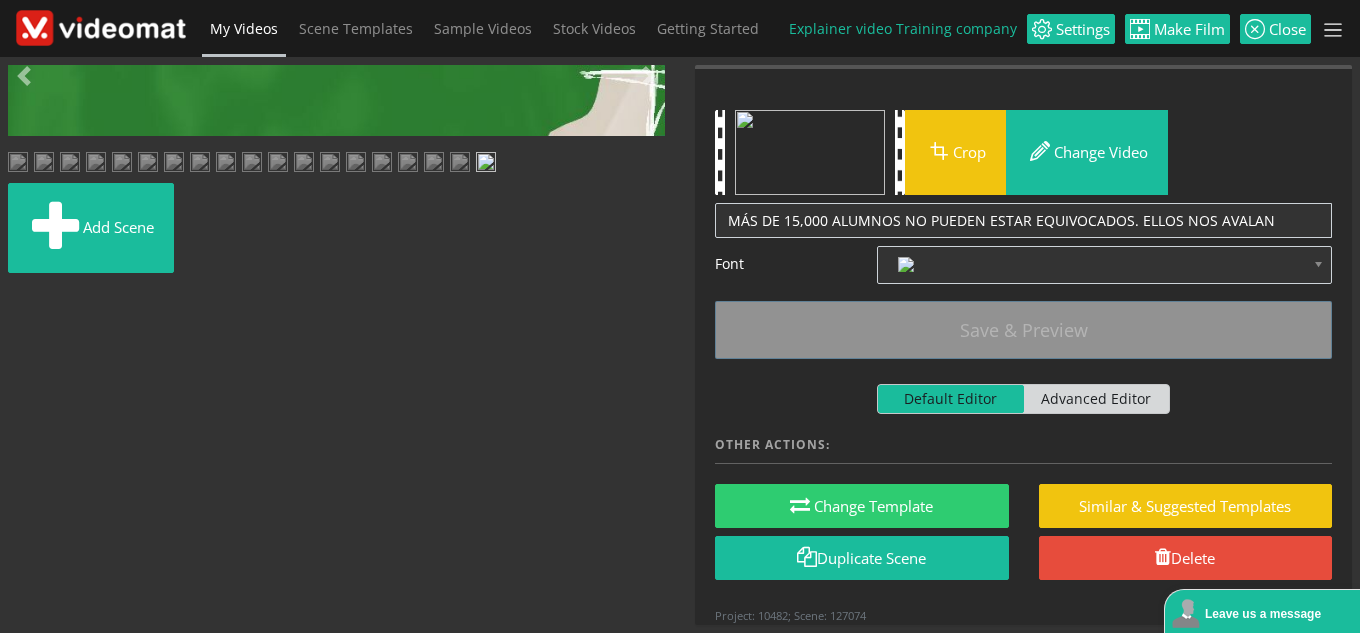 drag, startPoint x: 541, startPoint y: 457, endPoint x: 446, endPoint y: 464, distance: 95.257545 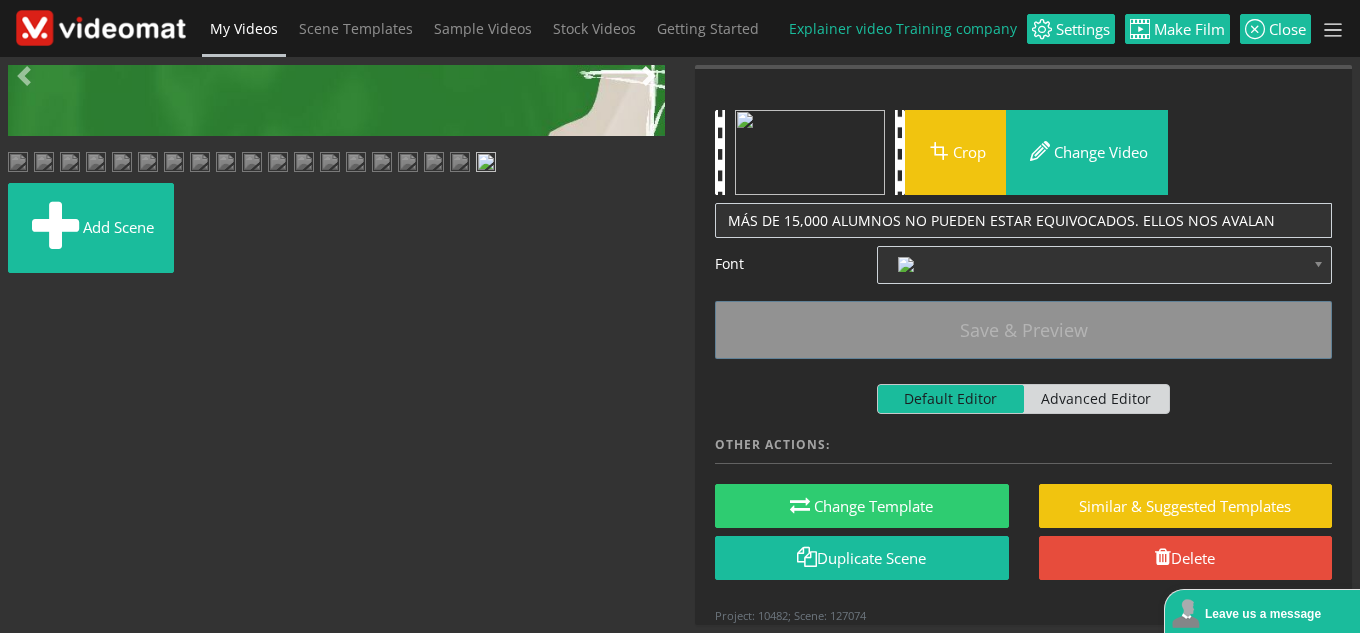 click on "0.5x 0.8x 0.9x 1x (speed) 1.1x 1.2x 1.3x 1.4x 1.5x 1.6x 1.7x 1.8x 1.9x 2x 3x 4x" at bounding box center (630, 449) 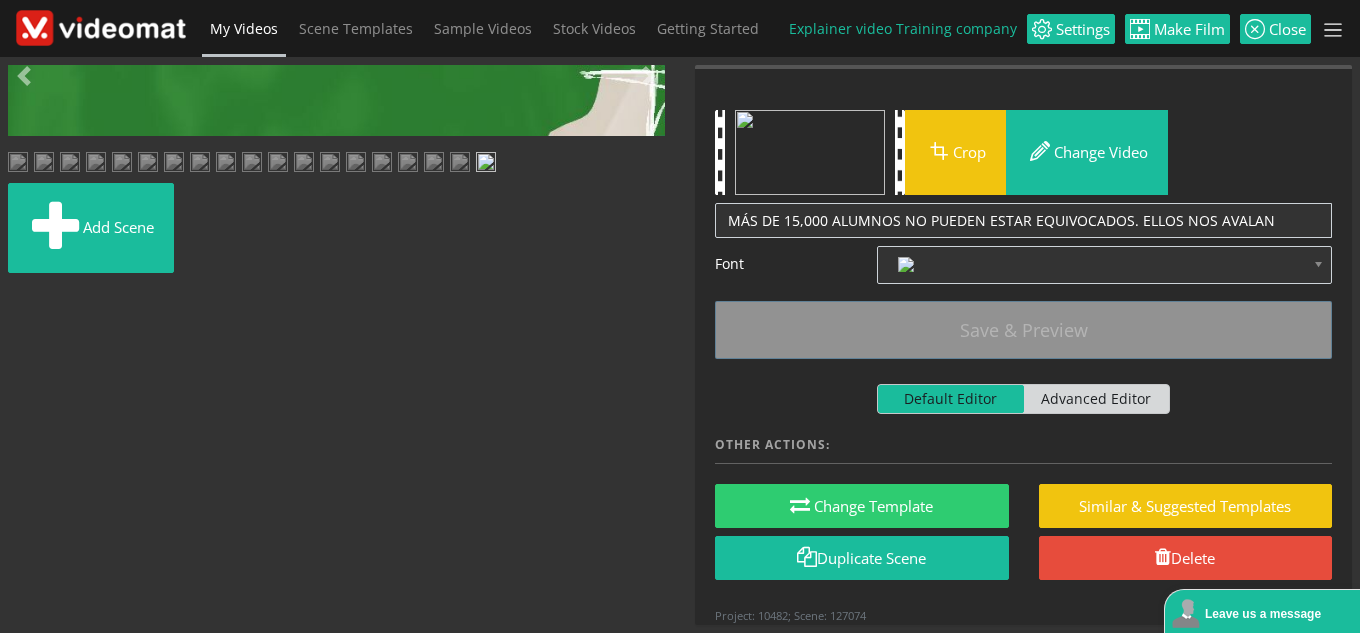 click at bounding box center [28, 449] 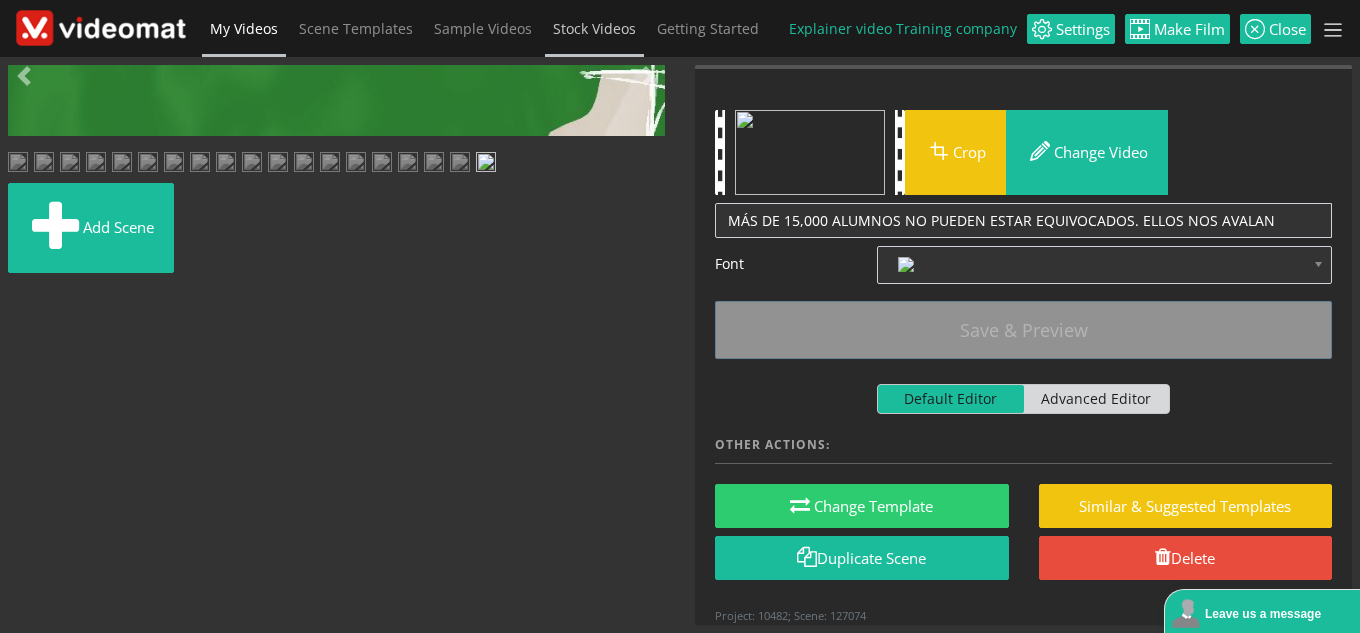 click on "0.5x 0.8x 0.9x 1x (speed) 1.1x 1.2x 1.3x 1.4x 1.5x 1.6x 1.7x 1.8x 1.9x 2x 3x 4x" at bounding box center (630, 449) 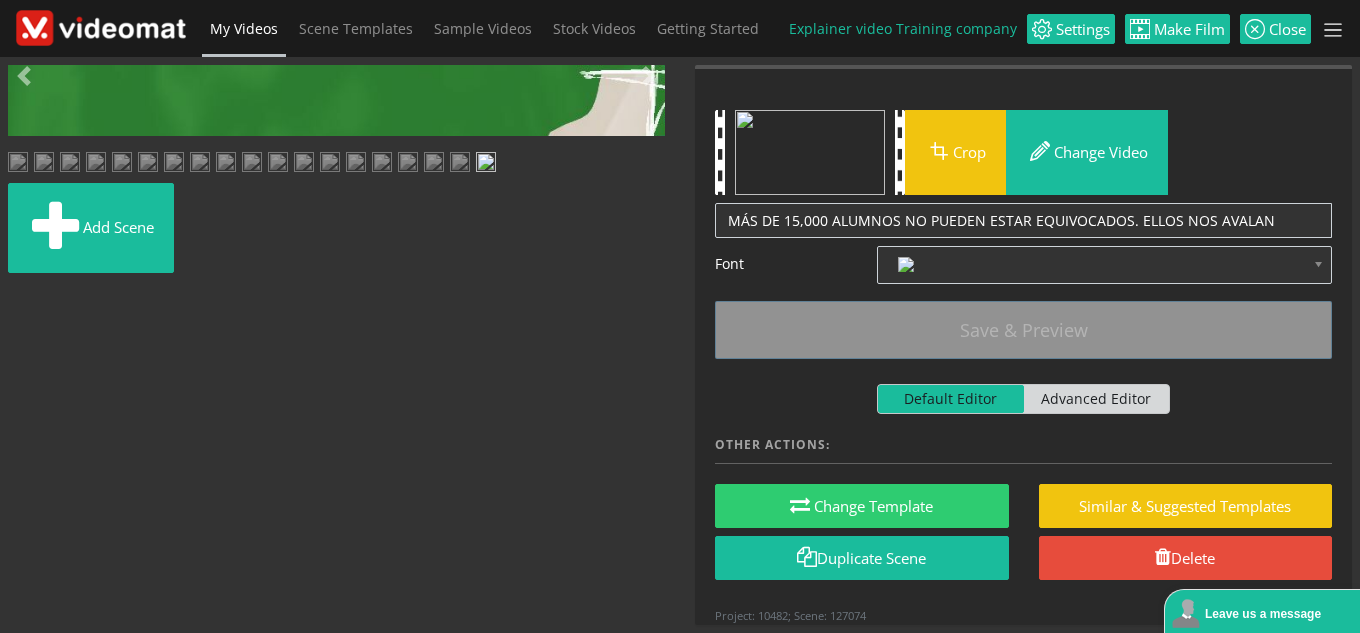 click at bounding box center [28, 449] 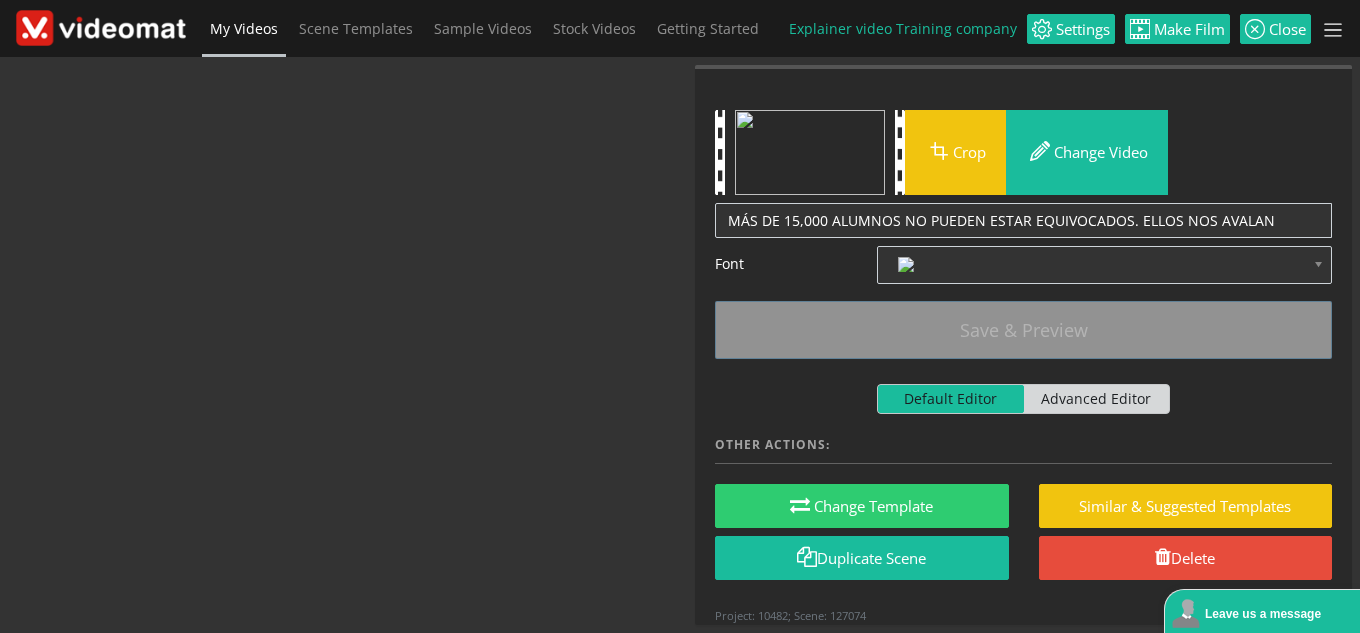 drag, startPoint x: 84, startPoint y: 577, endPoint x: 277, endPoint y: 390, distance: 268.73407 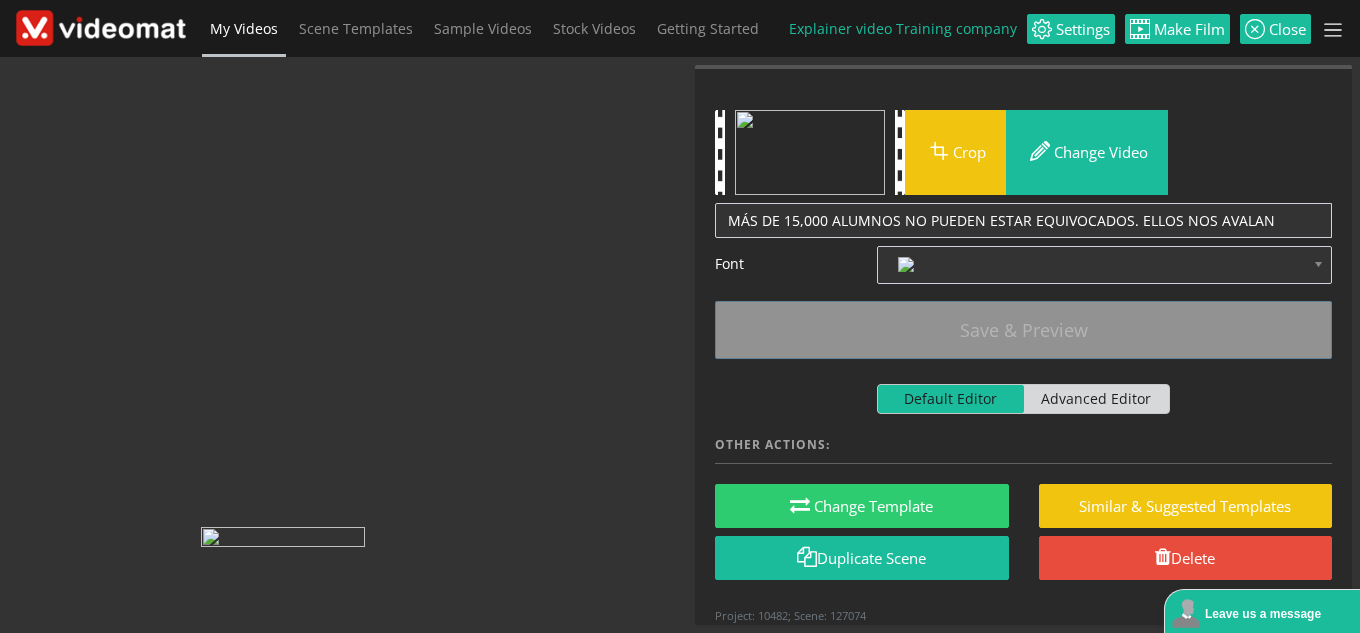 select on "0.8" 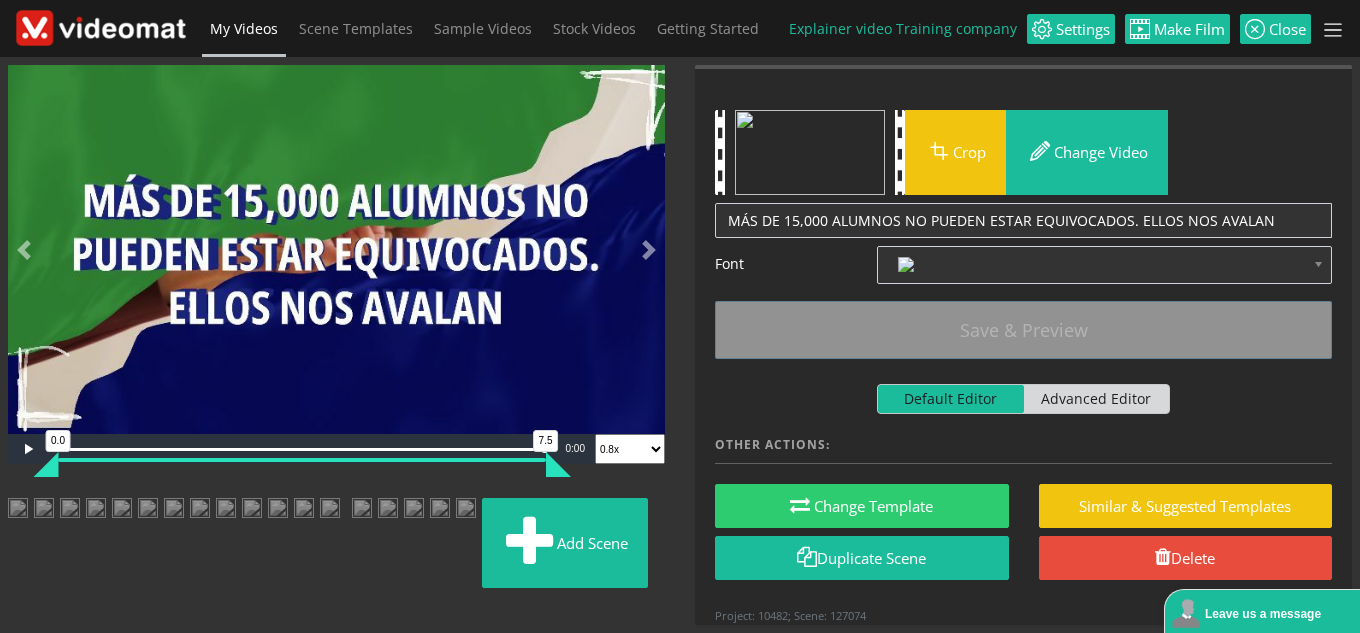 scroll, scrollTop: 554, scrollLeft: 0, axis: vertical 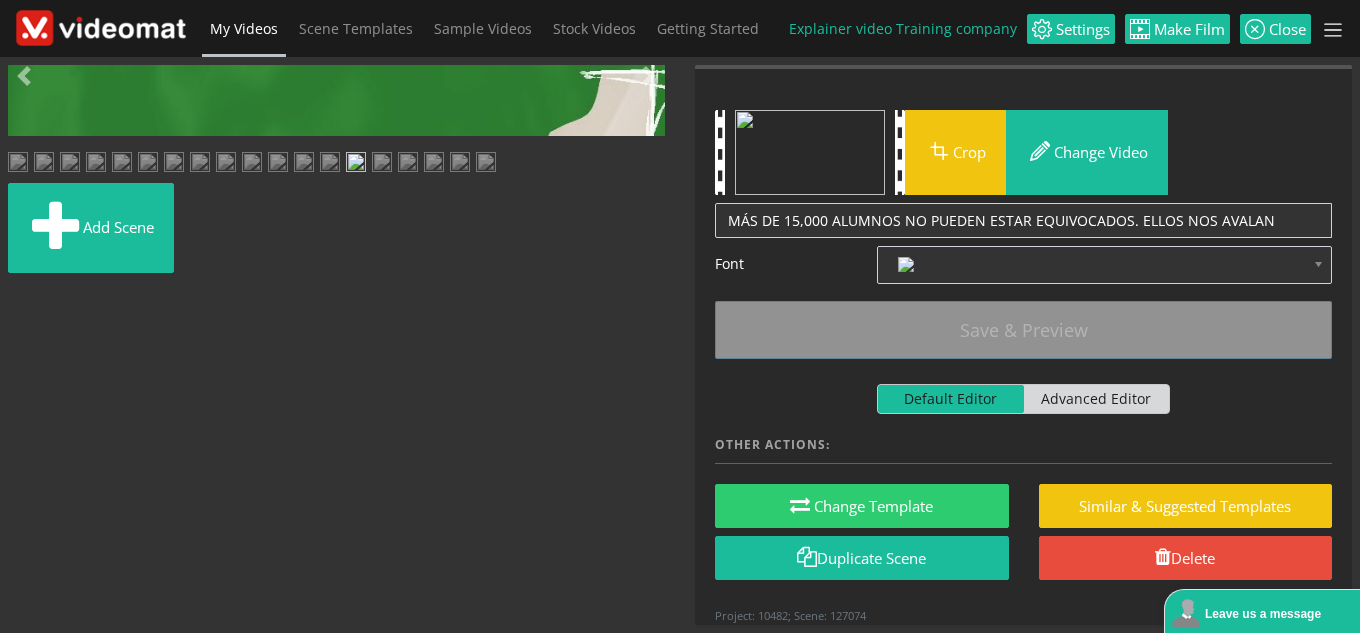click at bounding box center [278, 164] 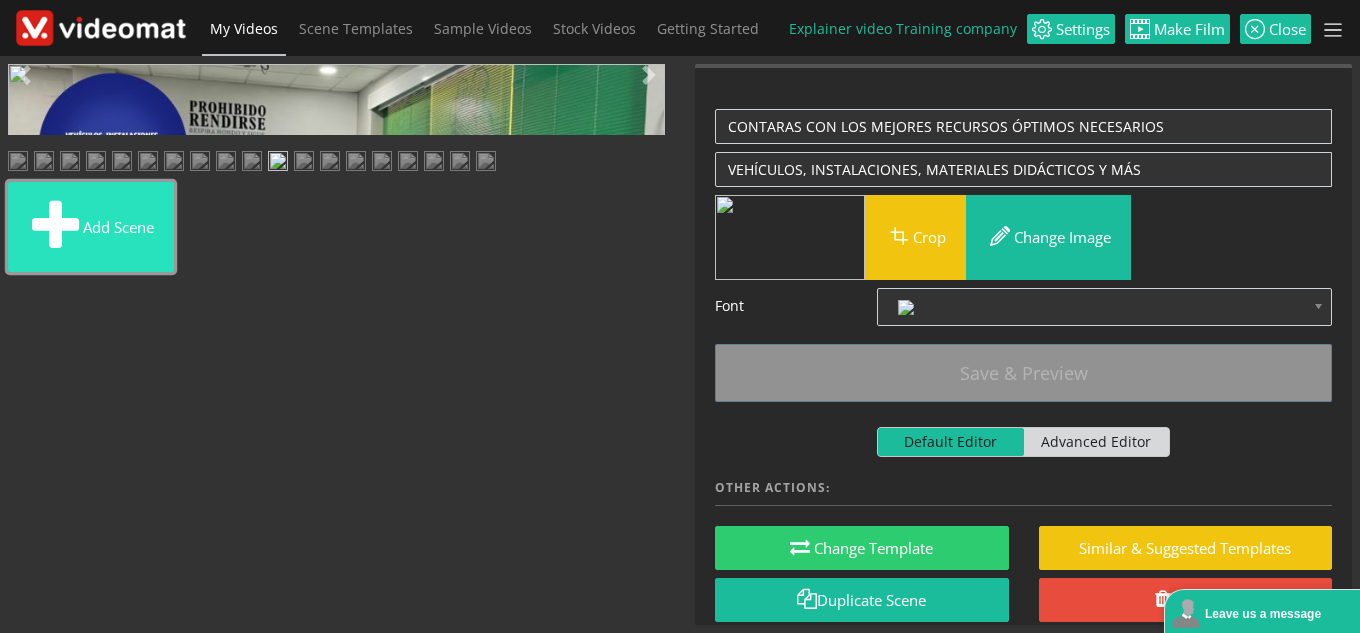 click on "Add scene" at bounding box center (91, 227) 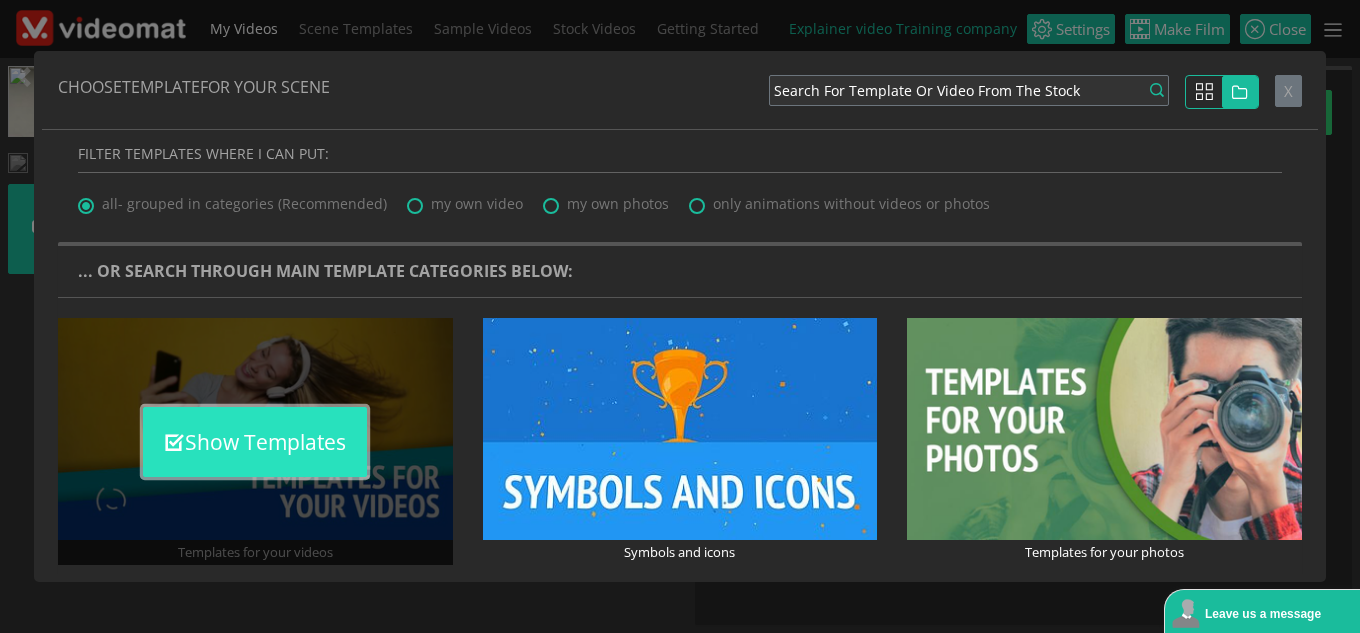 click on "Show Templates" at bounding box center (255, 442) 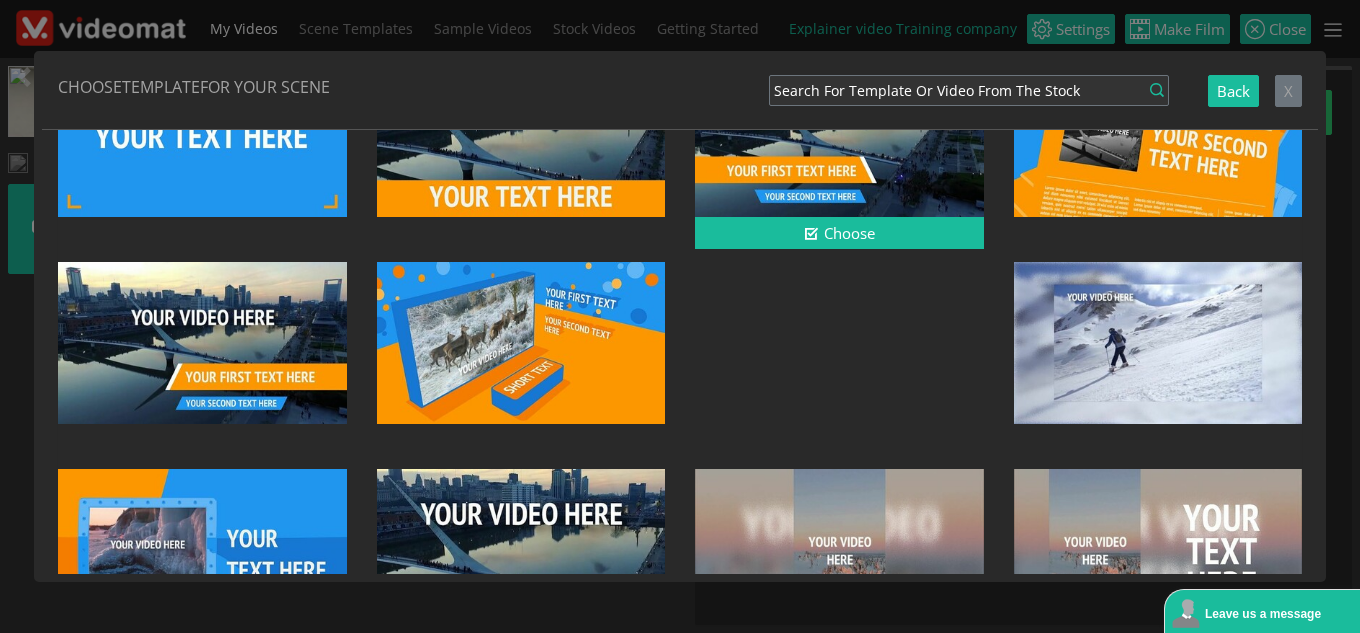 scroll, scrollTop: 3387, scrollLeft: 0, axis: vertical 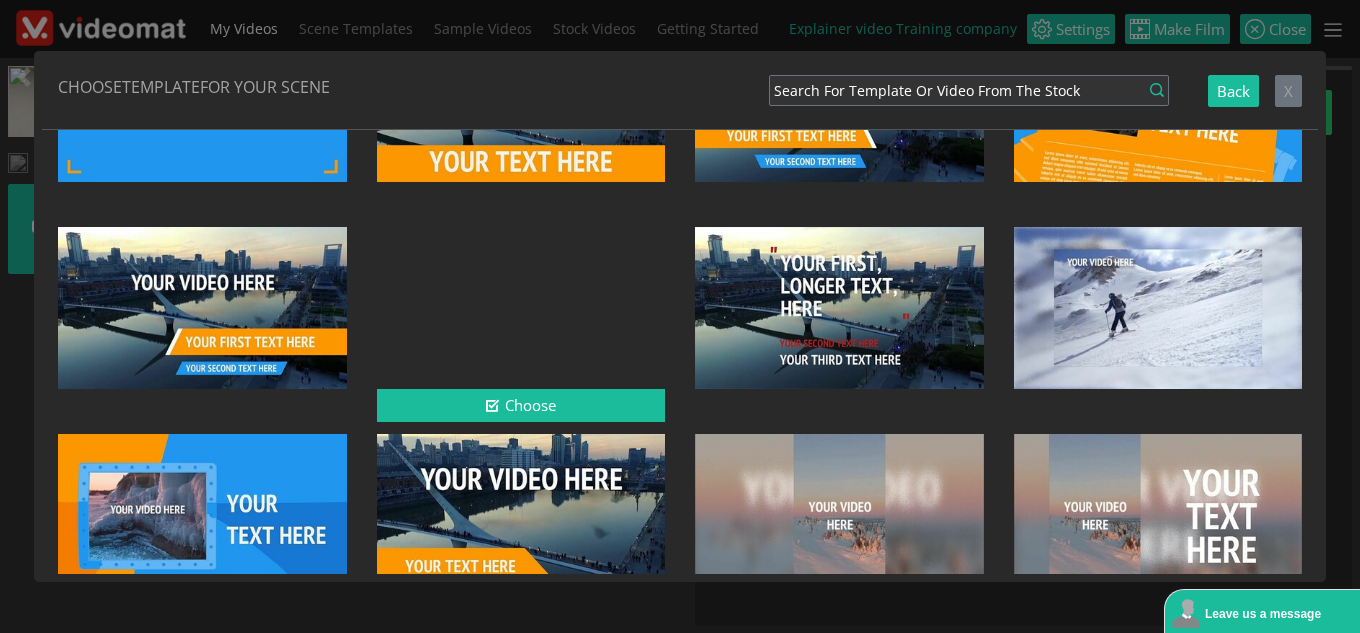 click at bounding box center (521, 308) 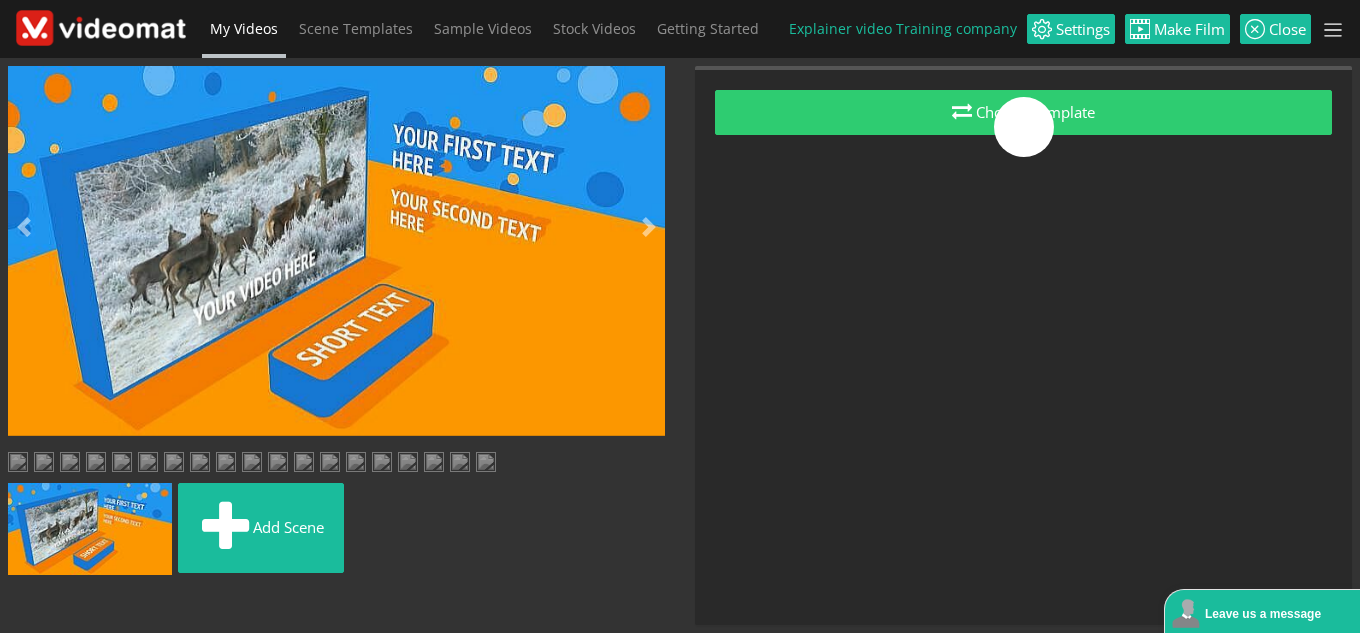 scroll, scrollTop: 554, scrollLeft: 0, axis: vertical 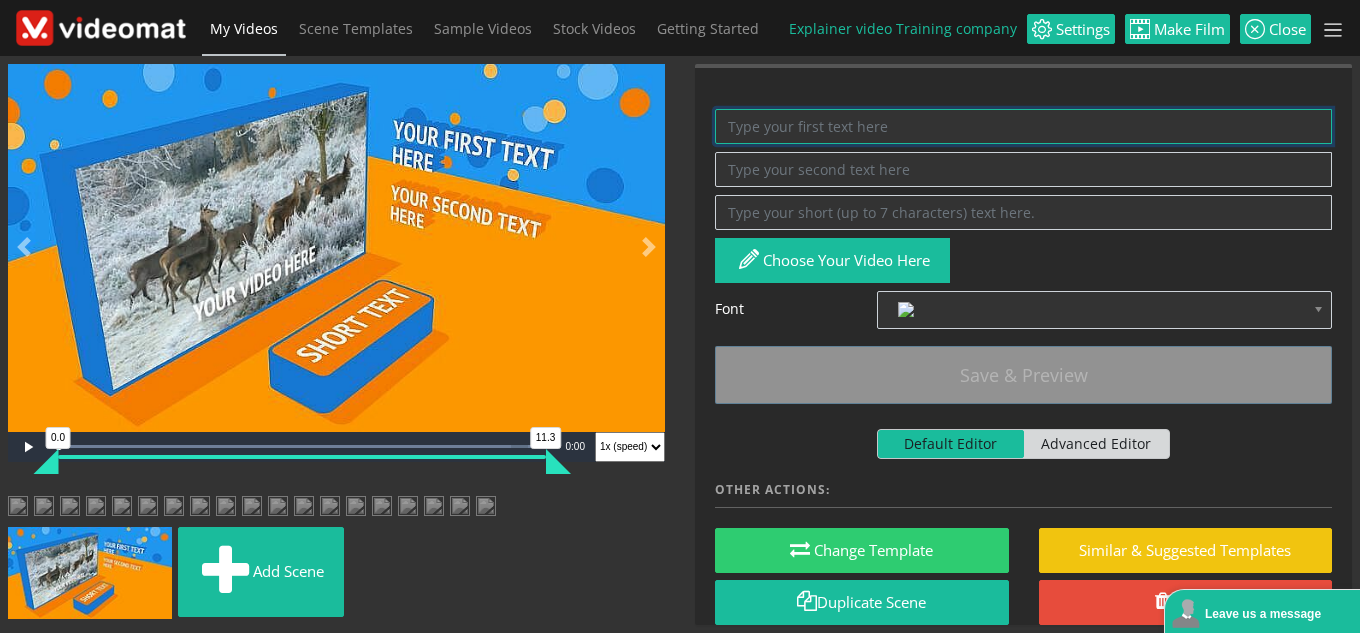 click at bounding box center (1023, 126) 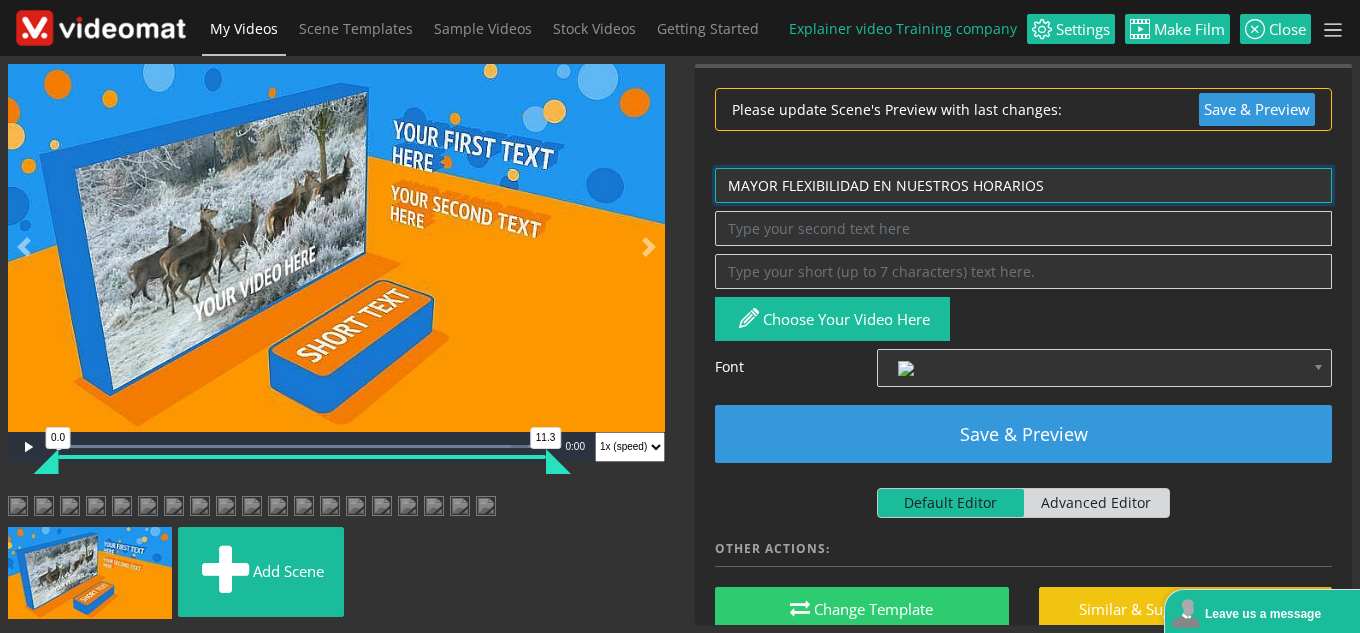 type on "MAYOR FLEXIBILIDAD EN NUESTROS HORARIOS" 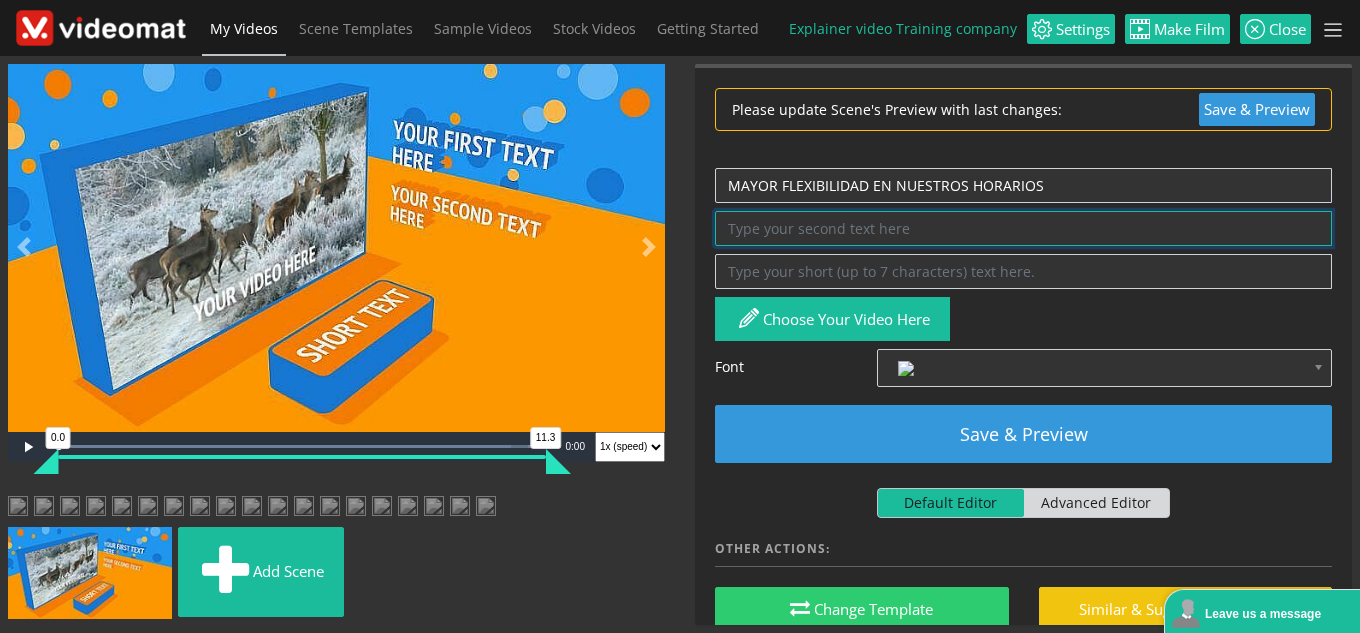 drag, startPoint x: 1090, startPoint y: 225, endPoint x: 1093, endPoint y: 262, distance: 37.12142 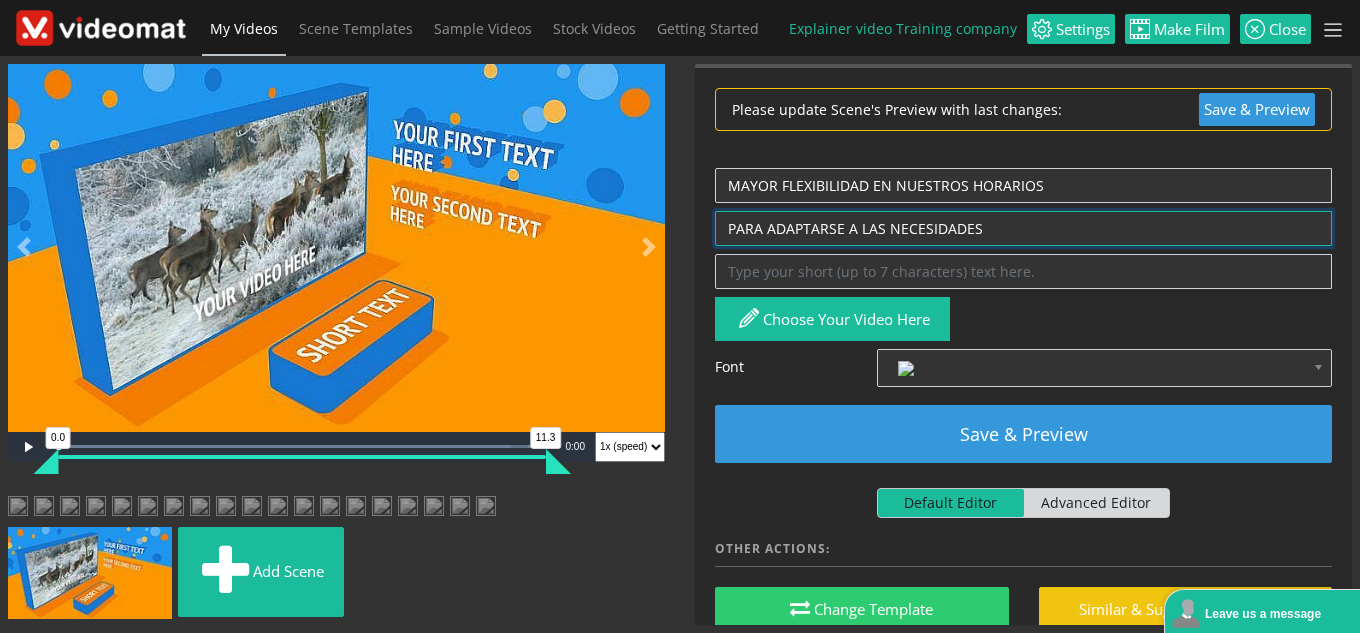 type on "PARA ADAPTARSE A LAS NECESIDADES" 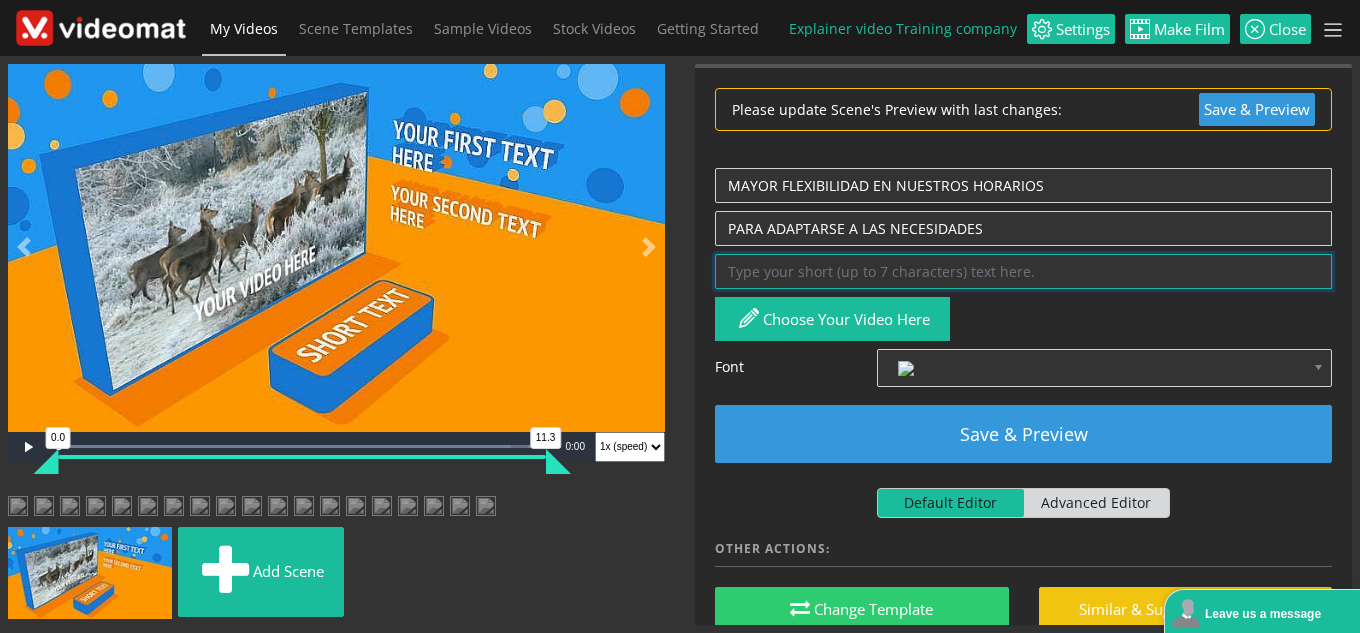 click at bounding box center [1023, 271] 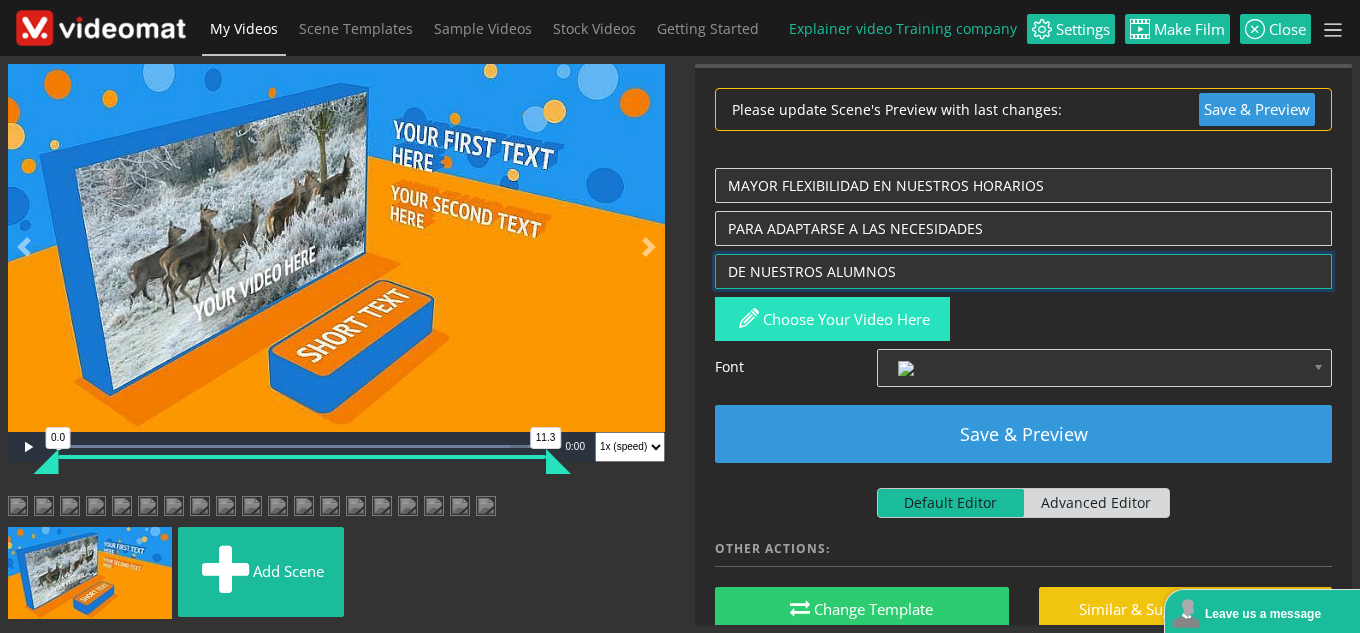type on "DE NUESTROS ALUMNOS" 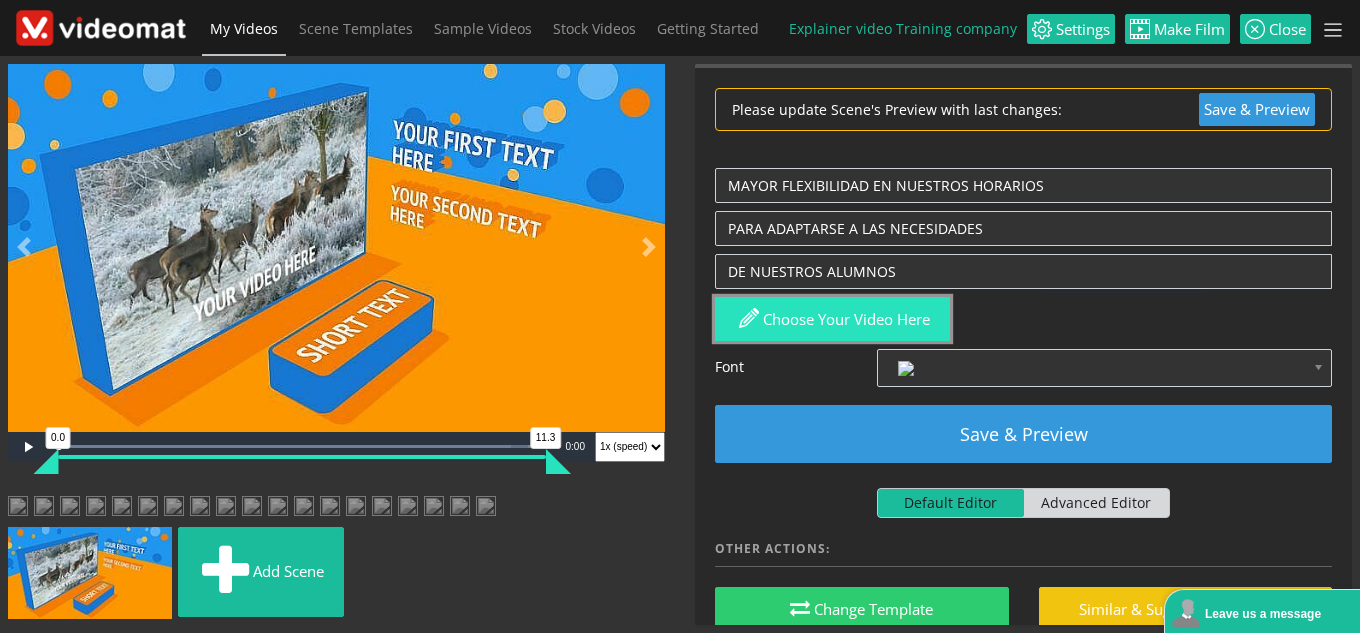 click on "Choose your video here" at bounding box center (832, 319) 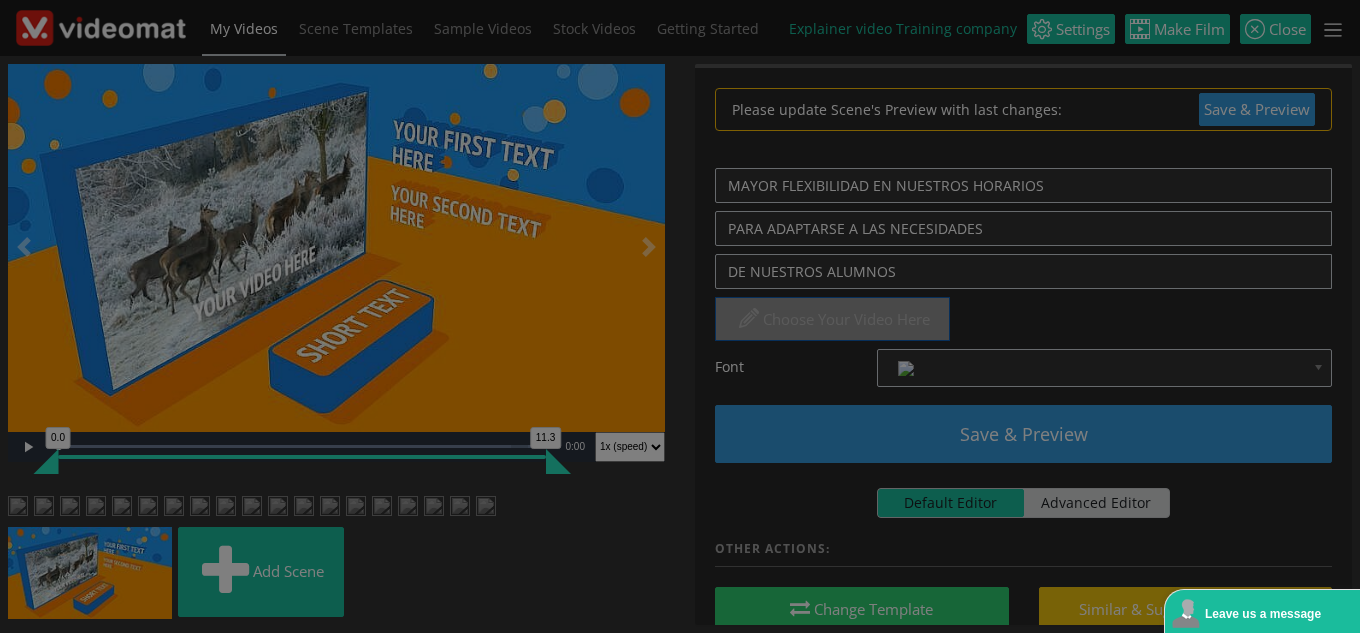 scroll, scrollTop: 0, scrollLeft: 0, axis: both 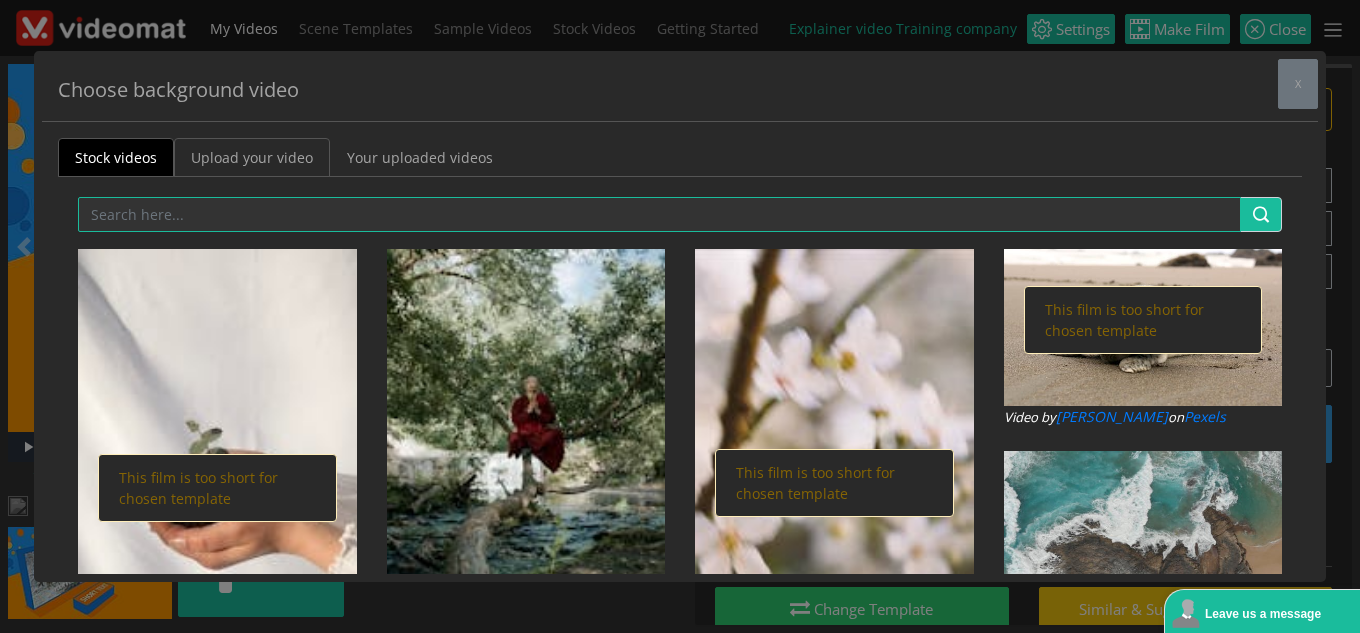 click on "Upload your video" at bounding box center (252, 157) 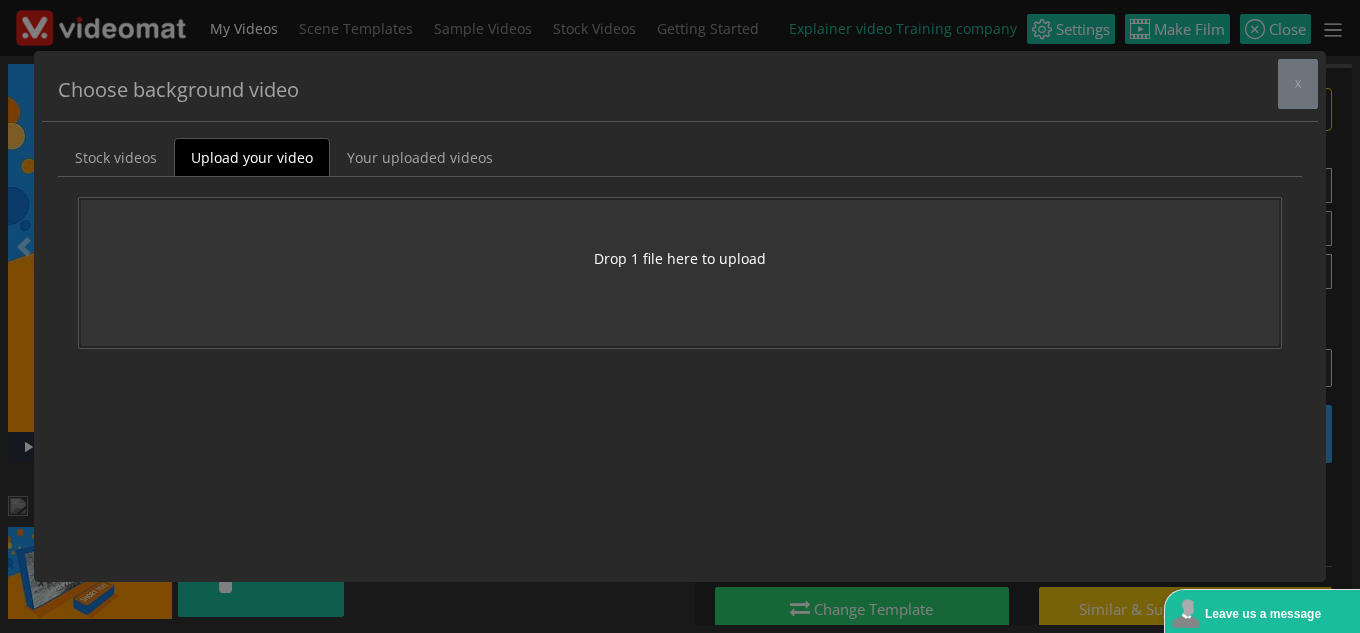 click on "Drop 1 file here to upload" at bounding box center [680, 258] 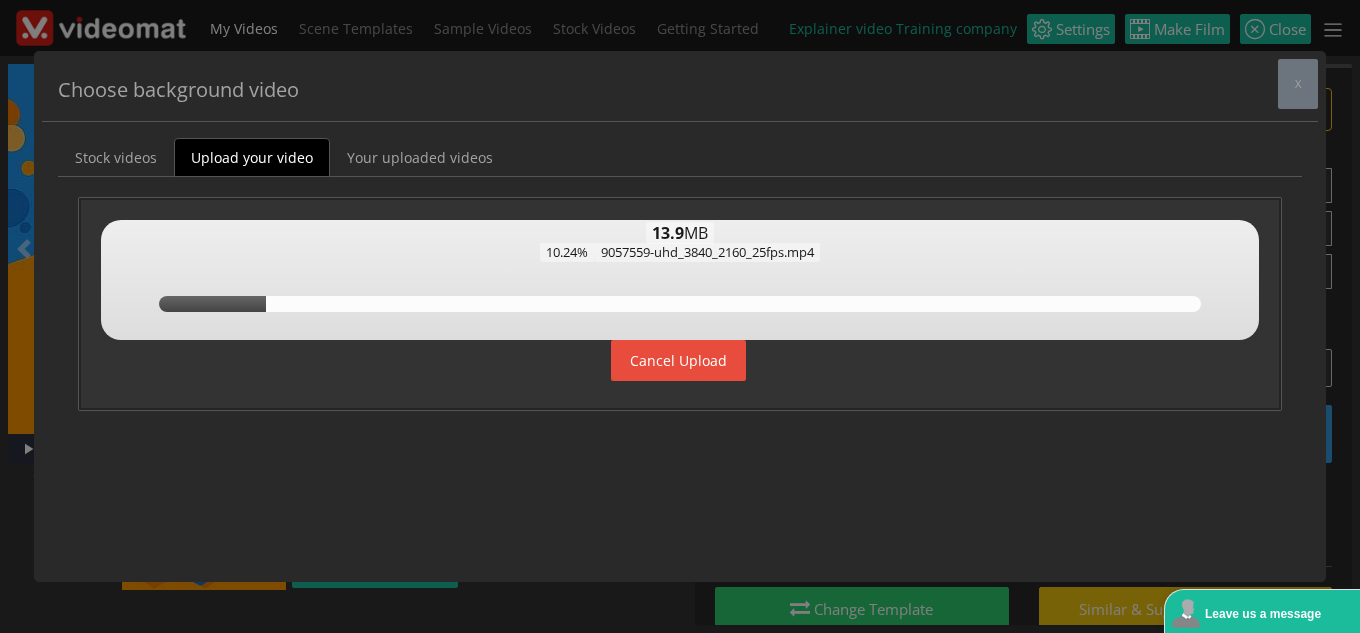 scroll, scrollTop: 0, scrollLeft: 0, axis: both 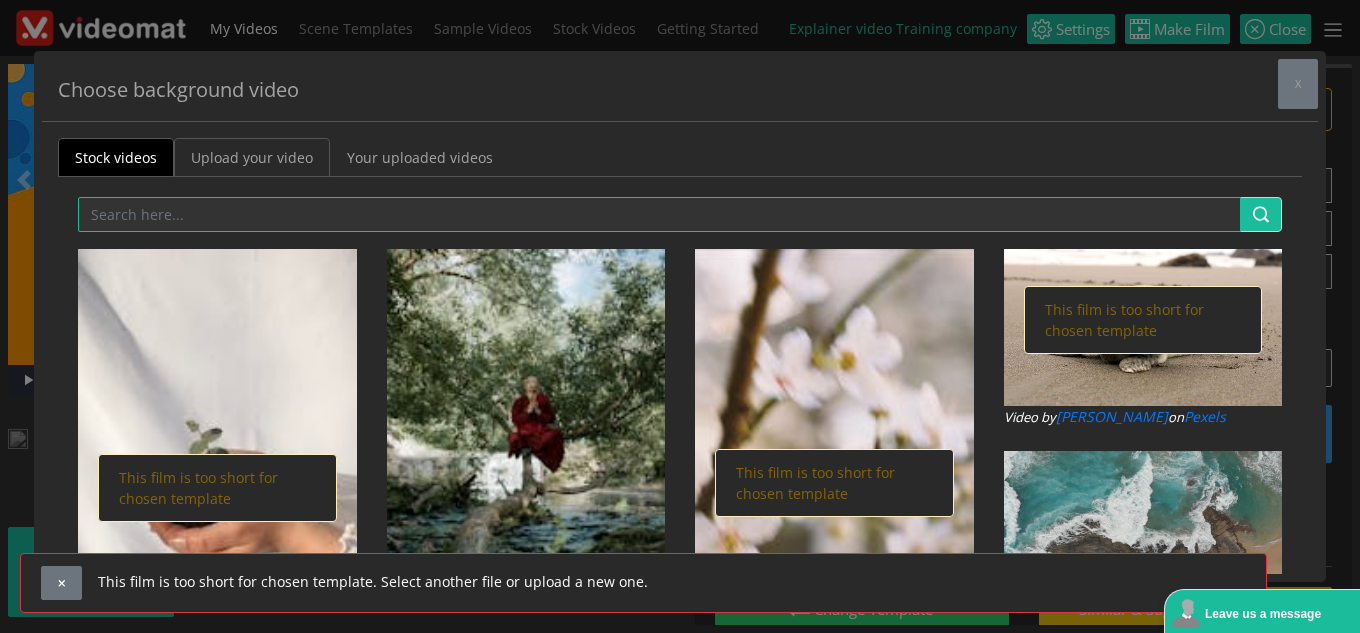 click on "Upload your video" at bounding box center [252, 157] 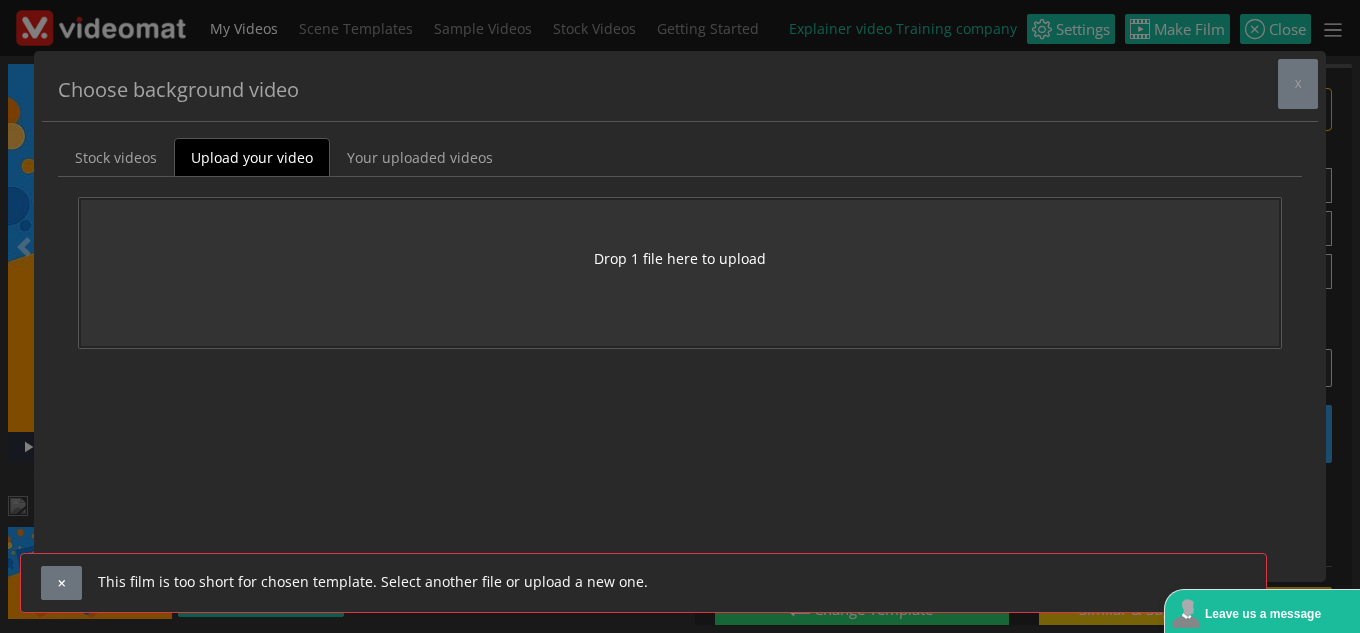 click on "Drop 1 file here to upload" at bounding box center (680, 258) 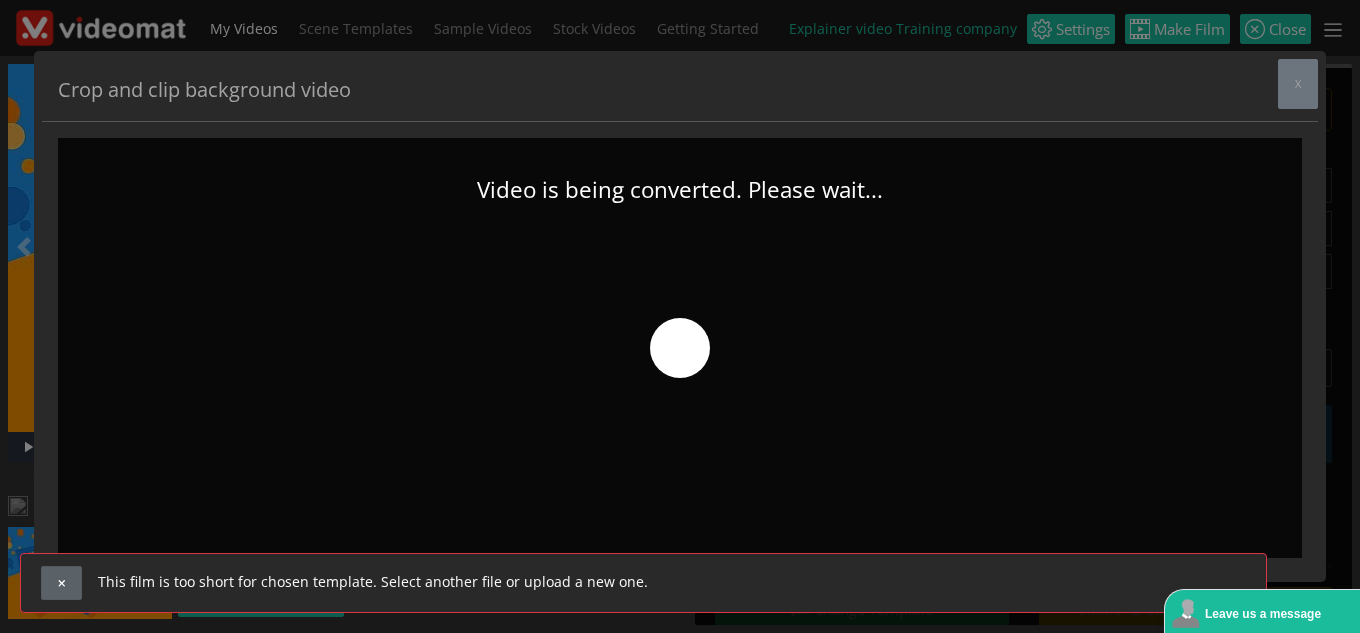 click at bounding box center [61, 583] 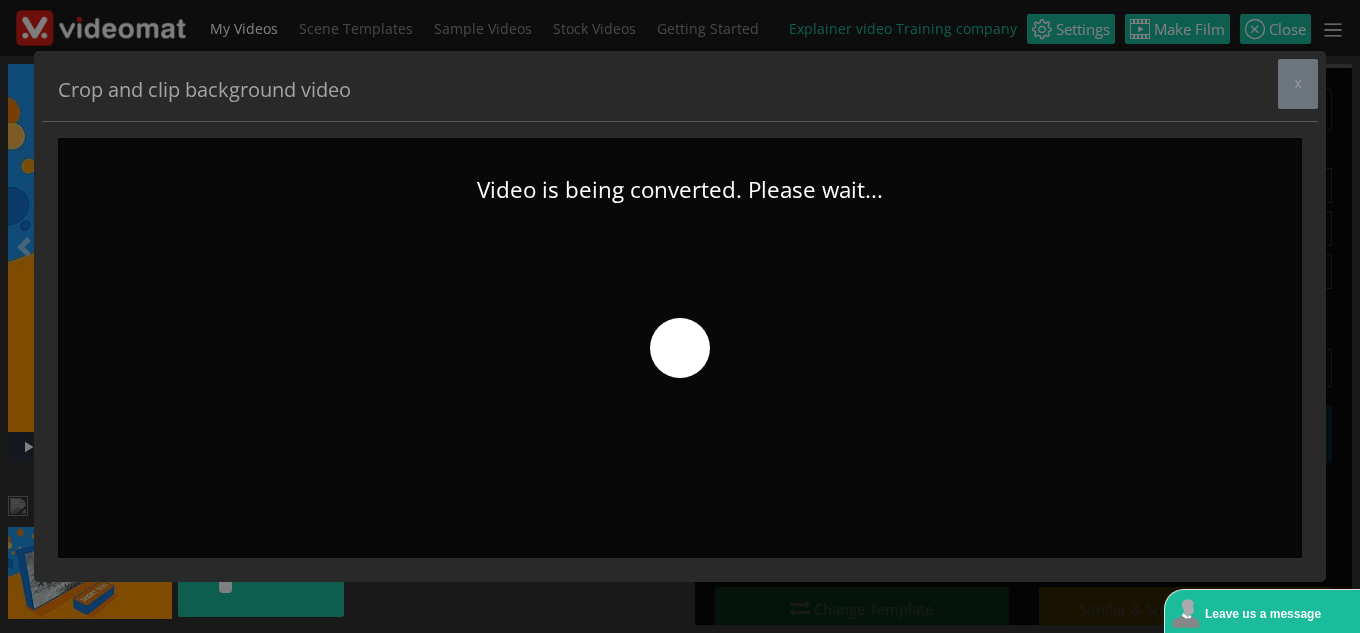 click at bounding box center [680, 348] 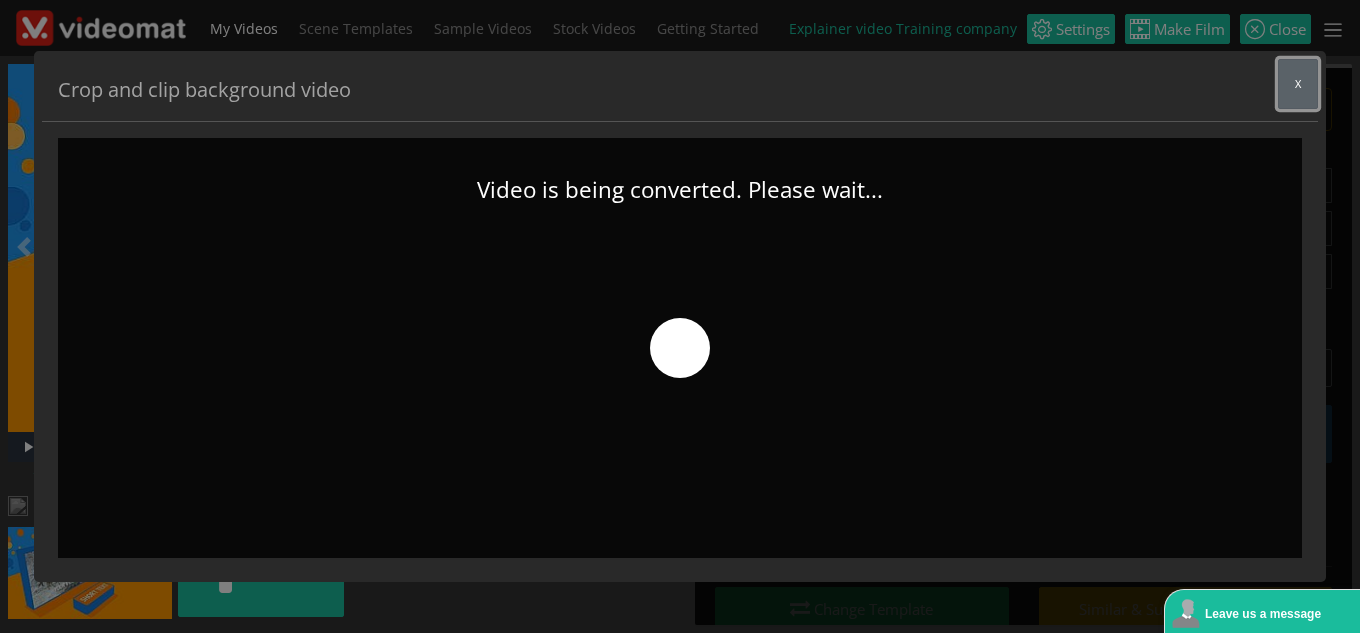 click on "x" at bounding box center [1298, 83] 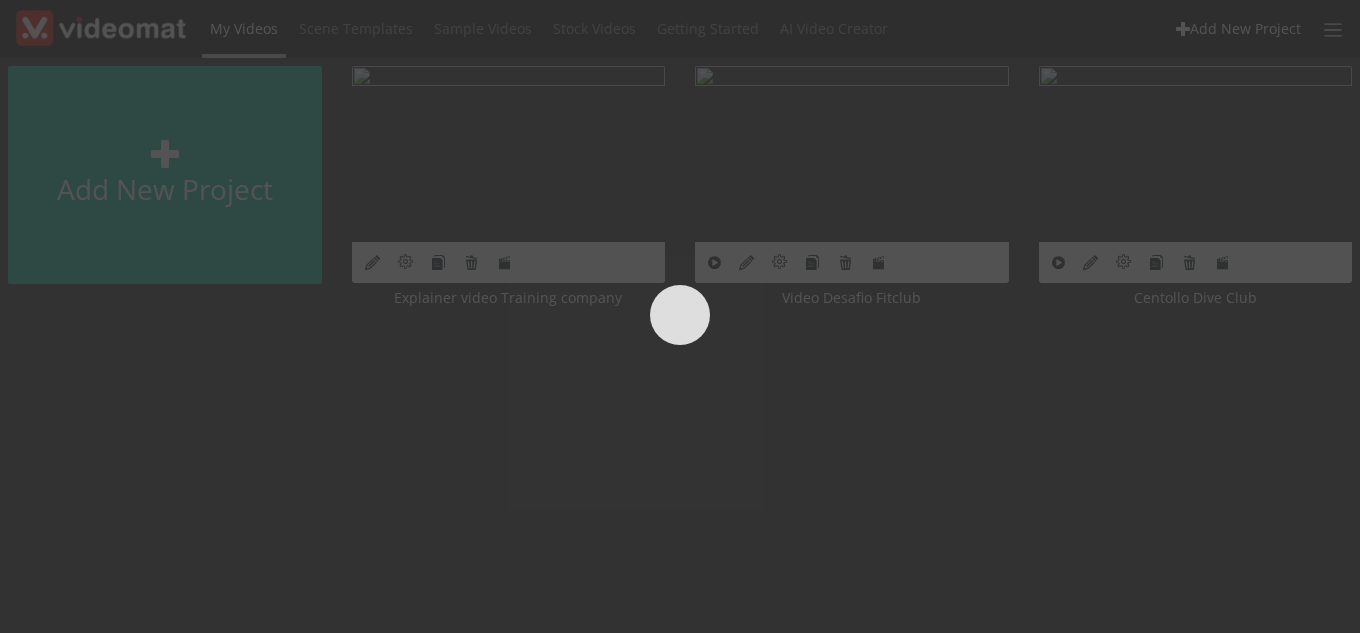 scroll, scrollTop: 0, scrollLeft: 0, axis: both 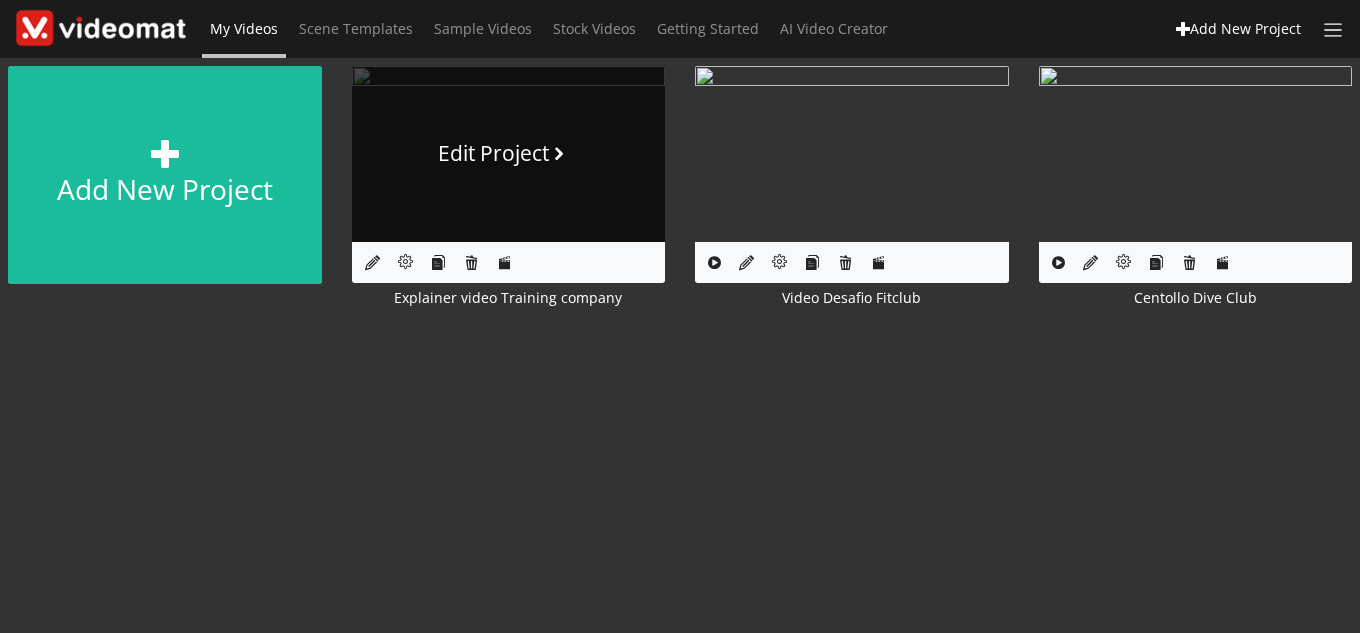 click on "Edit Project" at bounding box center (508, 154) 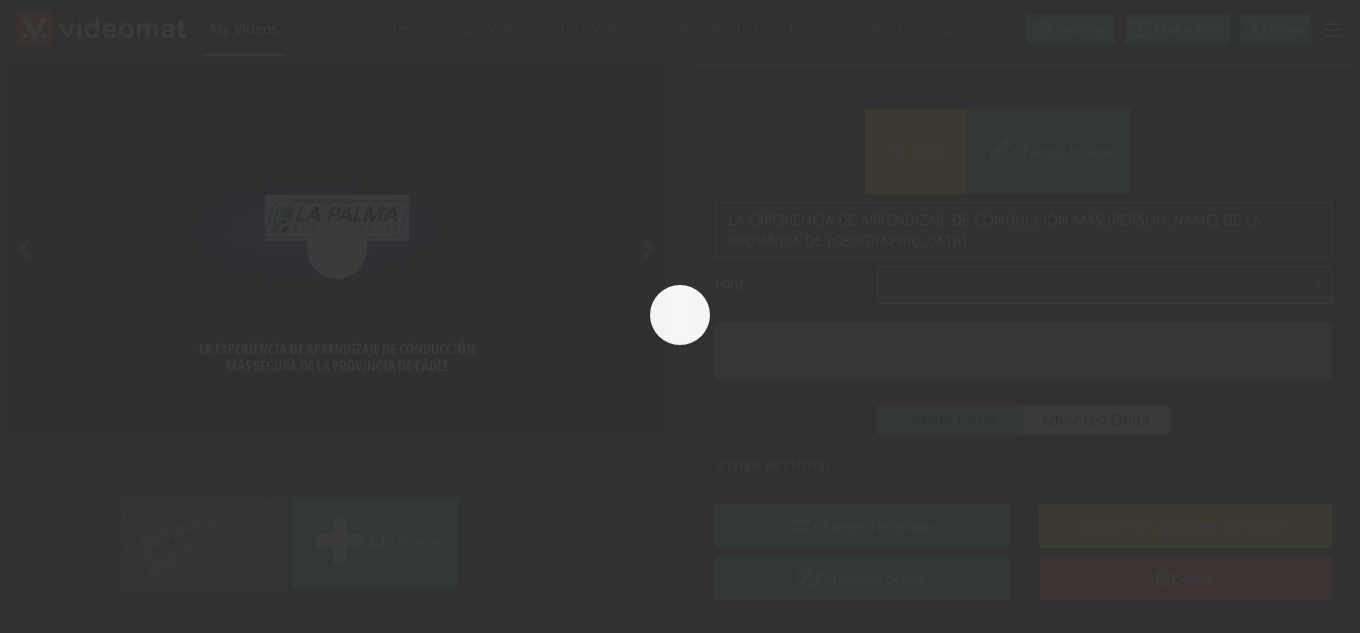 scroll, scrollTop: 0, scrollLeft: 0, axis: both 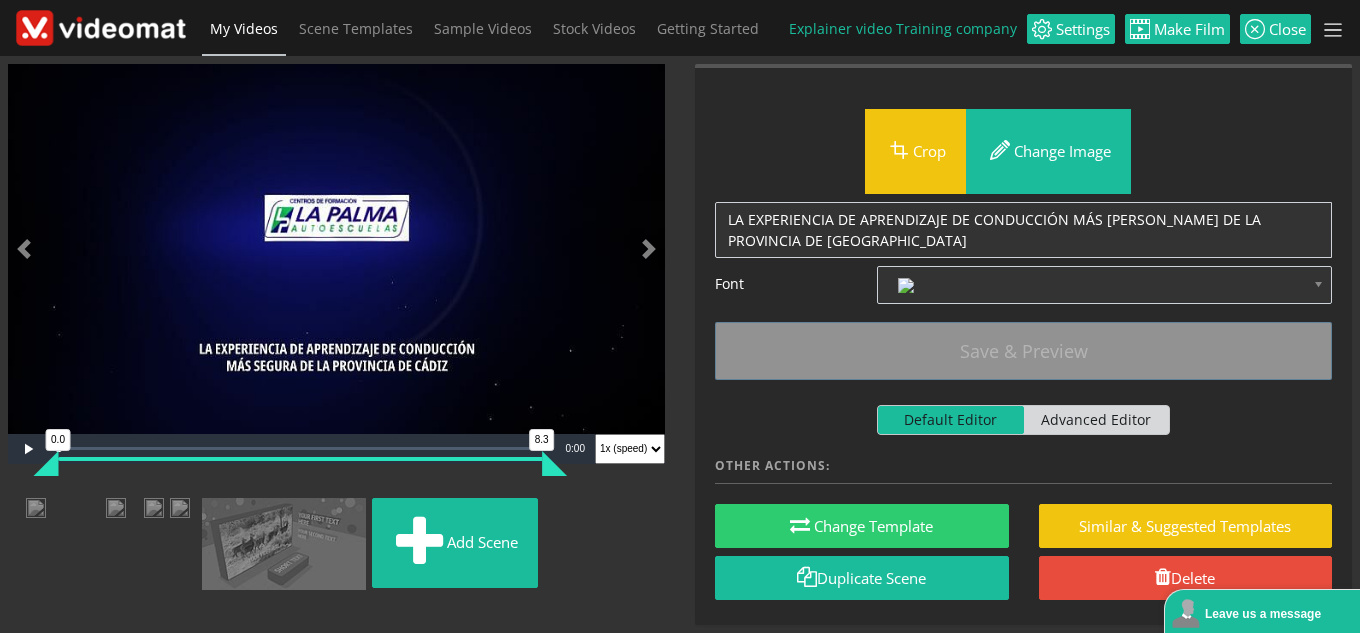 click at bounding box center (284, 544) 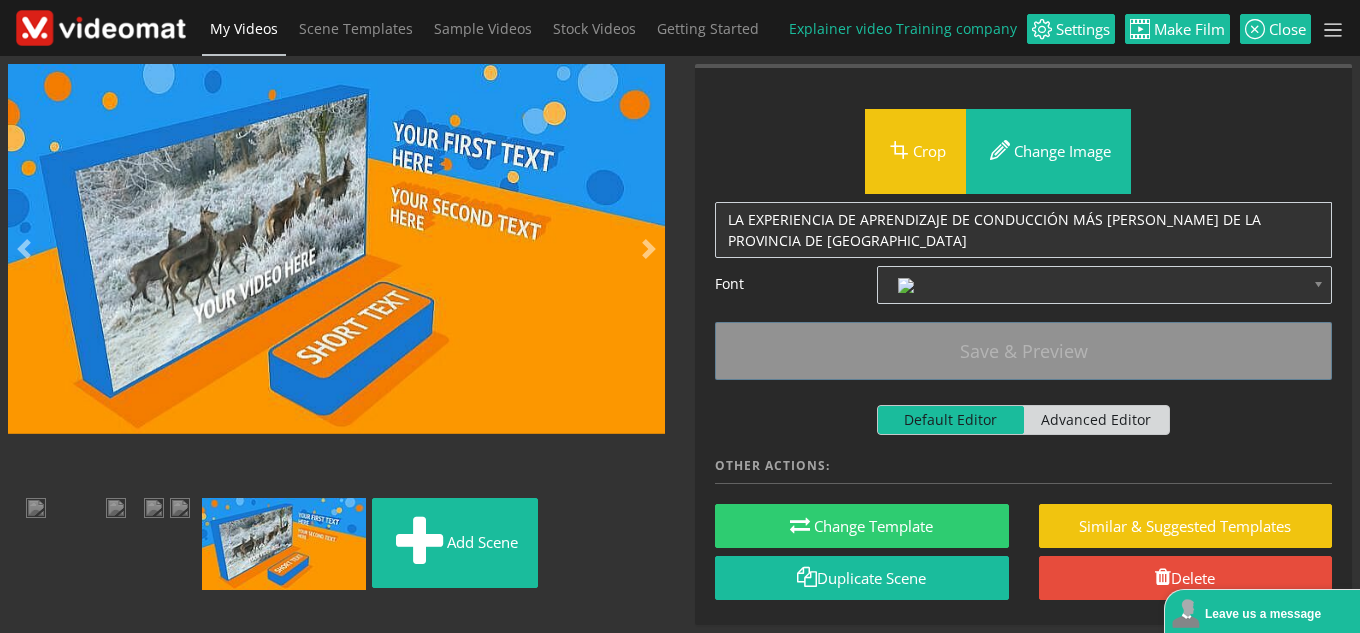 scroll, scrollTop: 546, scrollLeft: 0, axis: vertical 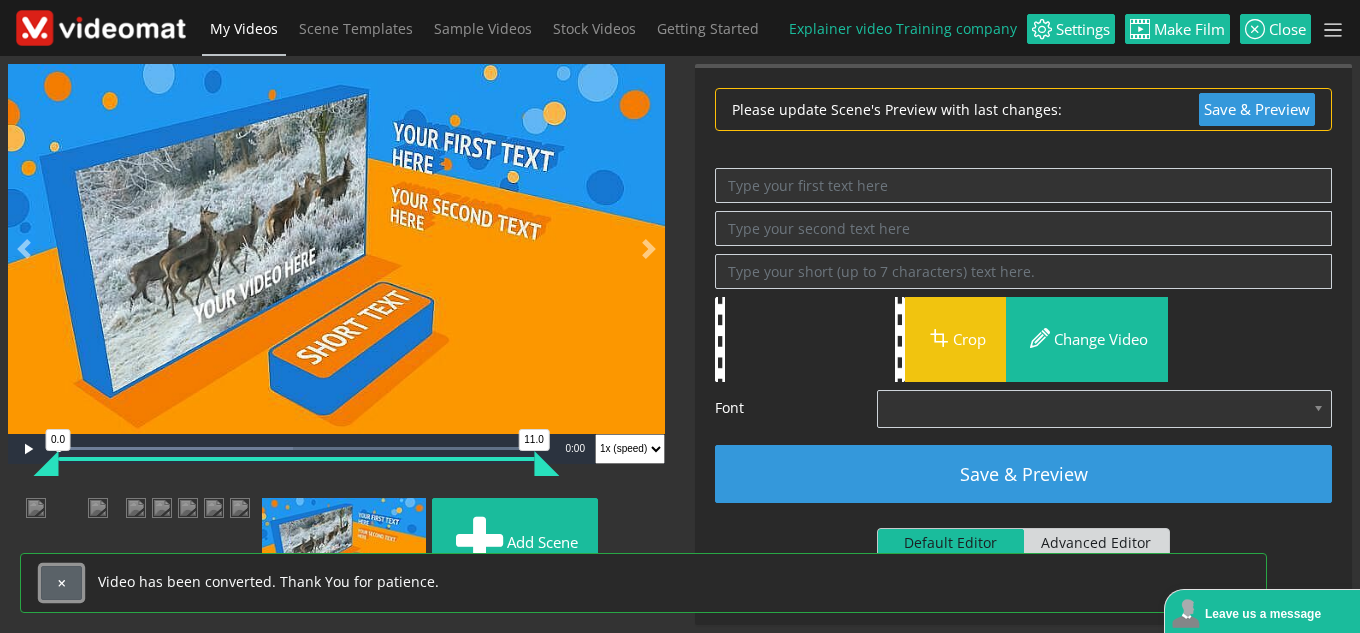 click at bounding box center [61, 583] 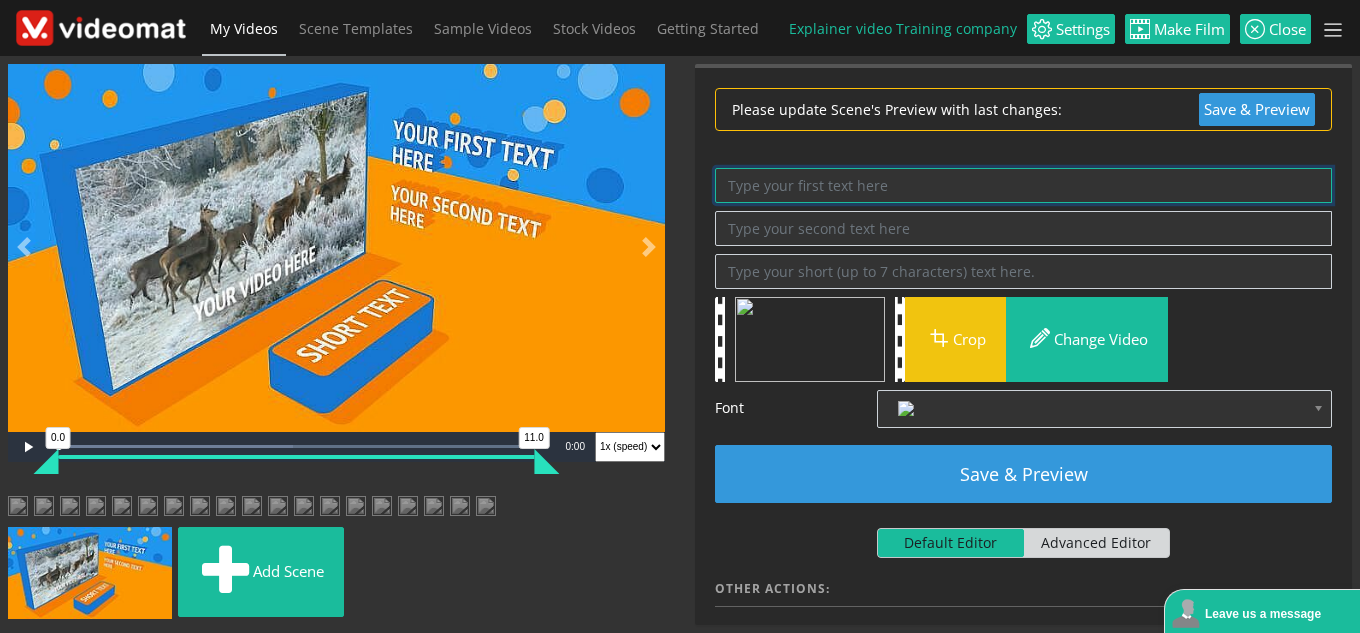 click at bounding box center [1023, 185] 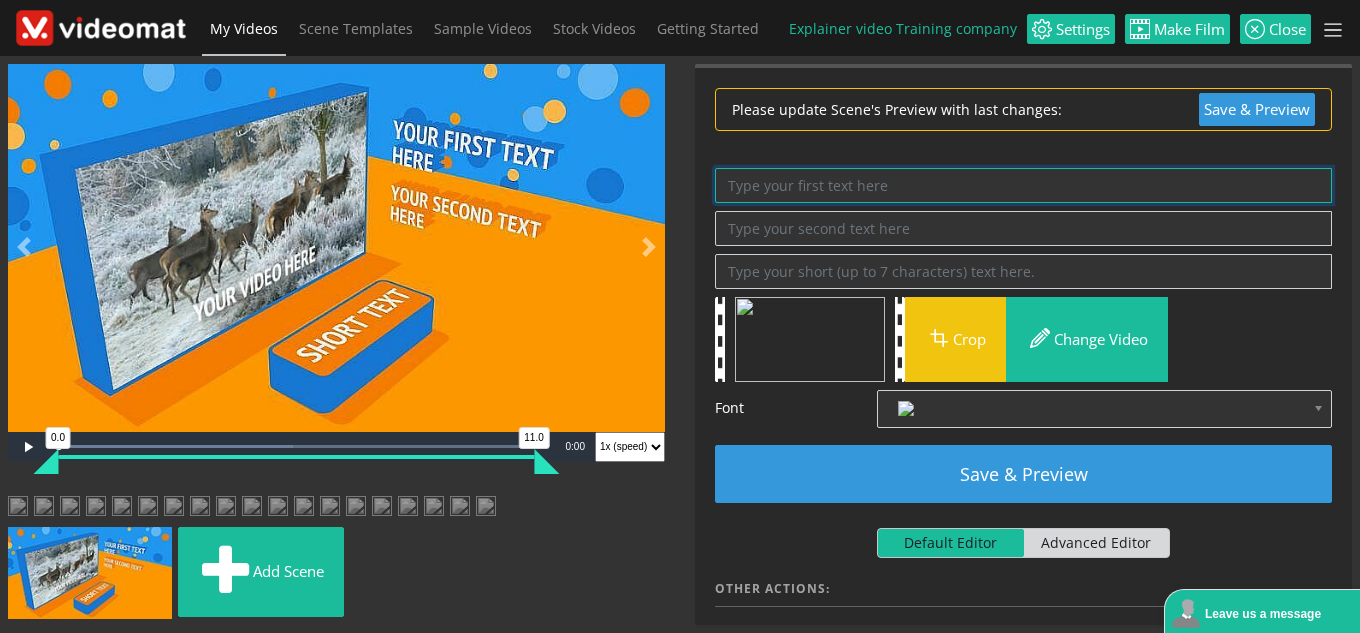 paste on "MAYOR FLEXIBILIDAD EN NUESTROS HORARIOS" 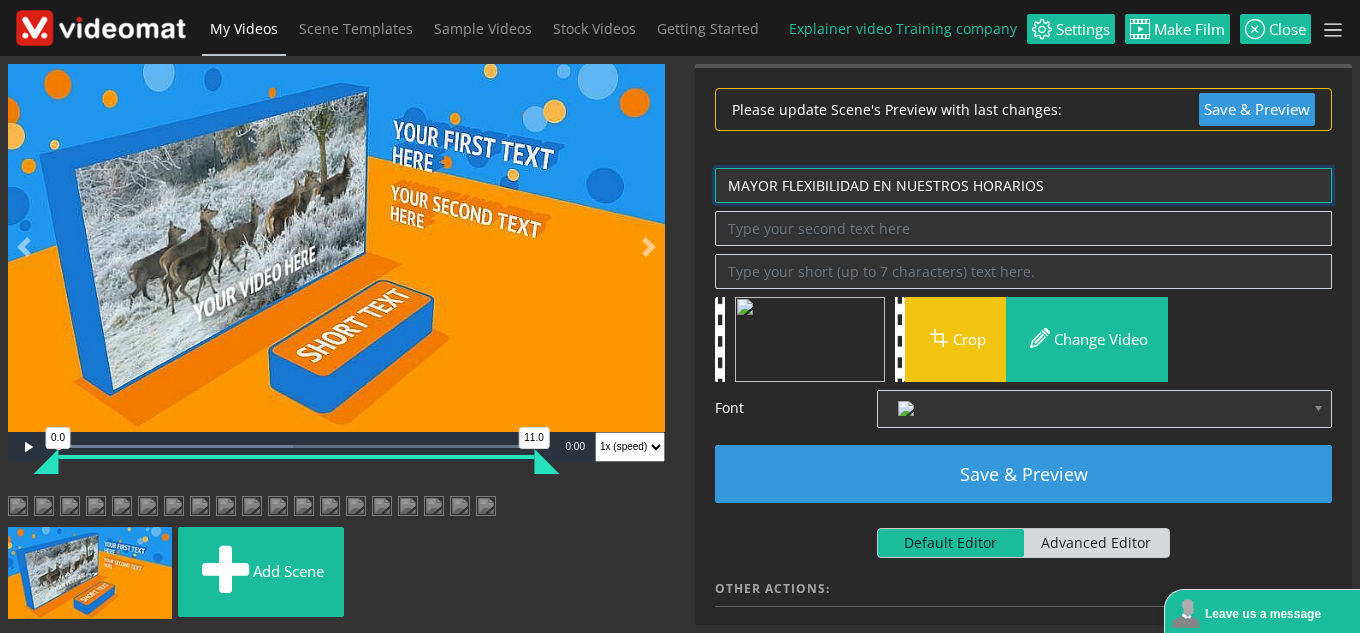 type on "MAYOR FLEXIBILIDAD EN NUESTROS HORARIOS" 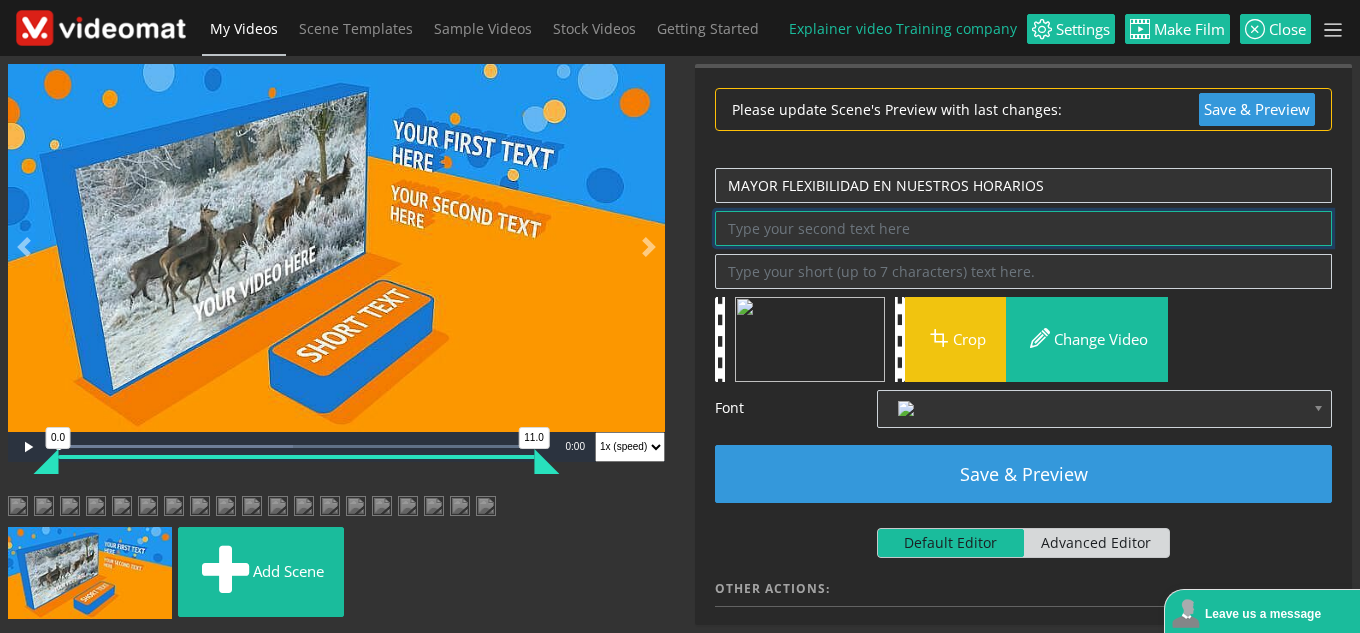 paste on "PARA ADAPTARSE A LAS NECESIDADES" 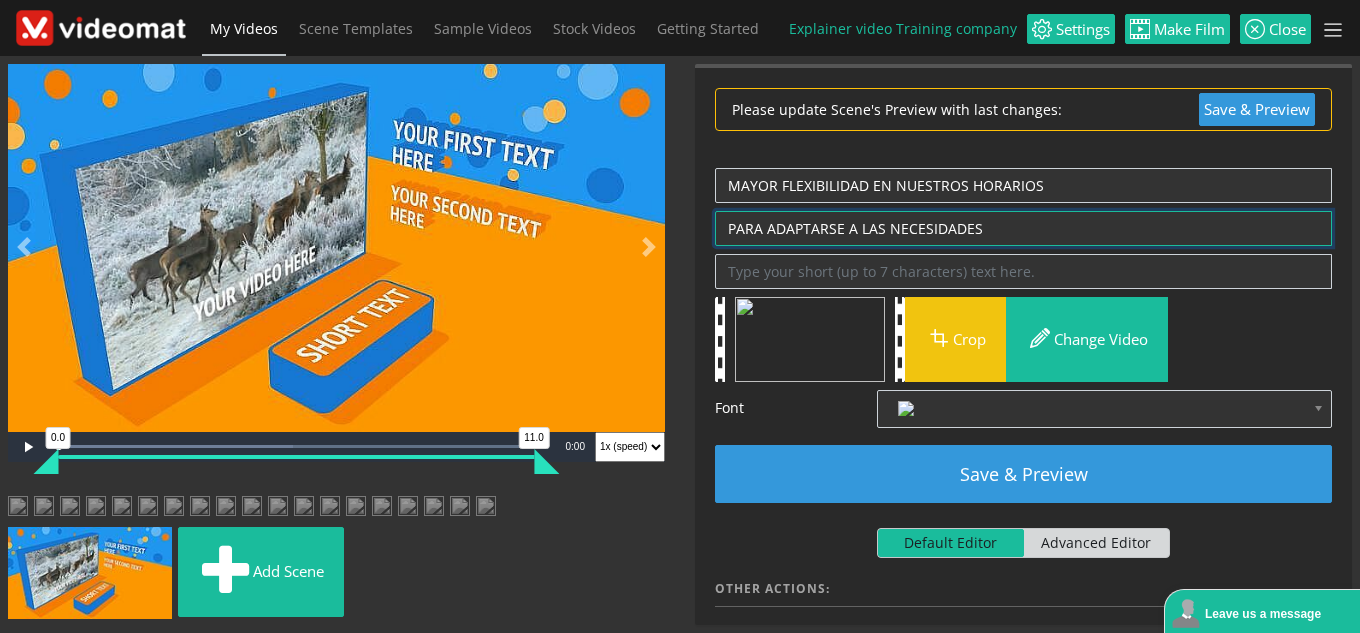 type on "PARA ADAPTARSE A LAS NECESIDADES" 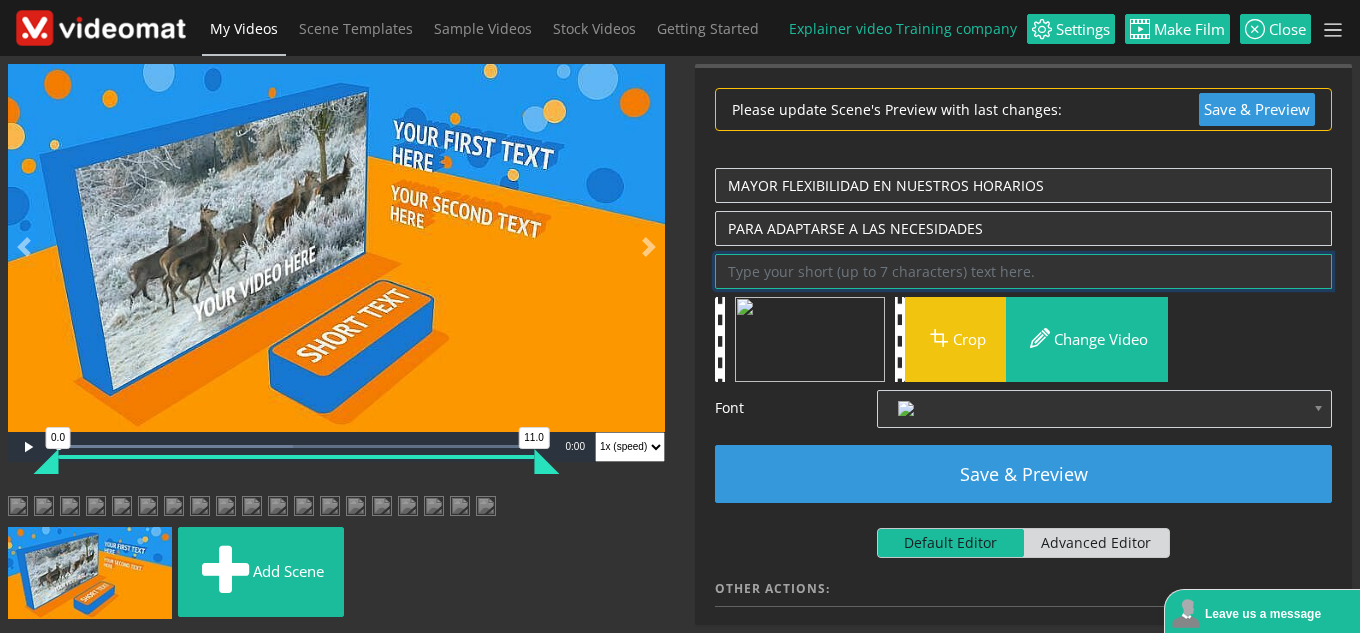 click at bounding box center [1023, 271] 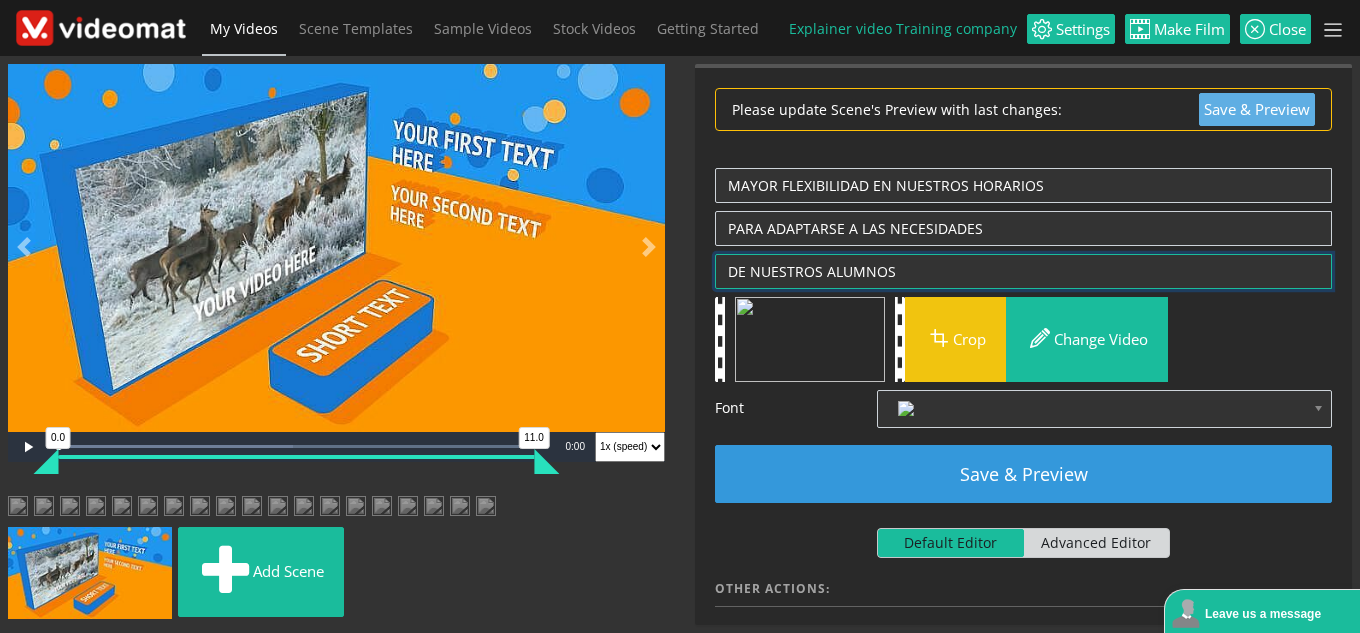 type on "DE NUESTROS ALUMNOS" 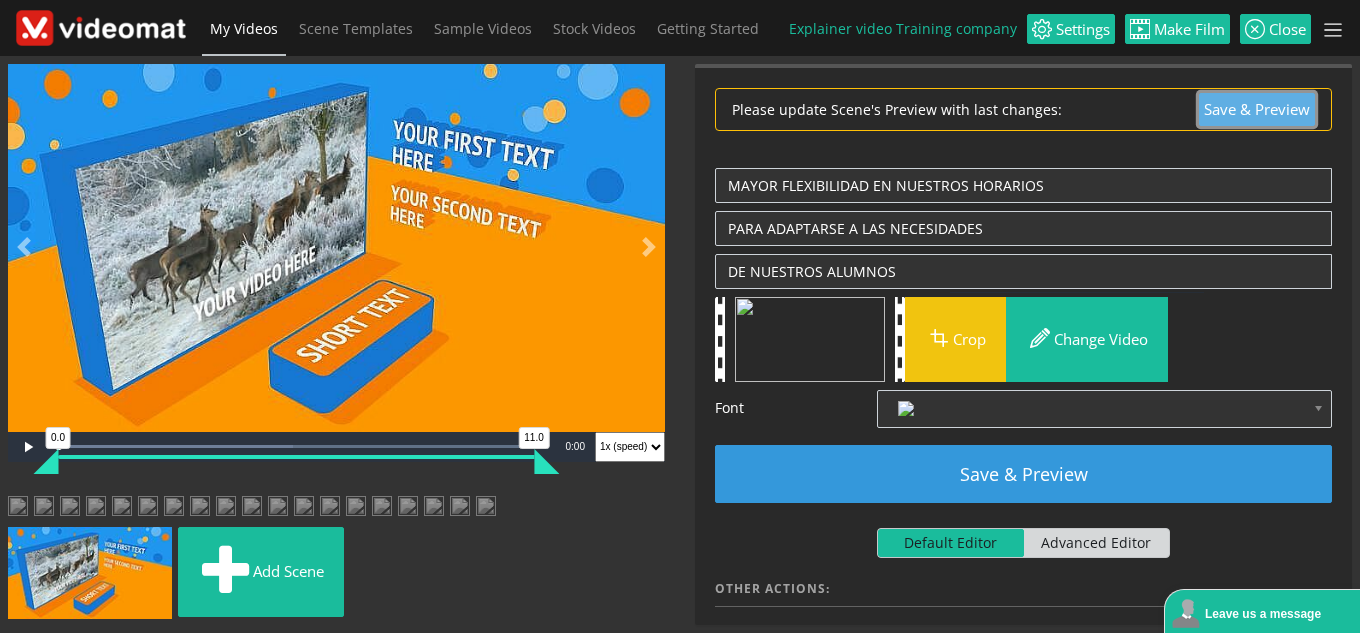 click on "Save & Preview" at bounding box center (1257, 109) 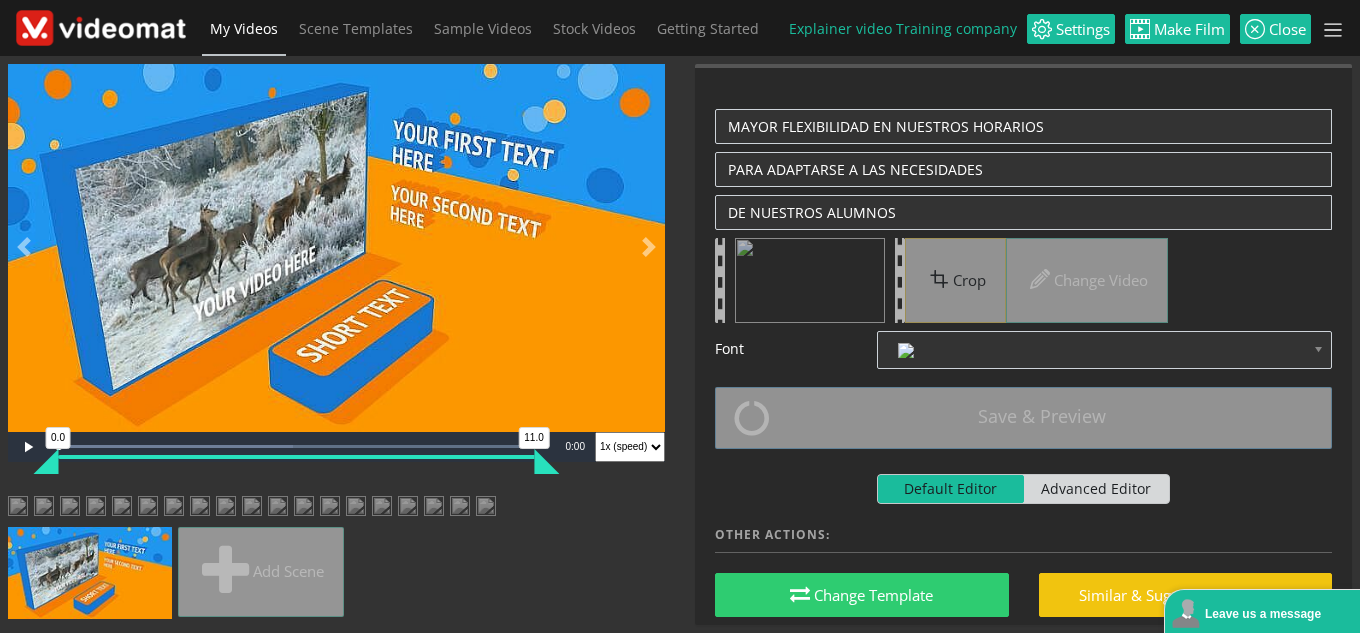 scroll, scrollTop: 0, scrollLeft: 0, axis: both 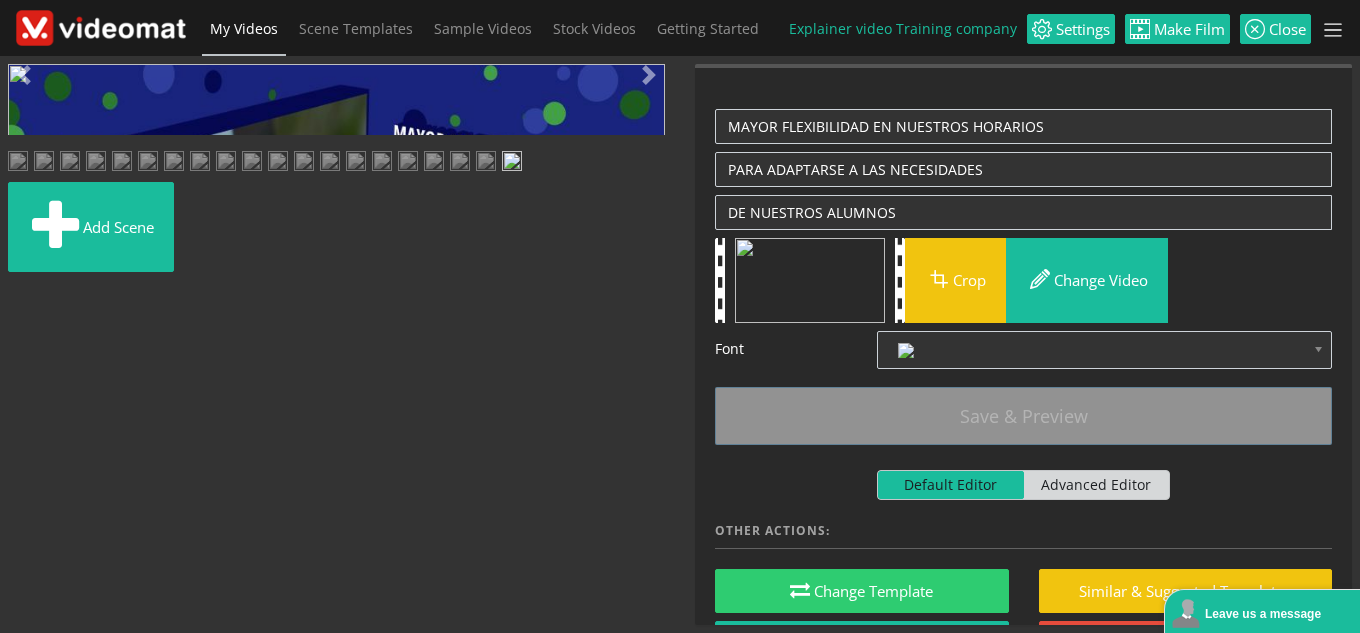 click at bounding box center (28, 449) 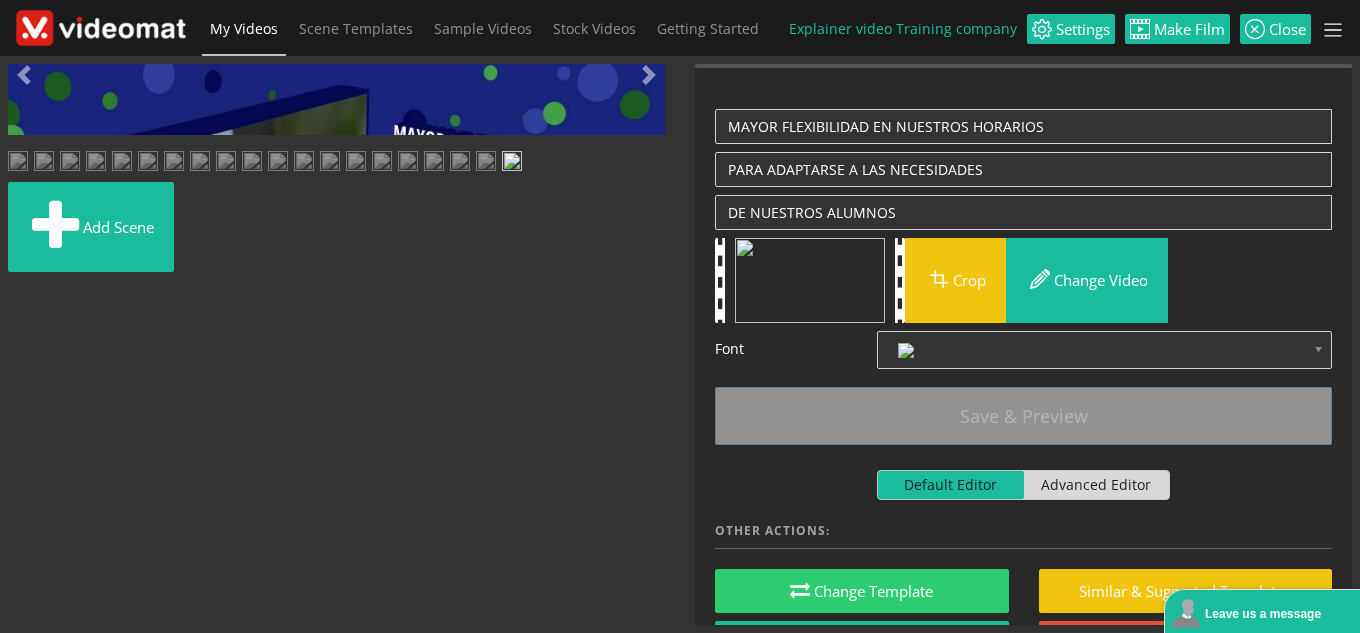 click on "11.0" at bounding box center [556, 462] 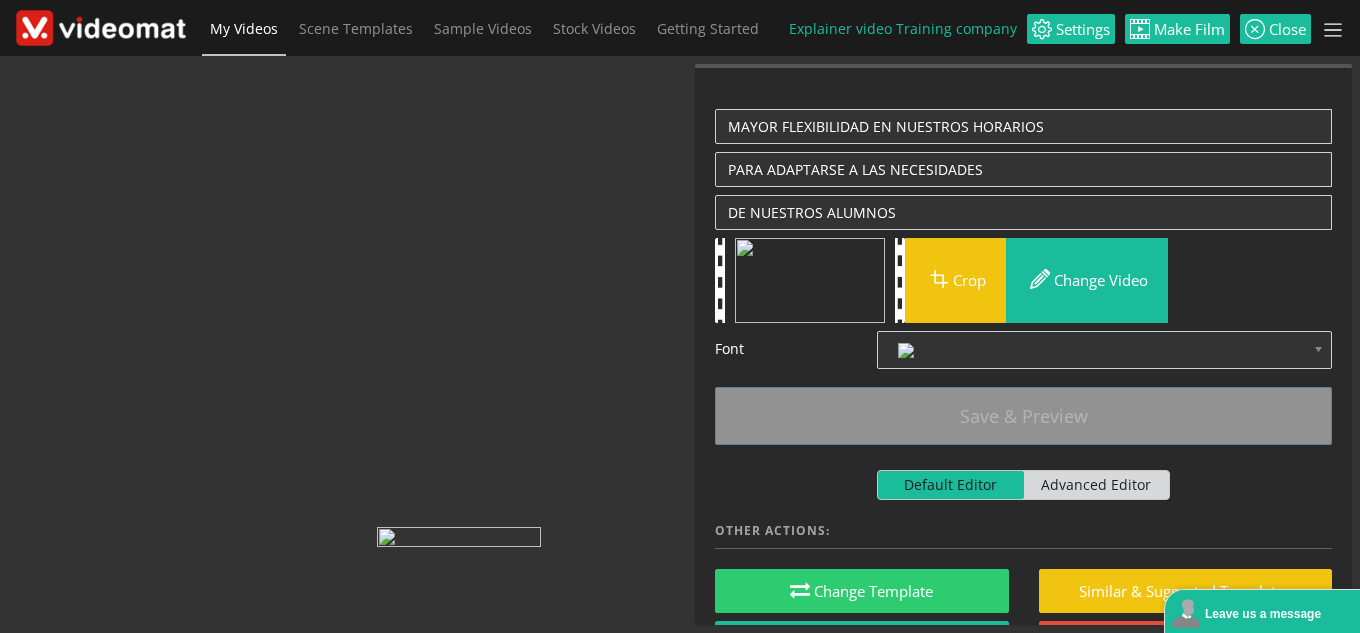 drag, startPoint x: 267, startPoint y: 593, endPoint x: 455, endPoint y: 393, distance: 274.48862 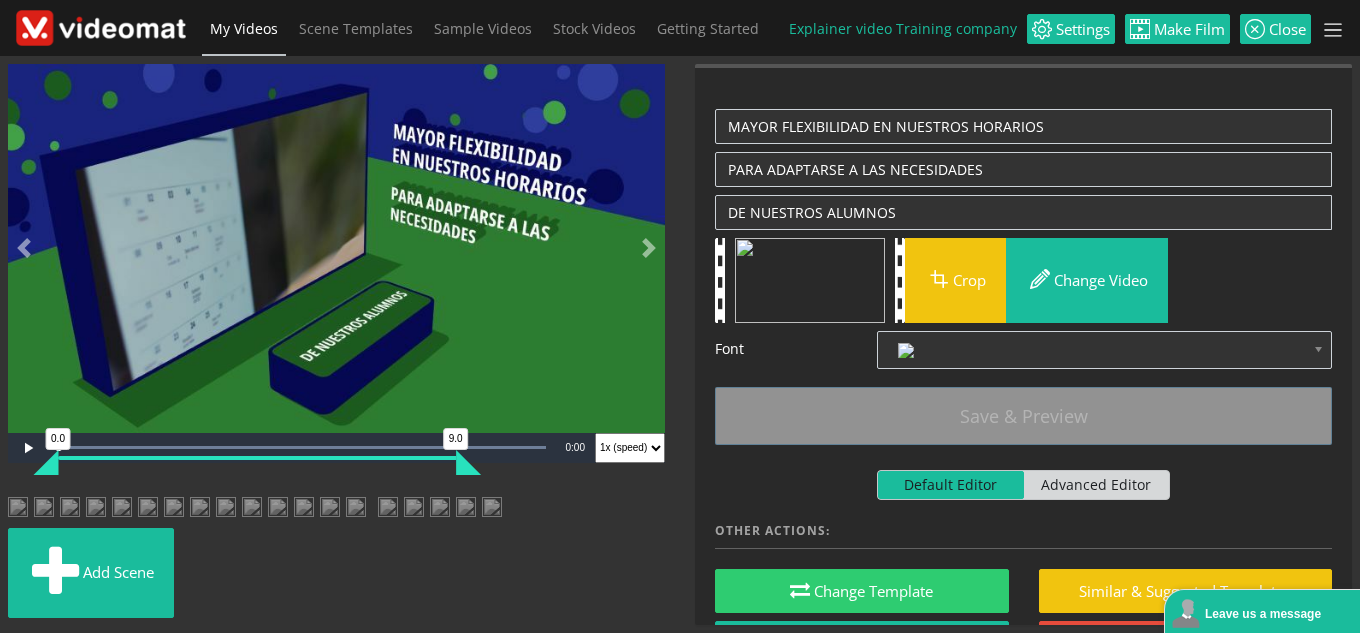 click at bounding box center (414, 509) 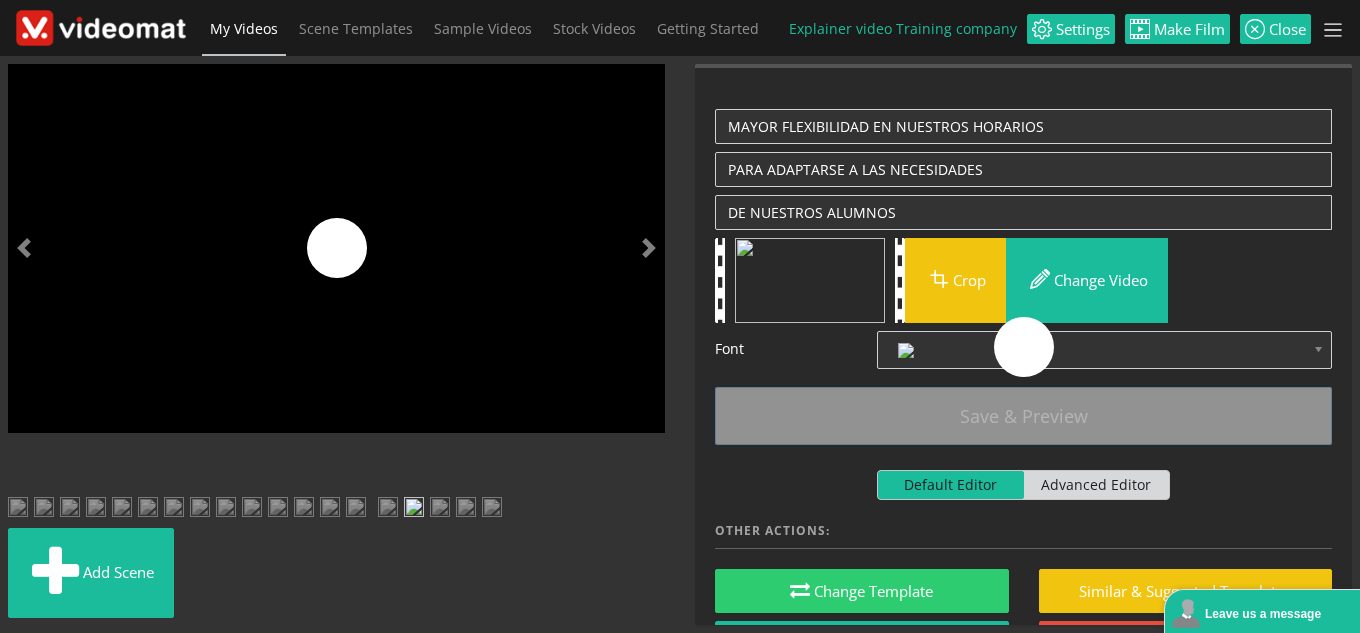scroll, scrollTop: 554, scrollLeft: 0, axis: vertical 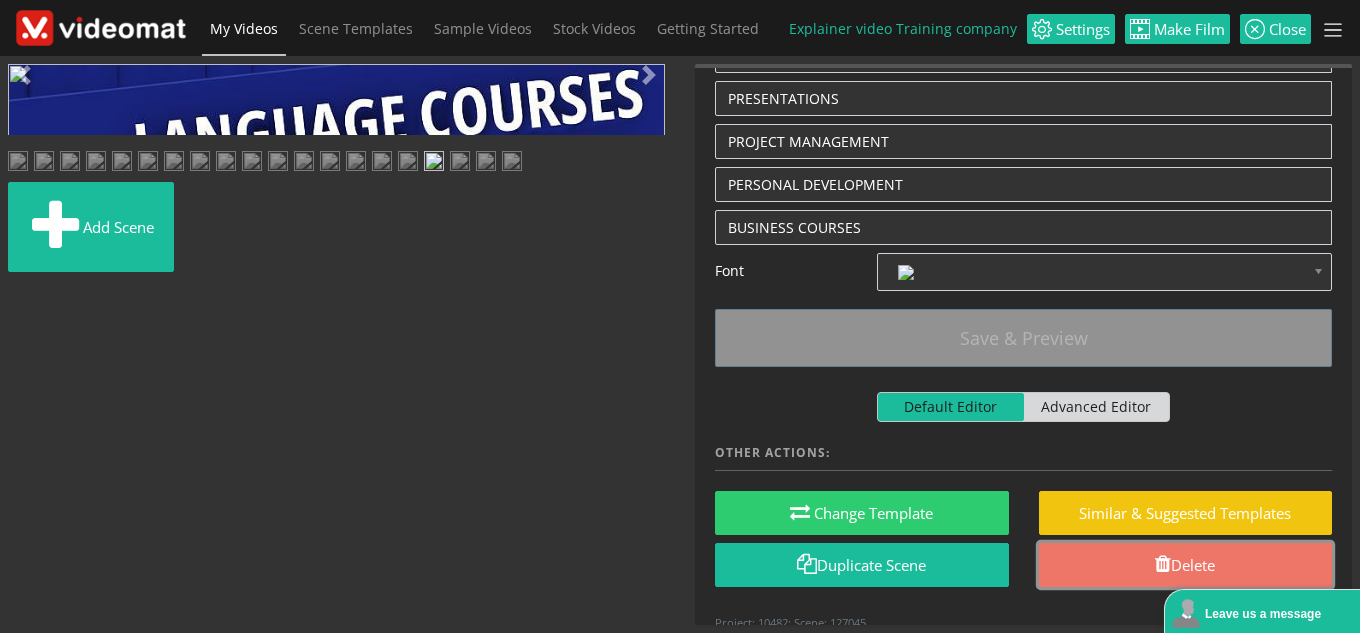 click on "Delete" at bounding box center [1186, 565] 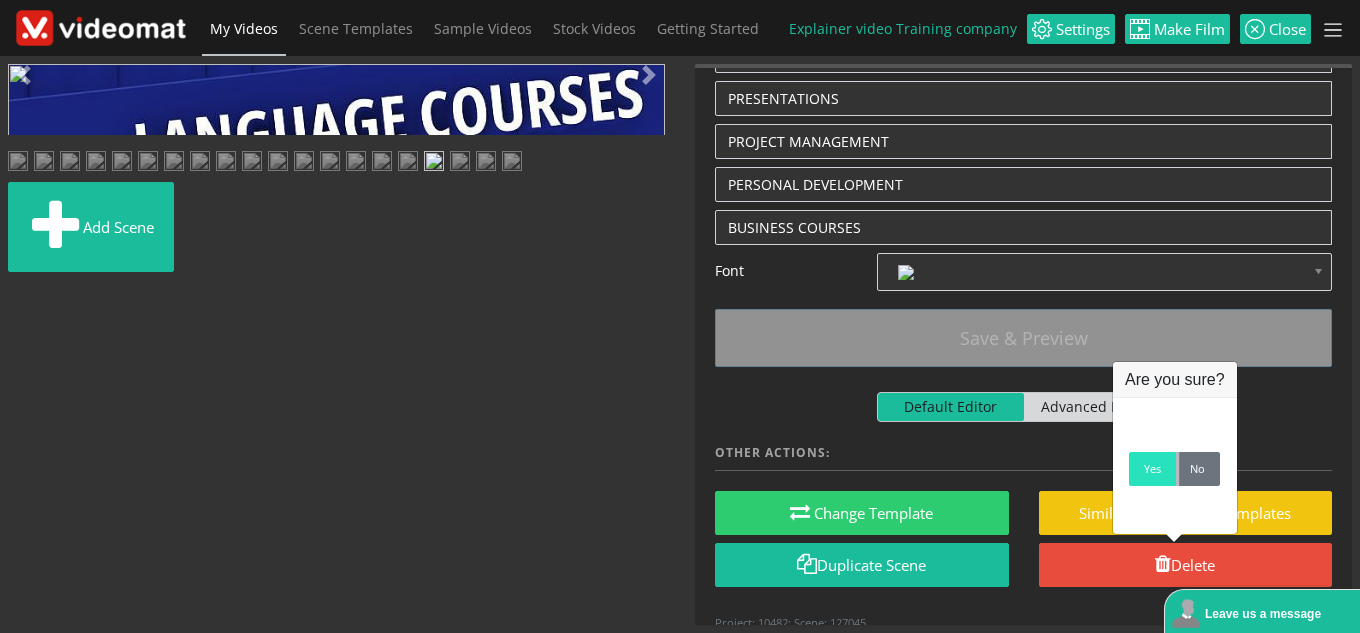 click on "Yes" at bounding box center (1152, 469) 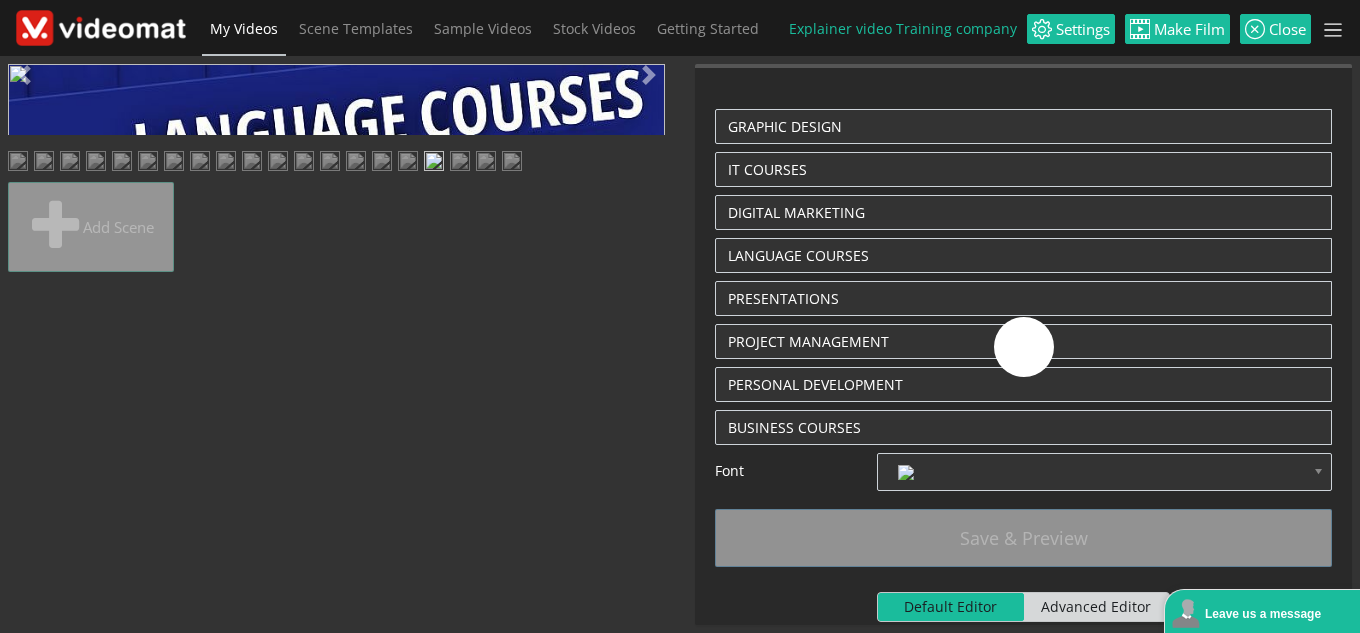 scroll, scrollTop: 0, scrollLeft: 0, axis: both 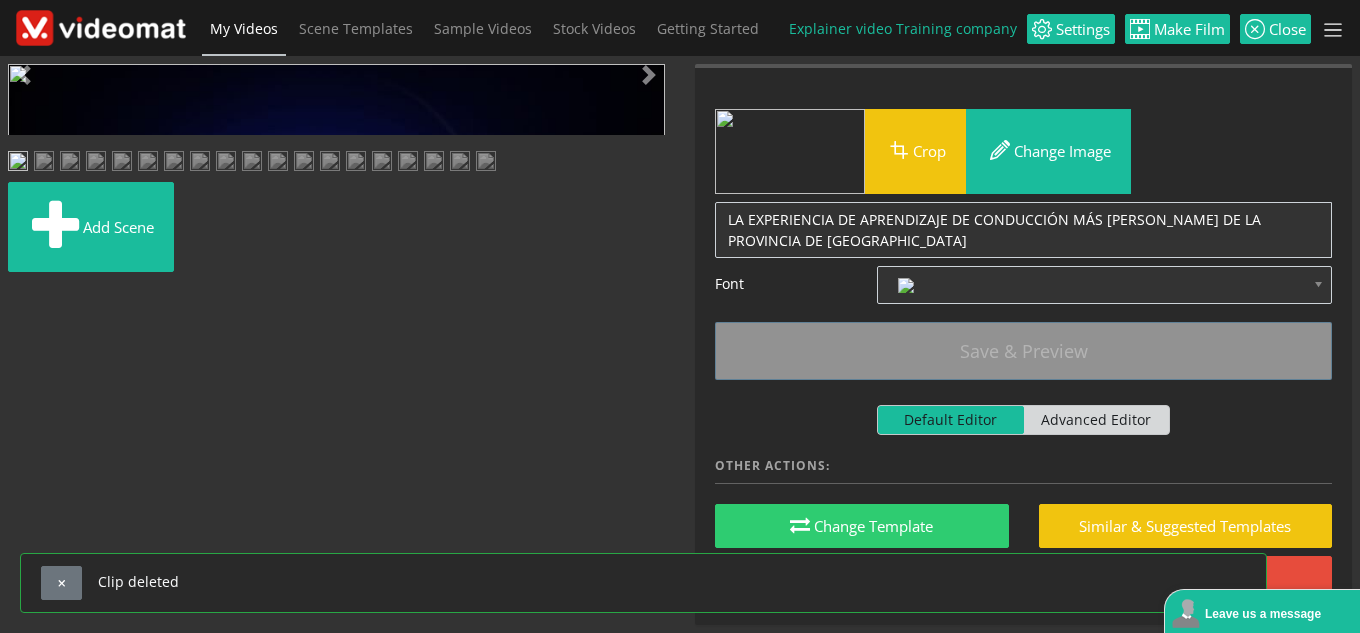 click at bounding box center [408, 163] 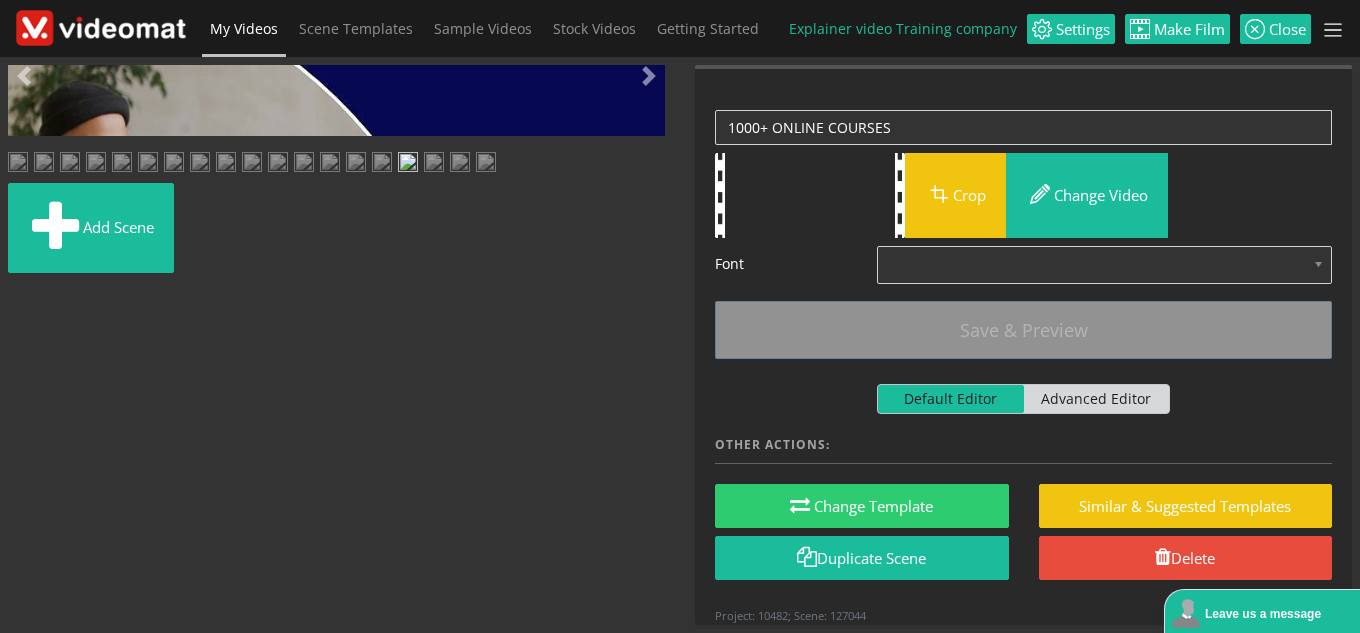 scroll, scrollTop: 0, scrollLeft: 0, axis: both 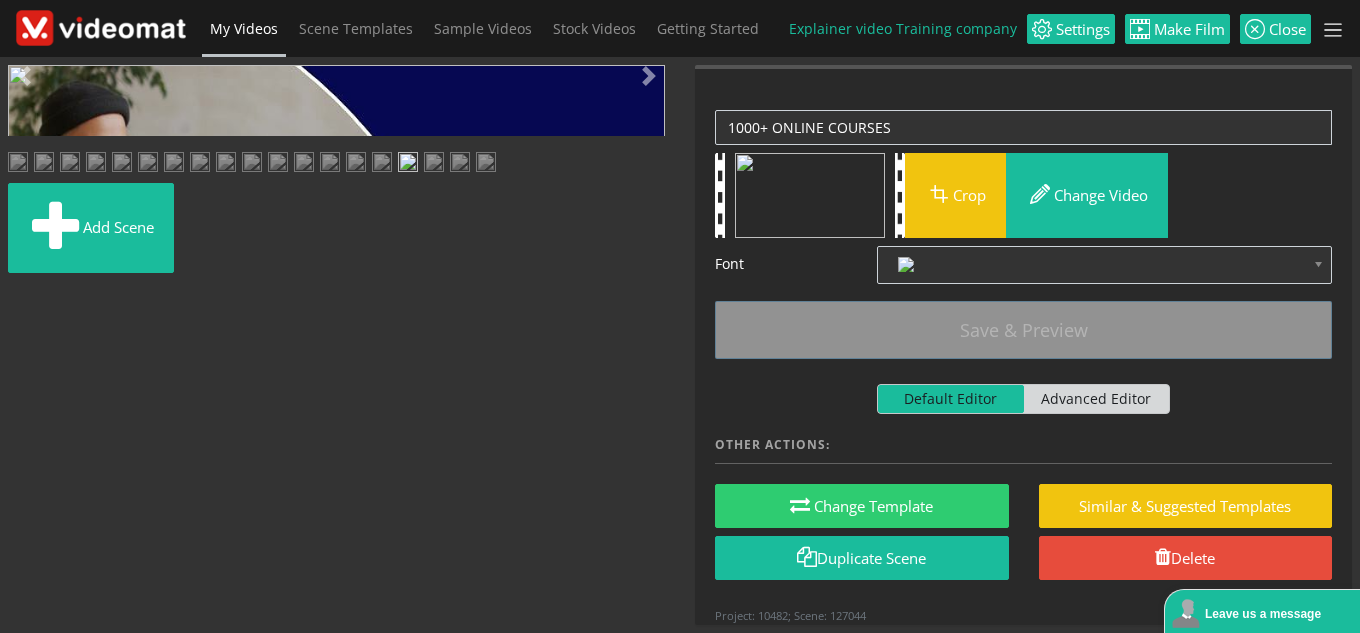 click at bounding box center [28, 449] 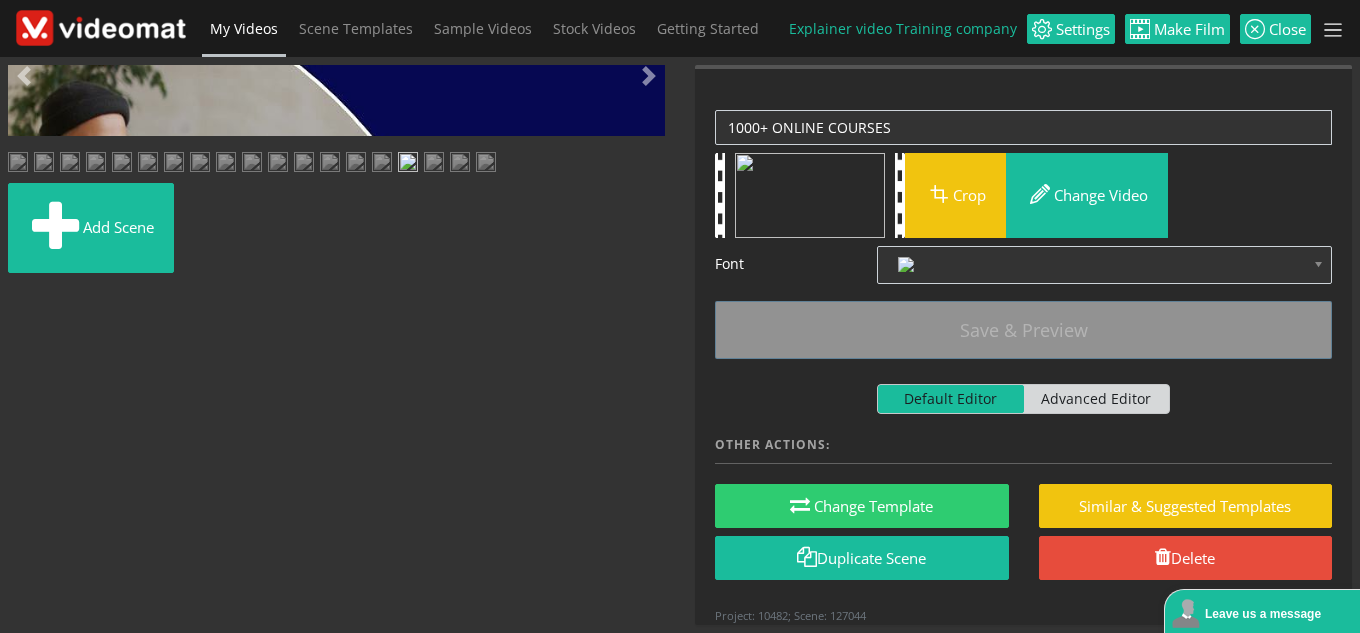 scroll, scrollTop: 554, scrollLeft: 0, axis: vertical 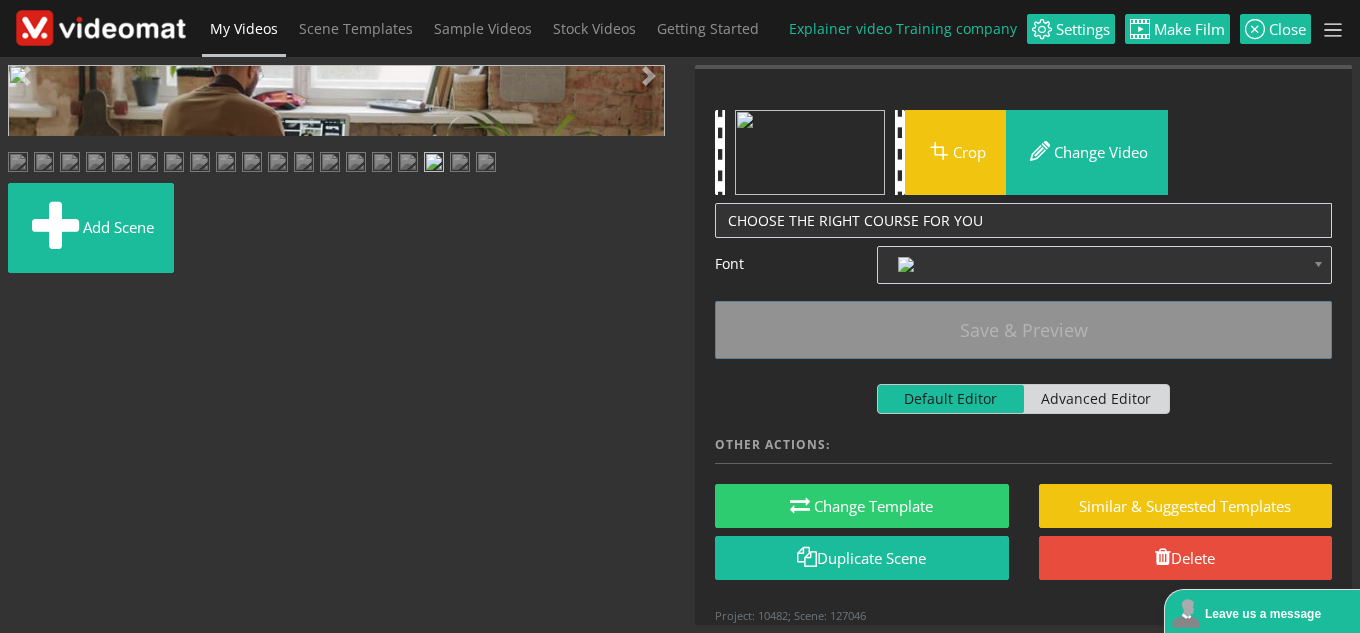click at bounding box center [28, 449] 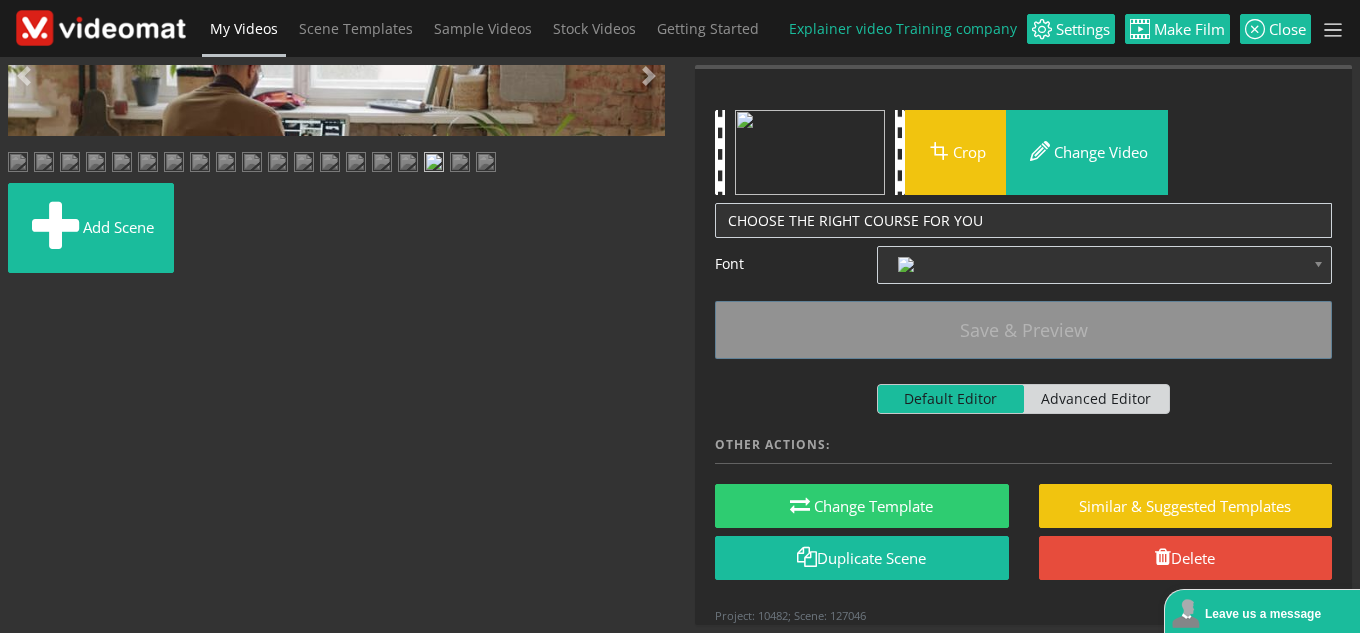 click at bounding box center (28, 449) 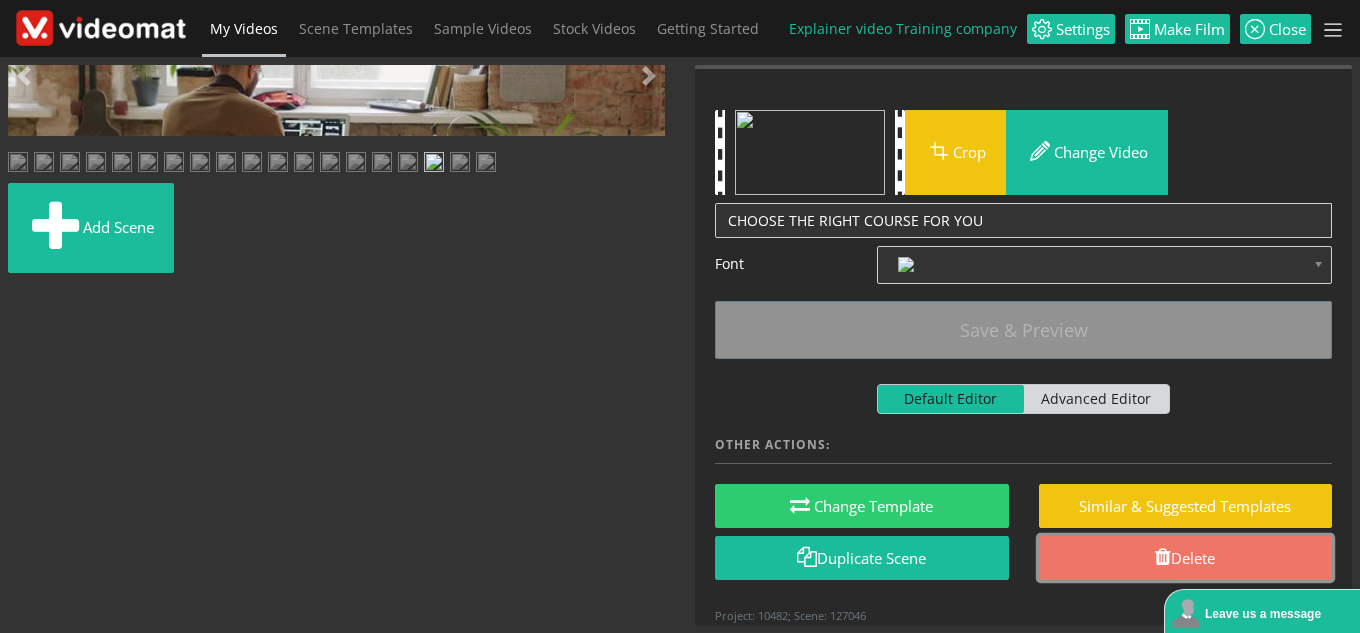 click on "Delete" at bounding box center [1186, 558] 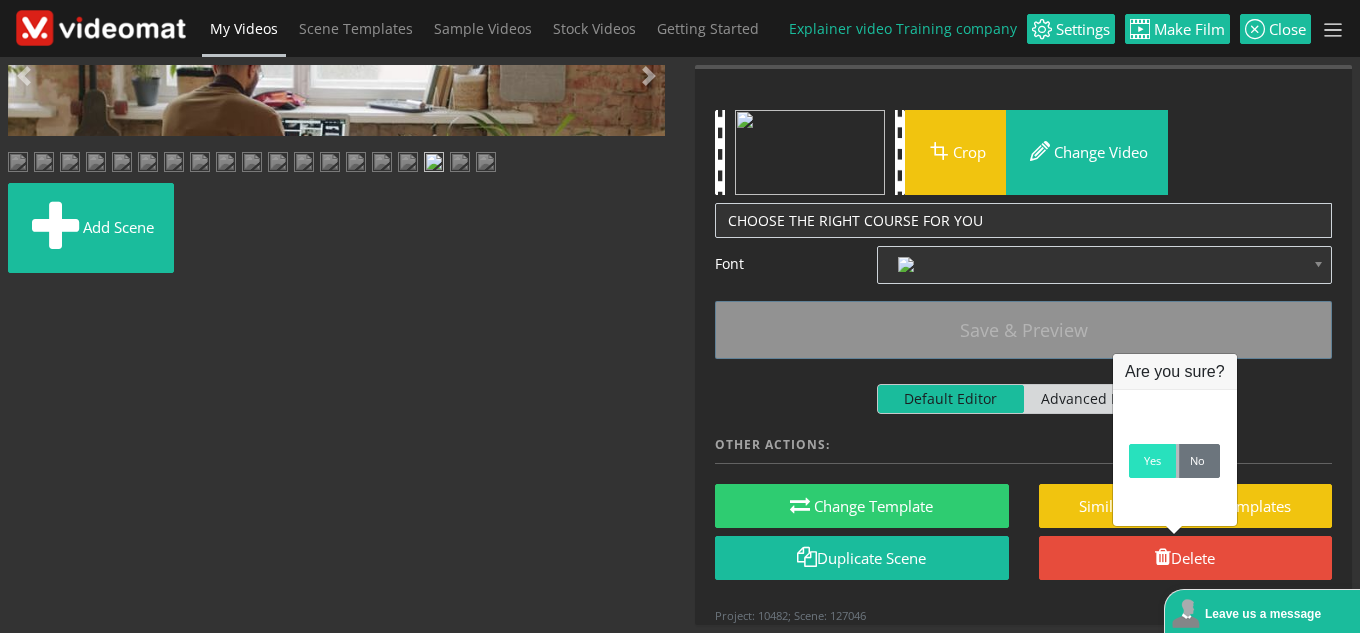 click on "Yes" at bounding box center [1152, 461] 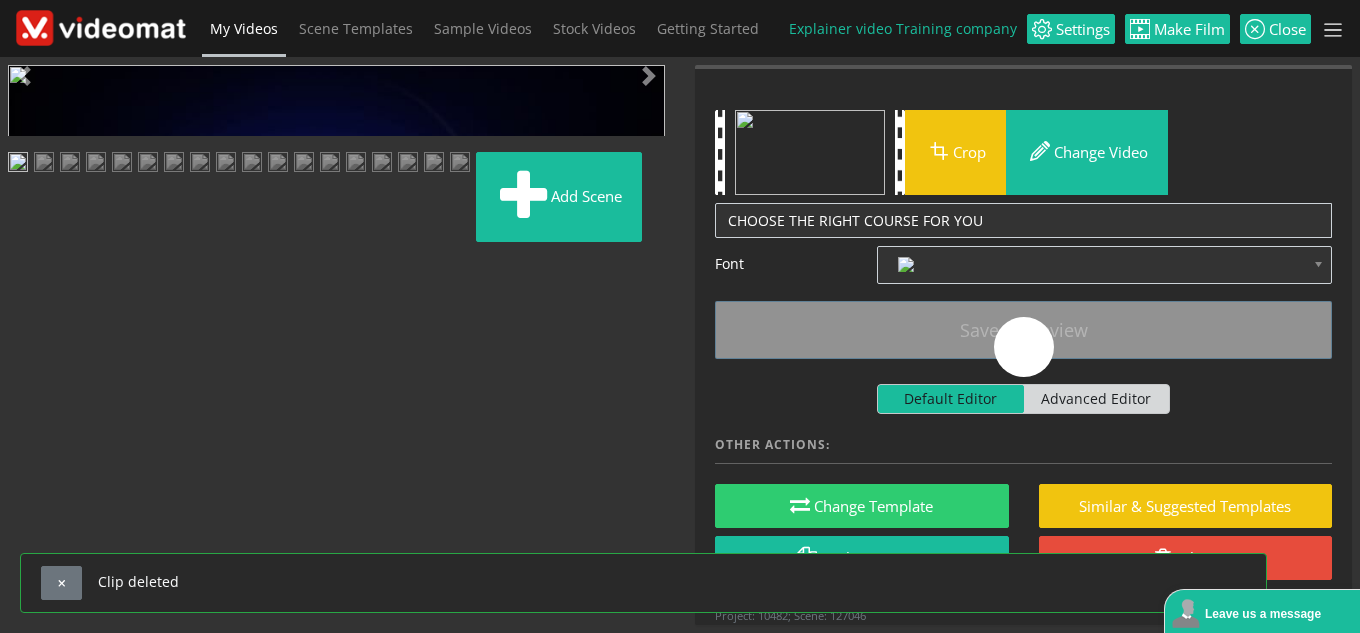scroll, scrollTop: 553, scrollLeft: 0, axis: vertical 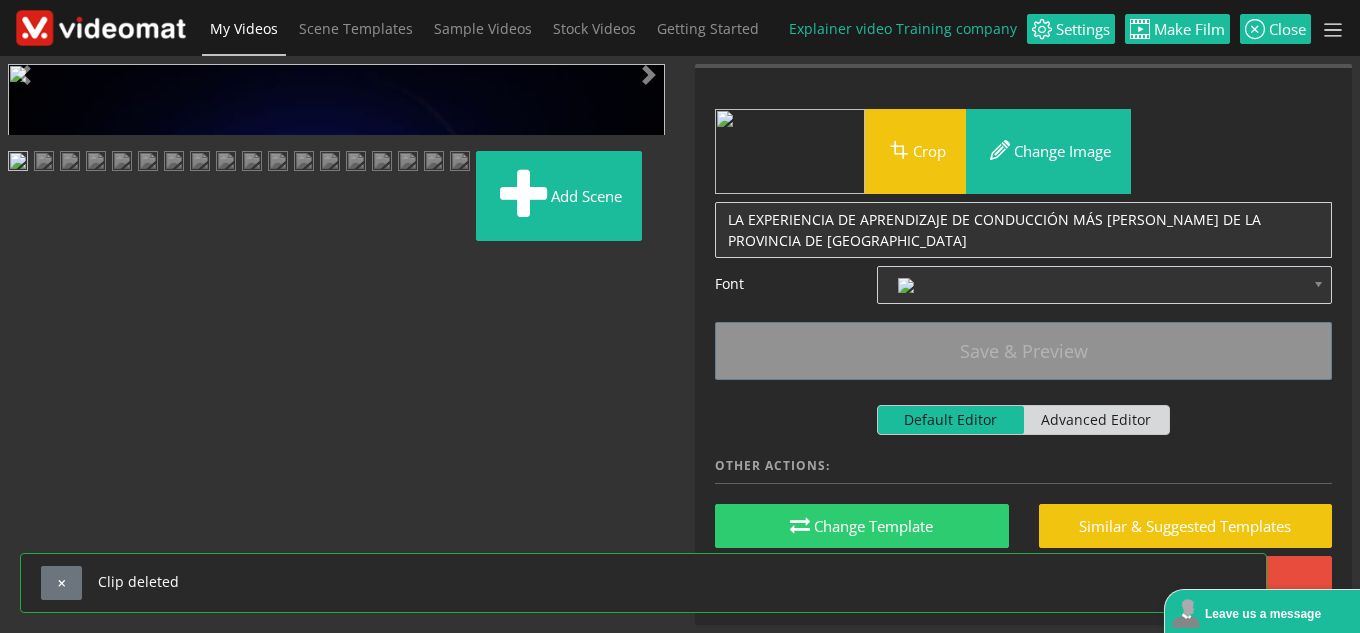 click at bounding box center [434, 163] 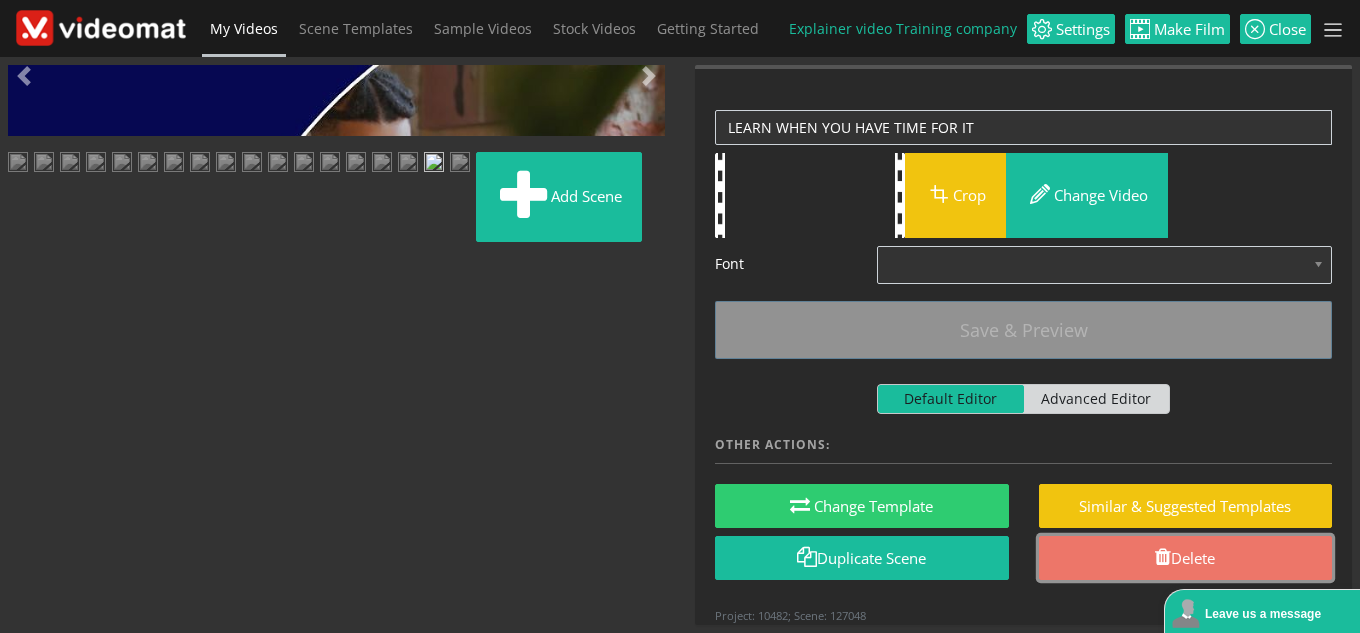 click at bounding box center [1163, 557] 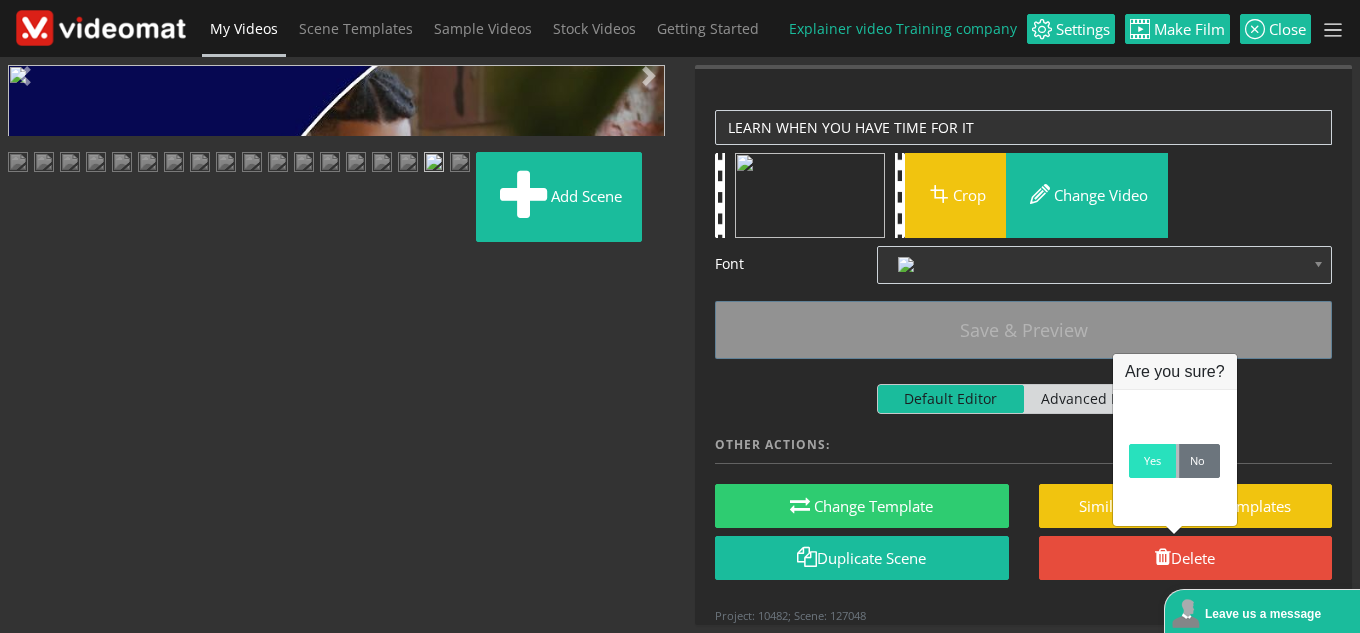 click on "Yes" at bounding box center (1152, 461) 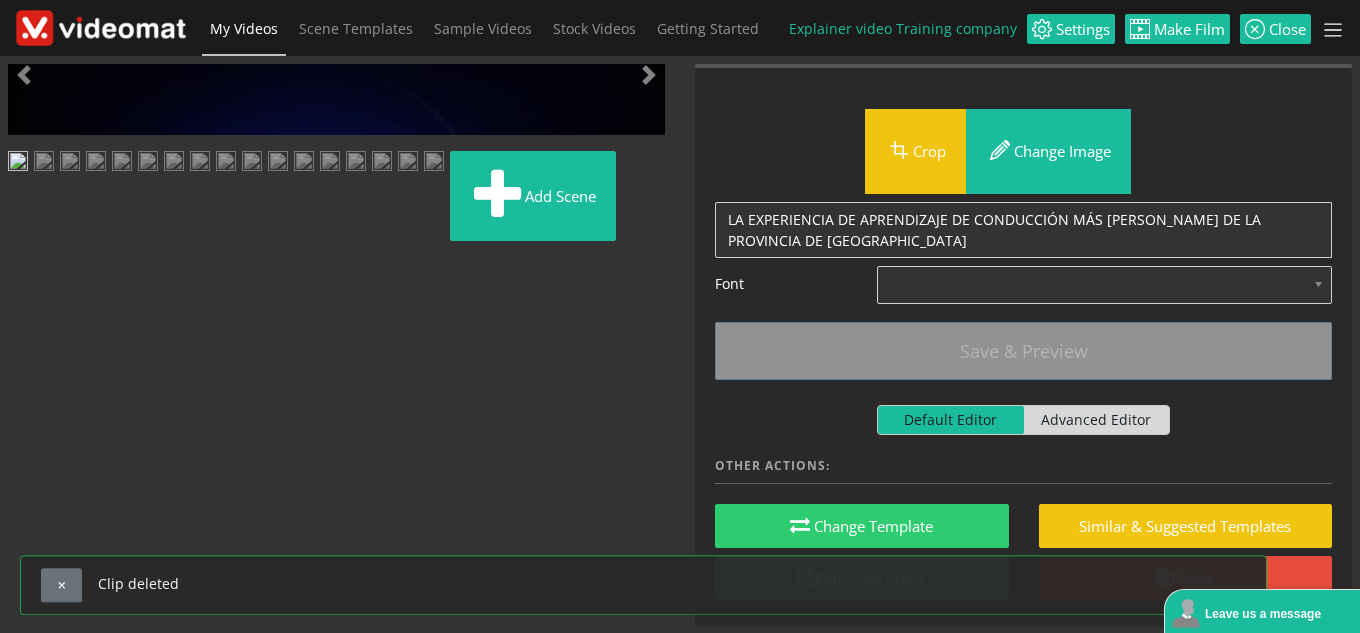 scroll, scrollTop: 456, scrollLeft: 0, axis: vertical 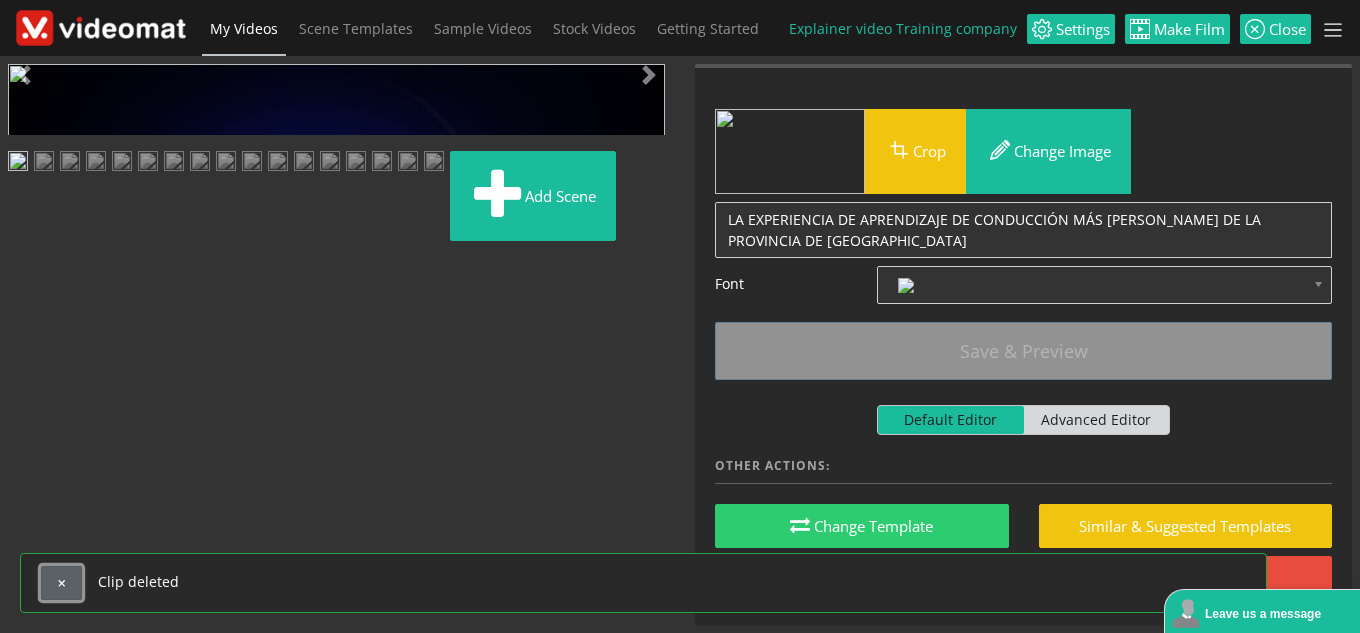click at bounding box center (61, 583) 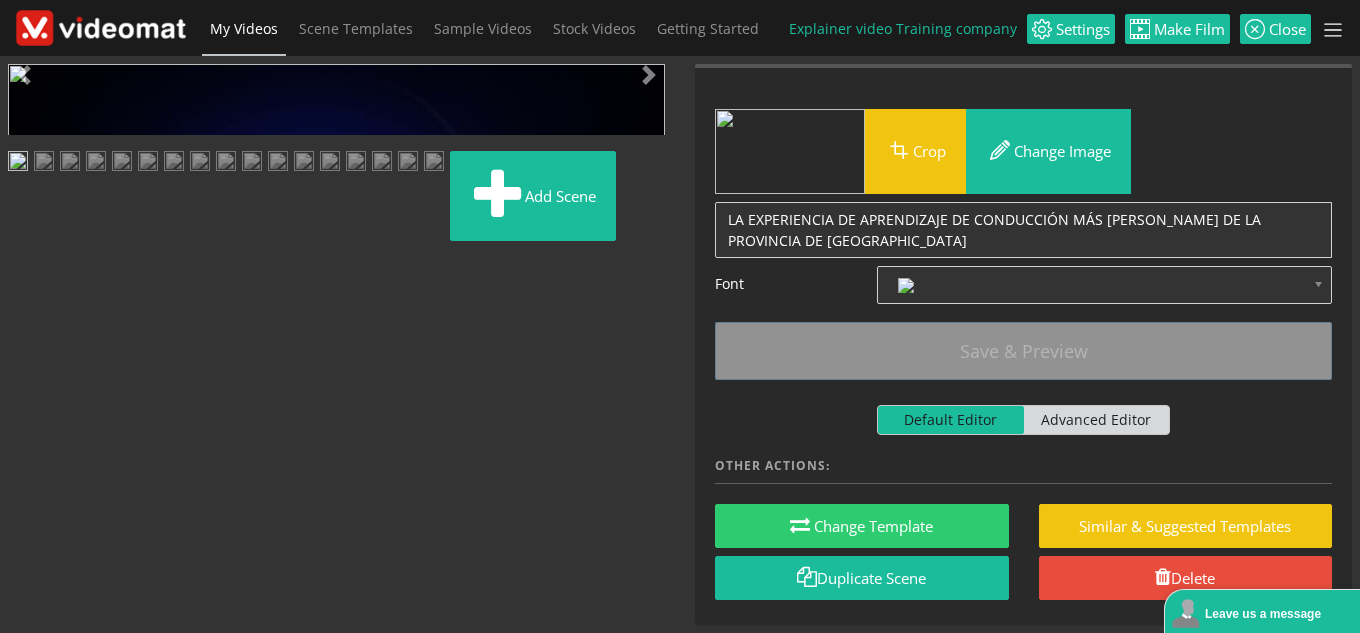 click at bounding box center [382, 163] 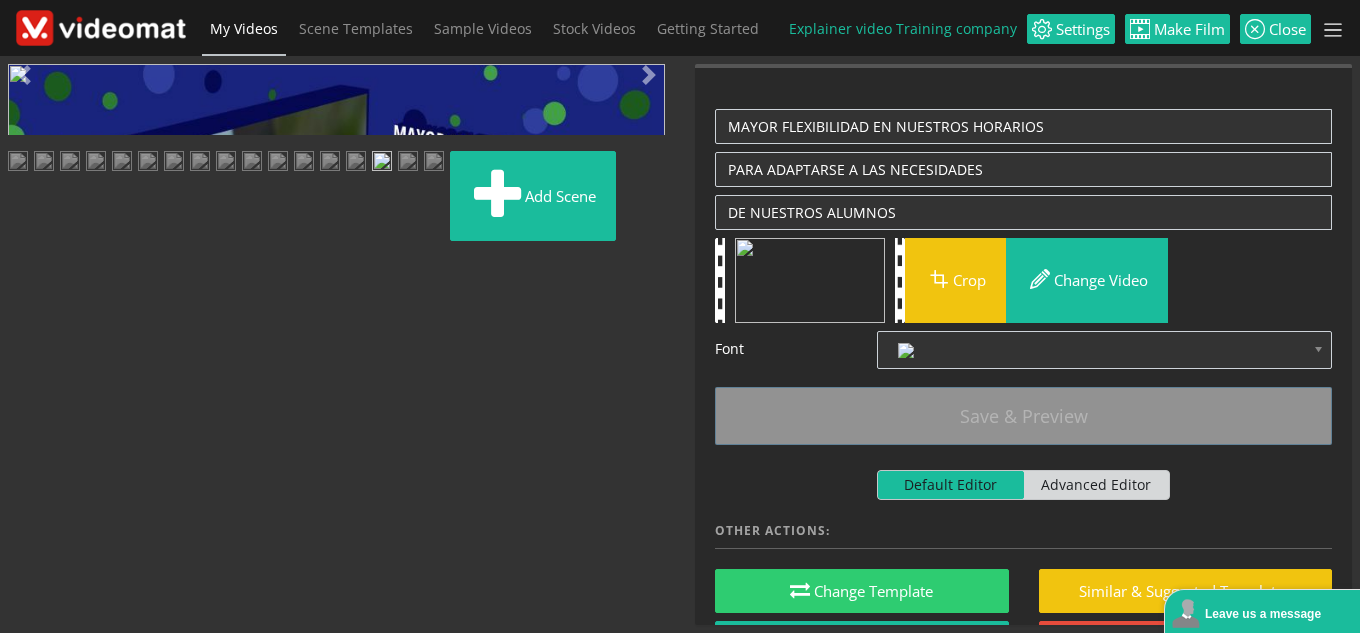 click at bounding box center (408, 163) 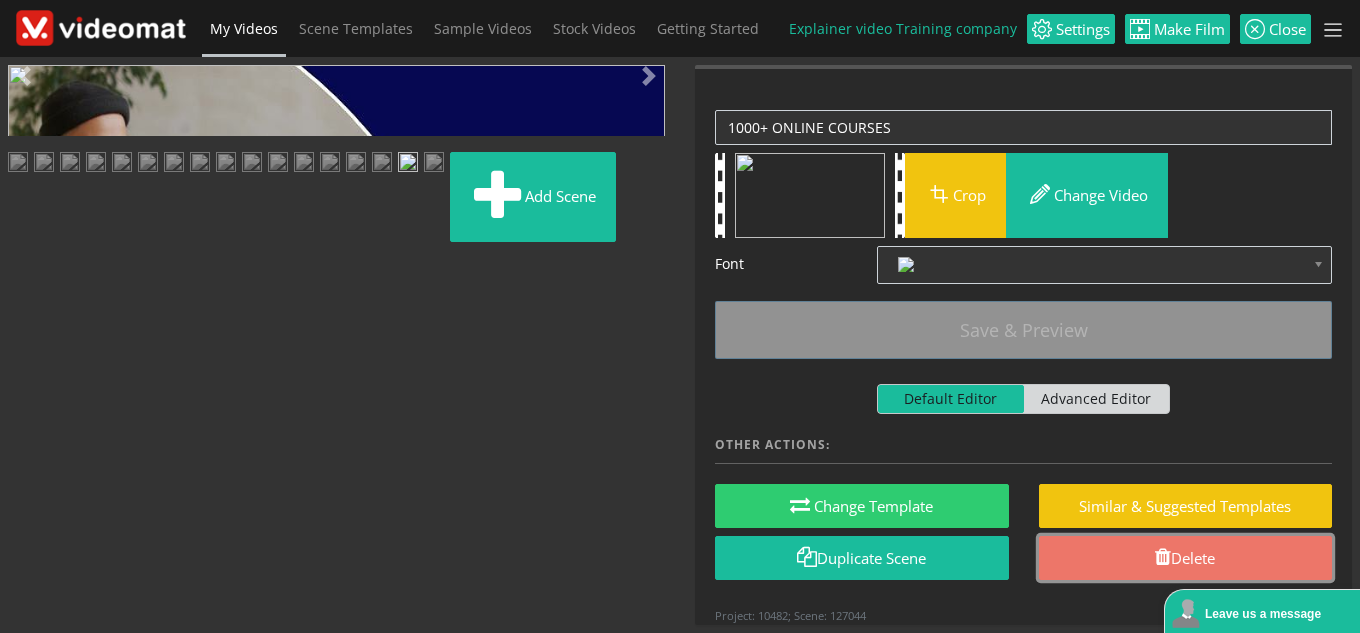 click on "Delete" at bounding box center (1186, 558) 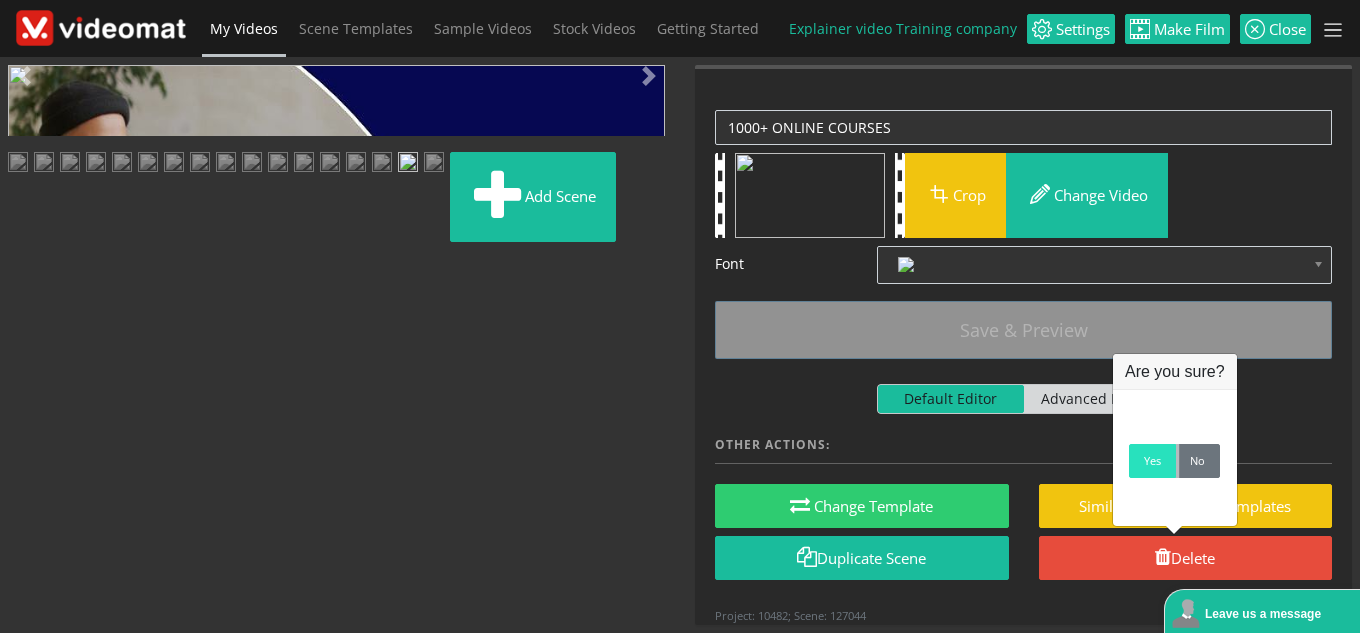 click on "Yes" at bounding box center [1152, 461] 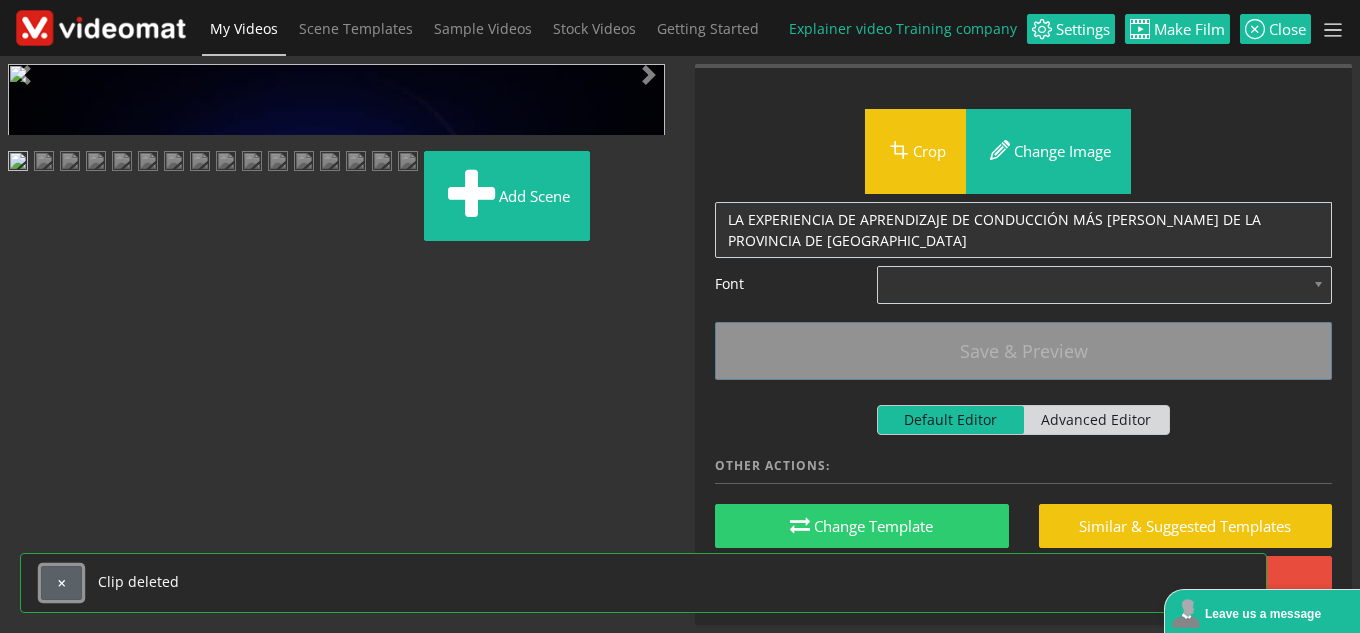 click at bounding box center [61, 583] 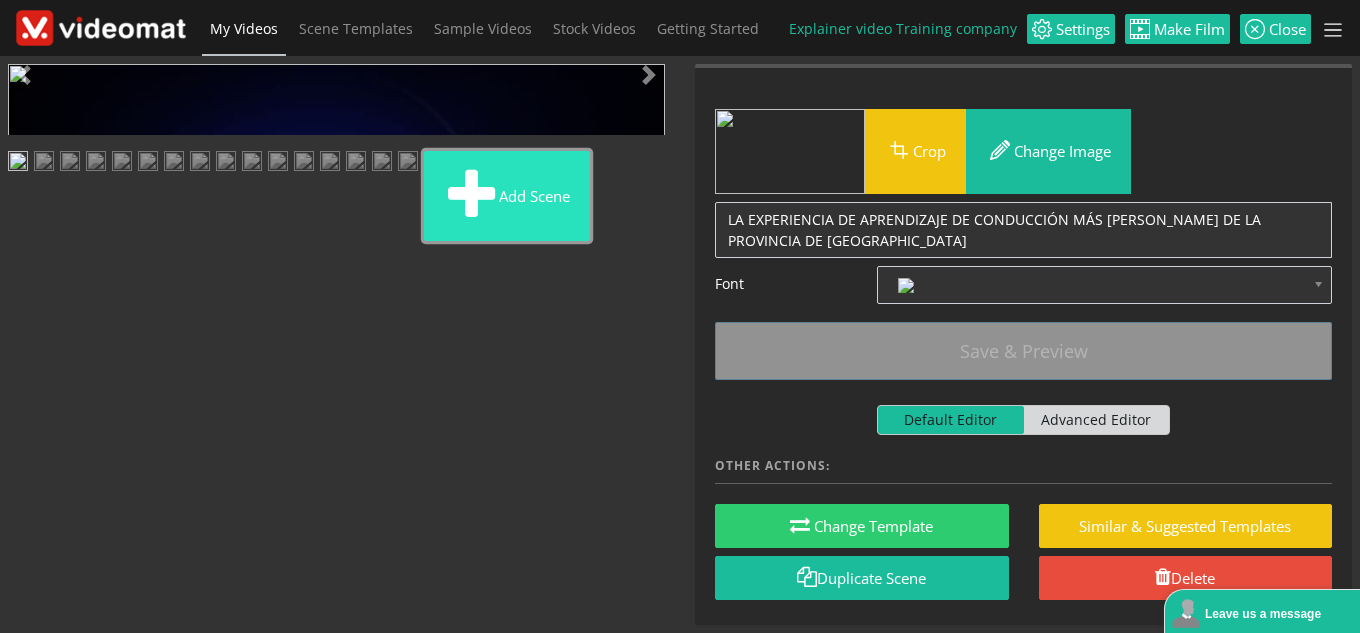 click on "Add scene" at bounding box center (507, 196) 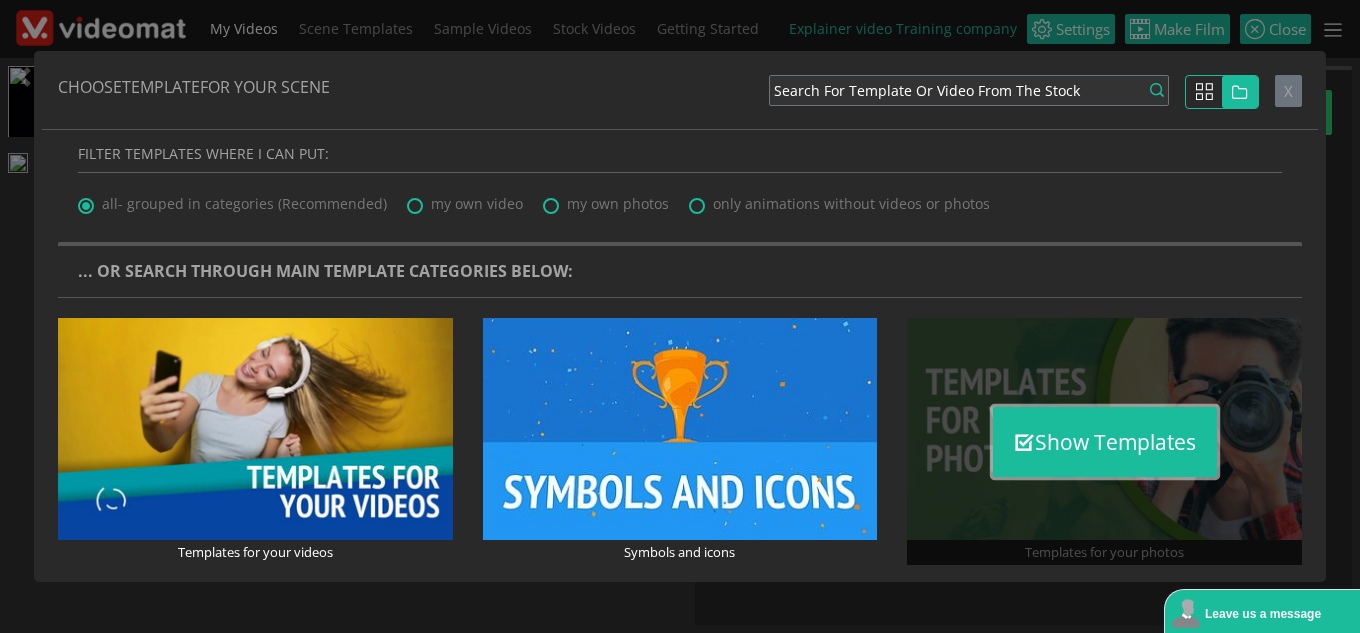 click on "Show Templates" at bounding box center [1105, 442] 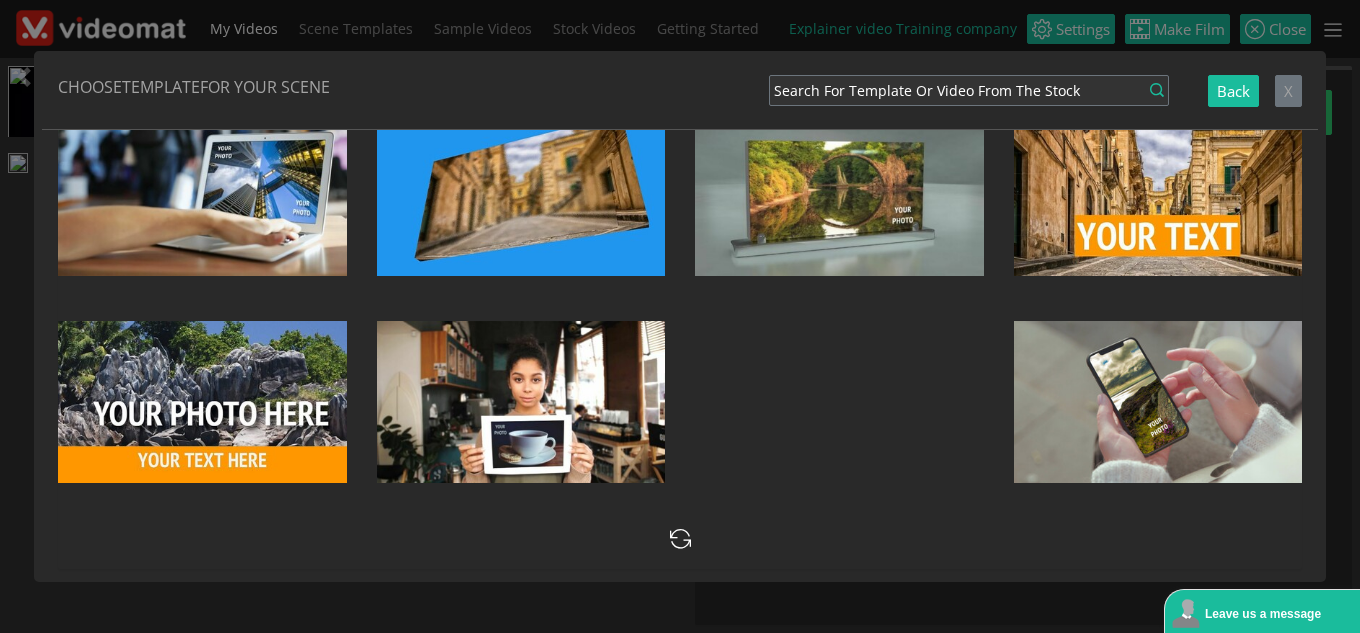 scroll, scrollTop: 1862, scrollLeft: 0, axis: vertical 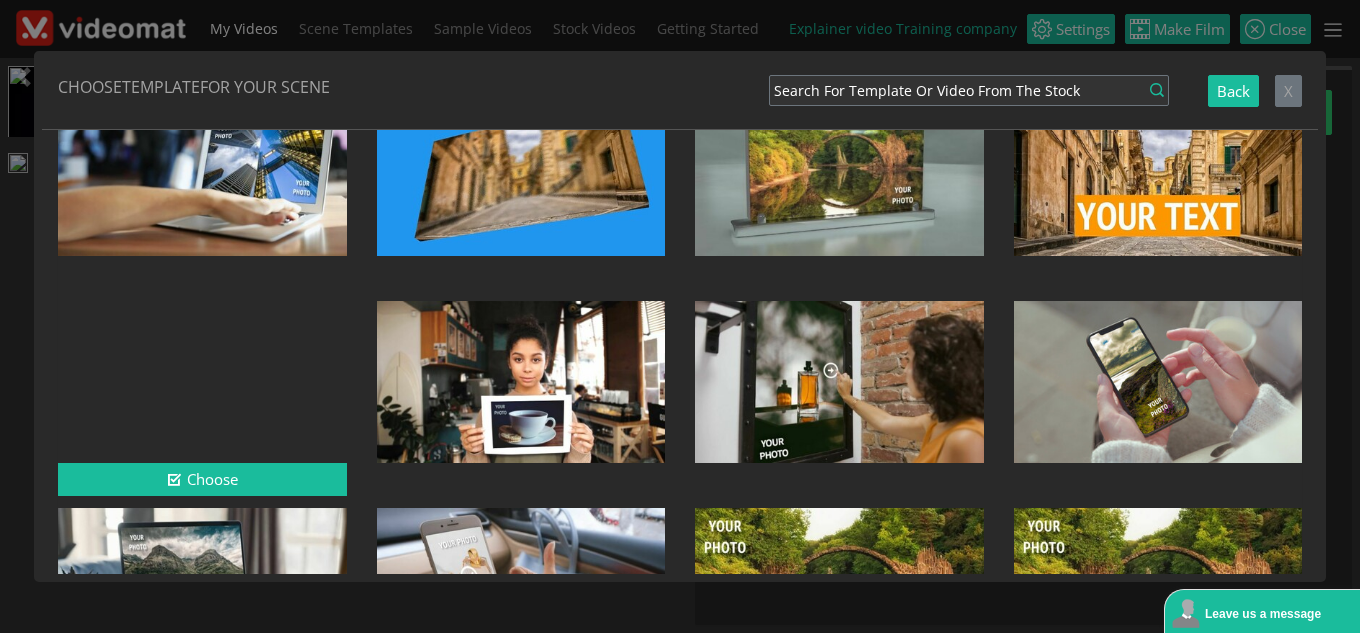 click at bounding box center (202, 382) 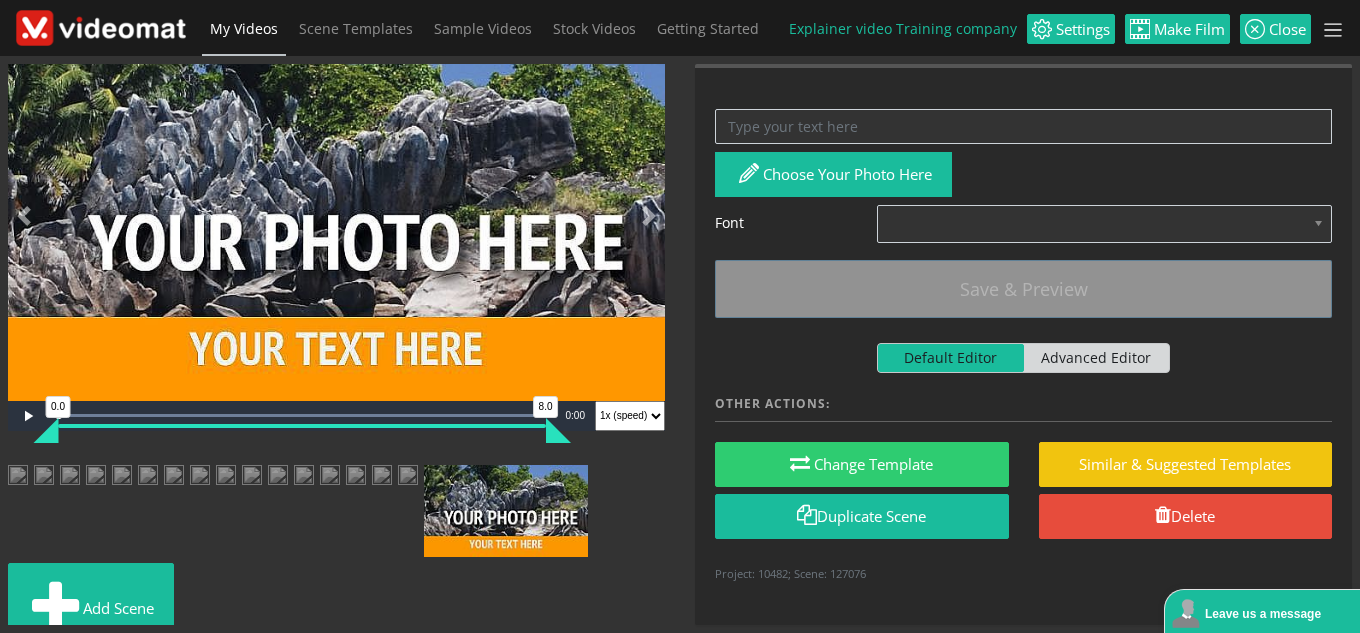scroll, scrollTop: 0, scrollLeft: 0, axis: both 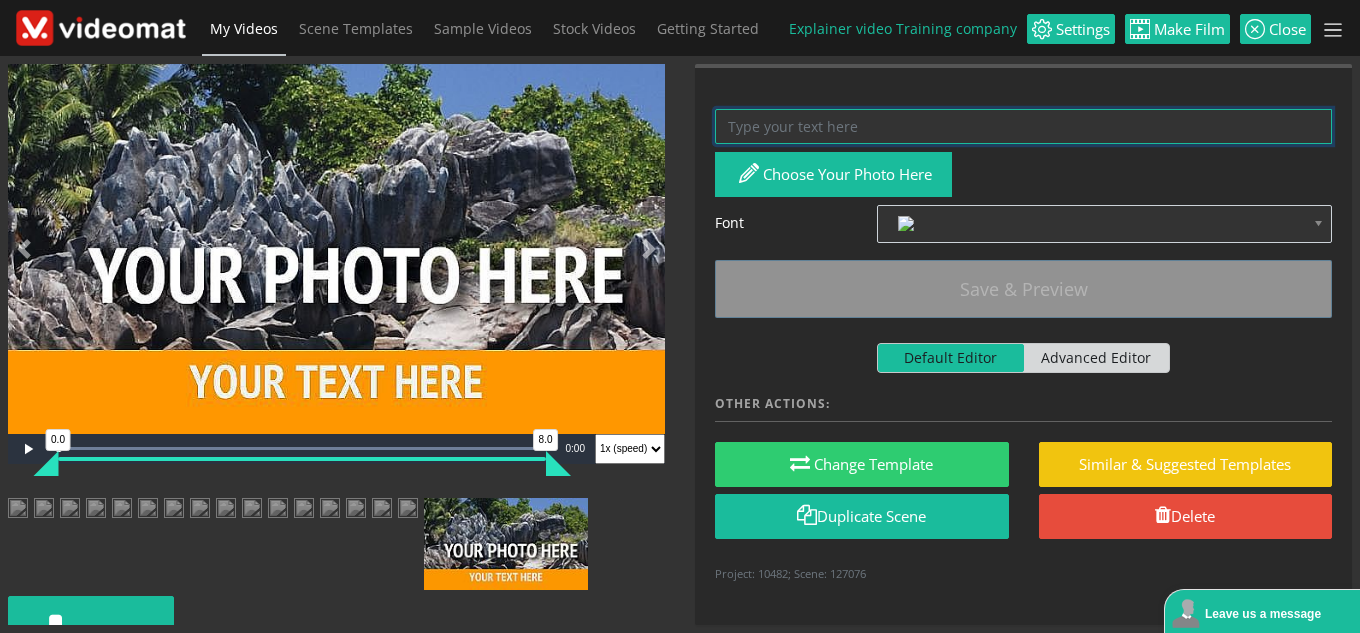 click at bounding box center [1023, 126] 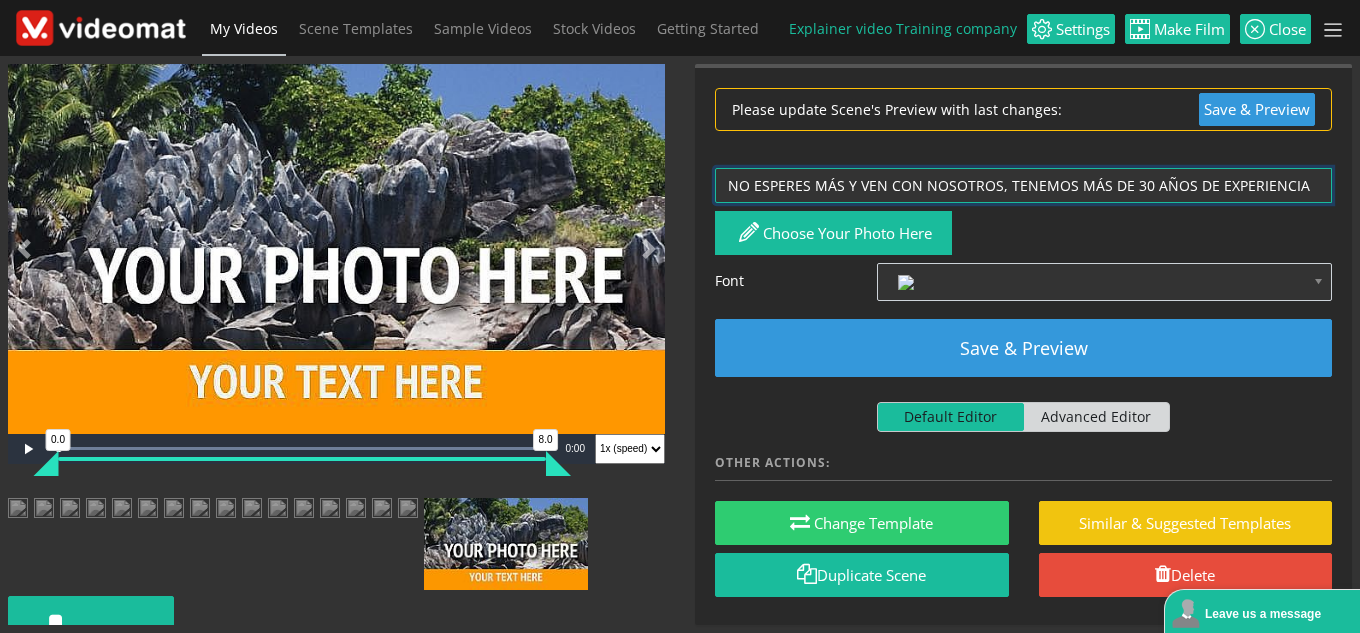 type on "NO ESPERES MÁS Y VEN CON NOSOTROS, TENEMOS MÁS DE 30 AÑOS DE EXPERIENCIA" 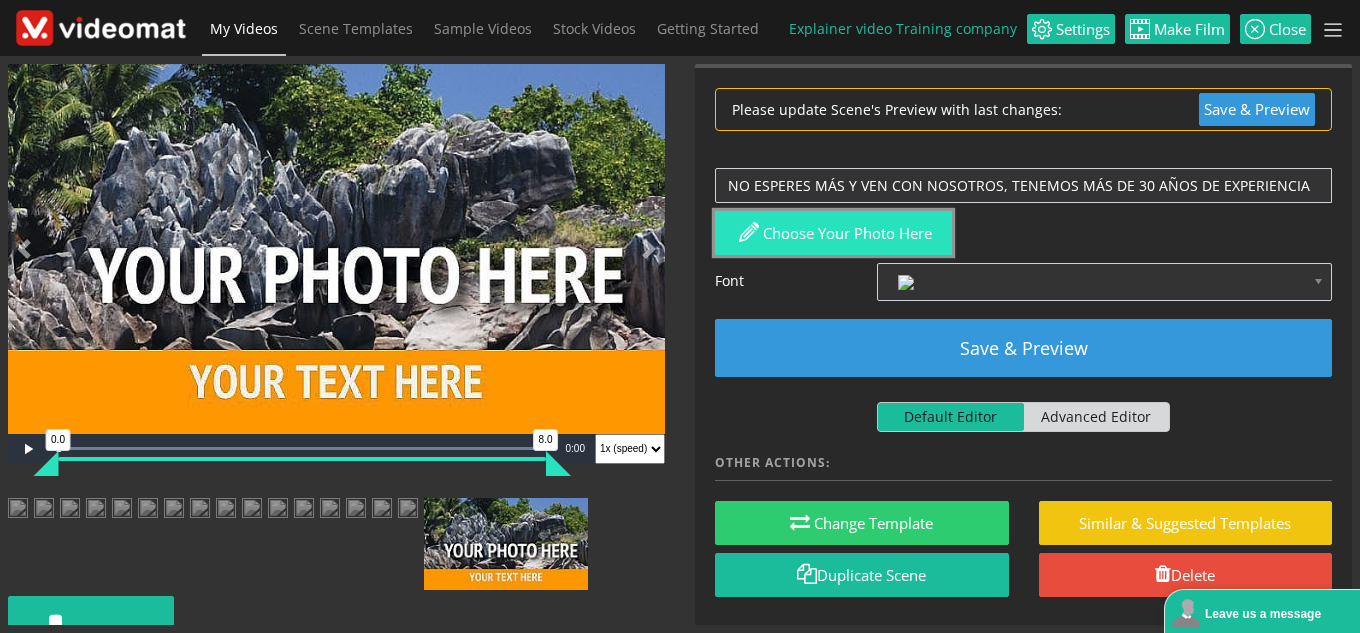 click on "Choose your photo here" at bounding box center (833, 233) 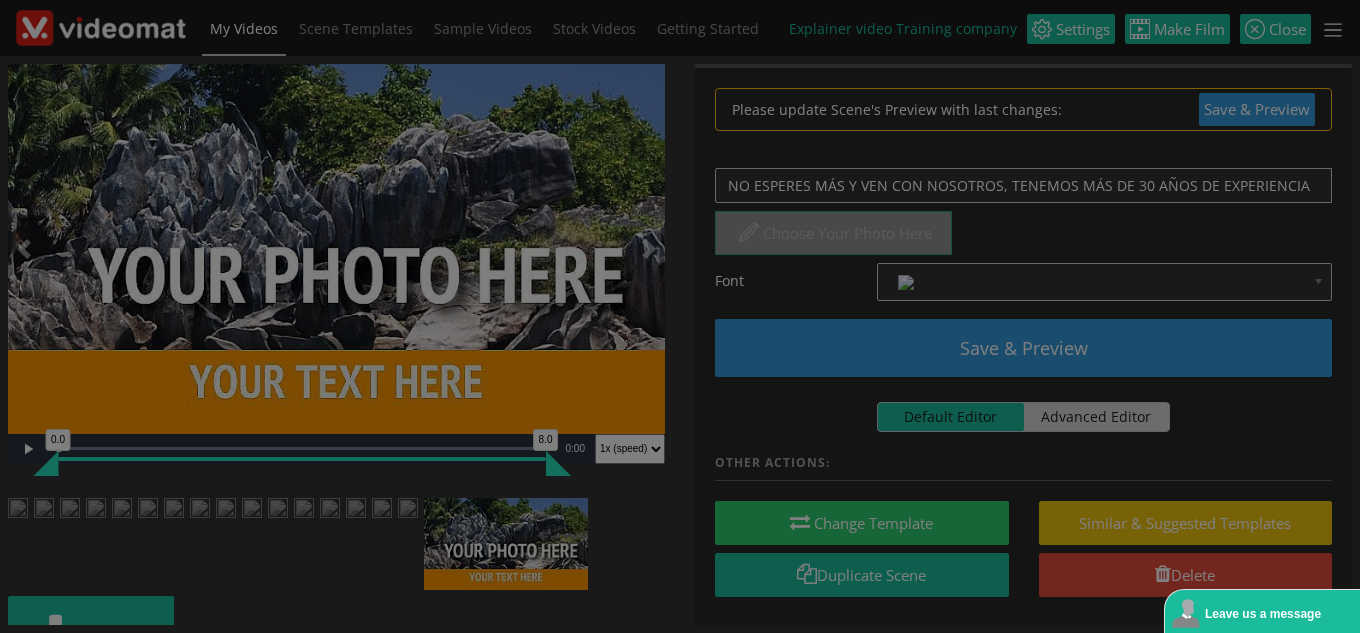 scroll, scrollTop: 0, scrollLeft: 0, axis: both 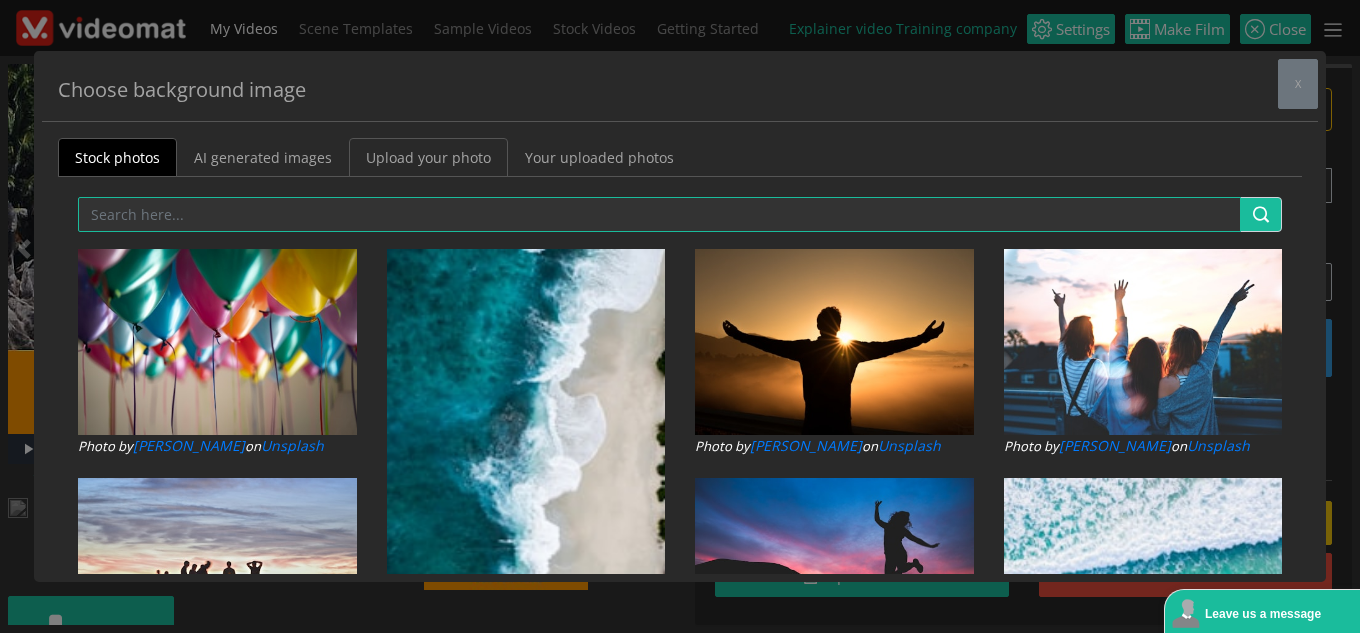 click on "Upload your photo" at bounding box center [428, 157] 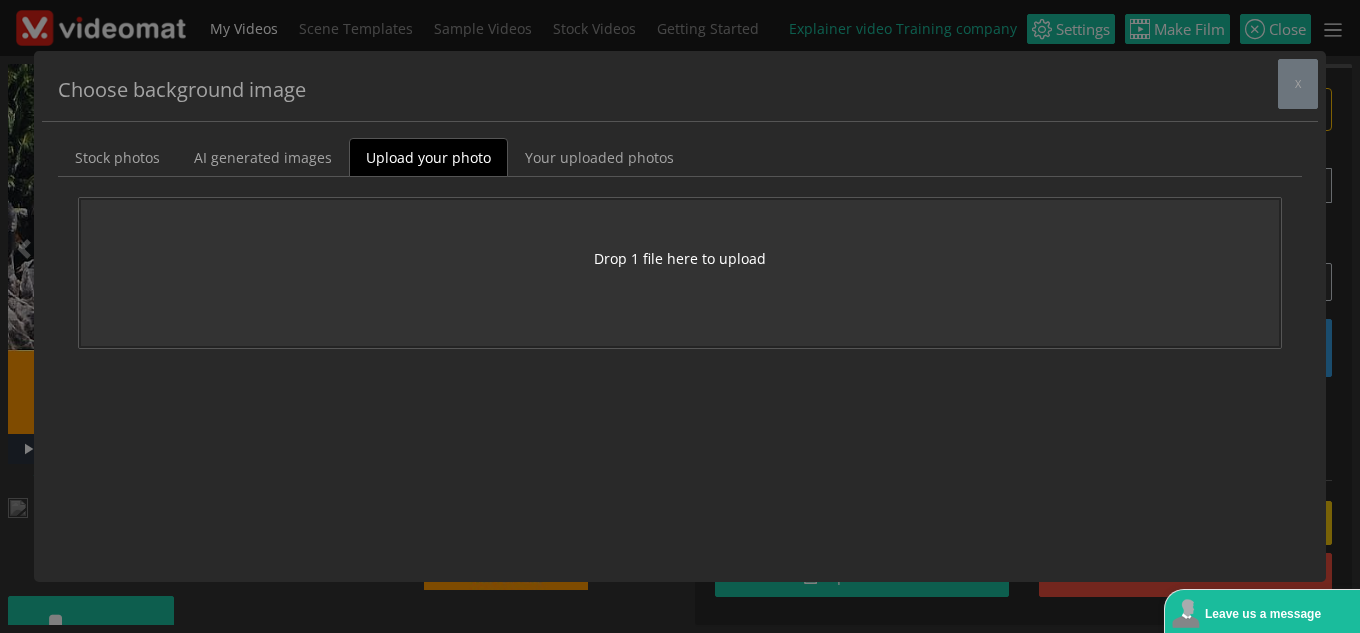 click on "Drop 1 file here to upload" at bounding box center (680, 258) 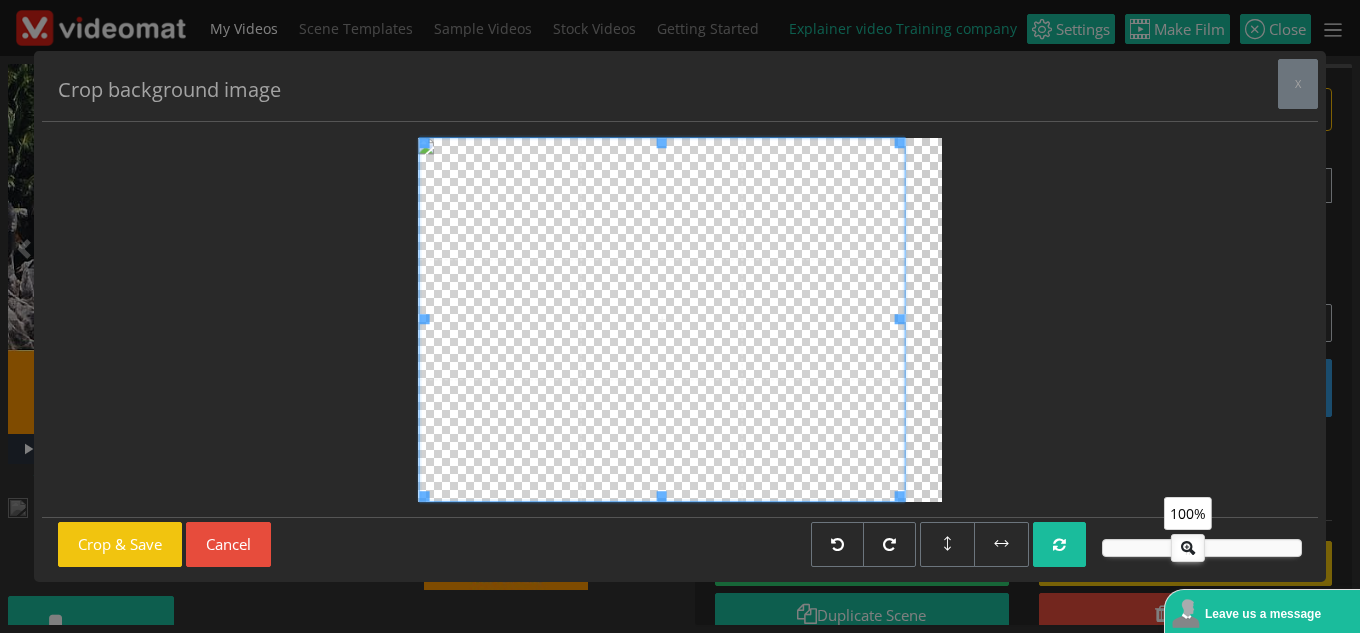 click at bounding box center (661, 320) 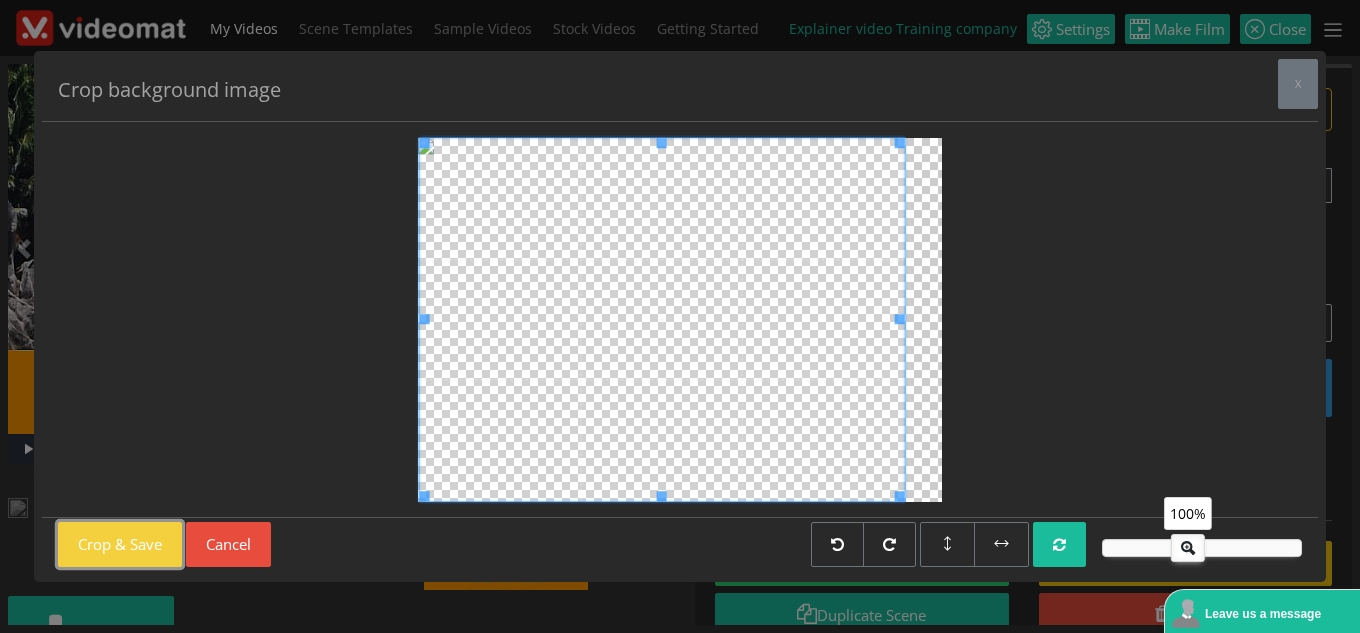 click on "Crop & Save" at bounding box center (120, 544) 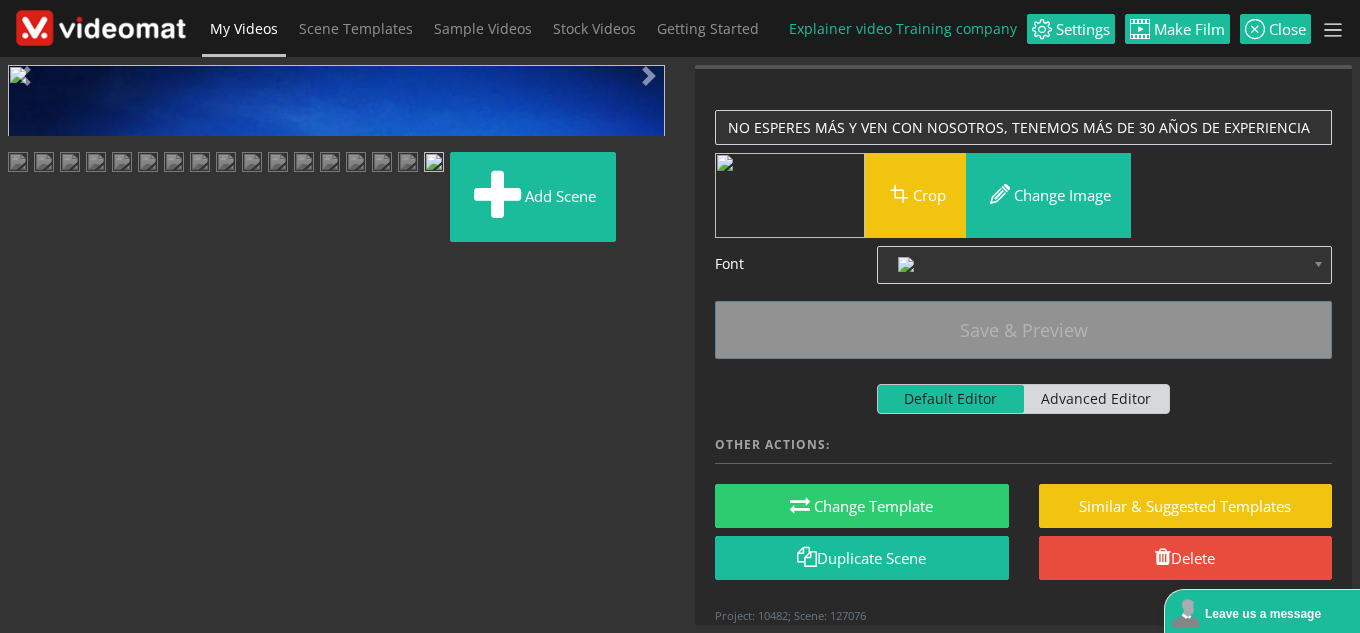 click at bounding box center [28, 449] 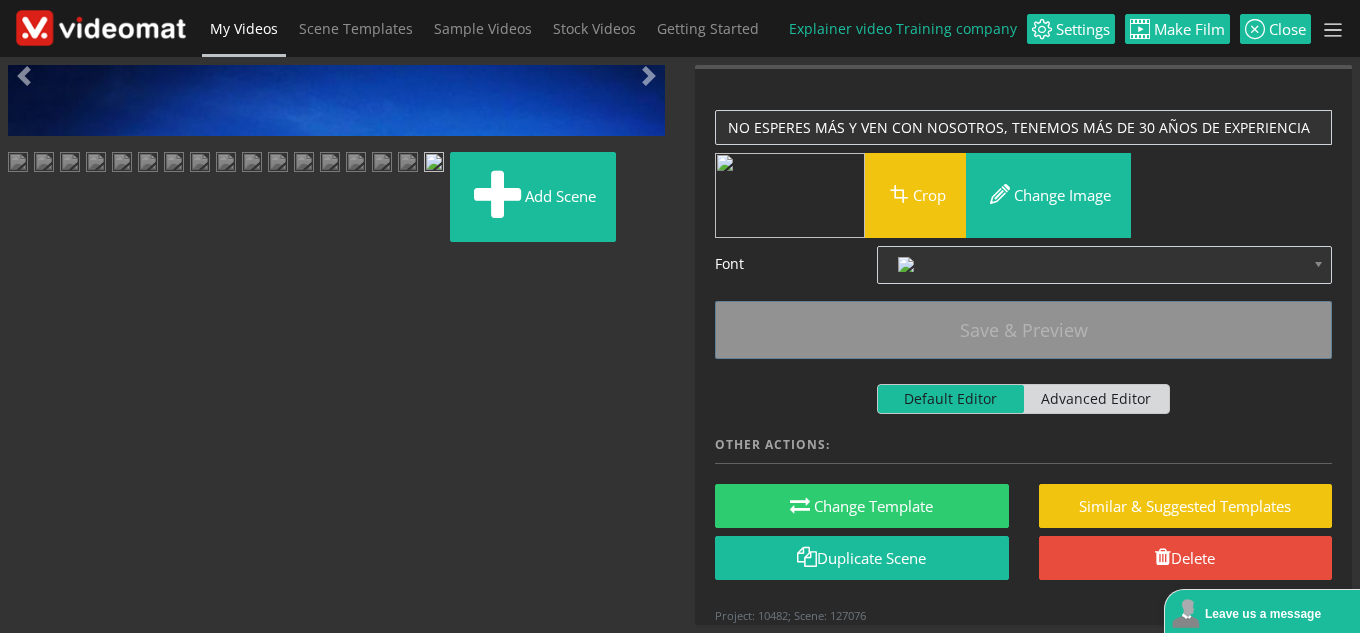 scroll, scrollTop: 456, scrollLeft: 0, axis: vertical 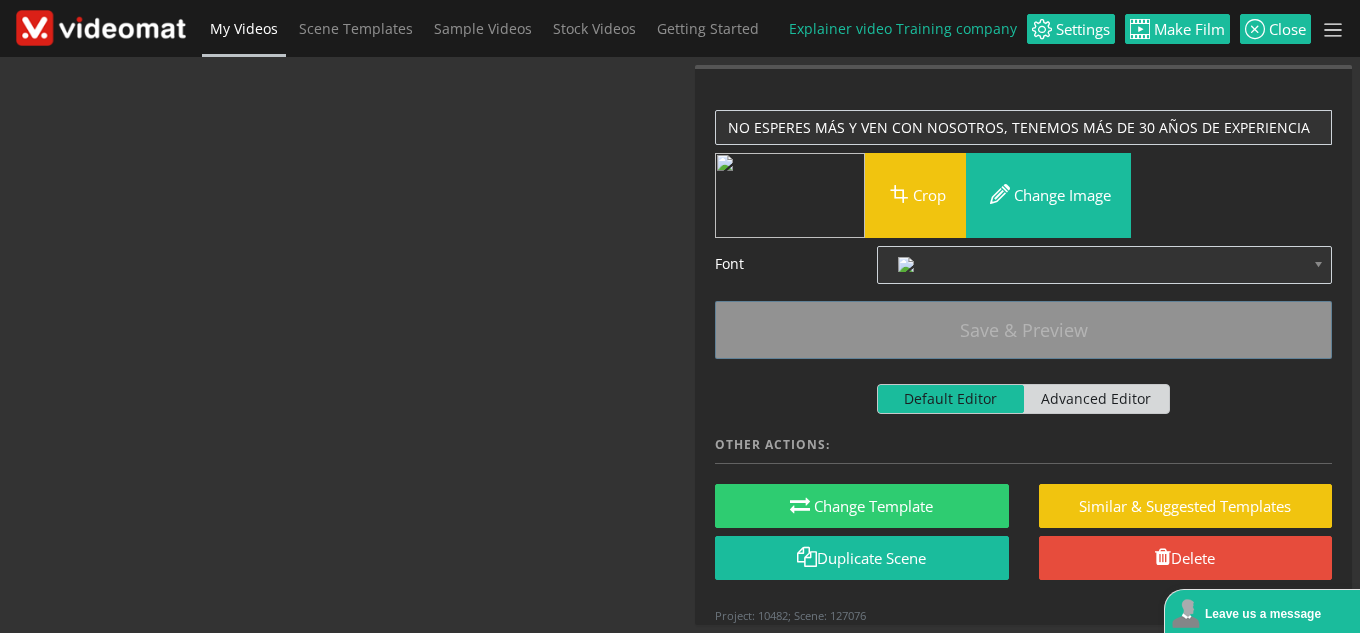 drag, startPoint x: 92, startPoint y: 571, endPoint x: 185, endPoint y: 579, distance: 93.34345 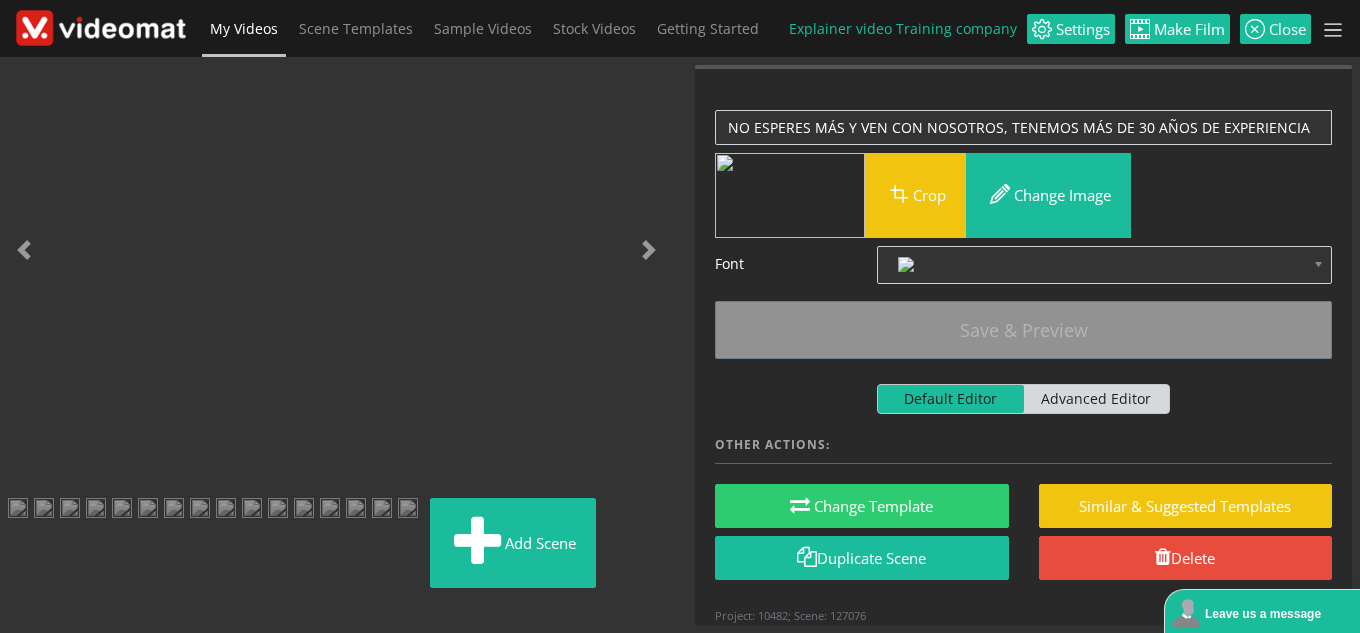 scroll, scrollTop: 456, scrollLeft: 0, axis: vertical 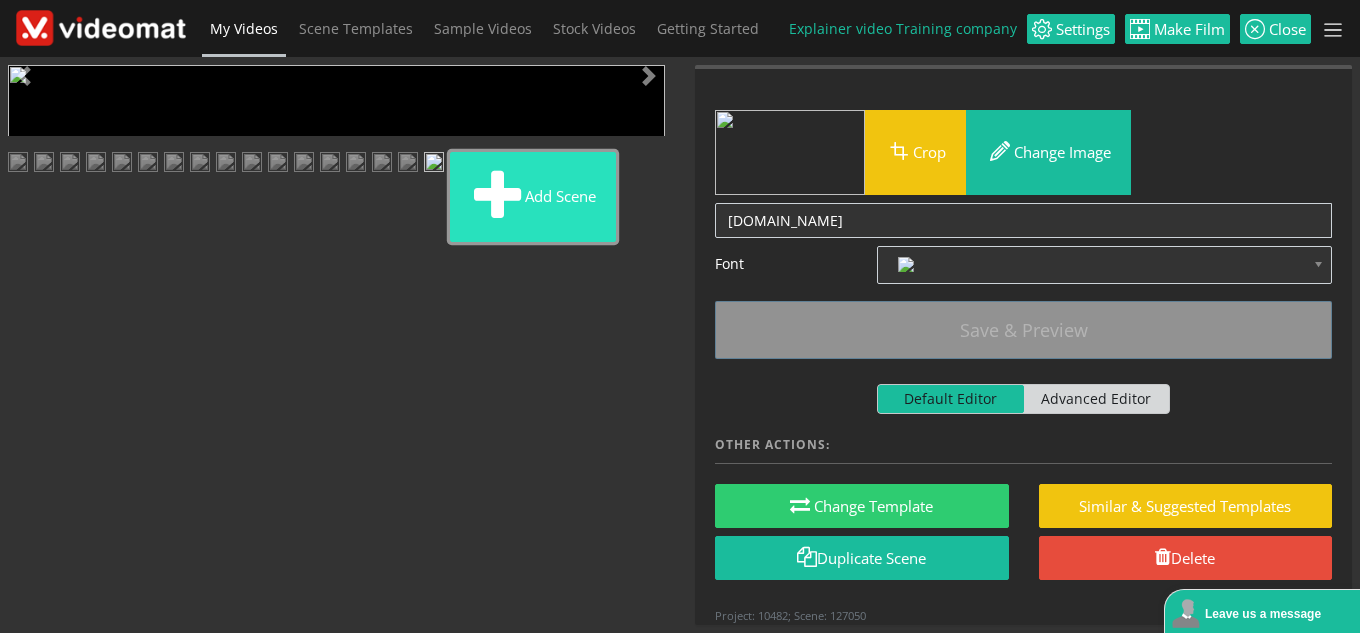 click on "Add scene" at bounding box center (533, 197) 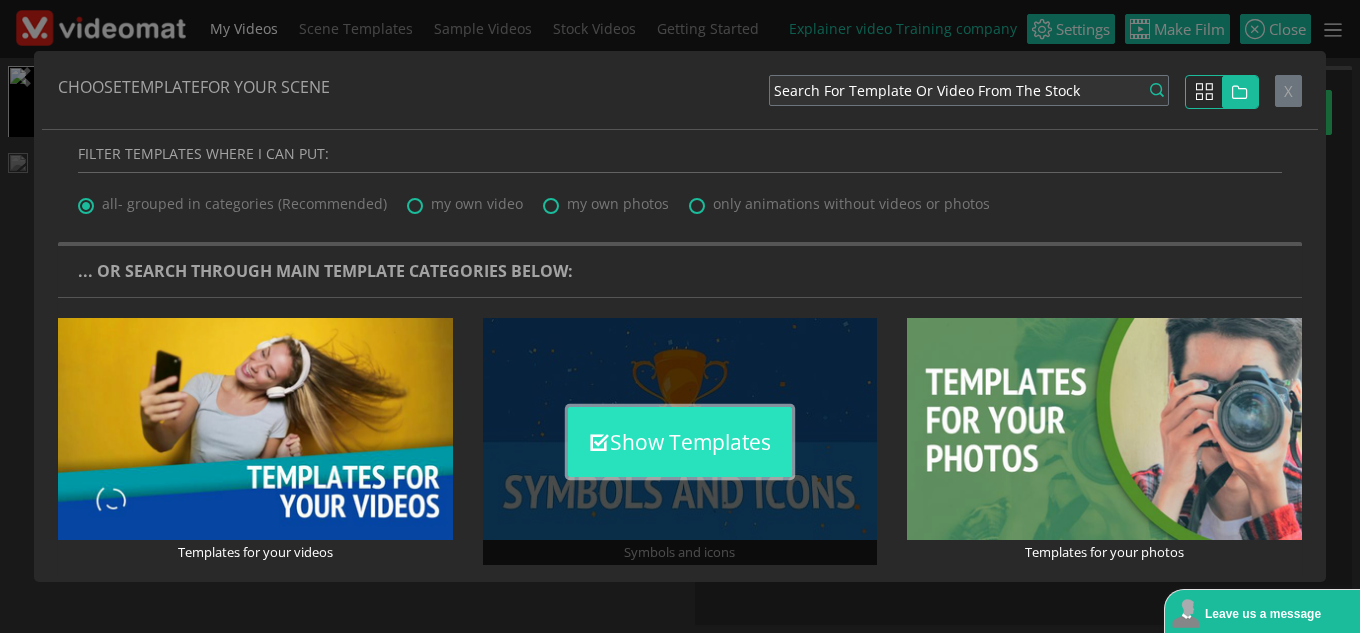 click on "Show Templates" at bounding box center (680, 442) 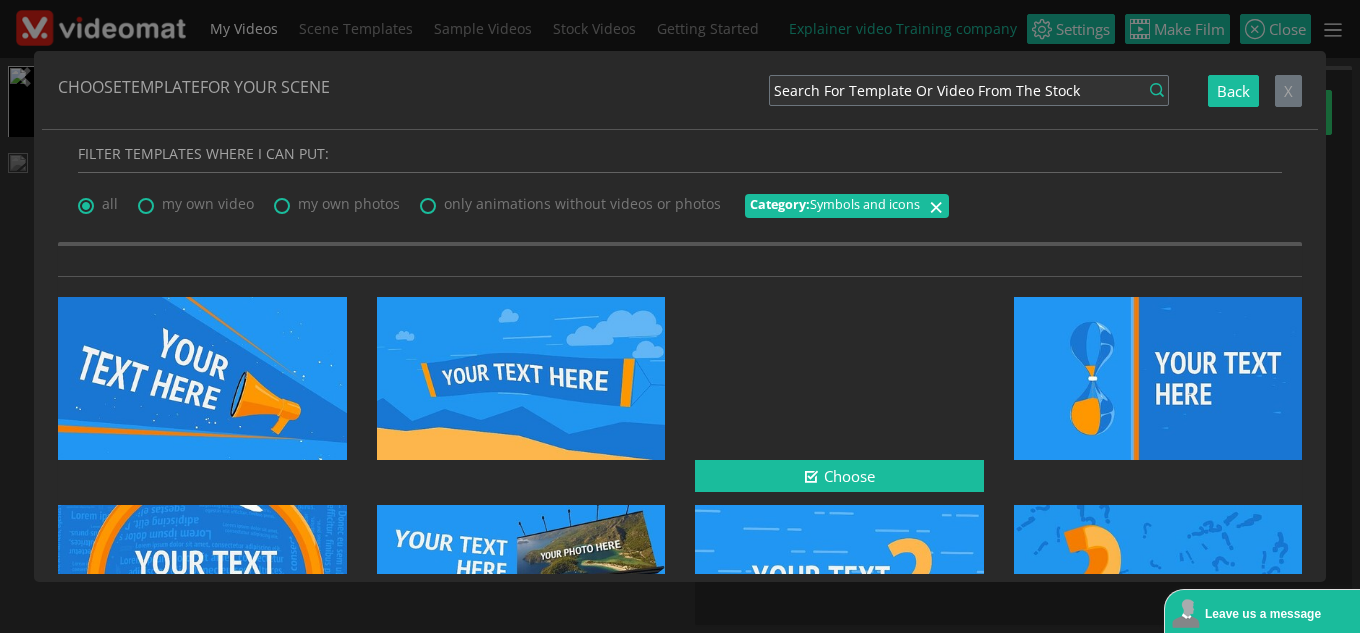 scroll, scrollTop: 100, scrollLeft: 0, axis: vertical 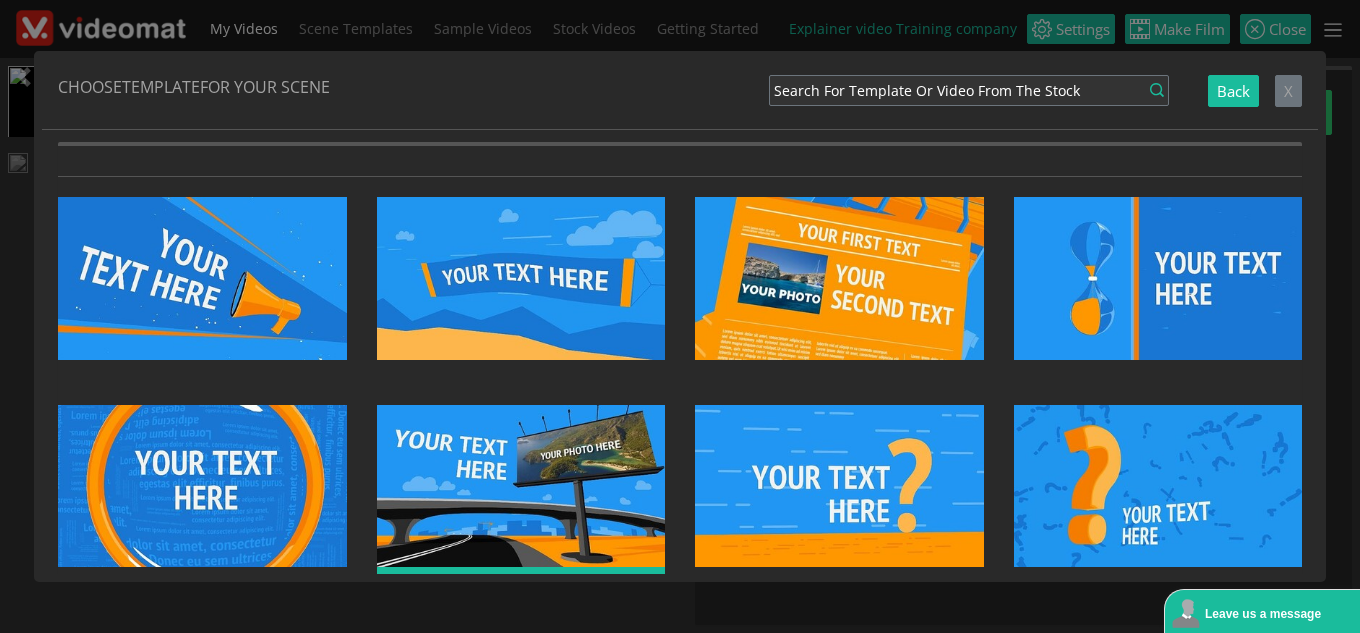 click at bounding box center (521, 486) 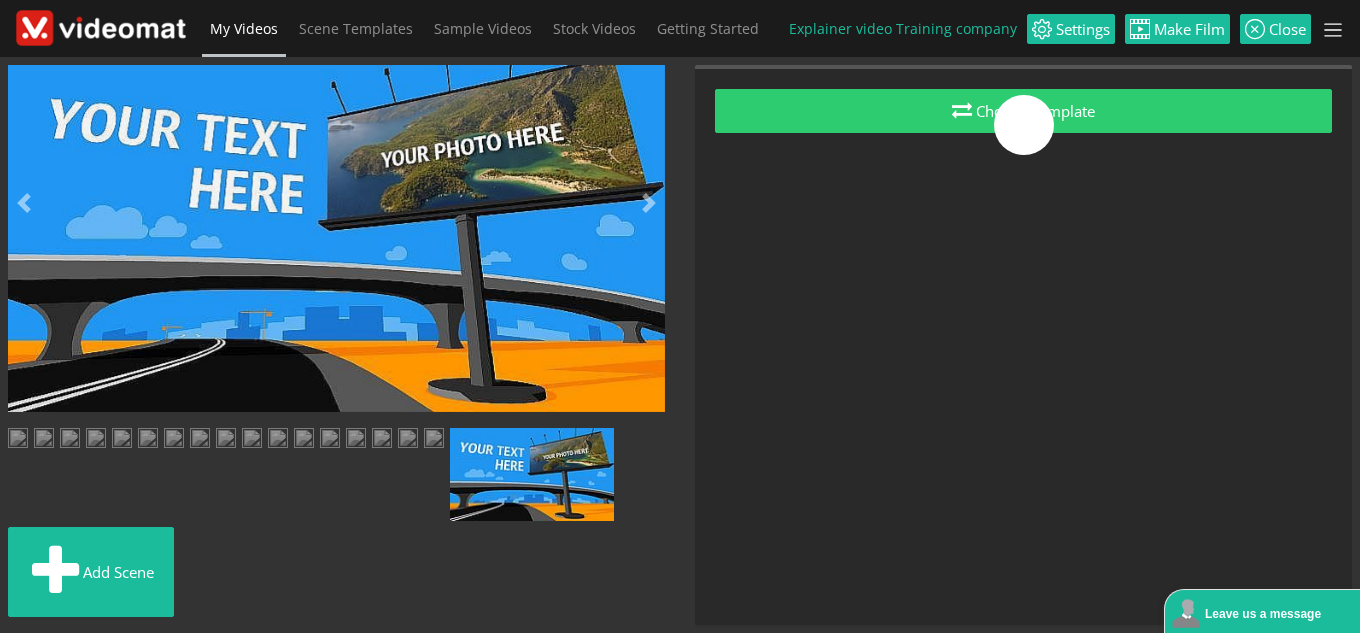 scroll, scrollTop: 456, scrollLeft: 0, axis: vertical 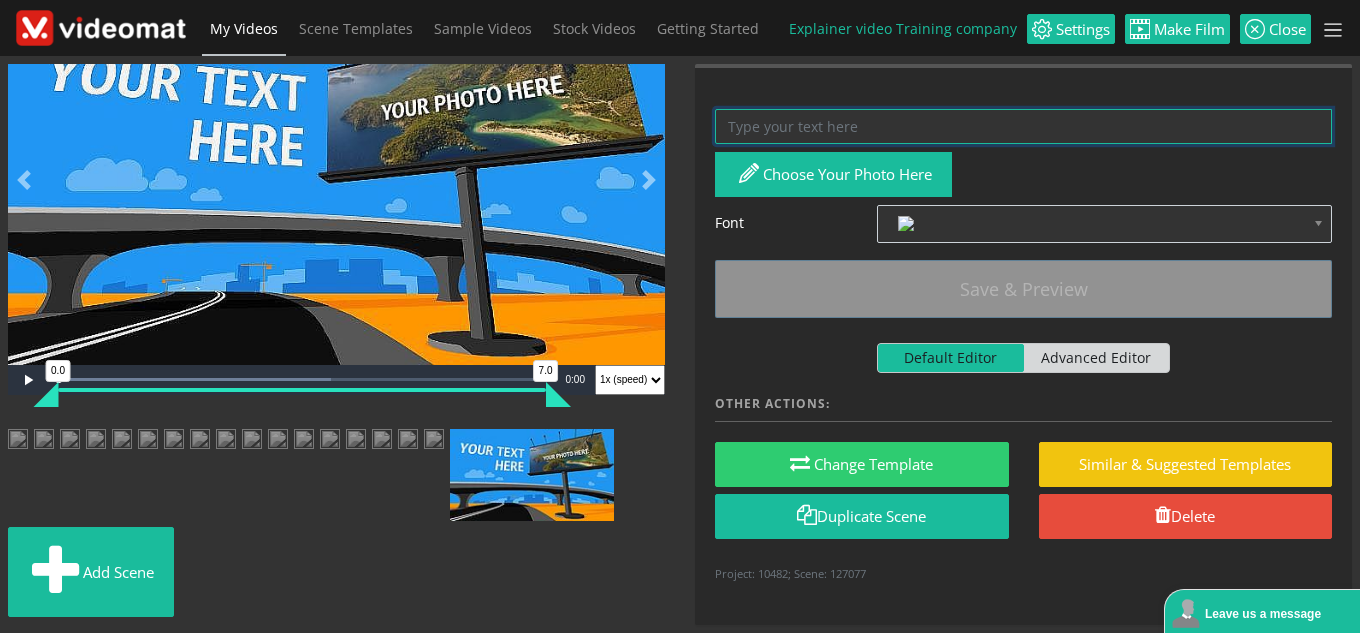 click at bounding box center [1023, 126] 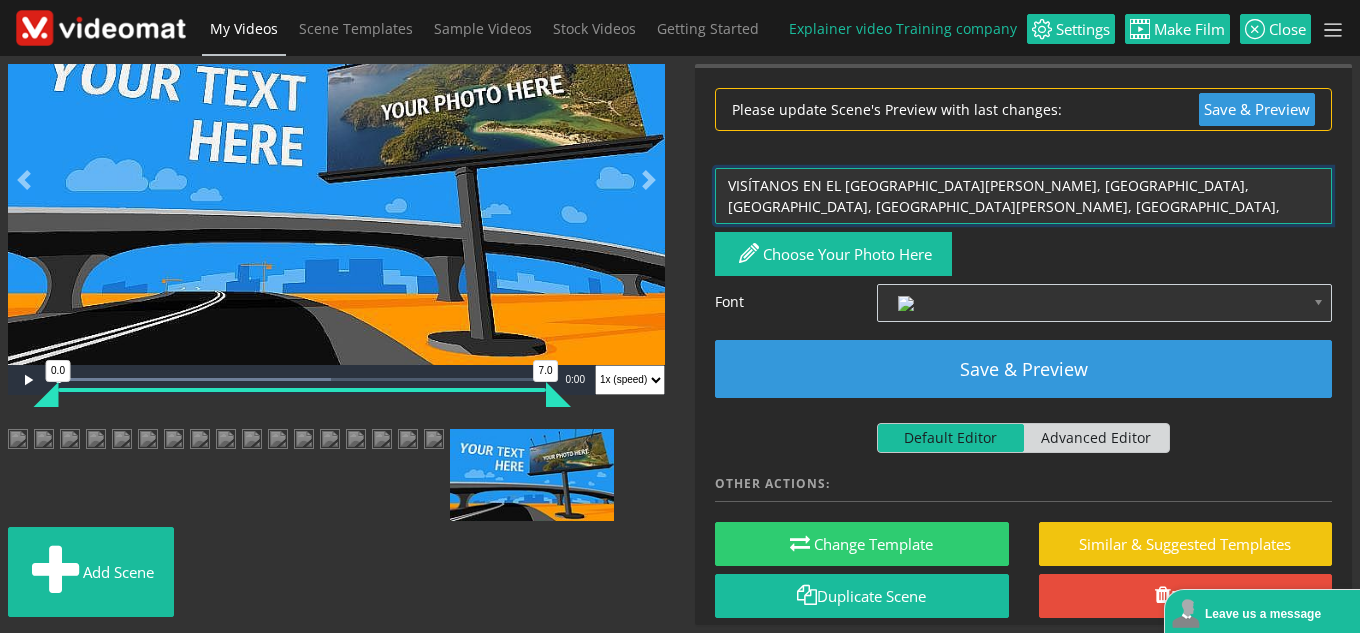 type on "VISÍTANOS EN EL [GEOGRAPHIC_DATA][PERSON_NAME], [GEOGRAPHIC_DATA], [GEOGRAPHIC_DATA], [GEOGRAPHIC_DATA][PERSON_NAME], [GEOGRAPHIC_DATA], [GEOGRAPHIC_DATA] Y SF CAMPOSOTO" 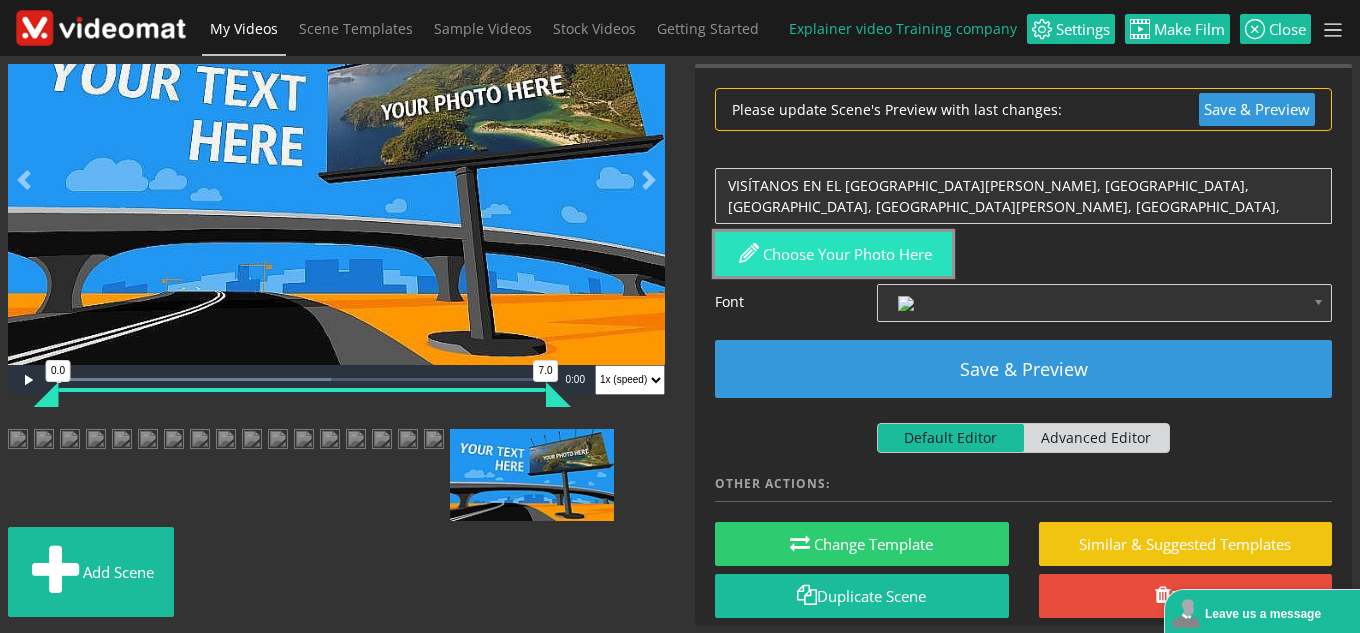 click on "Choose your photo here" at bounding box center (833, 254) 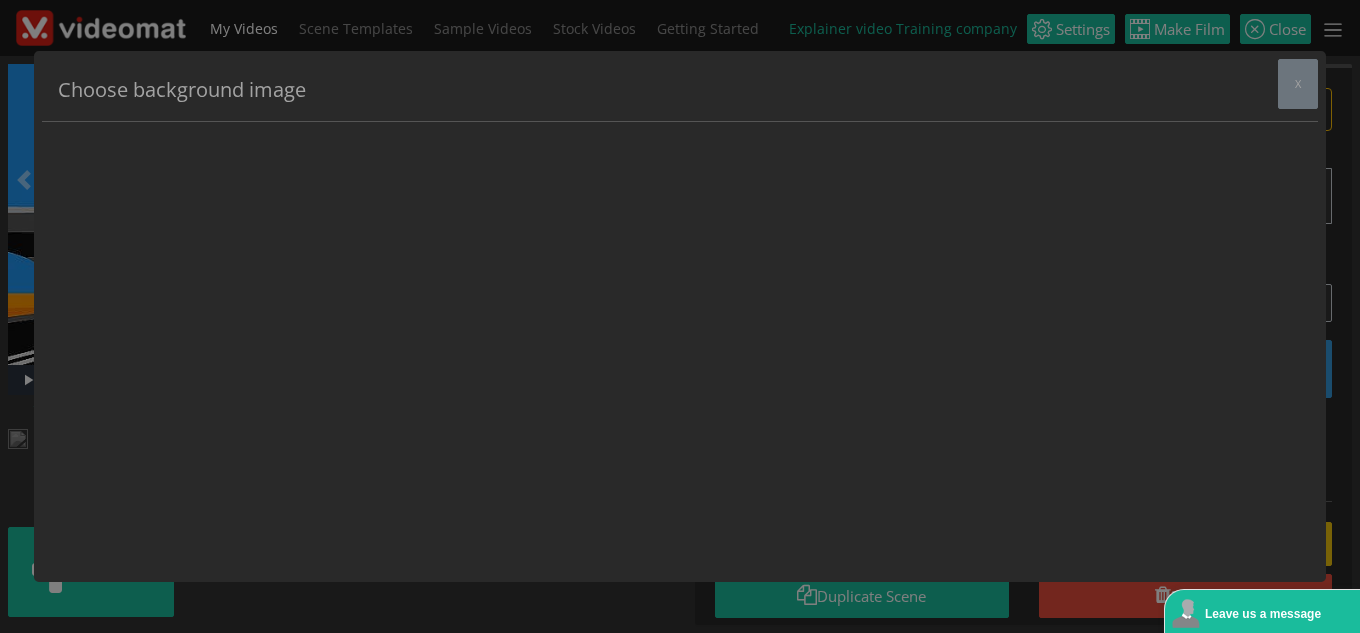 scroll, scrollTop: 0, scrollLeft: 0, axis: both 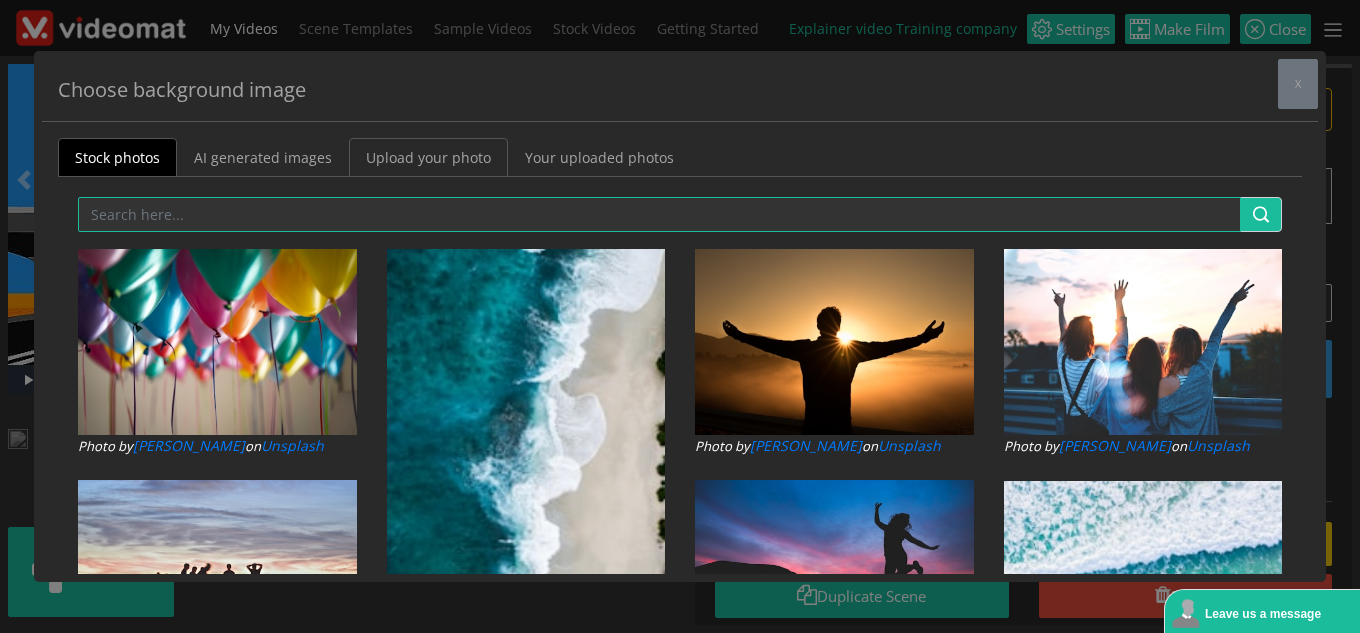 click on "Upload your photo" at bounding box center [428, 157] 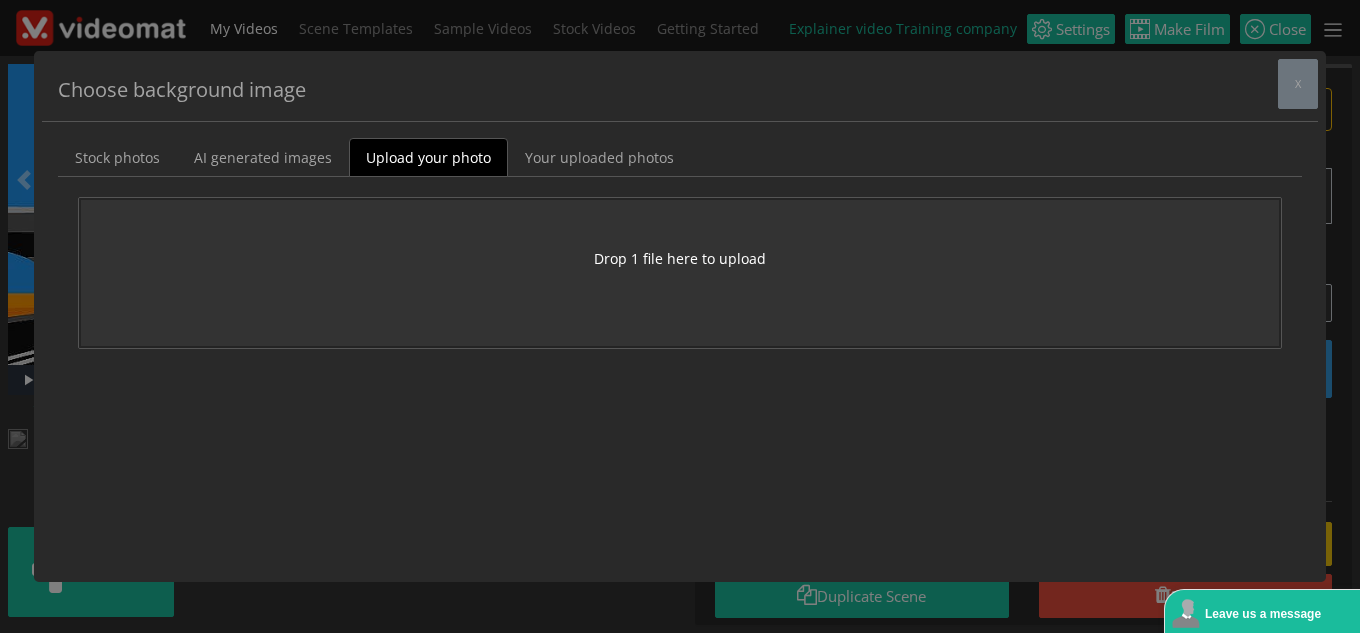 click on "Drop 1 file here to upload" at bounding box center (680, 258) 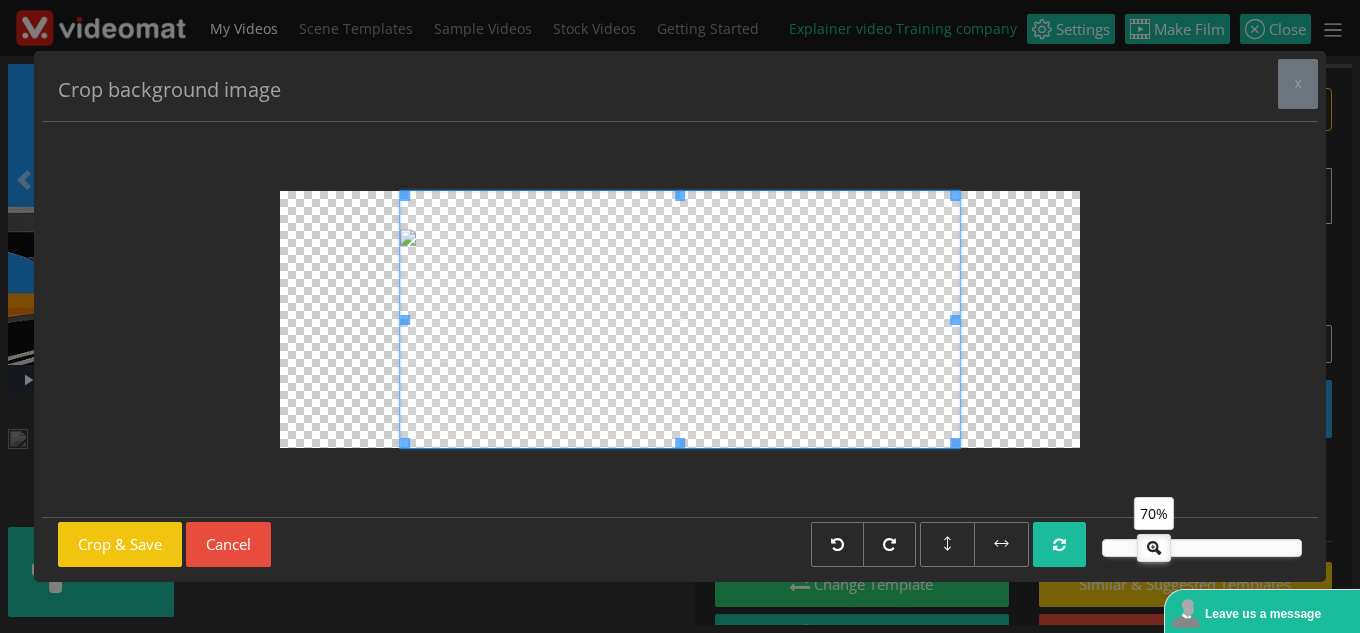 drag, startPoint x: 1184, startPoint y: 549, endPoint x: 1150, endPoint y: 548, distance: 34.0147 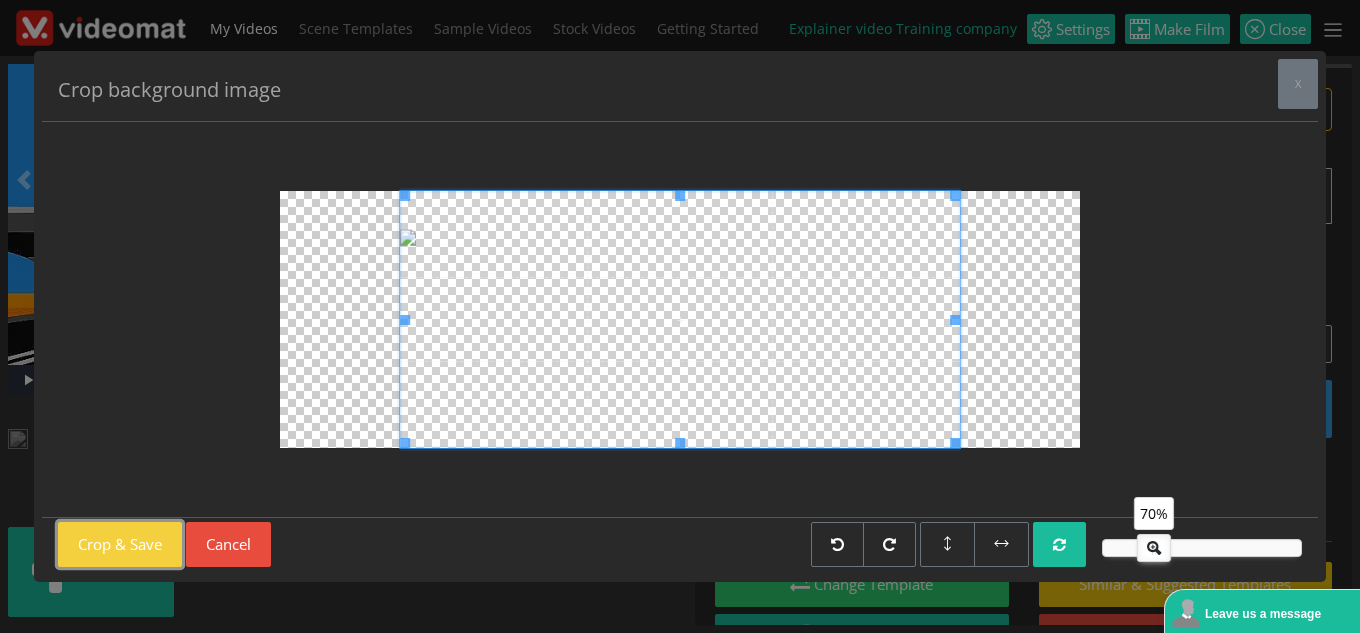 click on "Crop & Save" at bounding box center (120, 544) 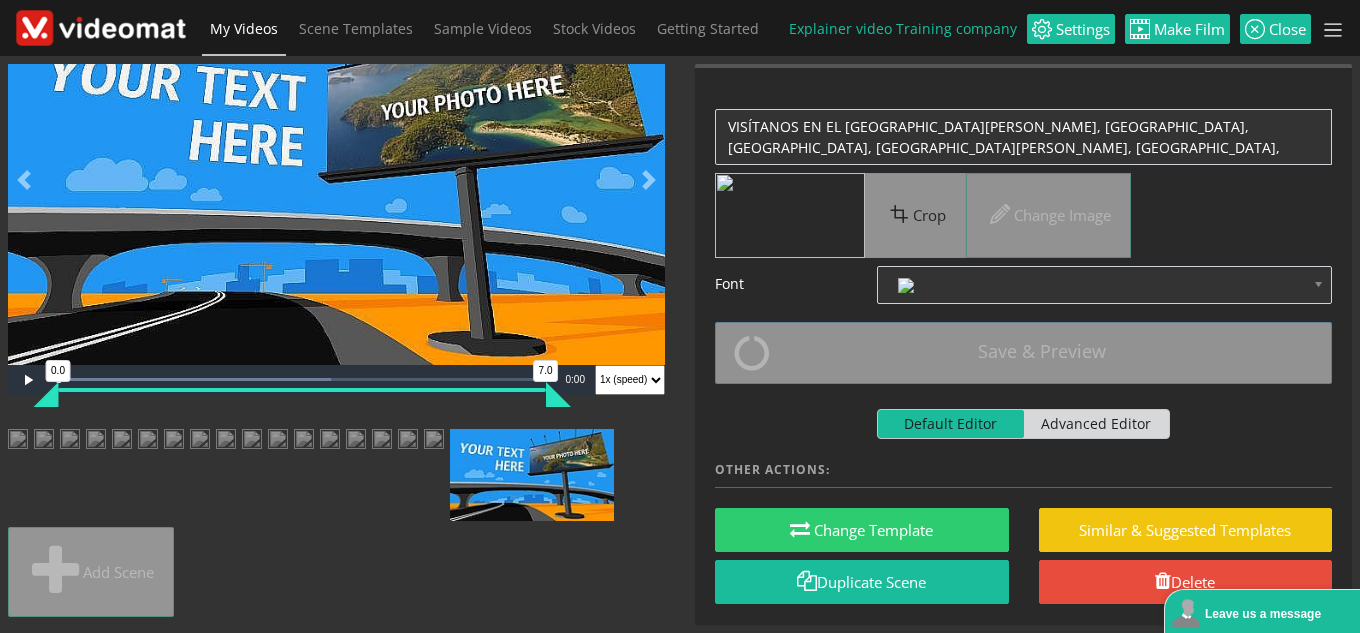 scroll, scrollTop: 0, scrollLeft: 0, axis: both 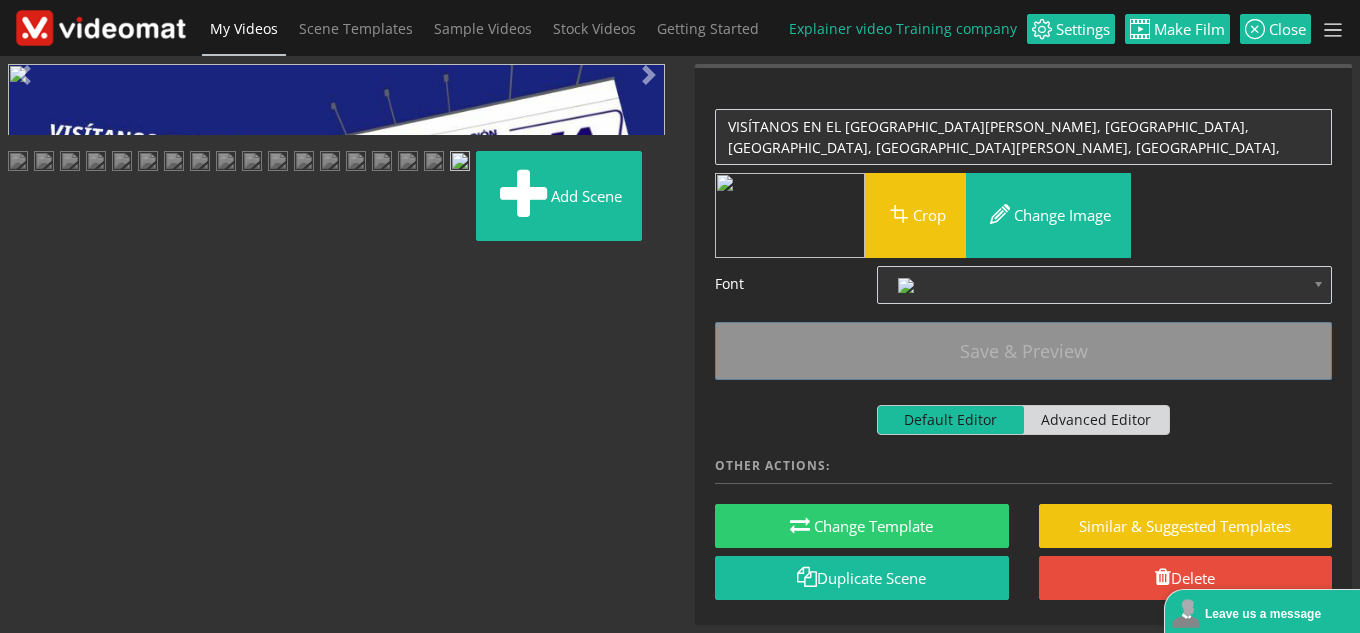 click at bounding box center [28, 449] 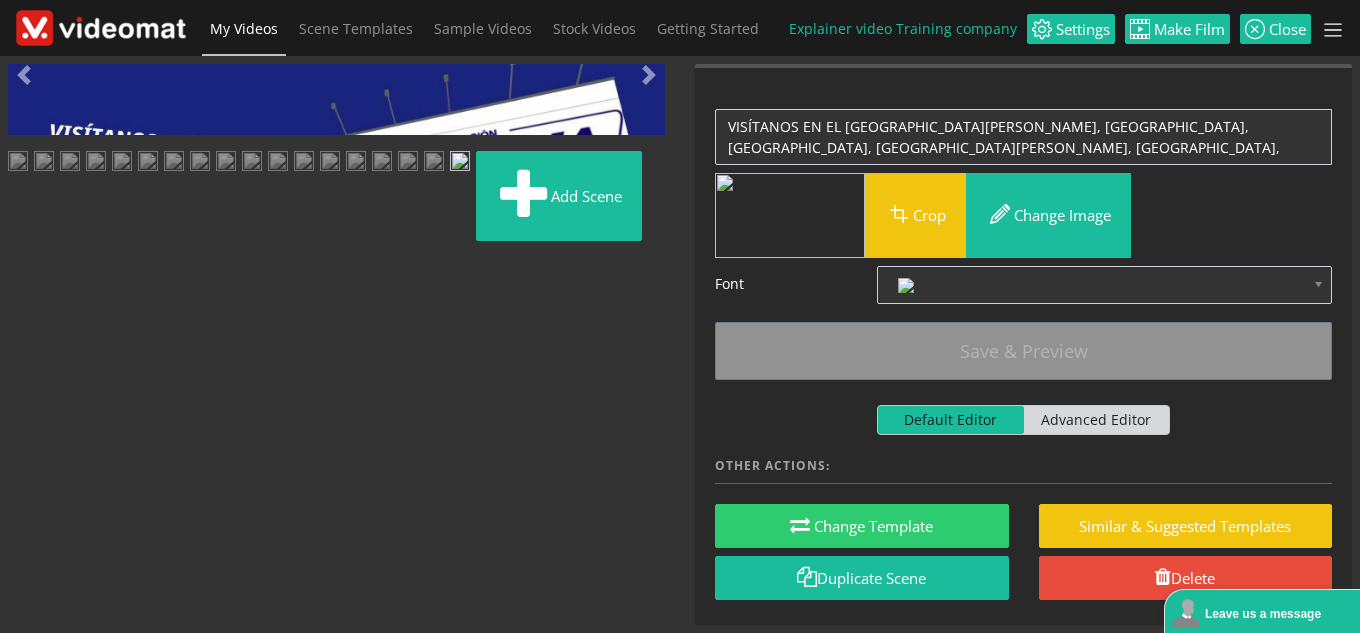 scroll, scrollTop: 553, scrollLeft: 0, axis: vertical 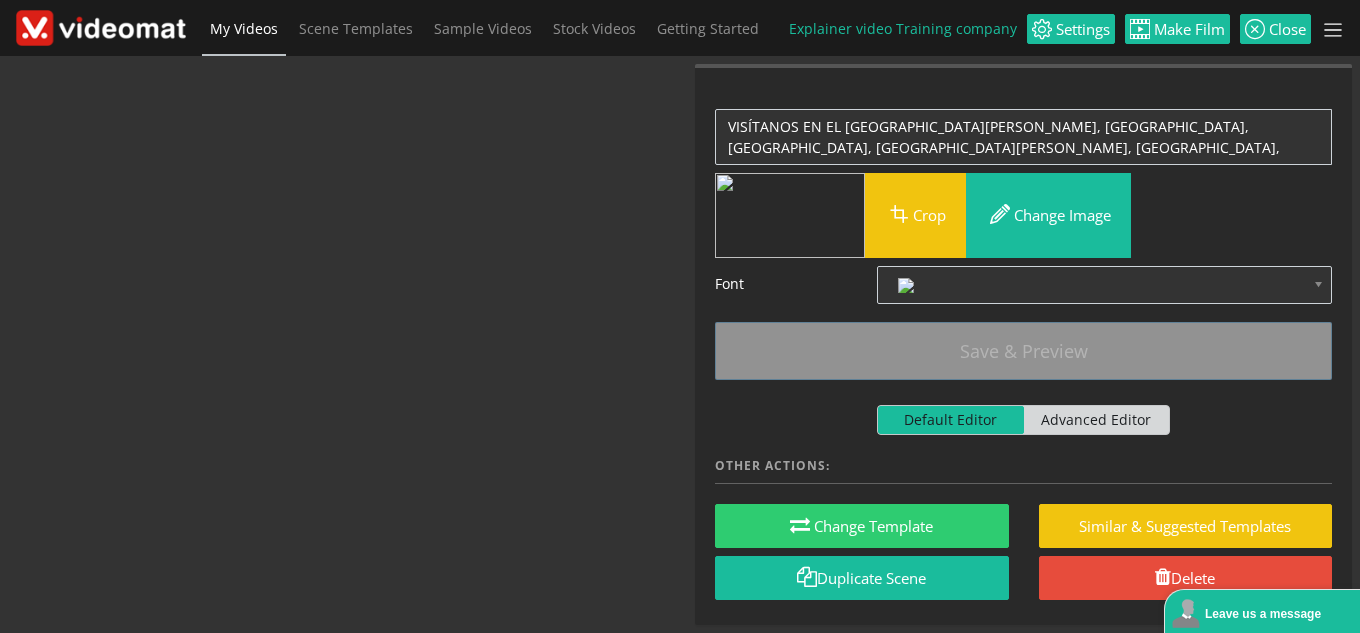 drag, startPoint x: 423, startPoint y: 480, endPoint x: 274, endPoint y: 469, distance: 149.40549 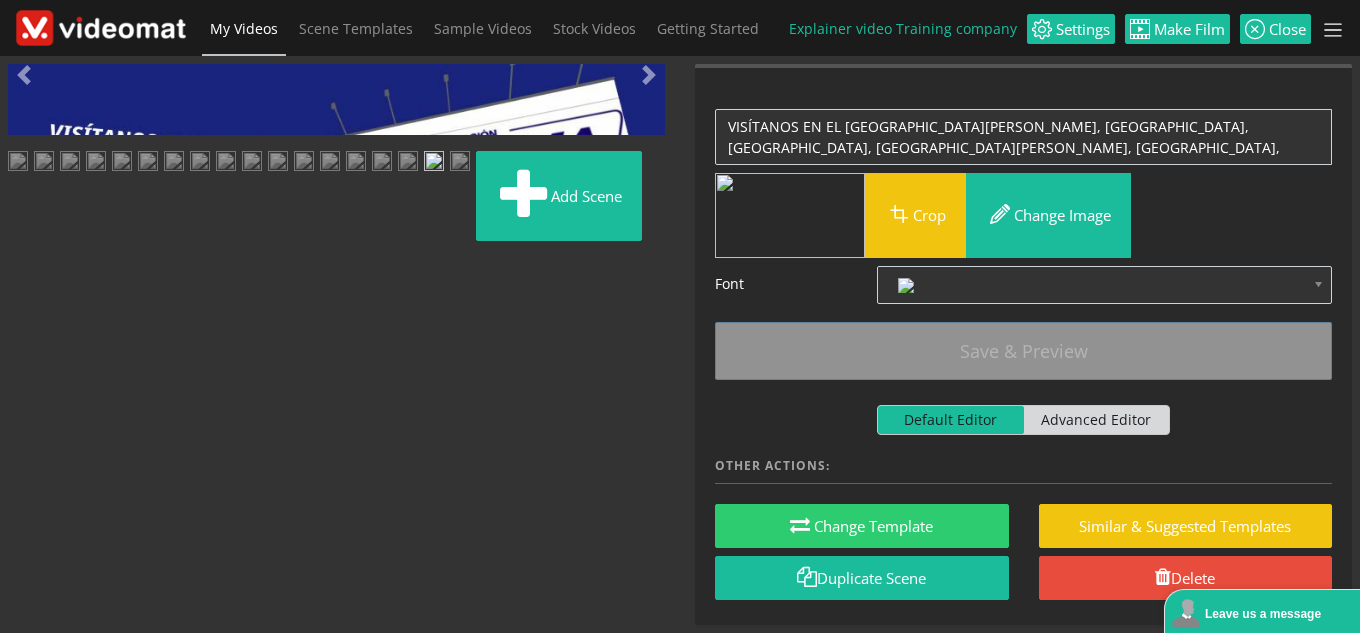 click at bounding box center [460, 163] 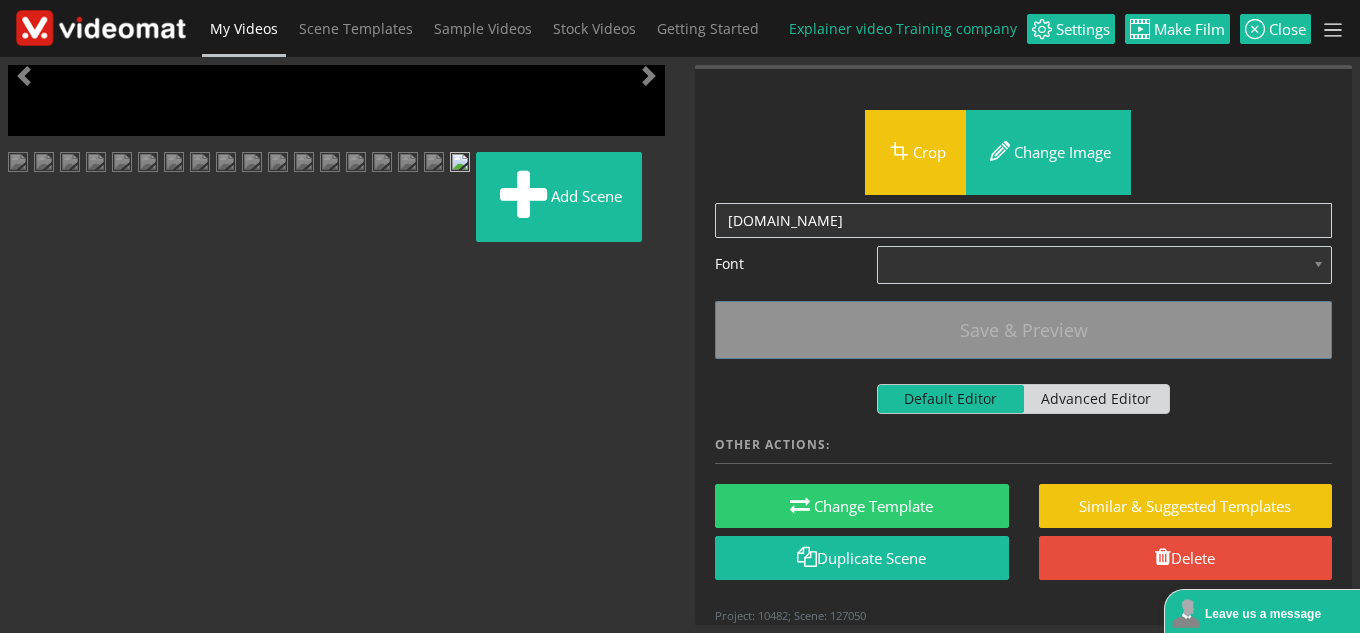 scroll, scrollTop: 0, scrollLeft: 0, axis: both 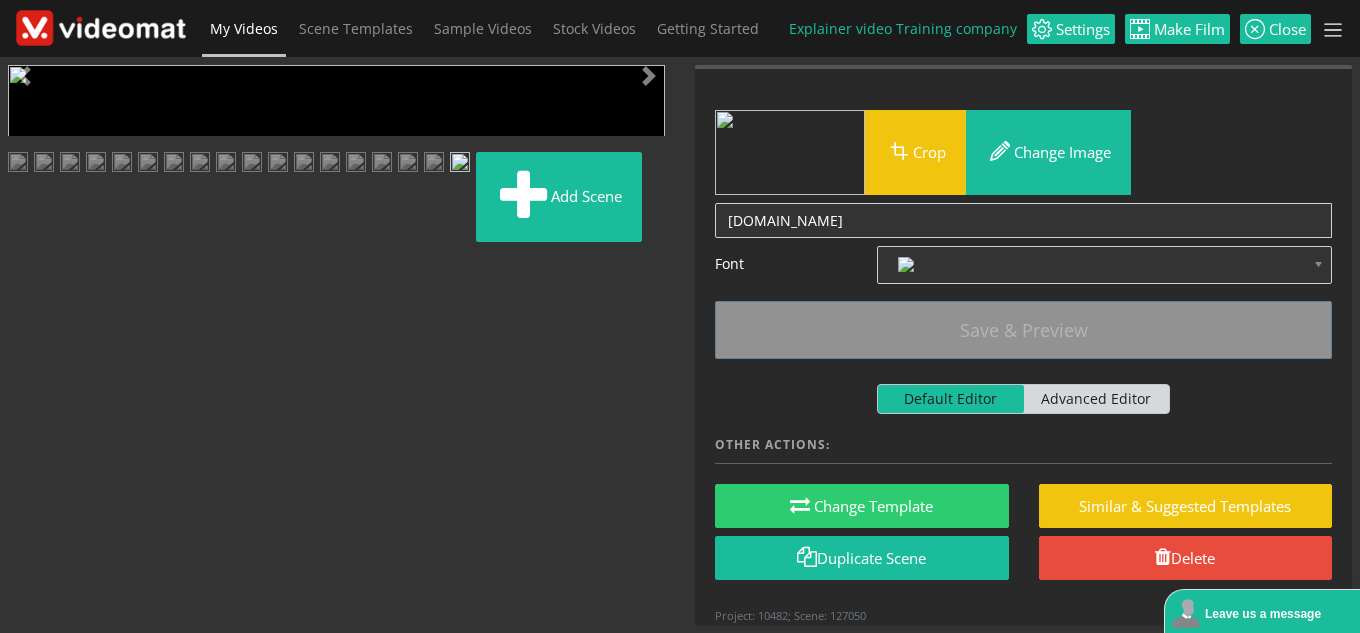 click at bounding box center (28, 449) 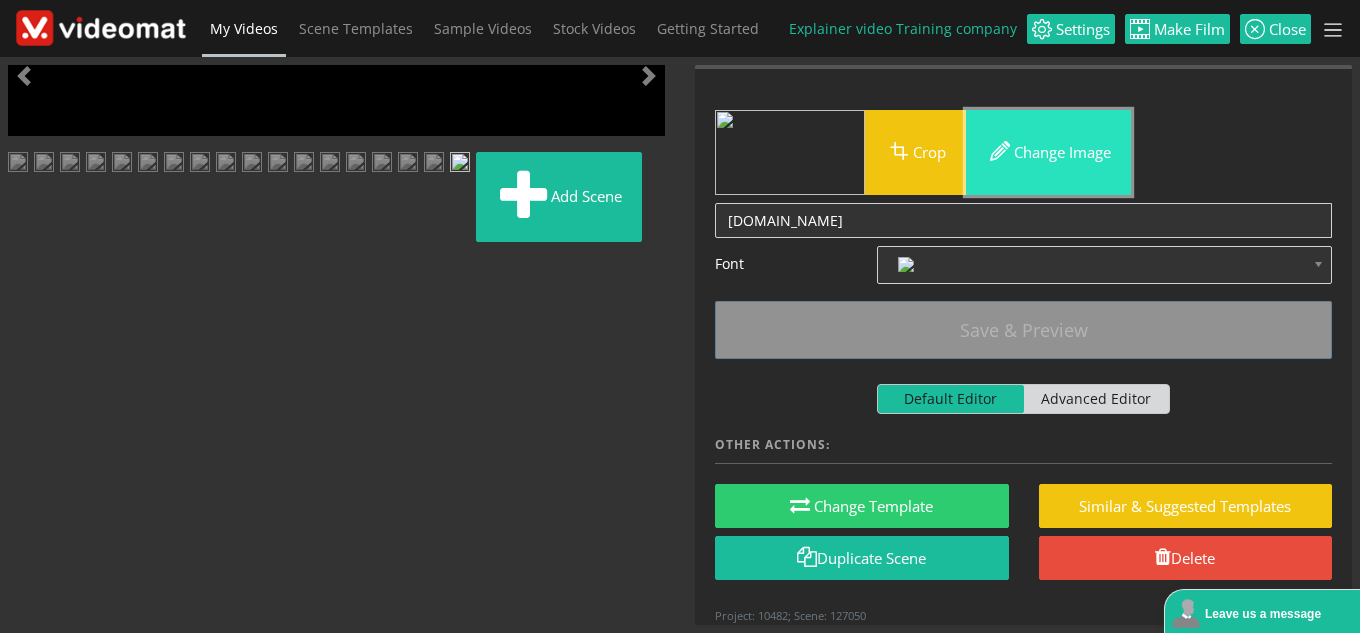 click on "Change image" at bounding box center [1048, 152] 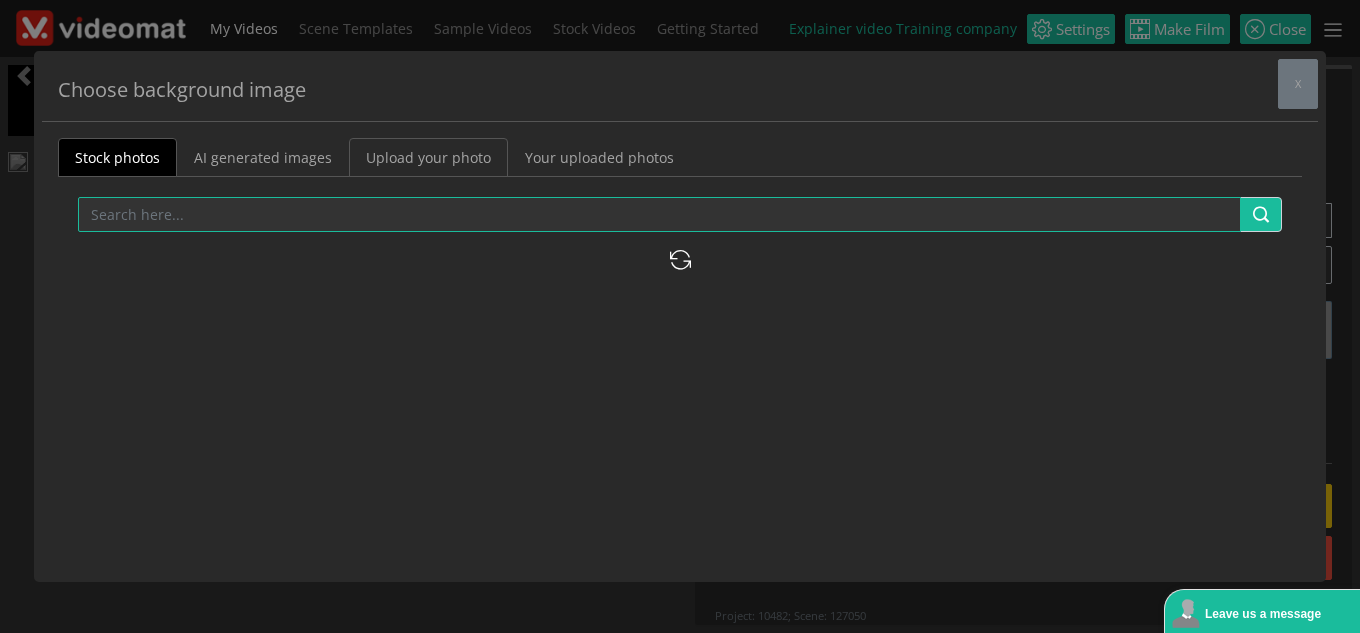 click on "Upload your photo" at bounding box center [428, 157] 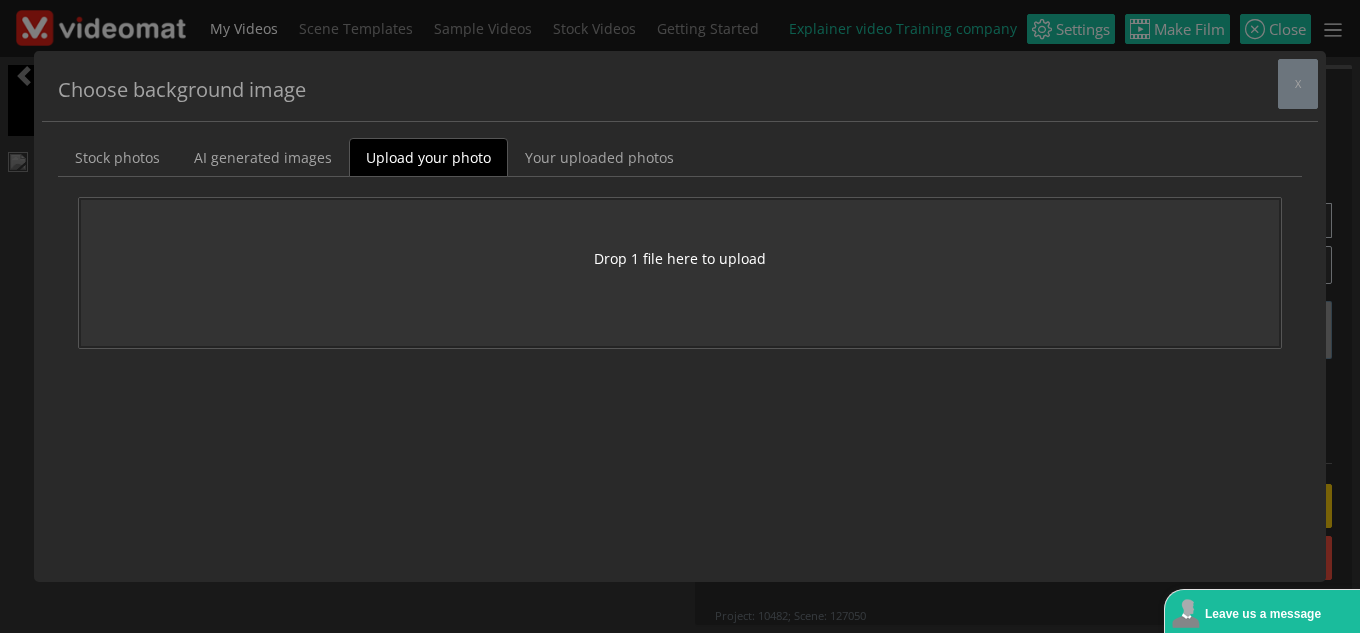 click on "Drop 1 file here to upload" at bounding box center [680, 258] 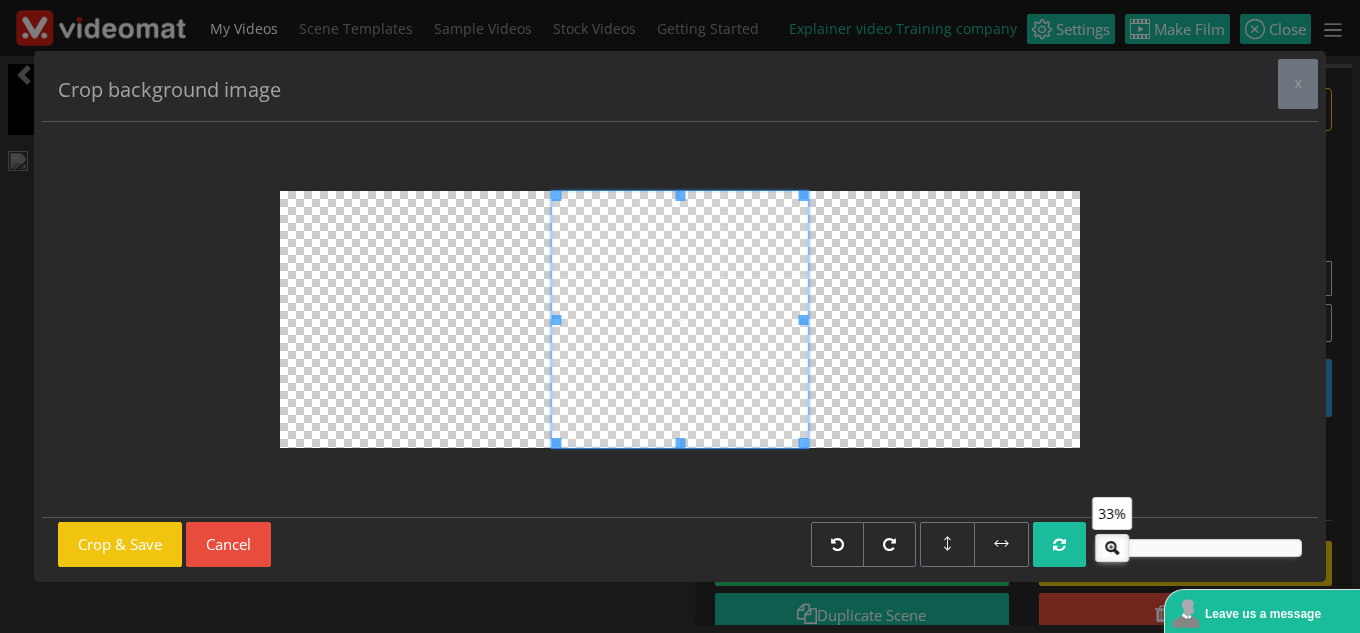 drag, startPoint x: 1187, startPoint y: 543, endPoint x: 1111, endPoint y: 550, distance: 76.321686 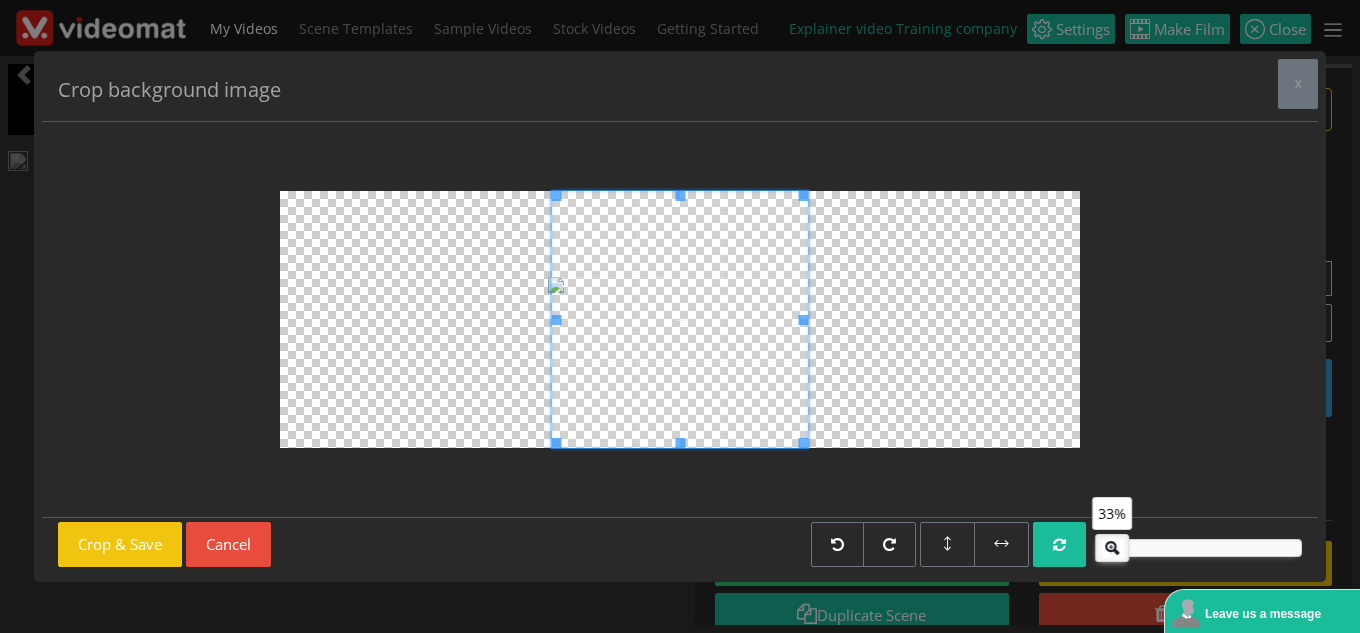 click at bounding box center [1112, 545] 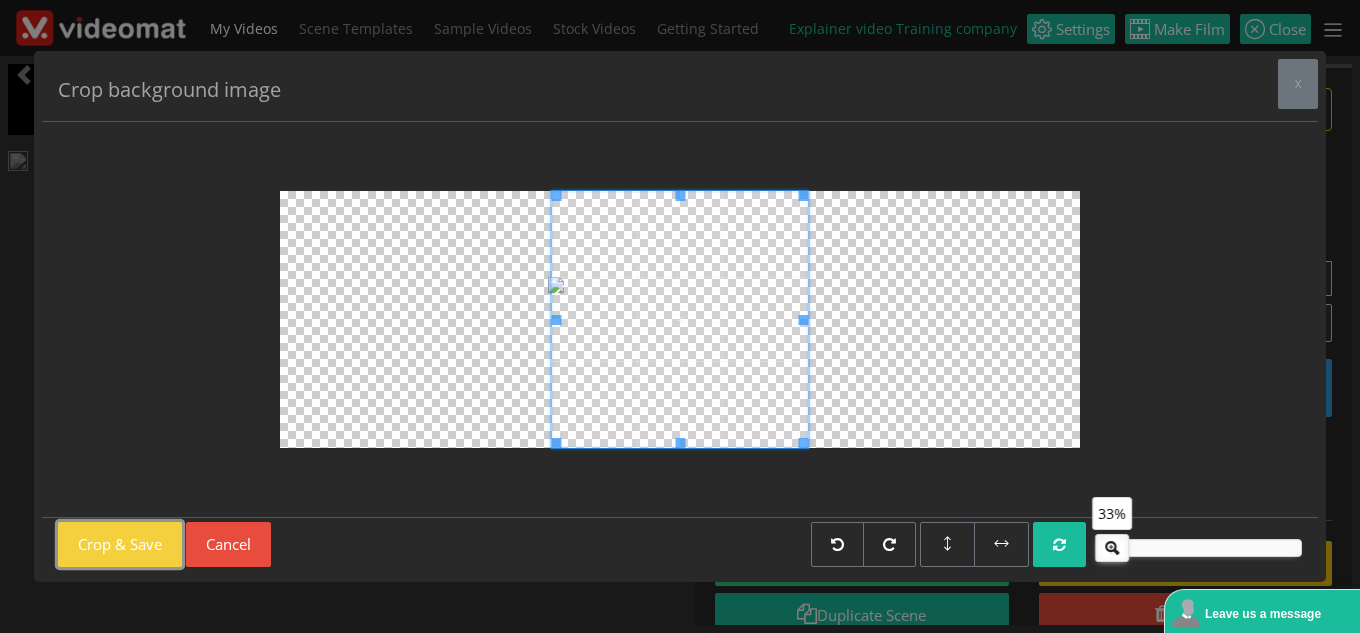 click on "Crop & Save" at bounding box center (120, 544) 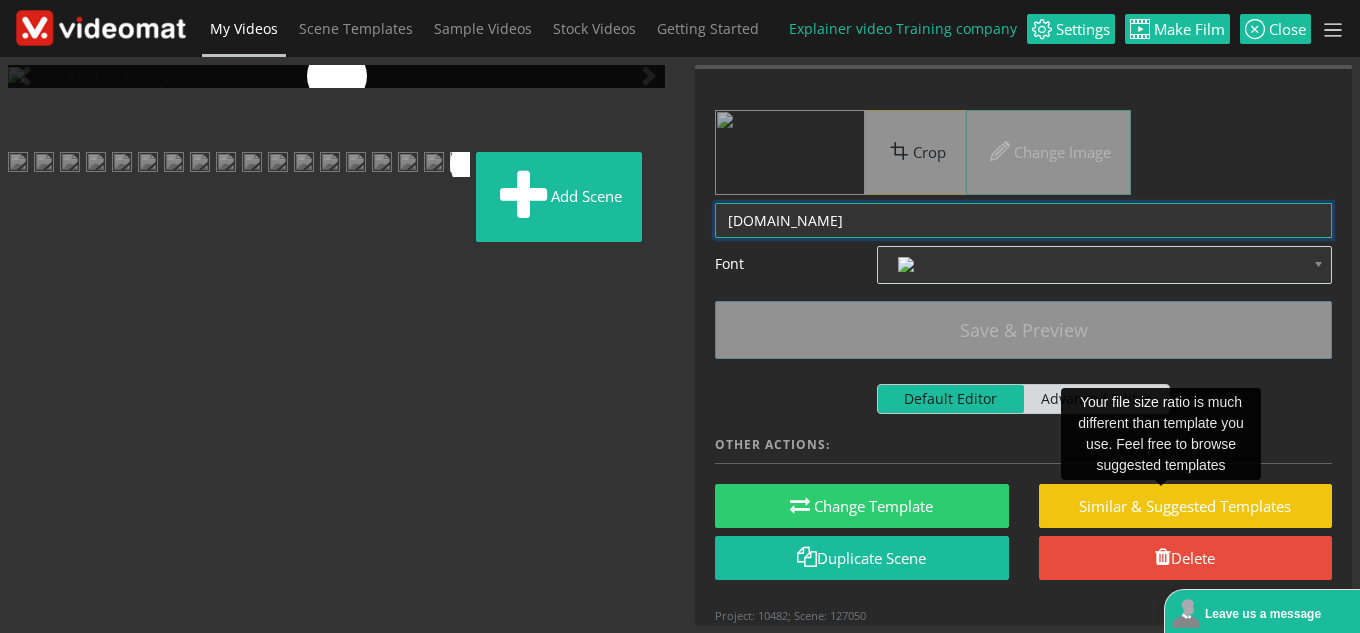 click on "WWW.OMNIBUS-TRAINING.COM" at bounding box center (1023, 220) 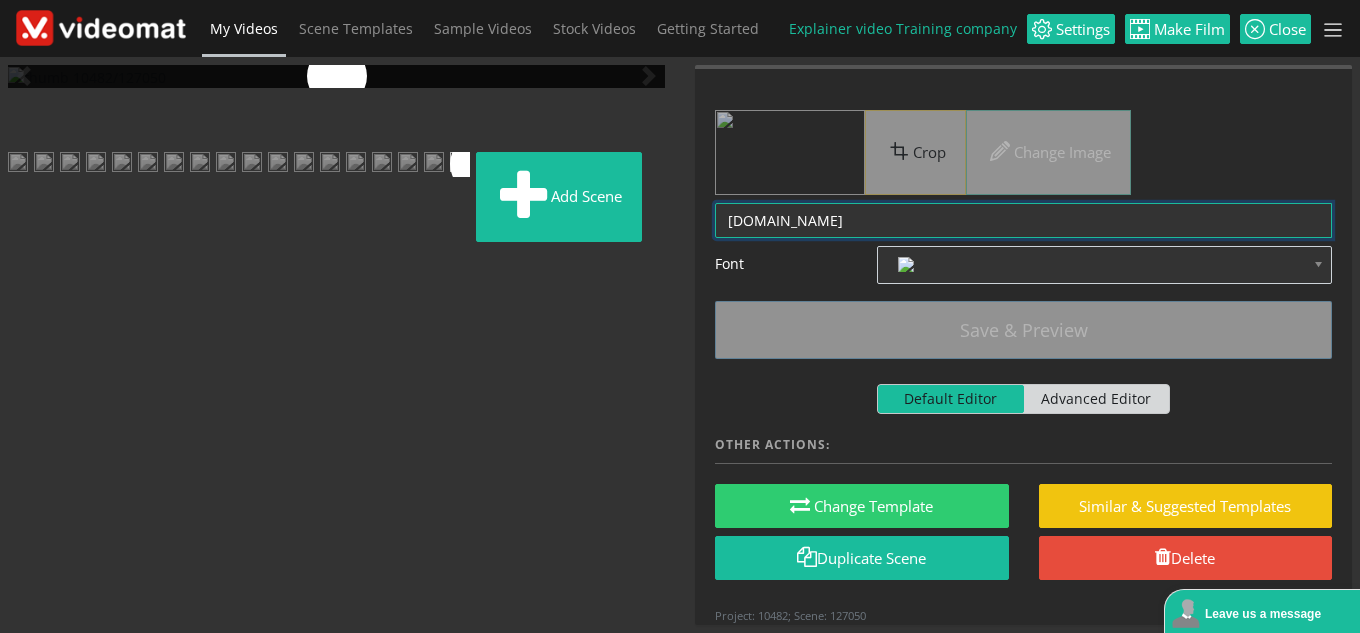 drag, startPoint x: 963, startPoint y: 224, endPoint x: 775, endPoint y: 222, distance: 188.01064 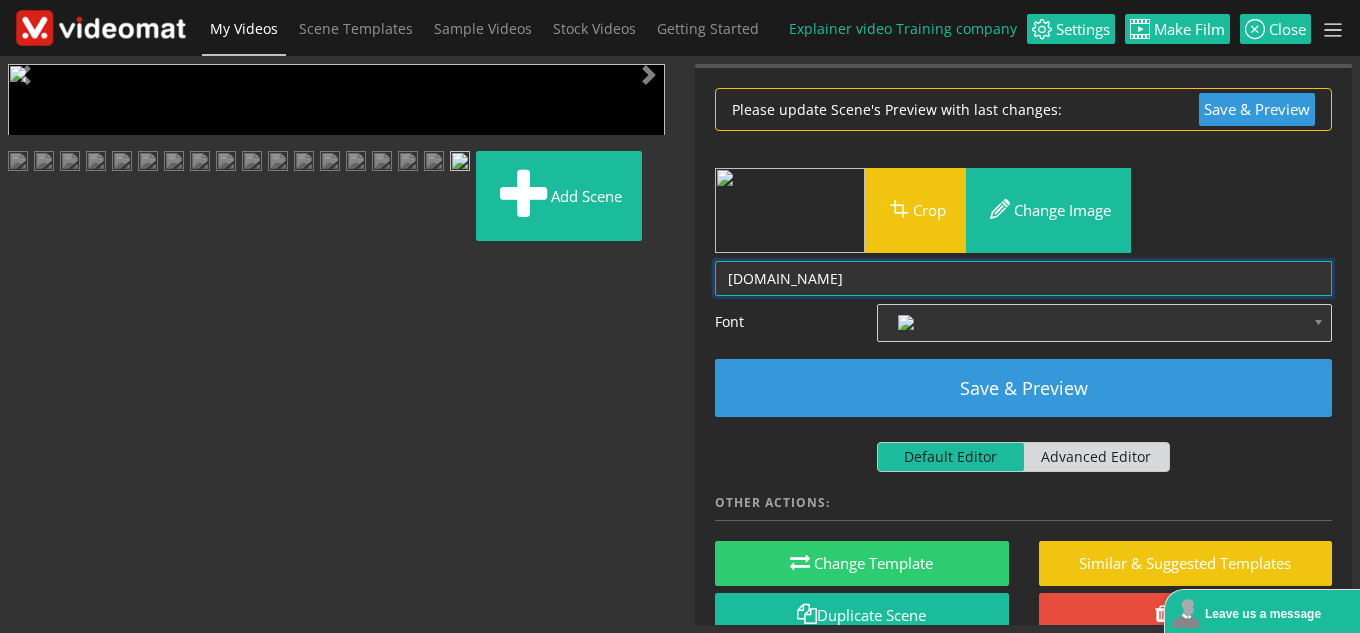 click on "WWW.OMNIBUS-TRAINING.COM" at bounding box center (1023, 278) 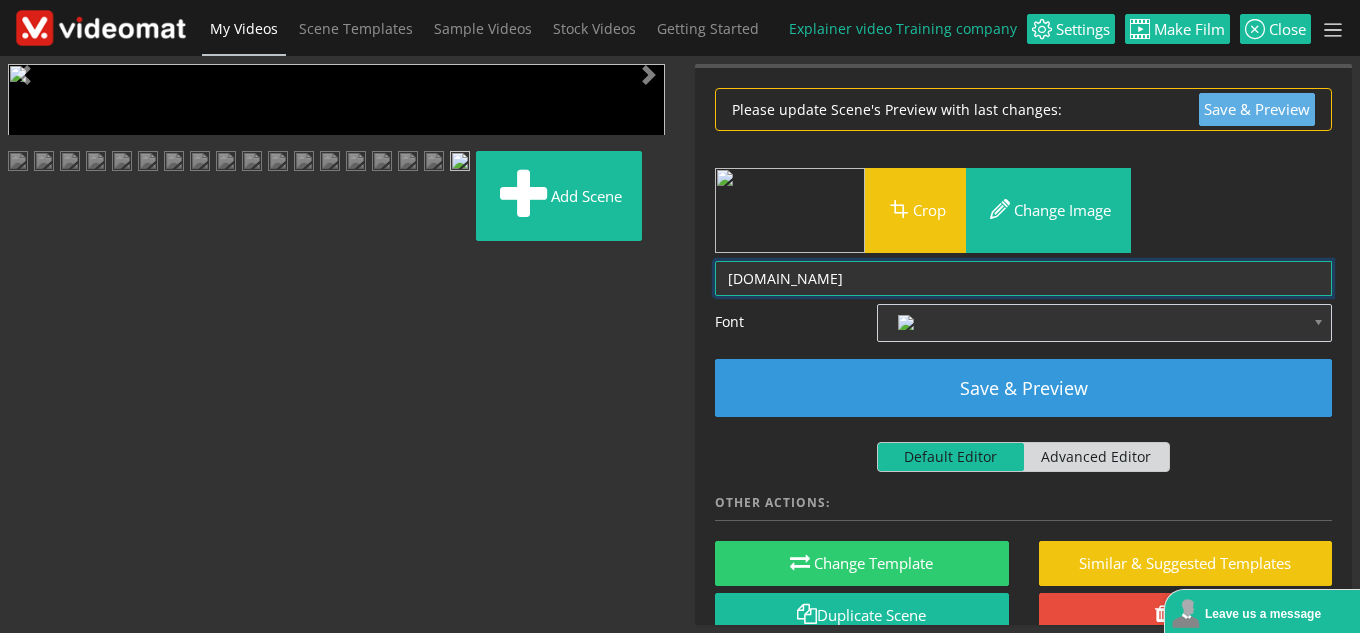 type on "WWW.AUTOESCUELALAPALMA.COM" 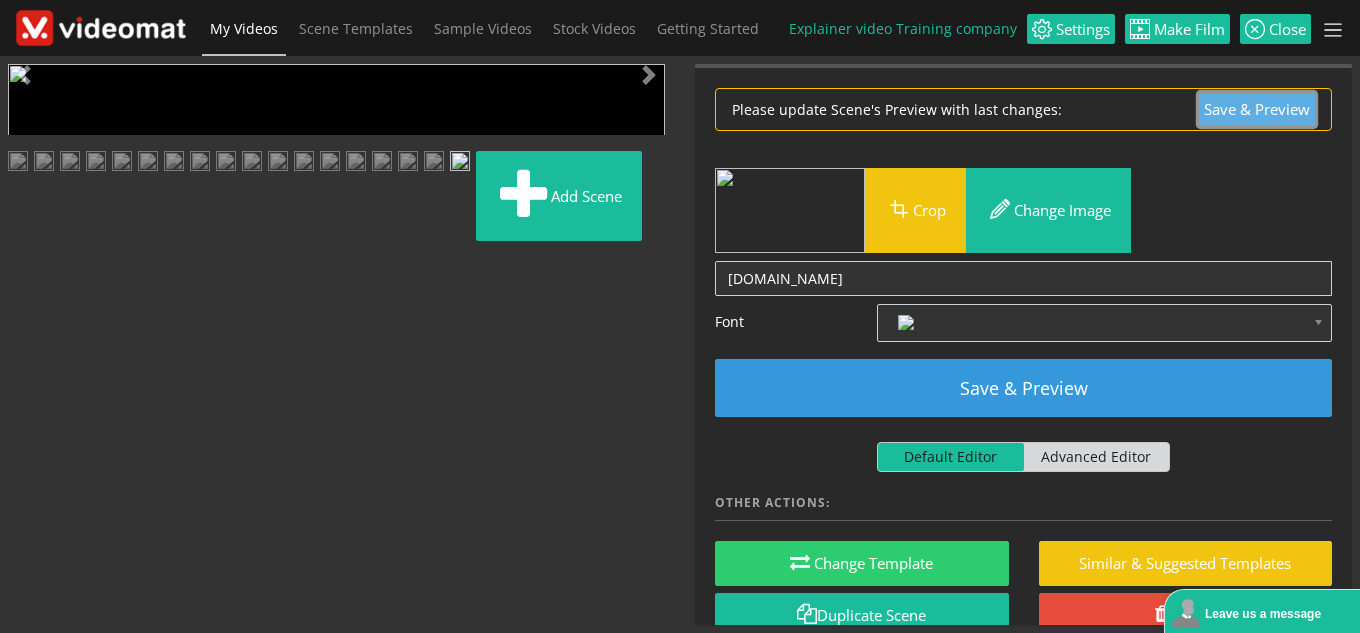 click on "Save & Preview" at bounding box center [1257, 109] 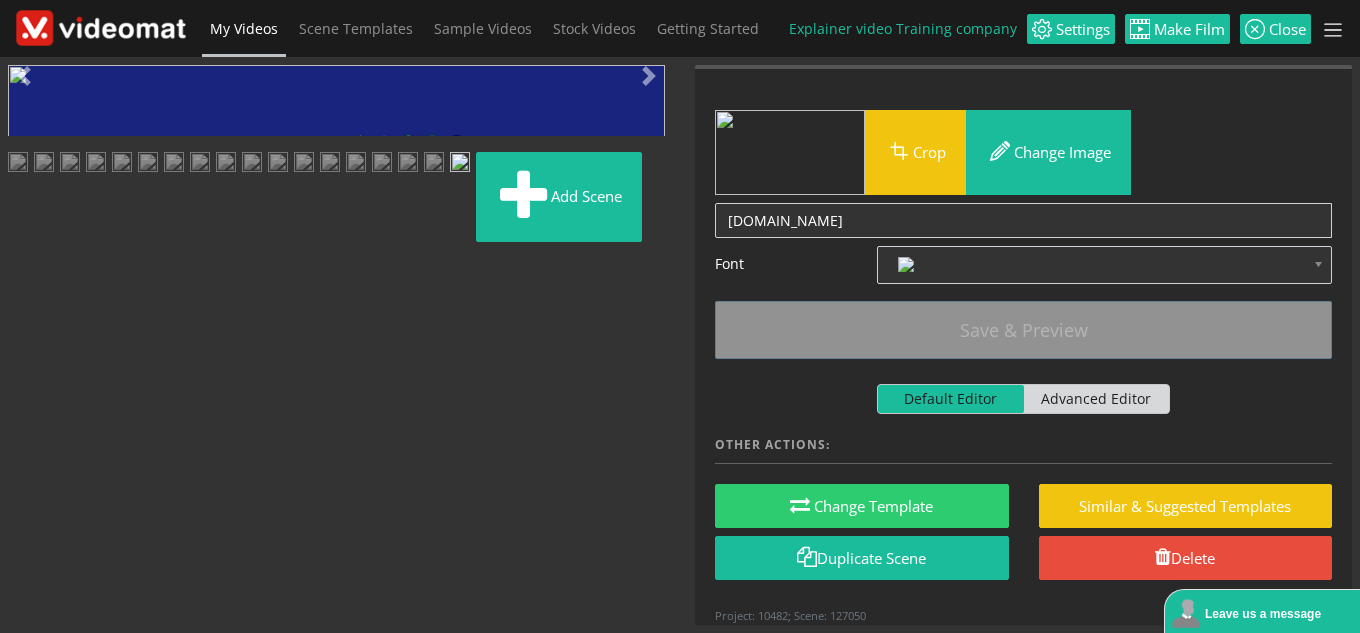 click at bounding box center [28, 449] 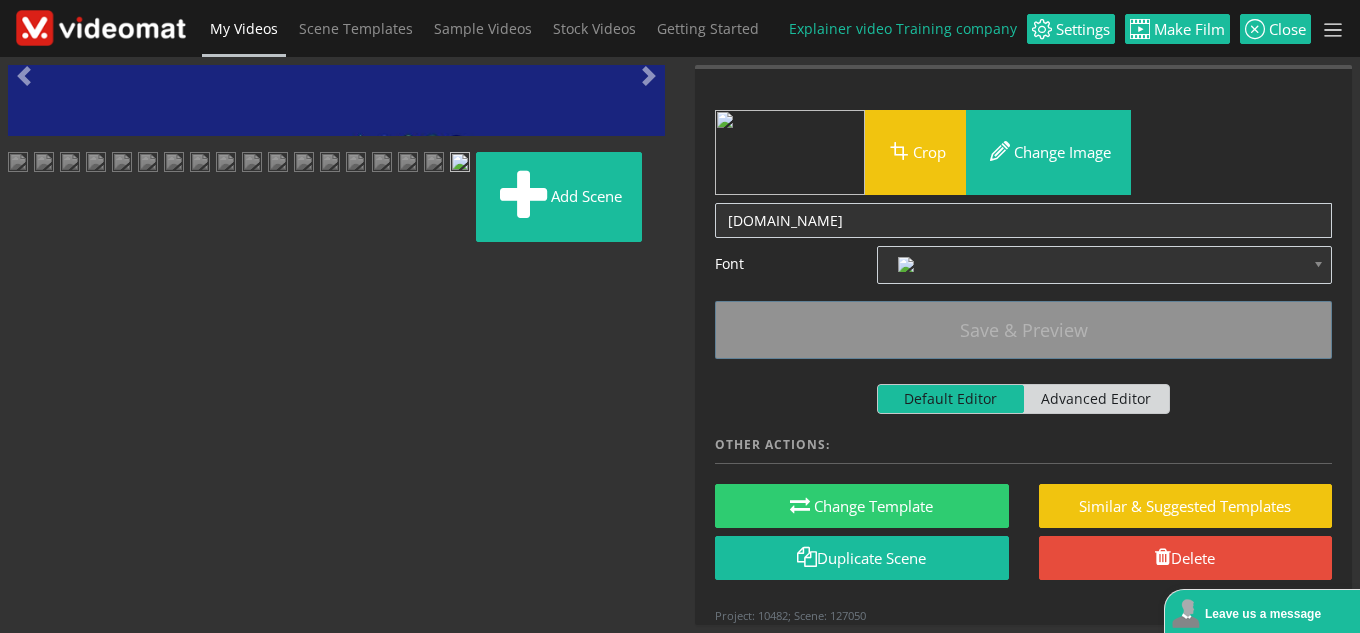 click at bounding box center [28, 449] 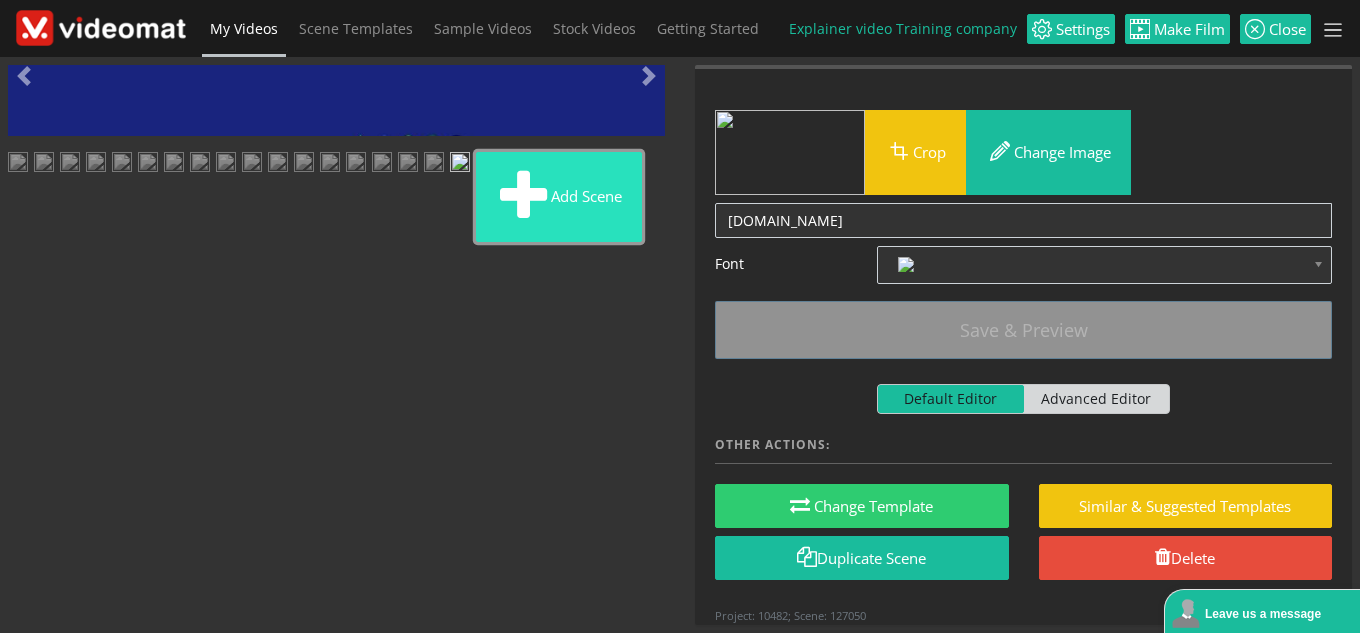 click on "Add scene" at bounding box center (559, 197) 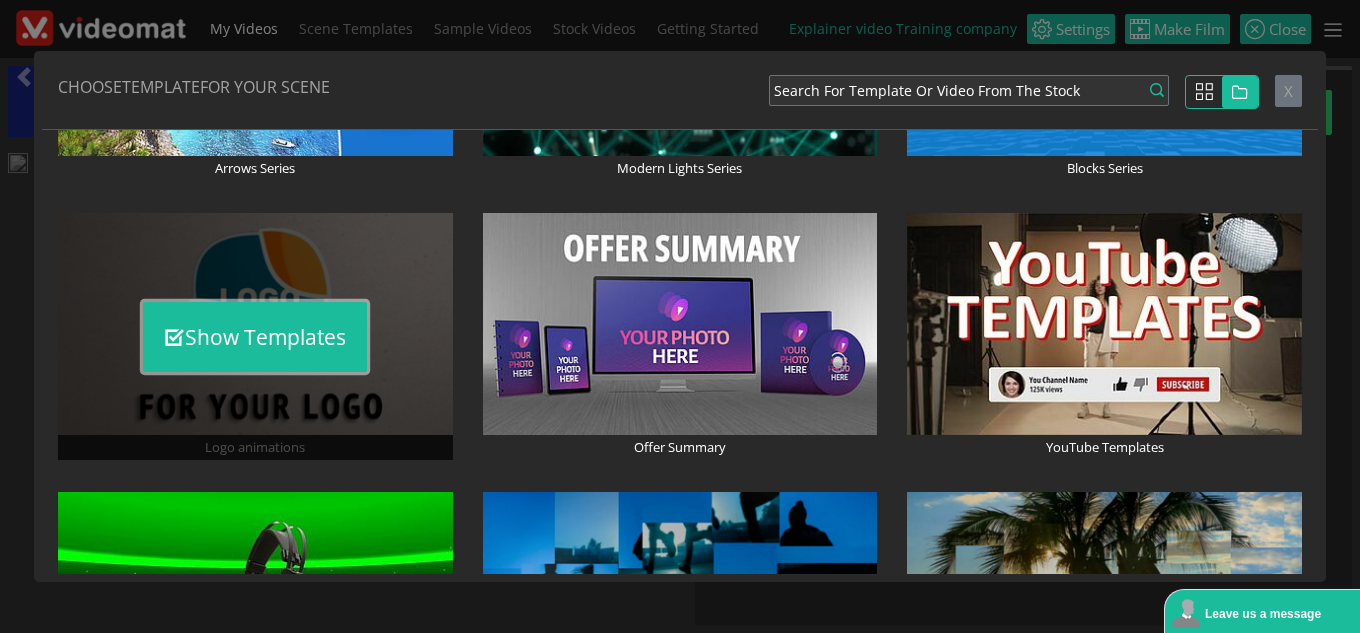 click on "Show Templates" at bounding box center (255, 337) 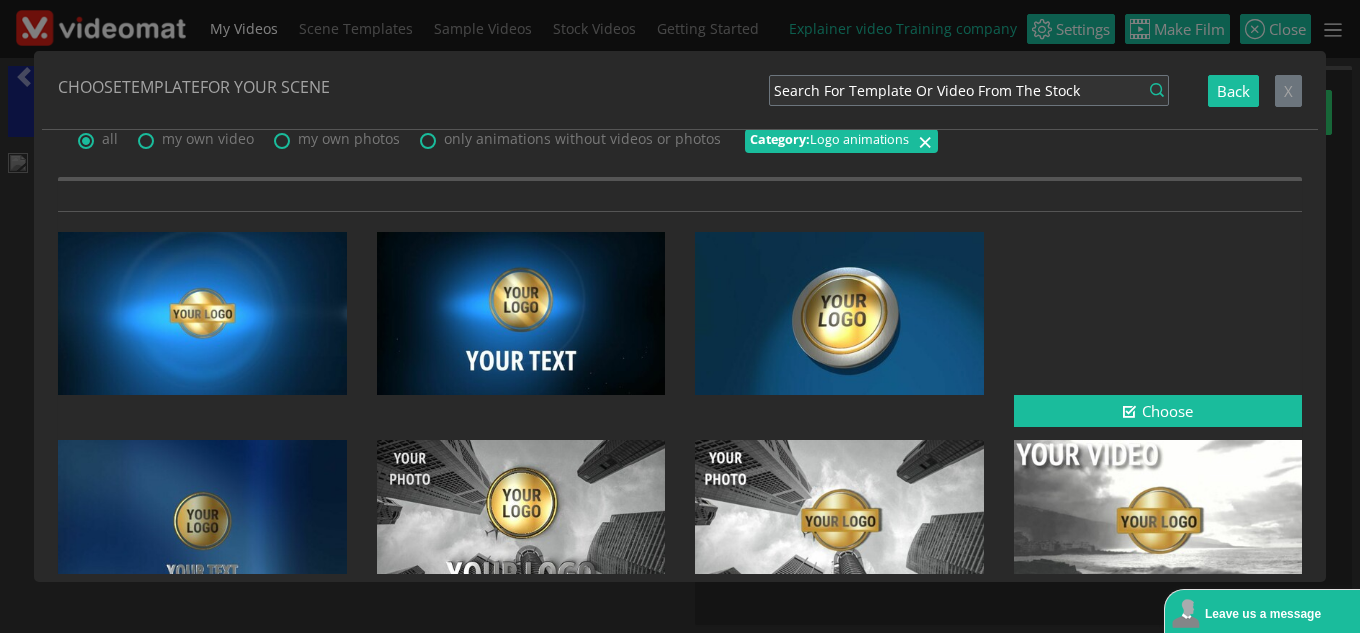 scroll, scrollTop: 100, scrollLeft: 0, axis: vertical 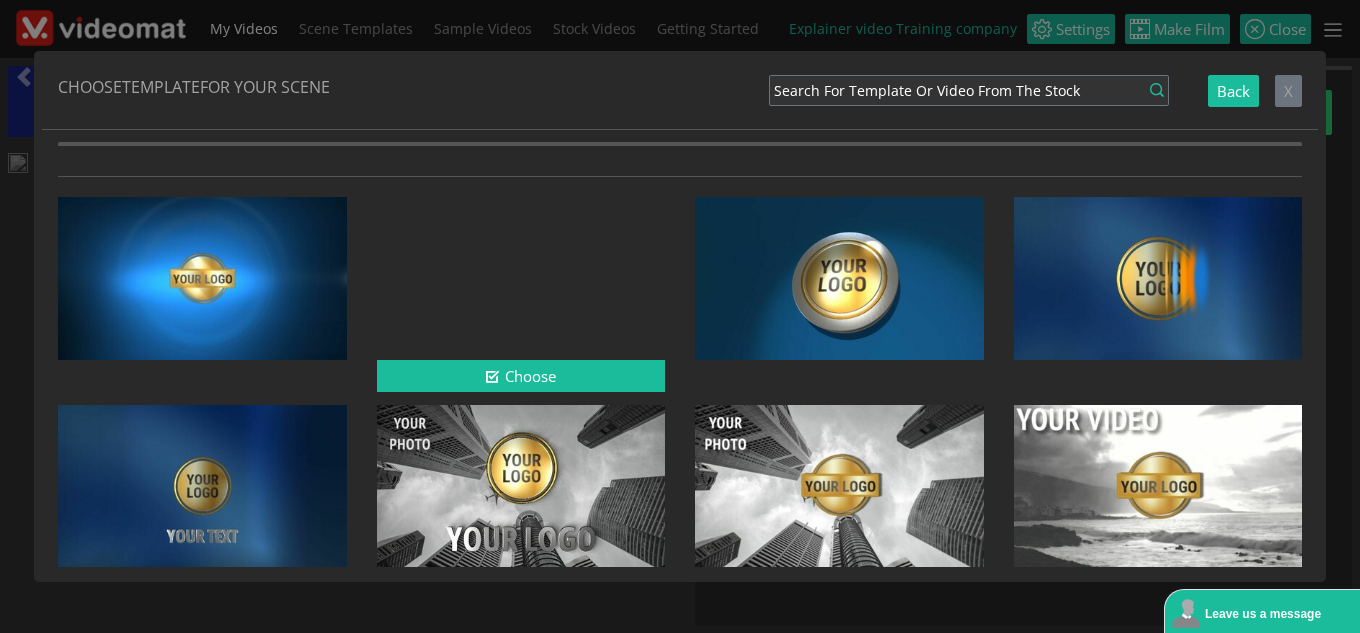 click at bounding box center (521, 278) 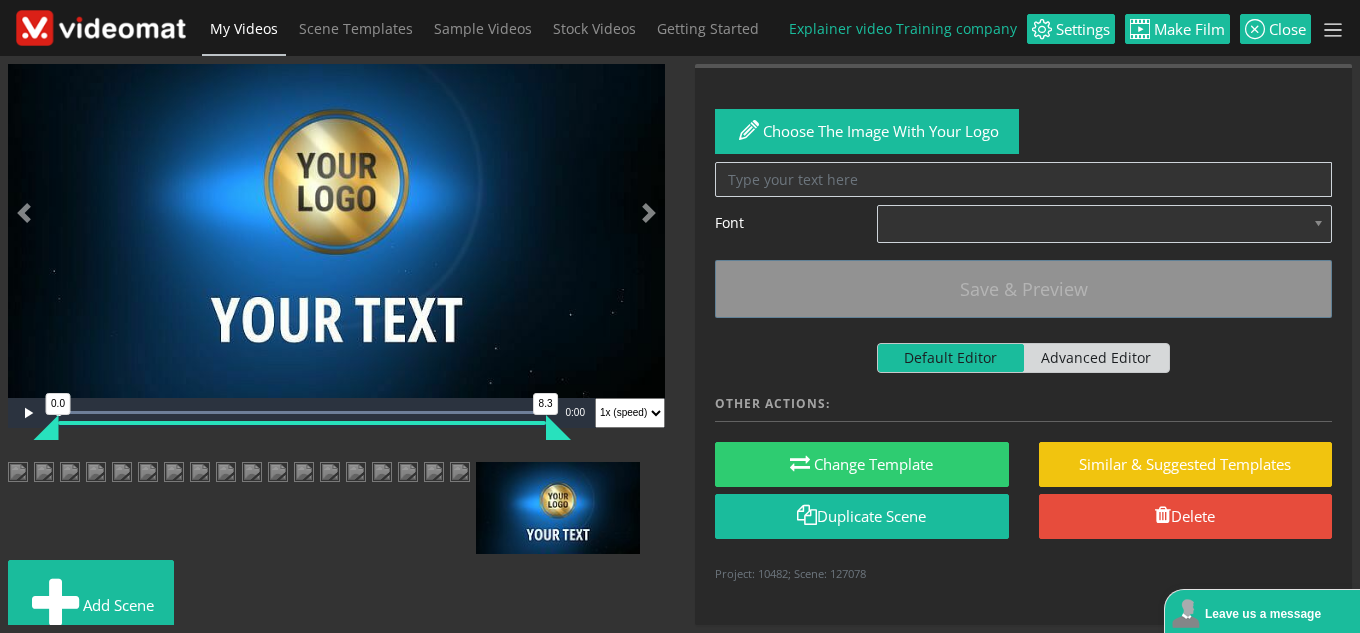 scroll, scrollTop: 0, scrollLeft: 0, axis: both 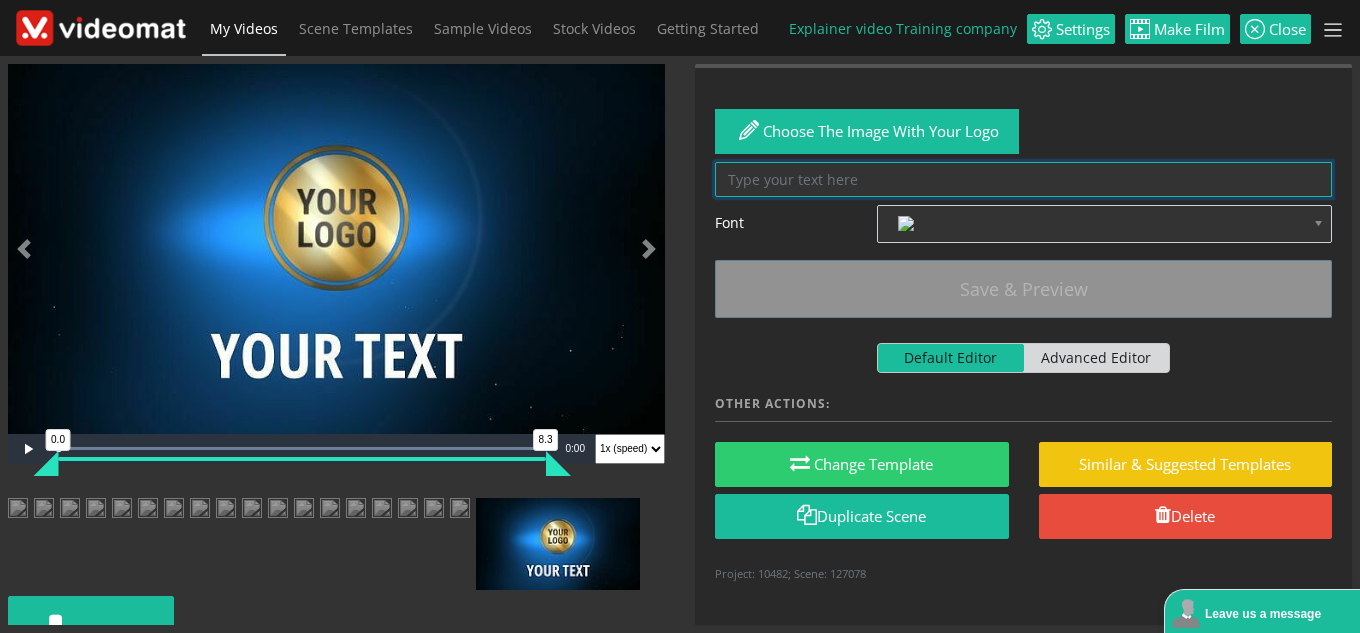 drag, startPoint x: 880, startPoint y: 181, endPoint x: 599, endPoint y: 178, distance: 281.01602 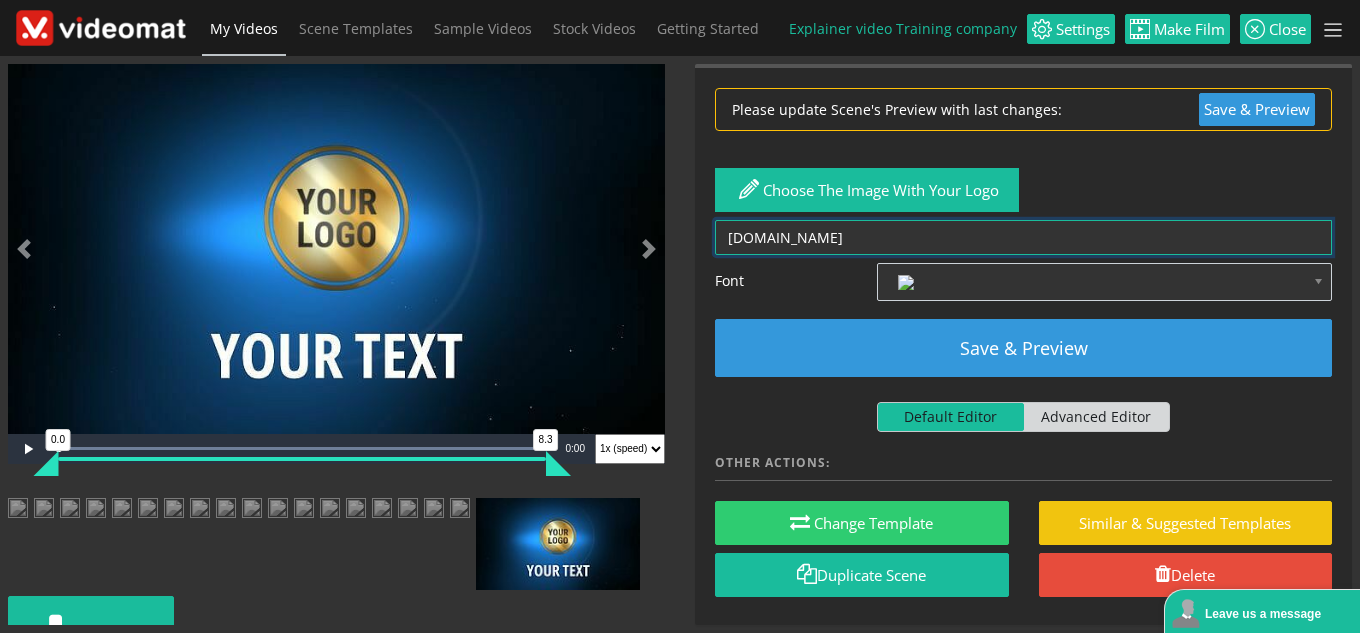 type on "WWW.AUTOESCUELALAPALMA.COM" 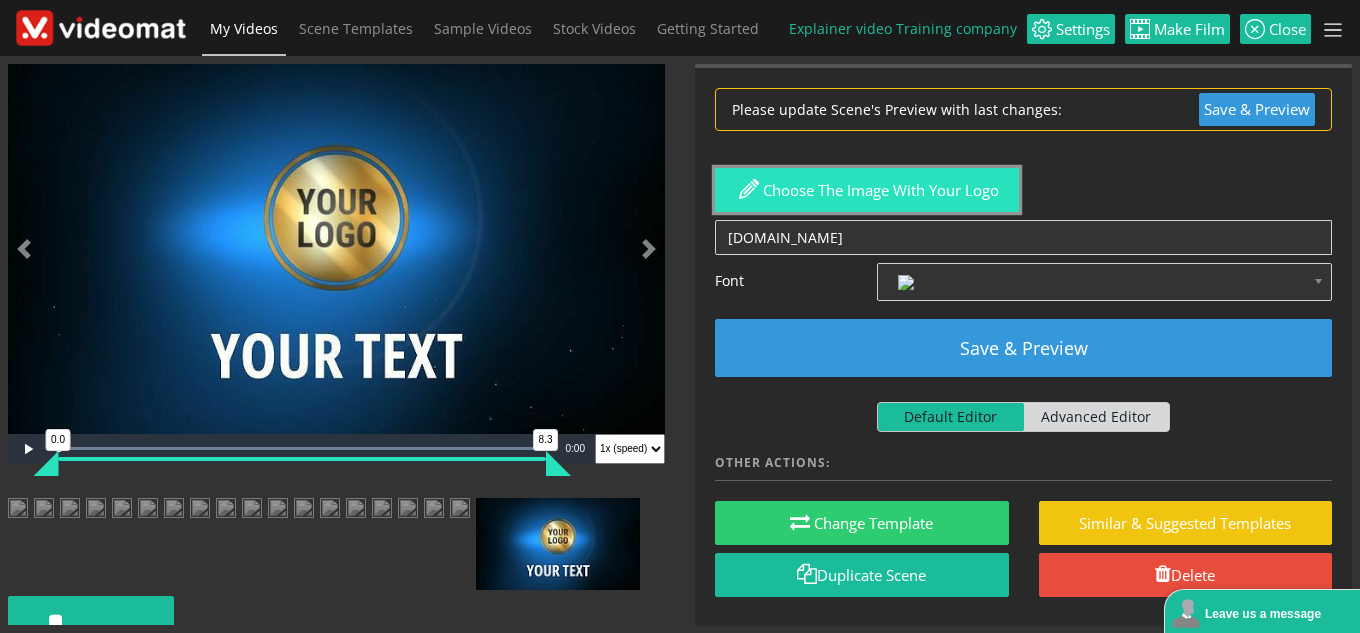 click on "Choose the image with your logo" at bounding box center (867, 190) 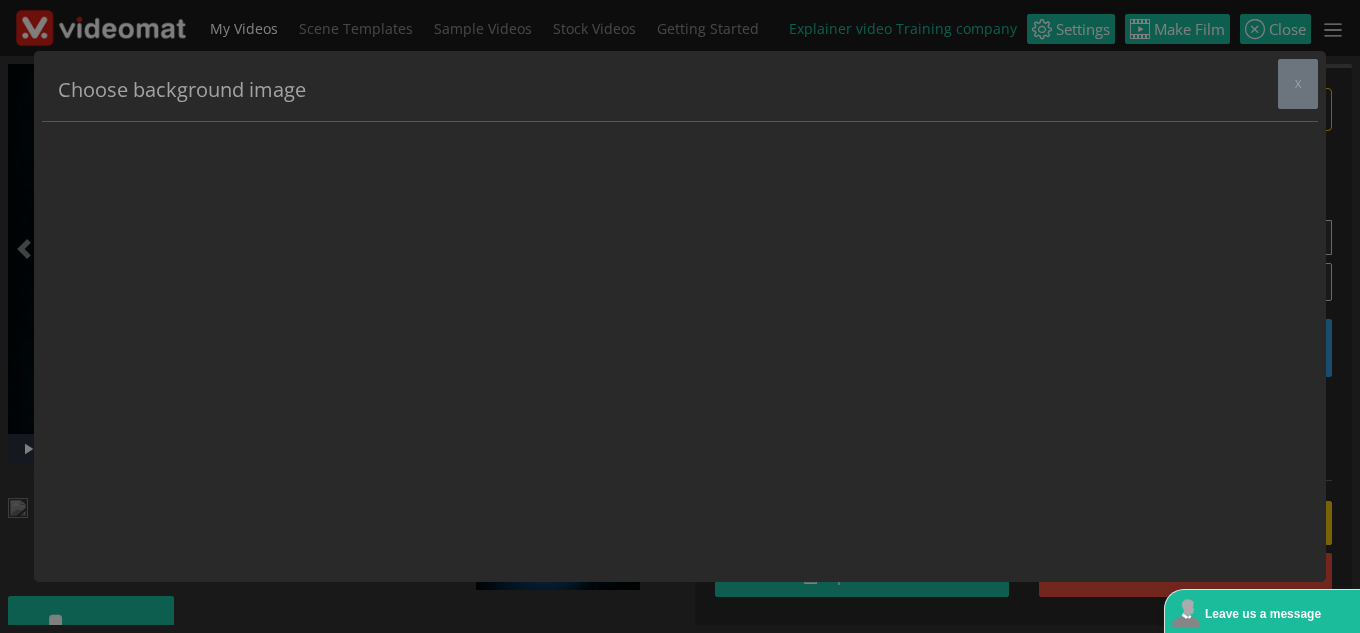 scroll, scrollTop: 0, scrollLeft: 0, axis: both 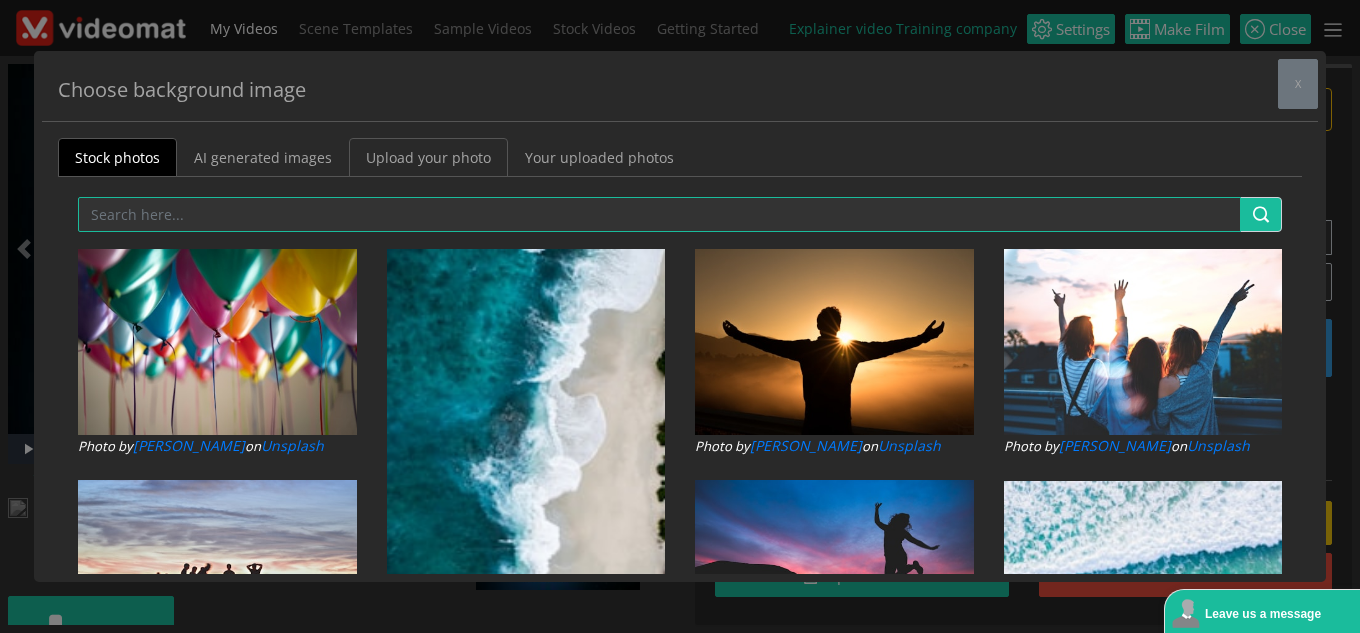 click on "Upload your photo" at bounding box center (428, 157) 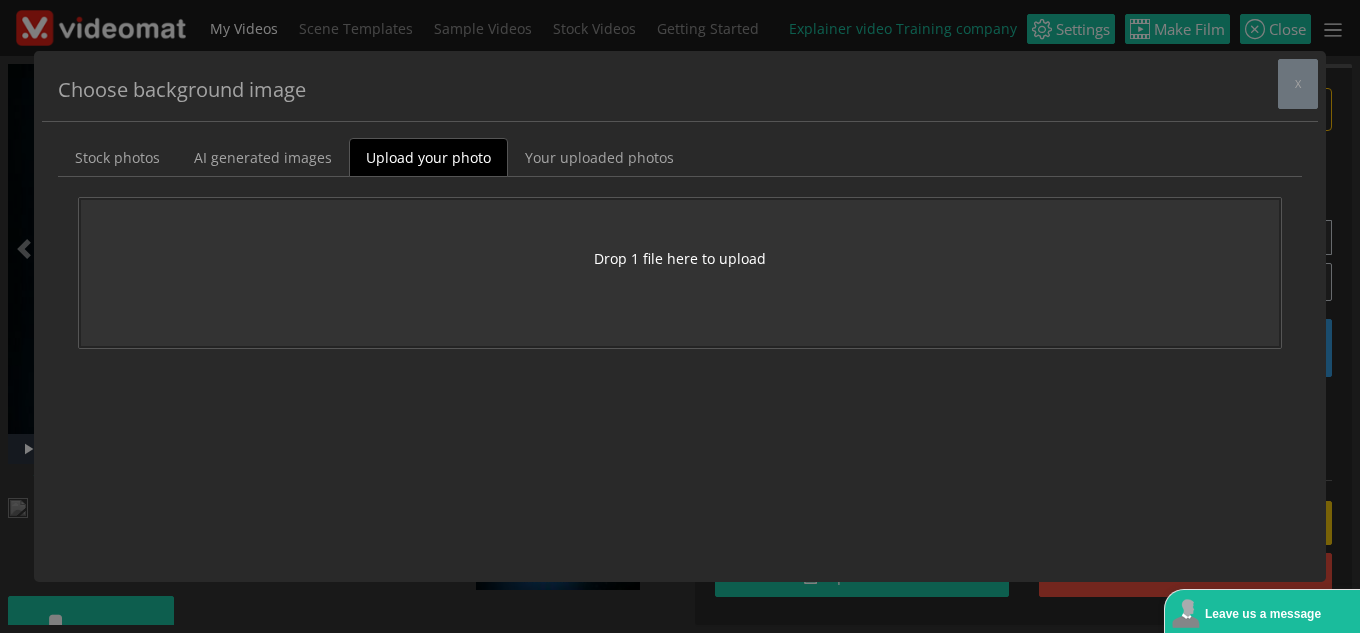 click on "Drop 1 file here to upload" at bounding box center (680, 258) 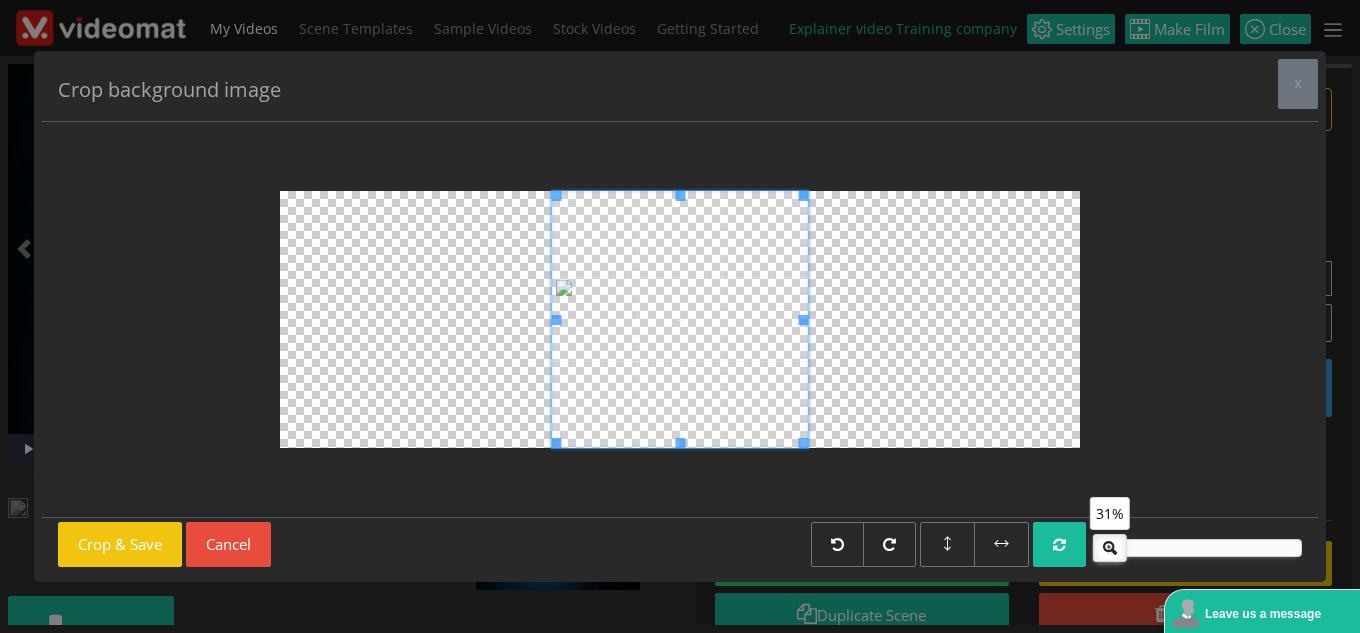 drag, startPoint x: 1190, startPoint y: 548, endPoint x: 1112, endPoint y: 537, distance: 78.77182 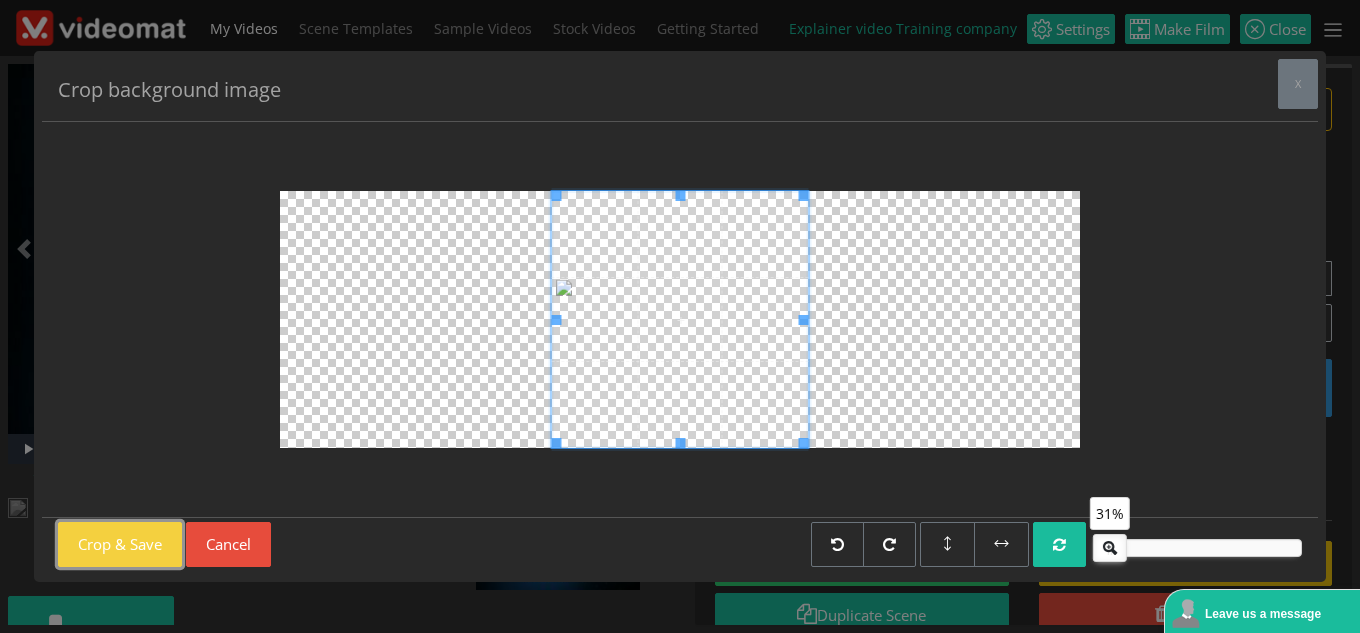 click on "Crop & Save" at bounding box center [120, 544] 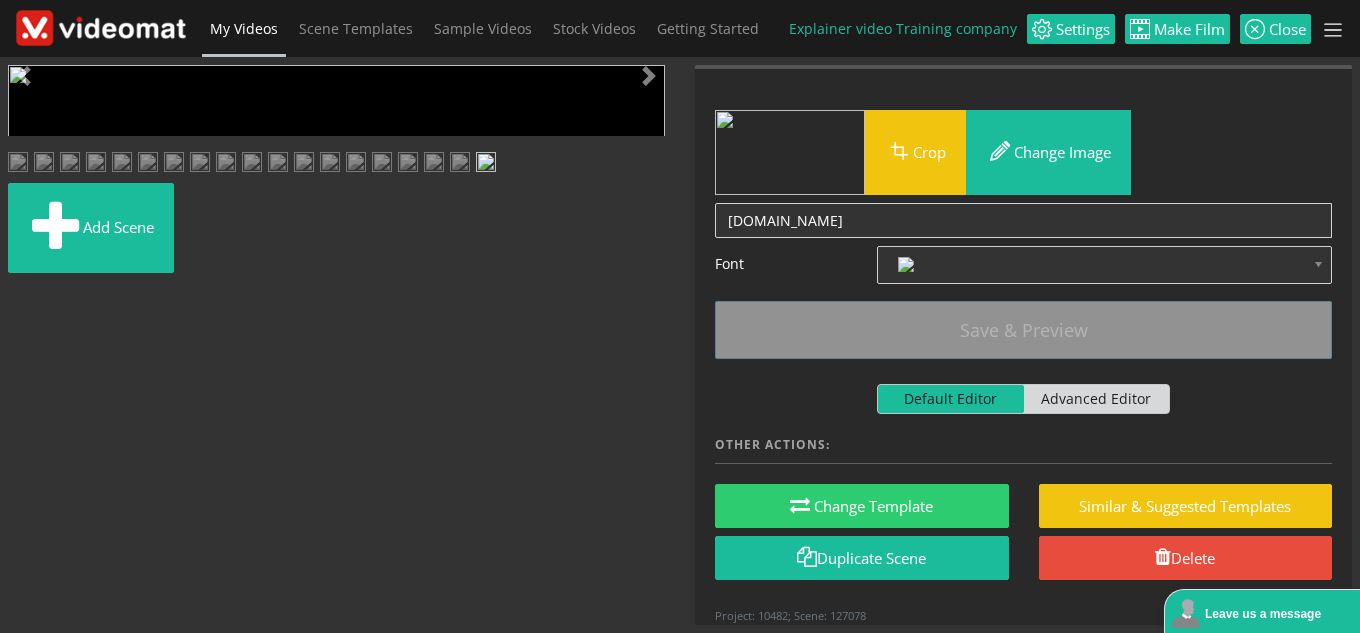 click at bounding box center [28, 449] 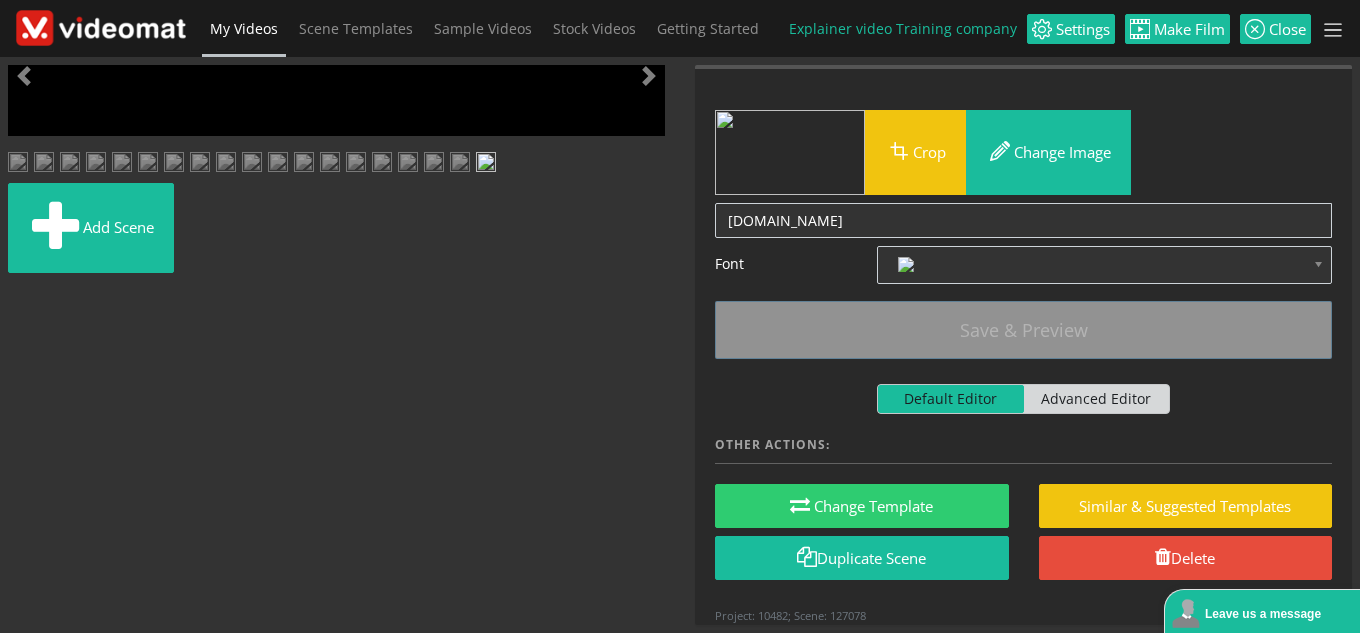 click at bounding box center (18, 164) 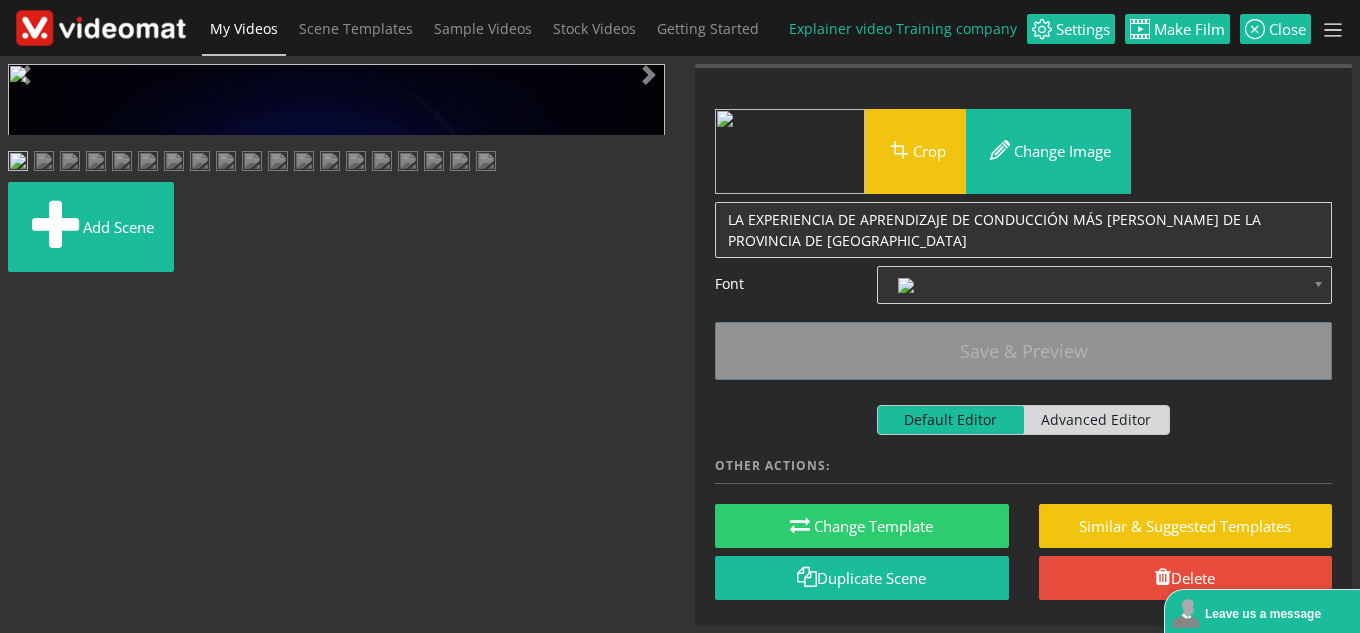 click at bounding box center [28, 449] 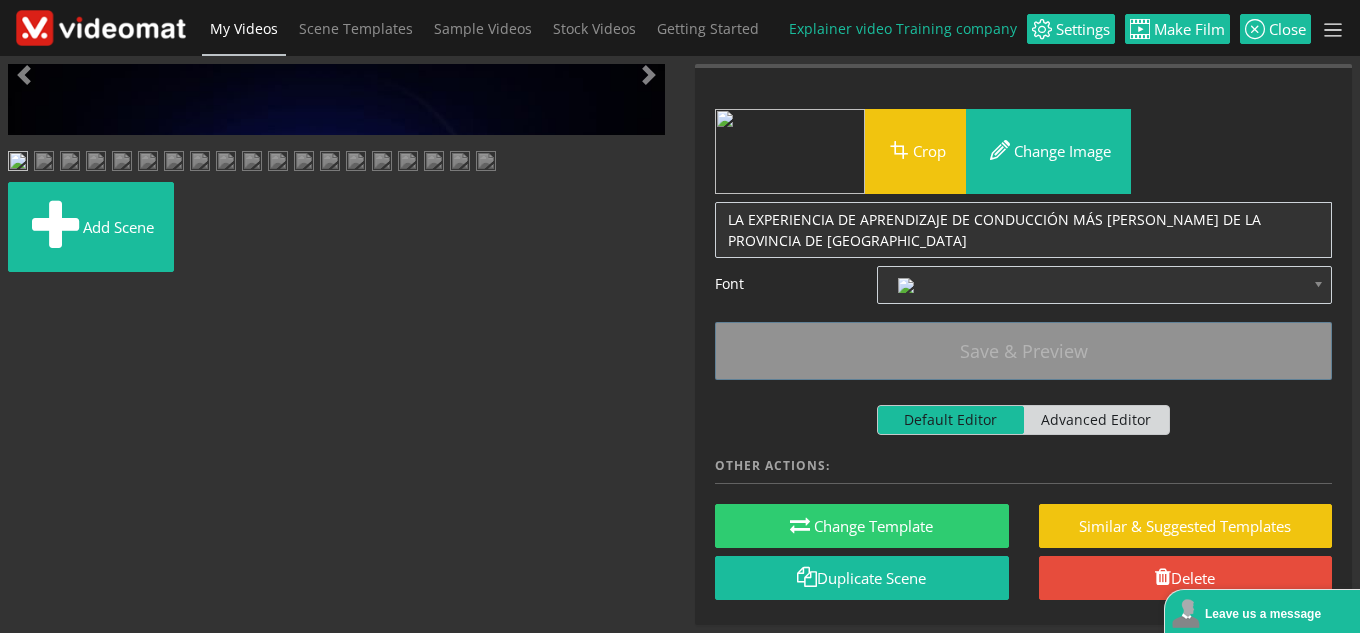 scroll, scrollTop: 554, scrollLeft: 0, axis: vertical 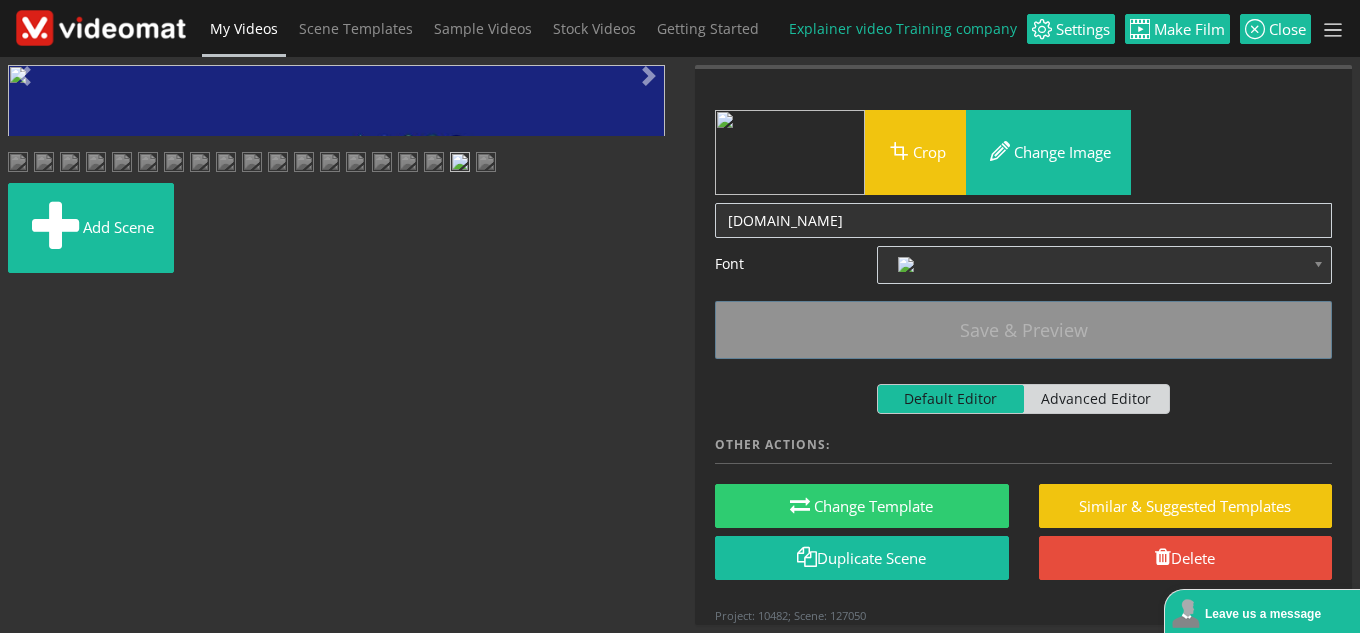 click at bounding box center (486, 164) 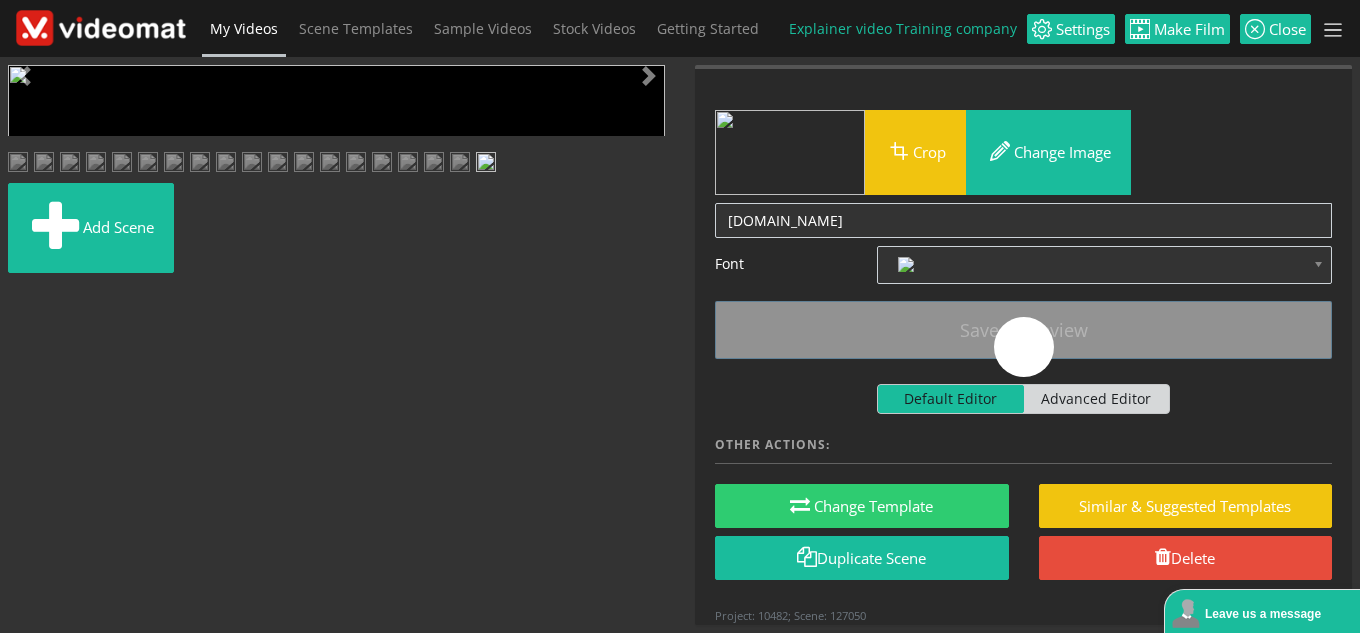 scroll, scrollTop: 0, scrollLeft: 0, axis: both 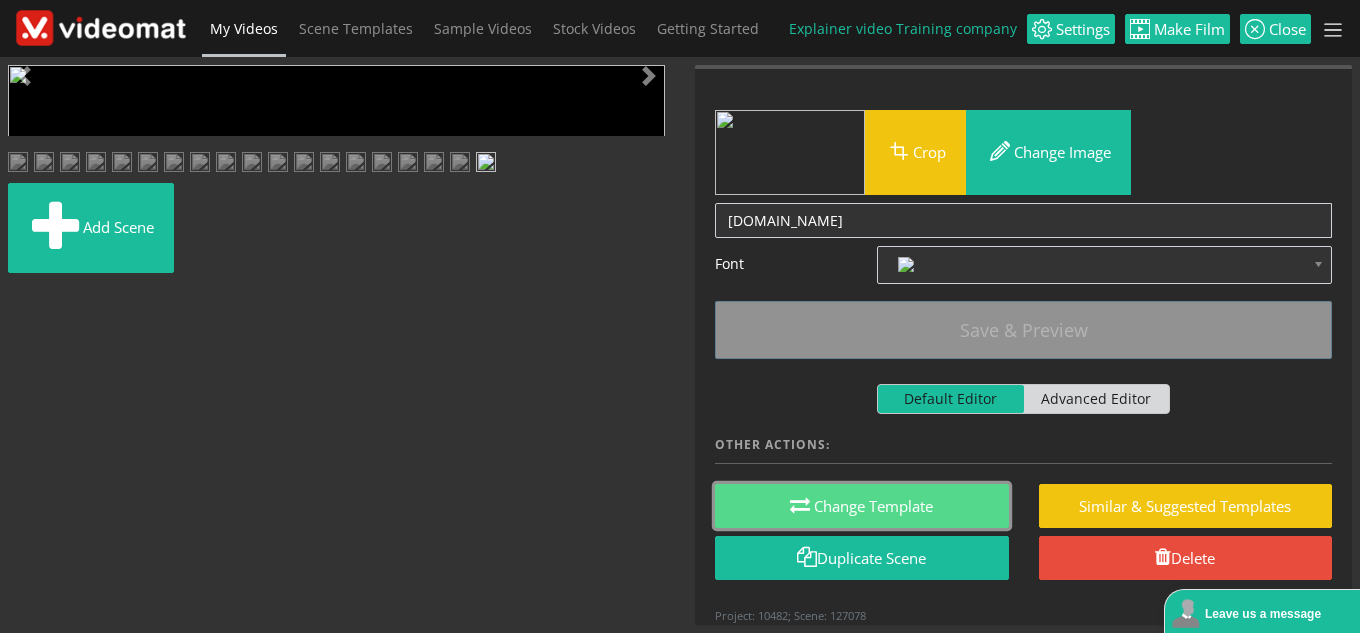 click on "Change Template" at bounding box center [862, 506] 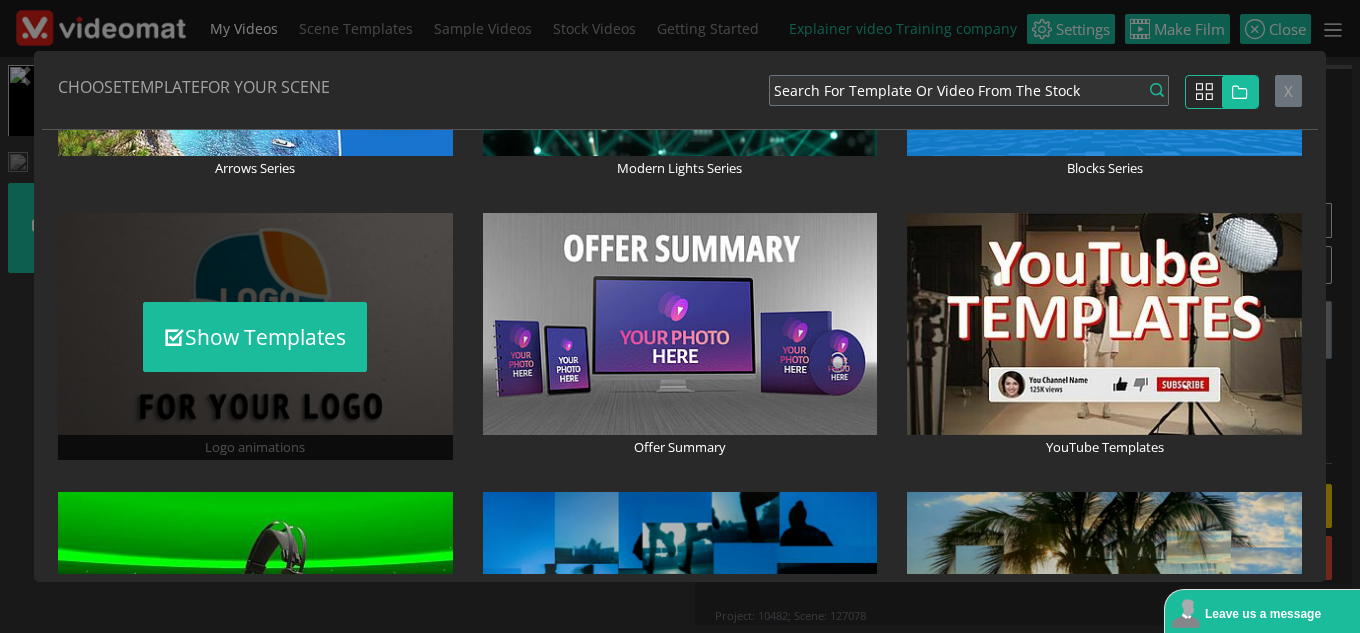 click on "Show Templates" at bounding box center [255, 336] 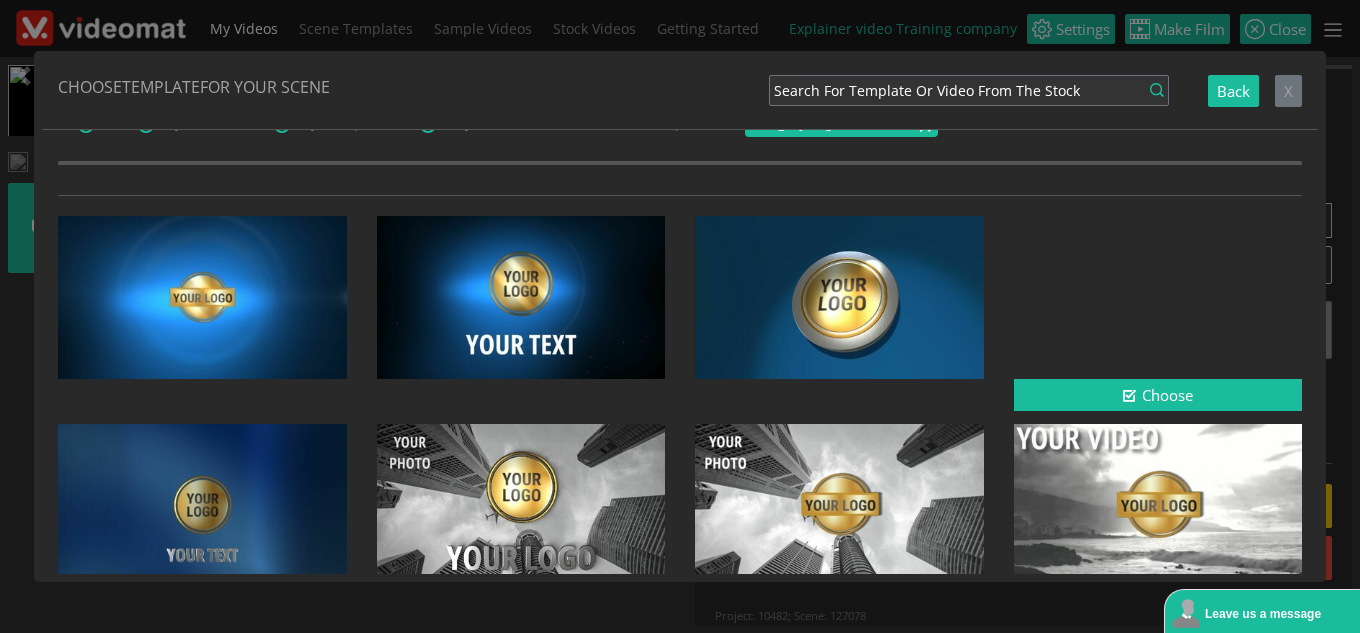 scroll, scrollTop: 300, scrollLeft: 0, axis: vertical 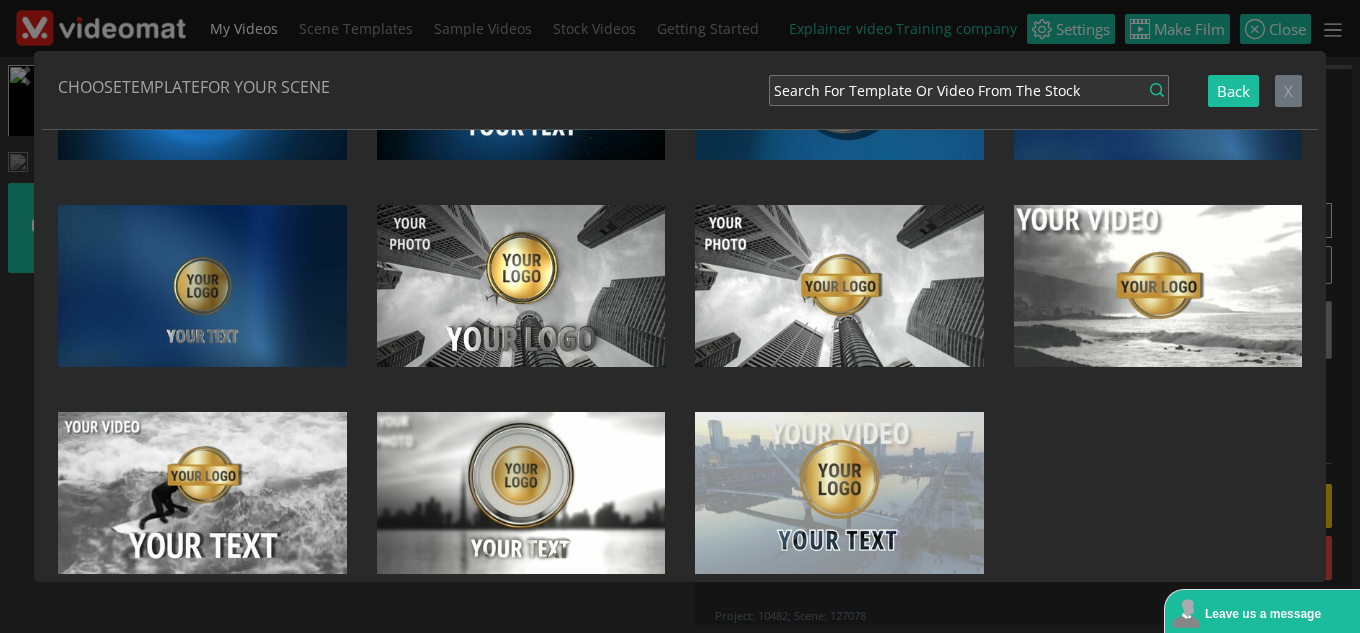 click at bounding box center (1158, 493) 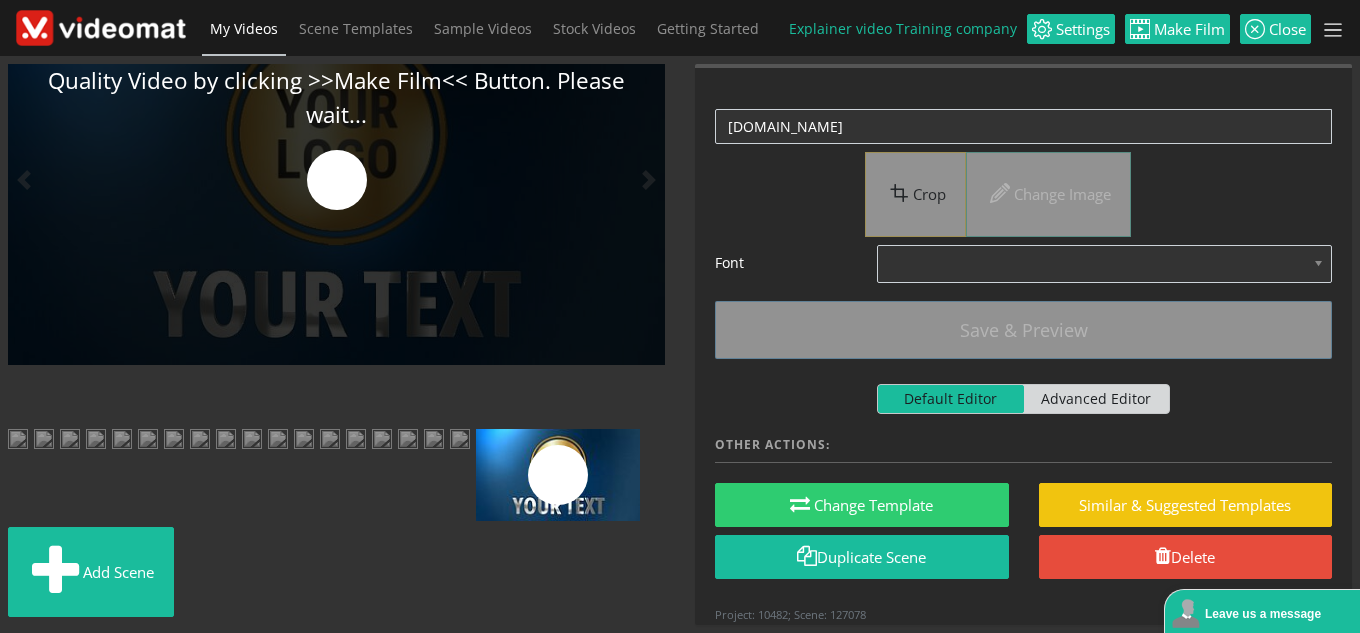scroll, scrollTop: 100, scrollLeft: 0, axis: vertical 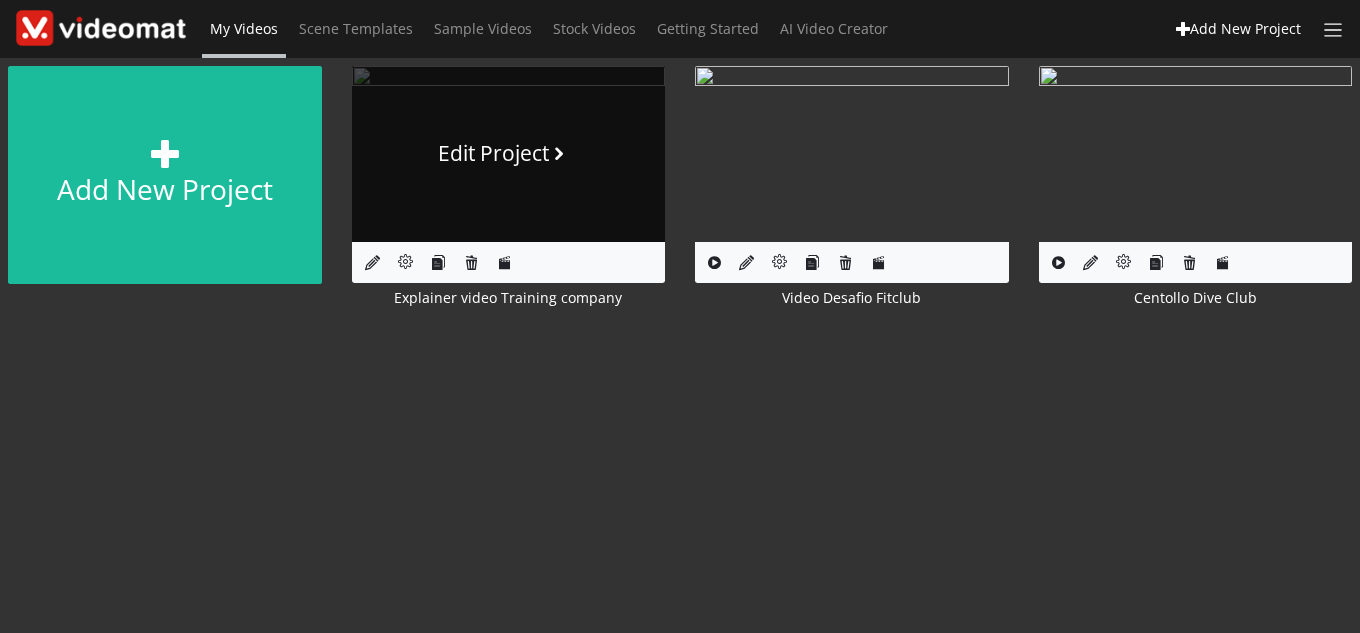 click on "Edit Project" at bounding box center (508, 154) 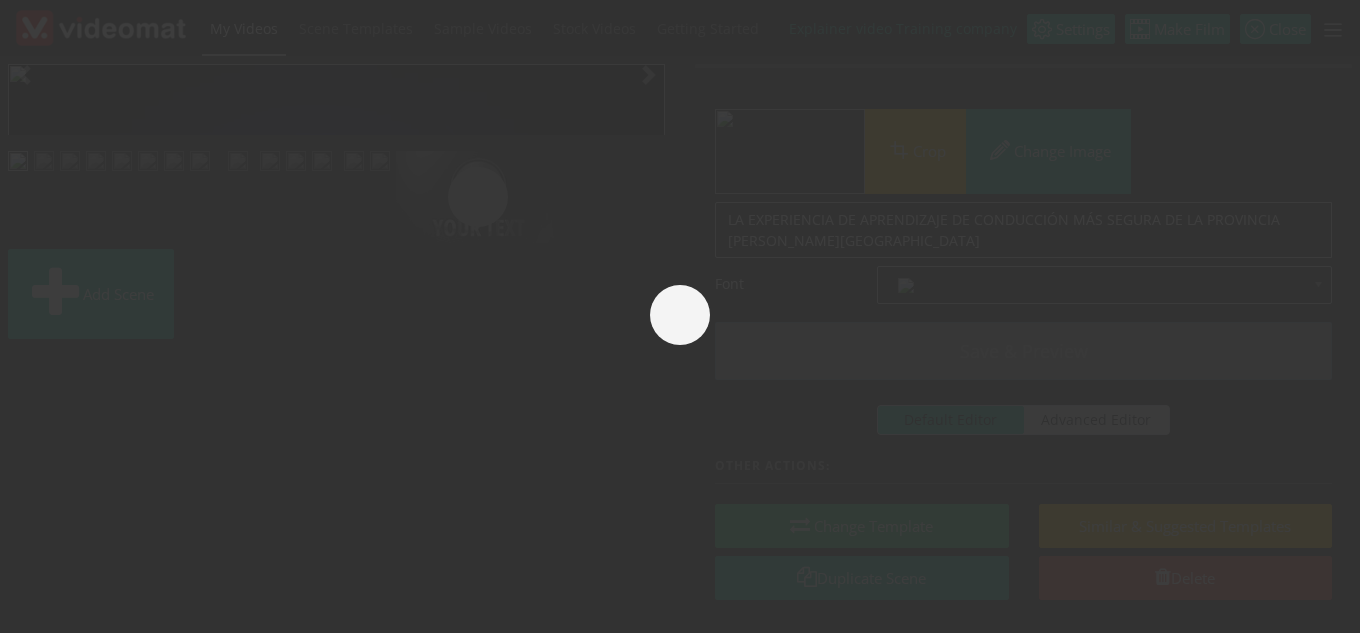 scroll, scrollTop: 0, scrollLeft: 0, axis: both 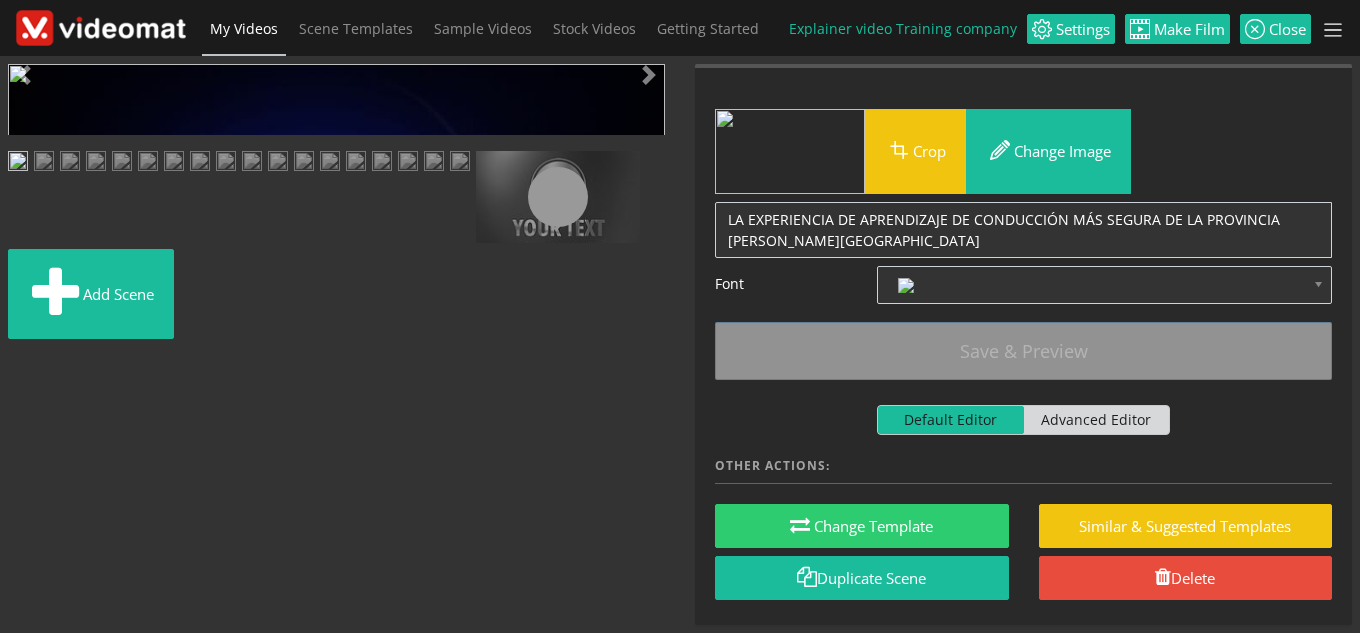 click at bounding box center (558, 197) 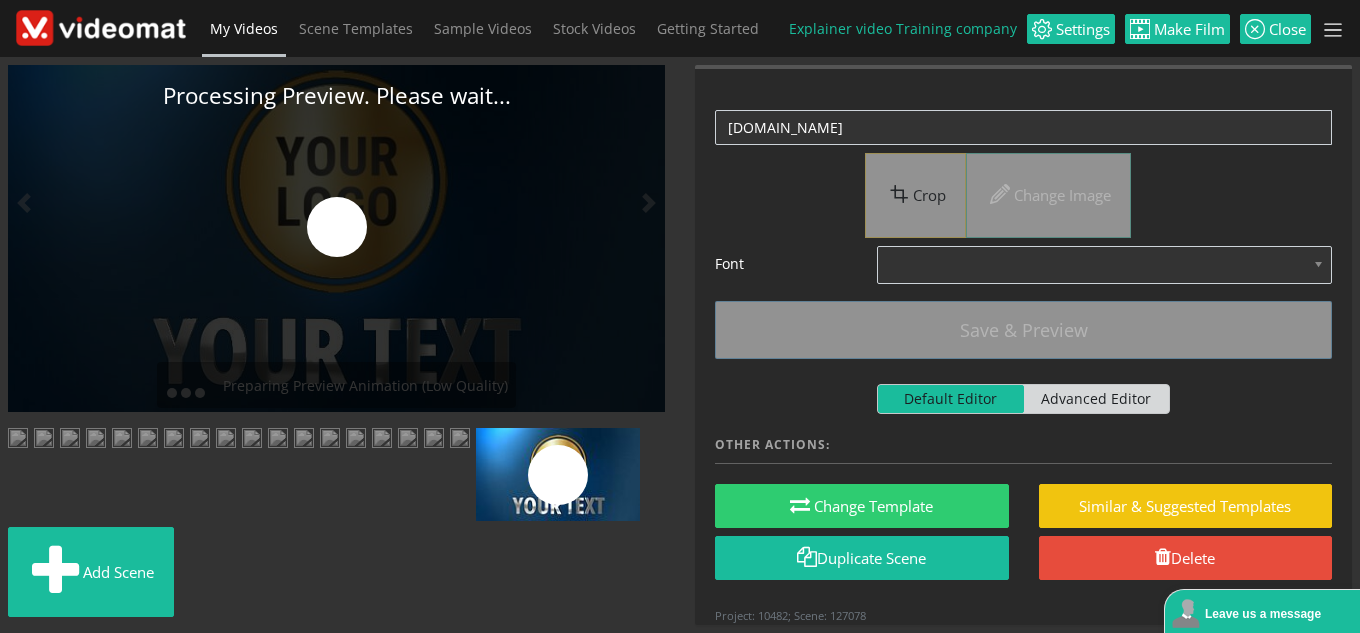scroll, scrollTop: 506, scrollLeft: 0, axis: vertical 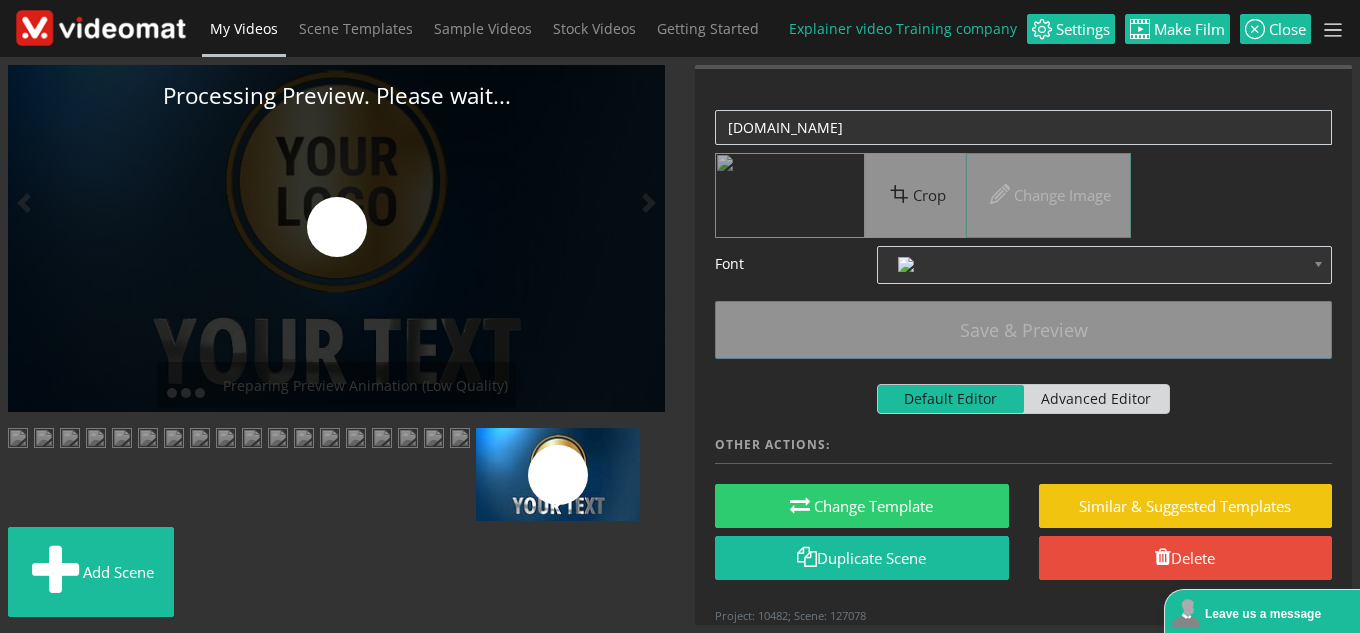 click at bounding box center [460, 440] 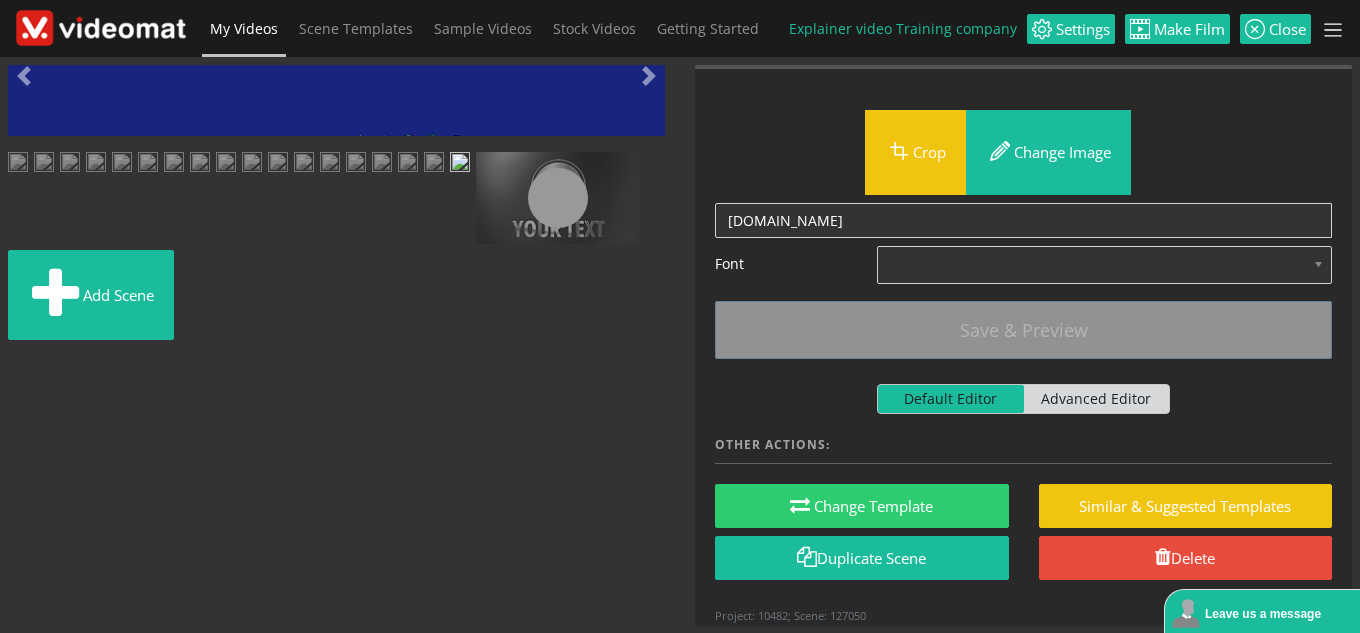 scroll, scrollTop: 200, scrollLeft: 0, axis: vertical 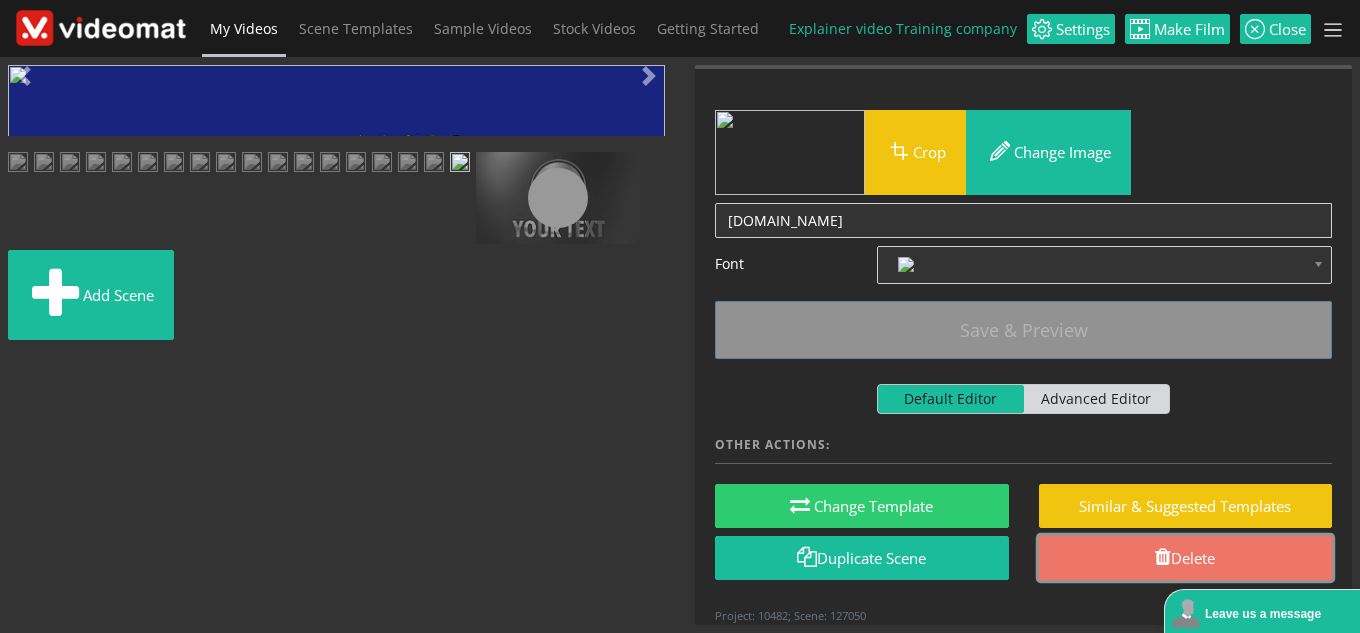 click on "Delete" at bounding box center (1186, 558) 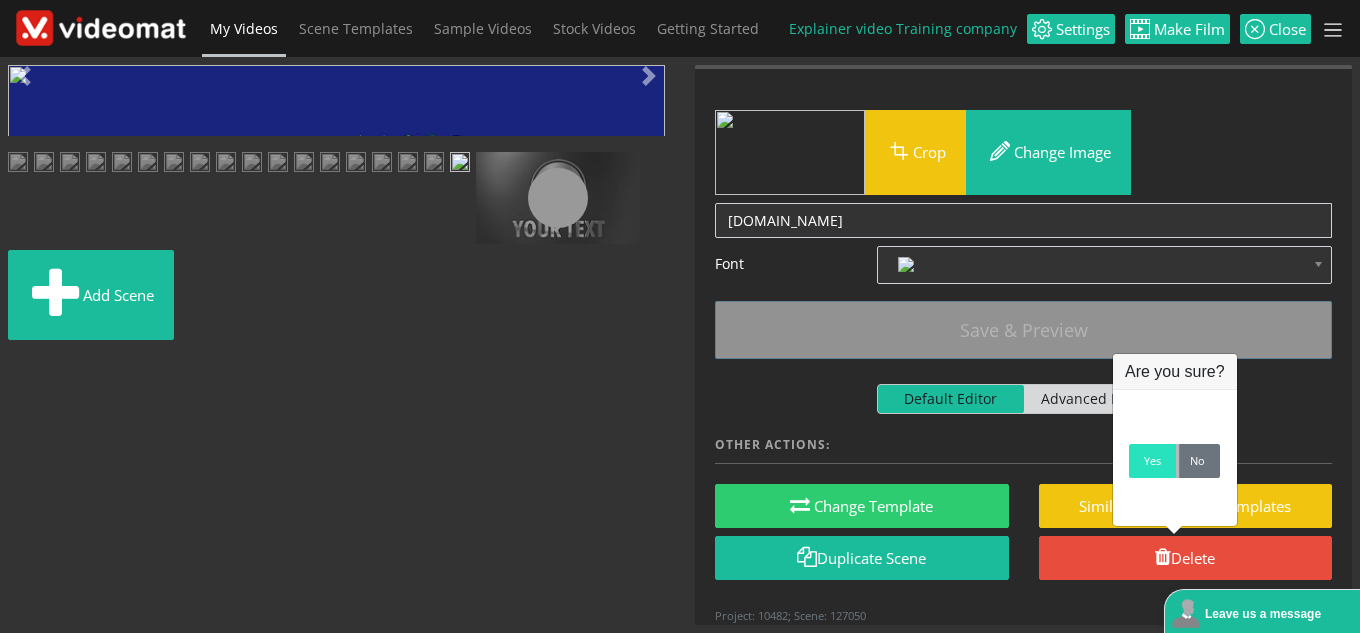 click on "Yes" at bounding box center [1152, 461] 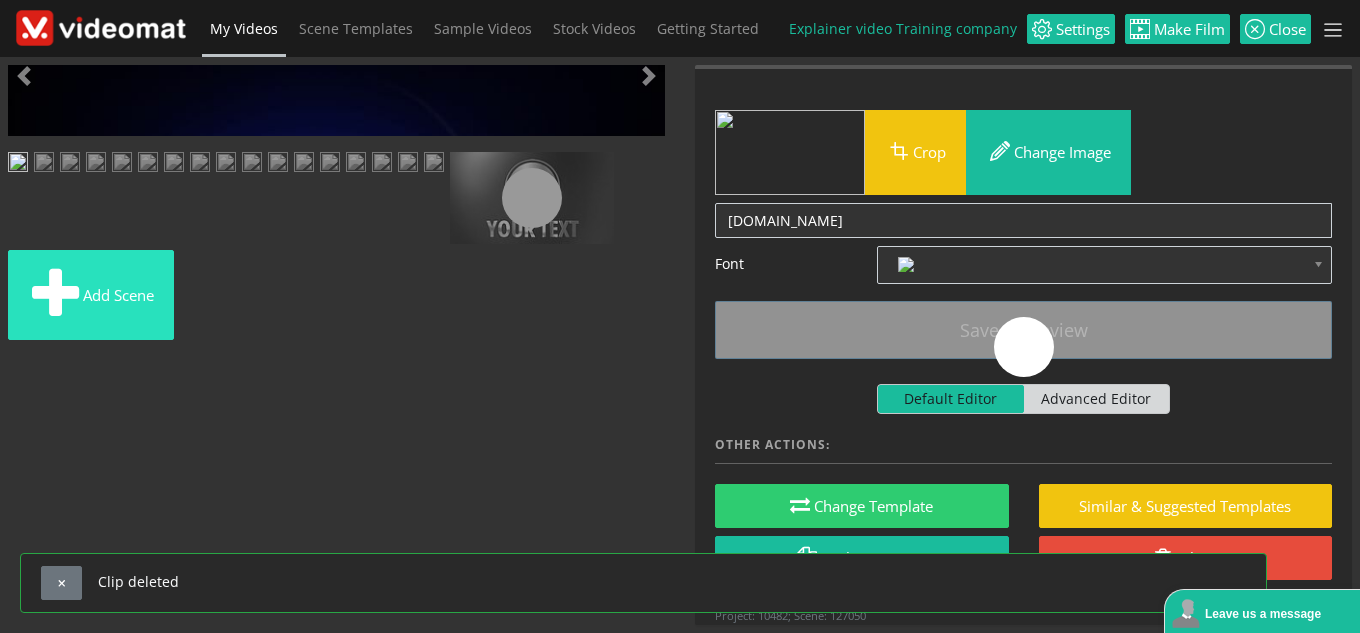 scroll, scrollTop: 553, scrollLeft: 0, axis: vertical 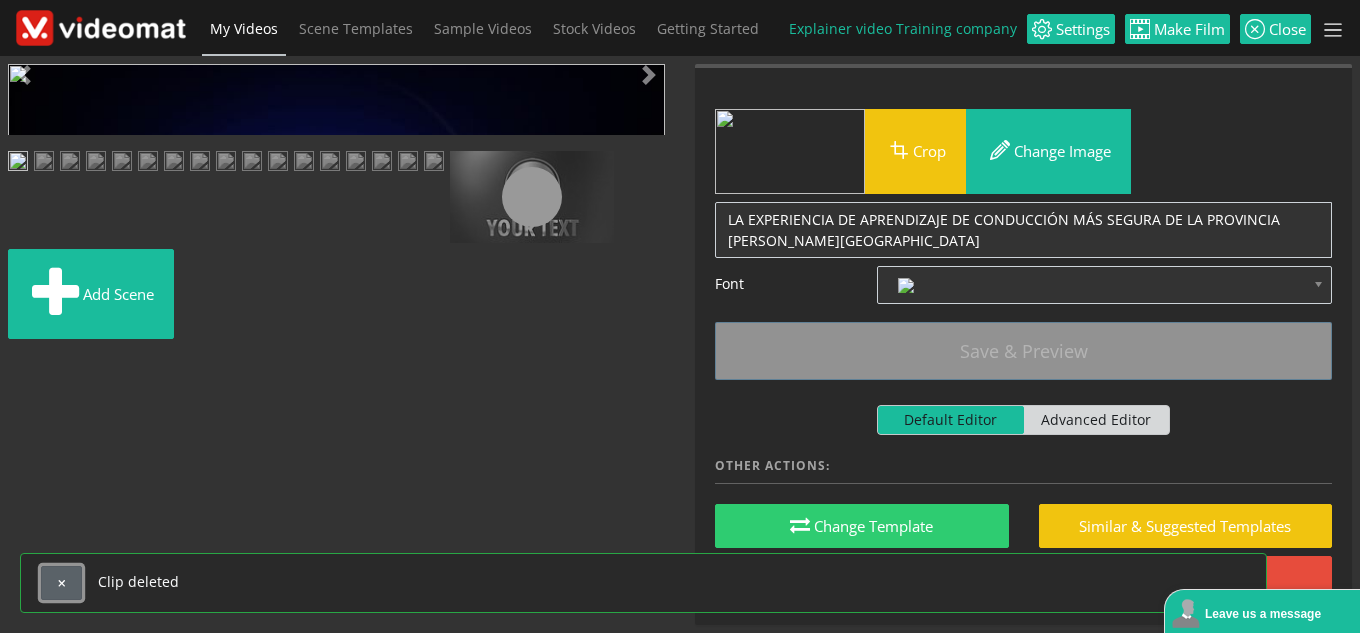 click at bounding box center (61, 583) 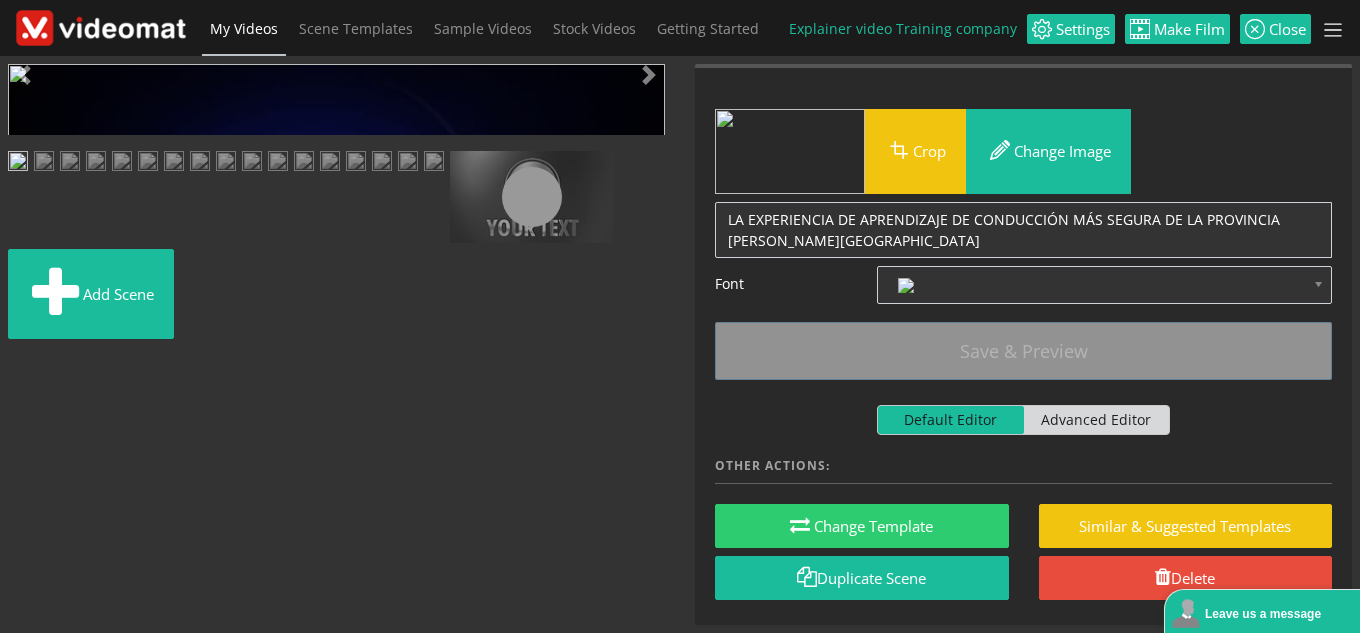 scroll, scrollTop: 553, scrollLeft: 0, axis: vertical 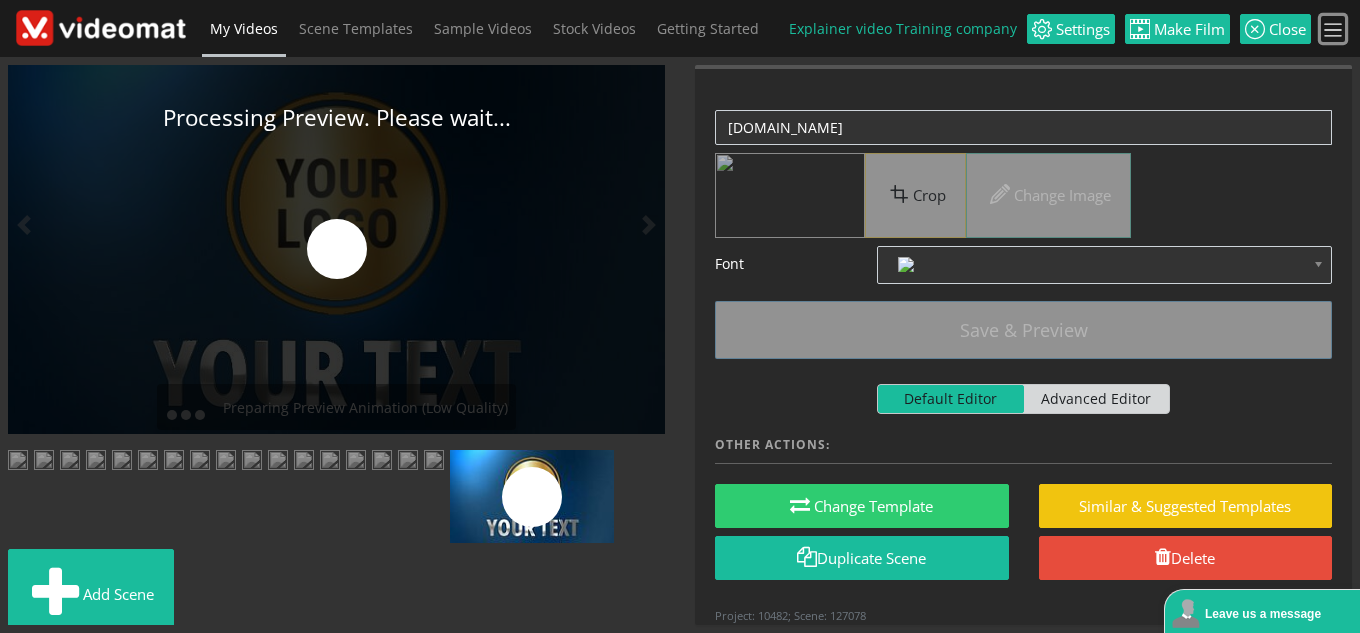 click at bounding box center [1333, 30] 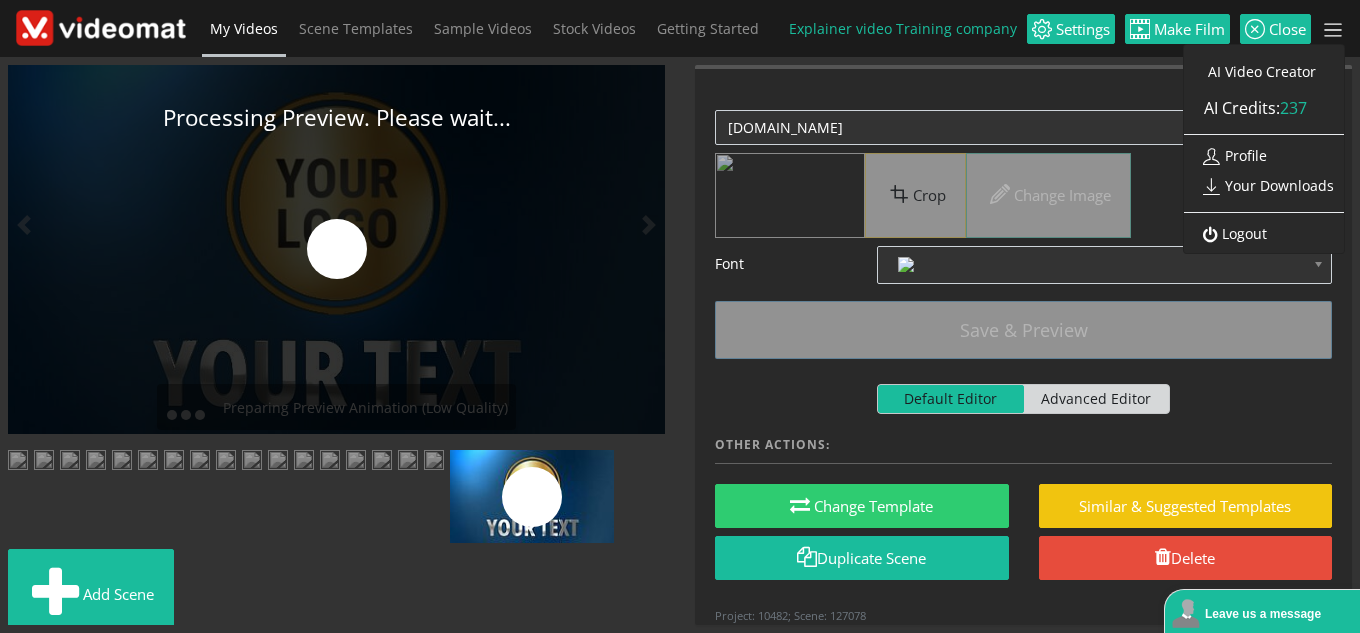 click on "Logout" at bounding box center (1230, 233) 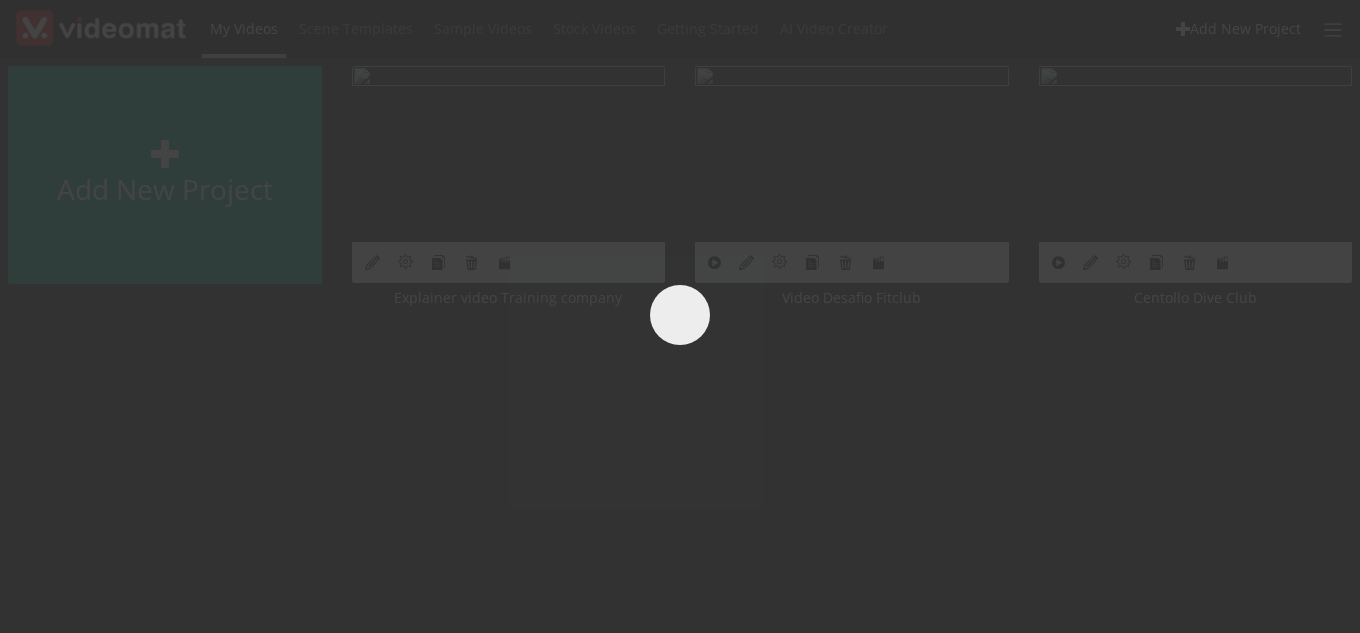 scroll, scrollTop: 0, scrollLeft: 0, axis: both 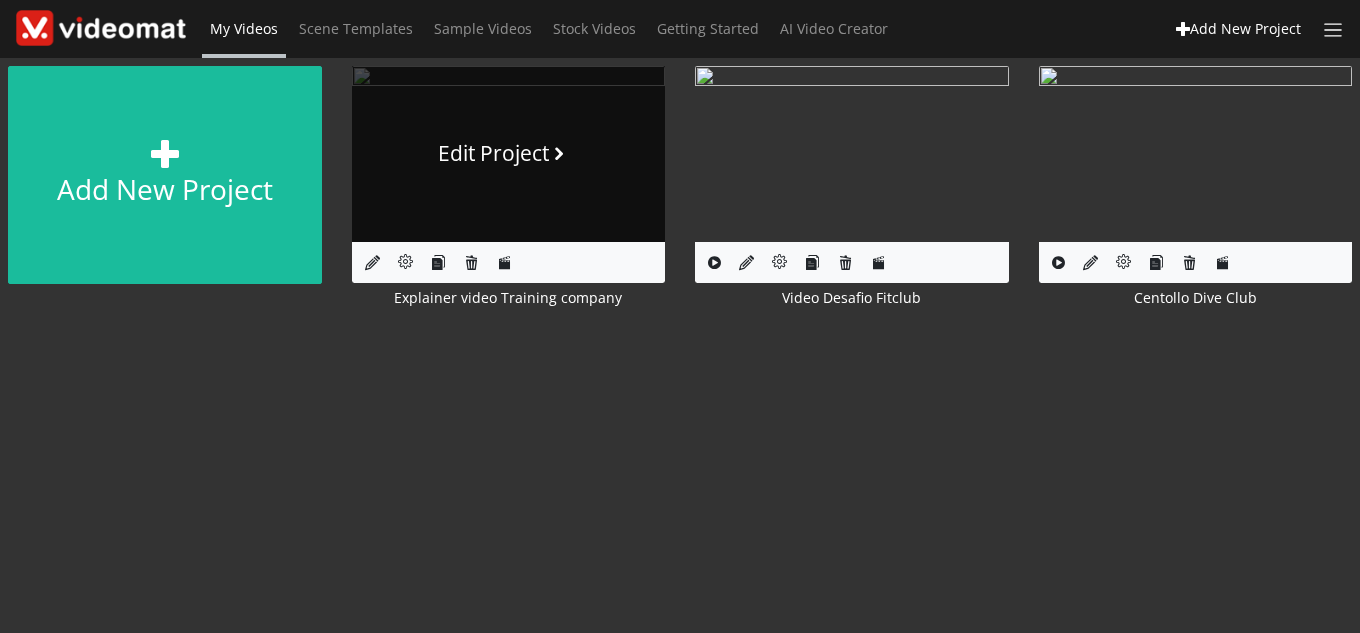 click on "Edit Project" at bounding box center (509, 154) 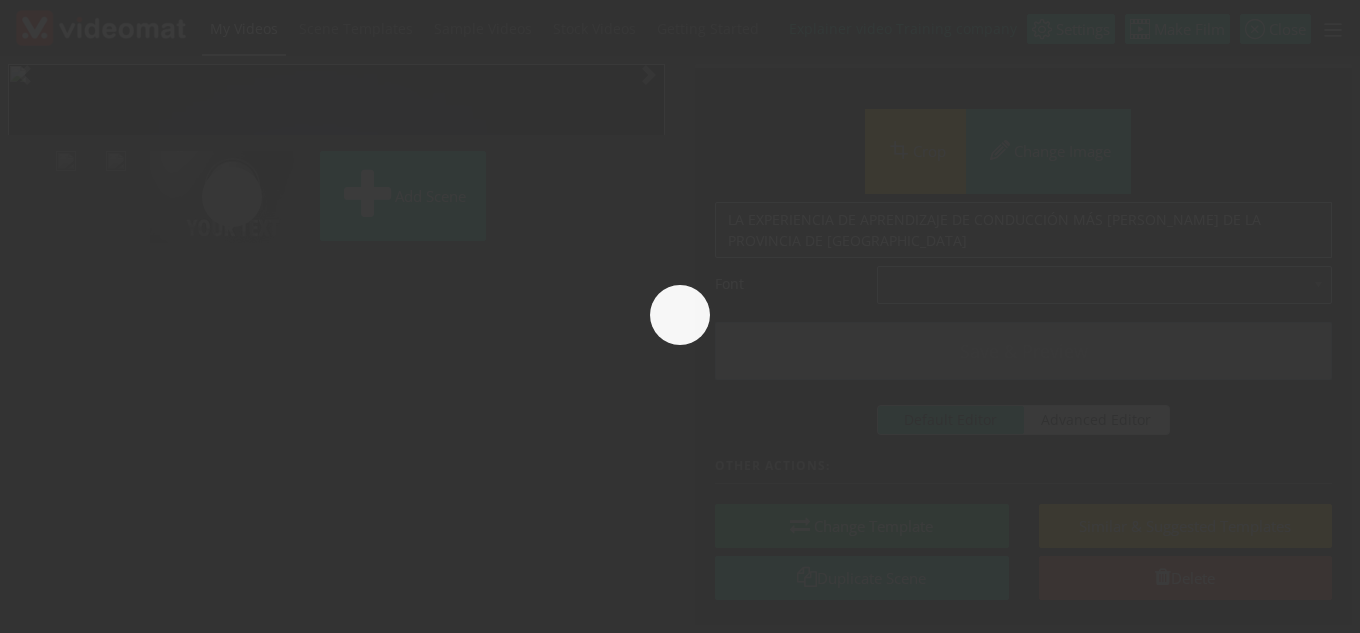 scroll, scrollTop: 0, scrollLeft: 0, axis: both 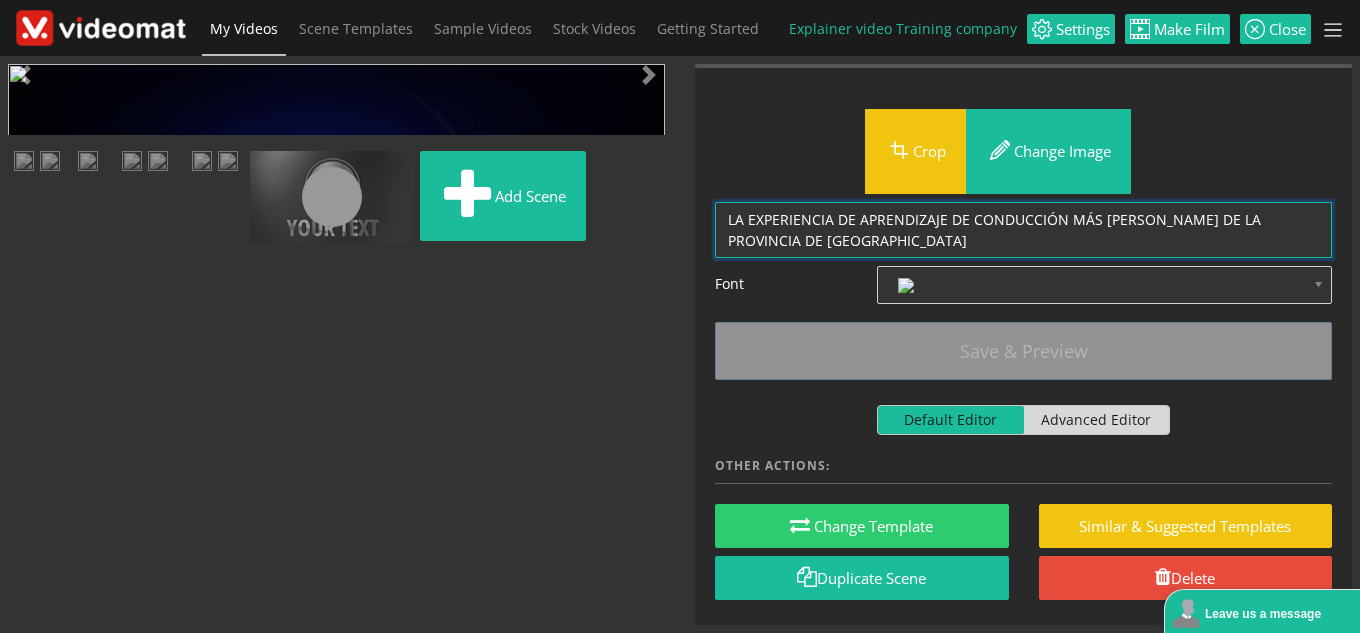drag, startPoint x: 722, startPoint y: 217, endPoint x: 784, endPoint y: 245, distance: 68.0294 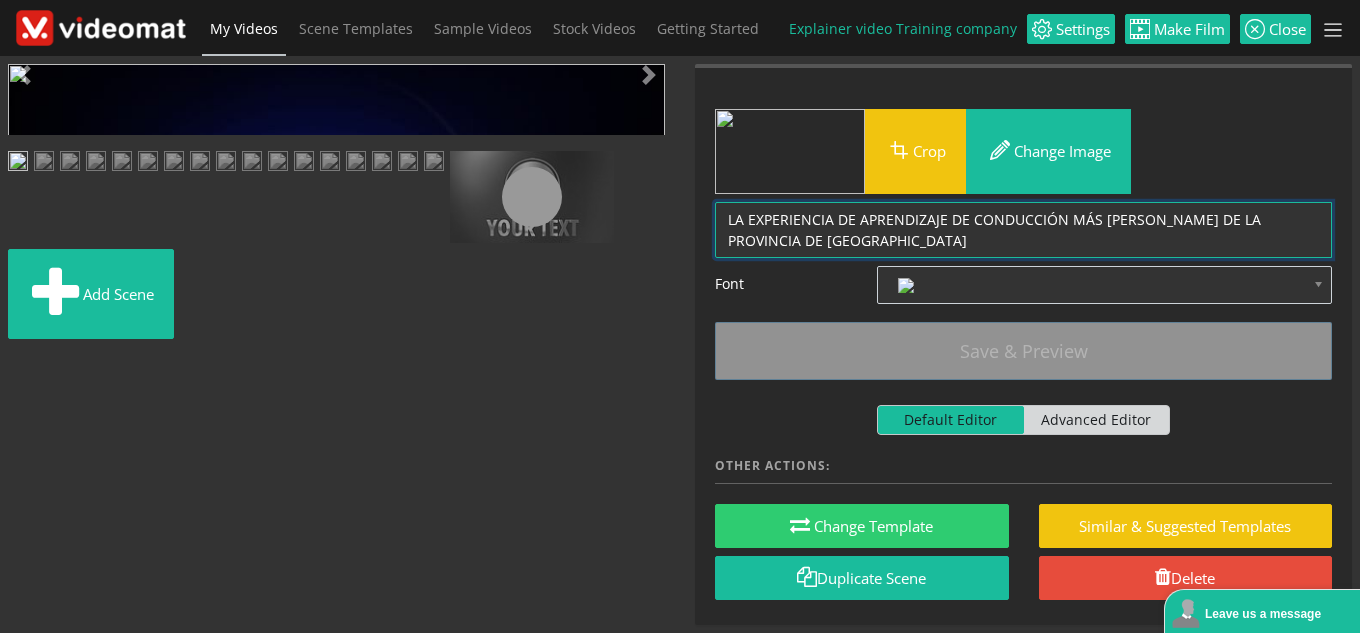click on "LA EXPERIENCIA DE APRENDIZAJE DE CONDUCCIÓN MÁS [PERSON_NAME] DE LA PROVINCIA DE [GEOGRAPHIC_DATA]" at bounding box center (1023, 230) 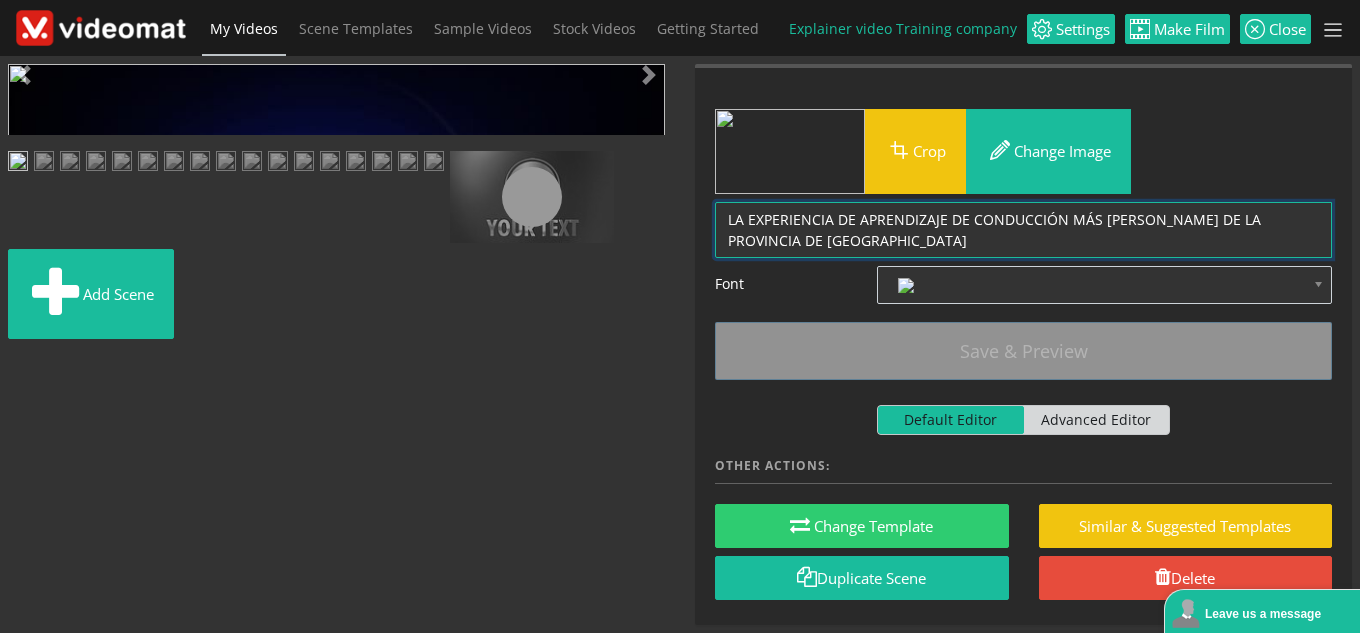 click at bounding box center (382, 163) 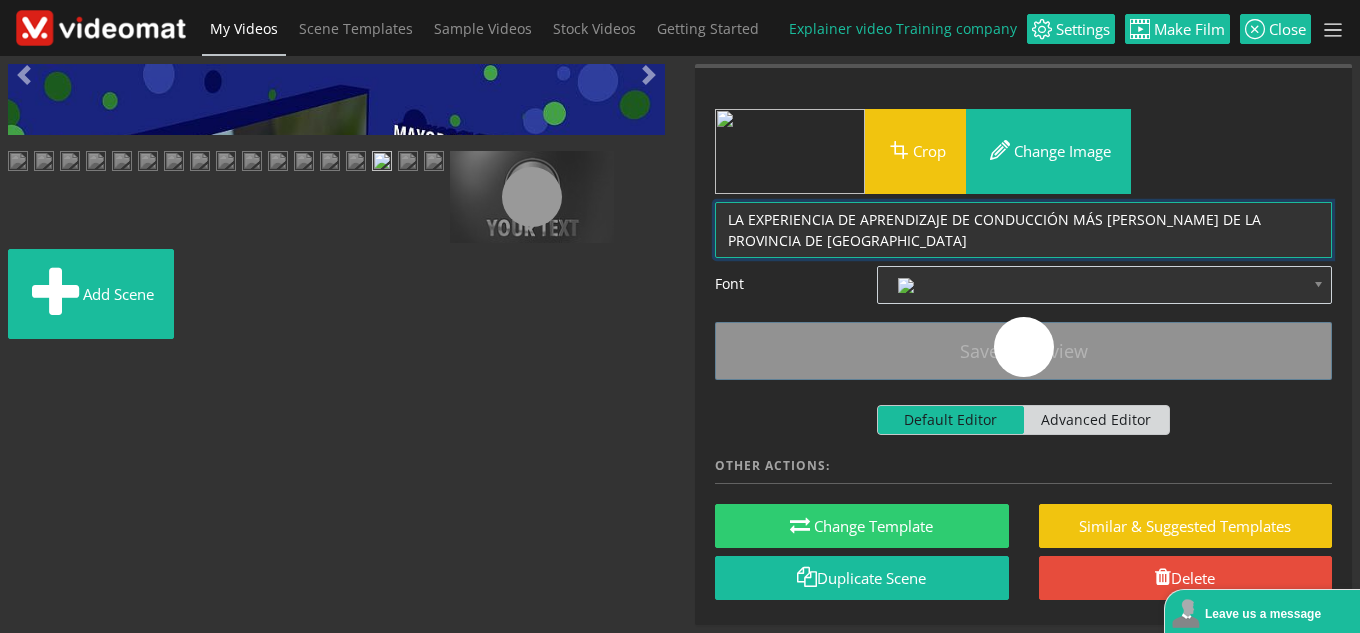 scroll, scrollTop: 553, scrollLeft: 0, axis: vertical 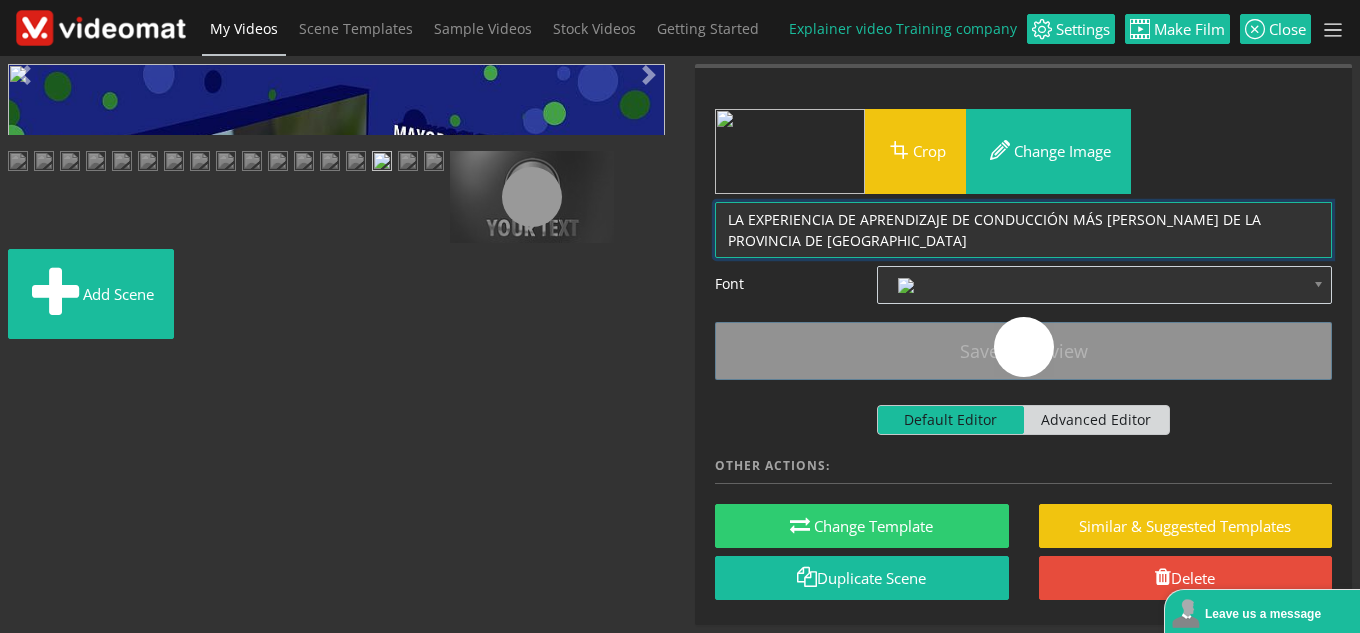 click at bounding box center (532, 197) 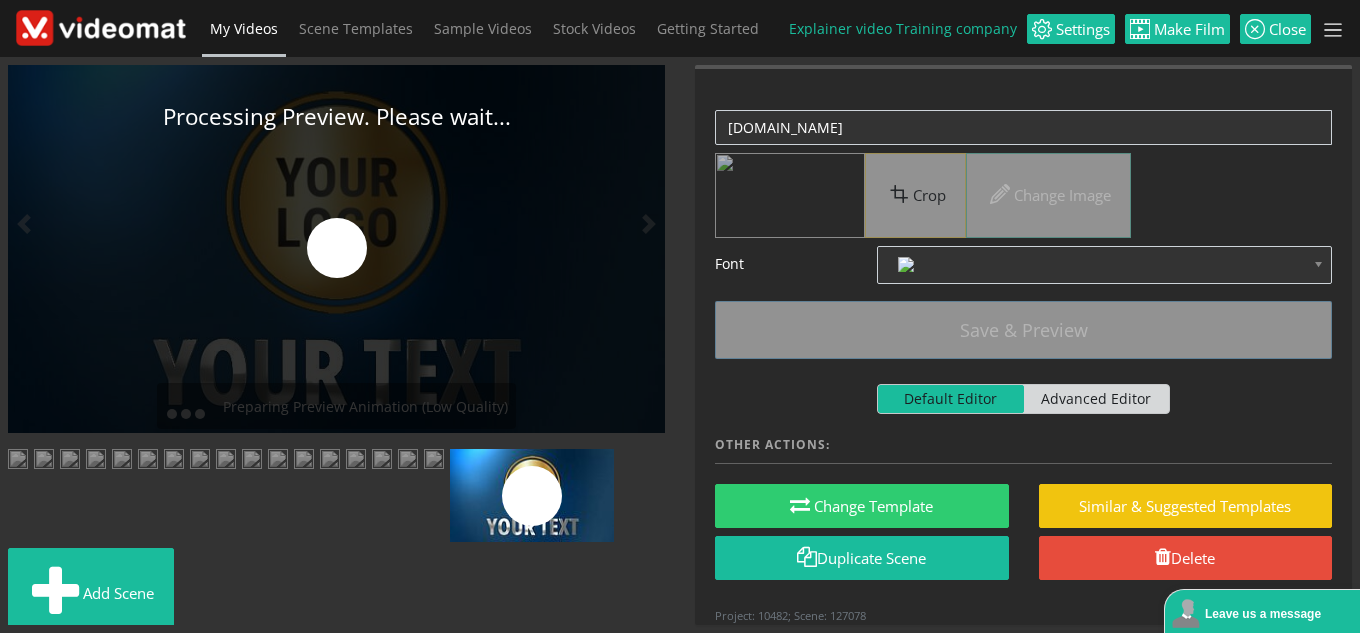 scroll, scrollTop: 0, scrollLeft: 0, axis: both 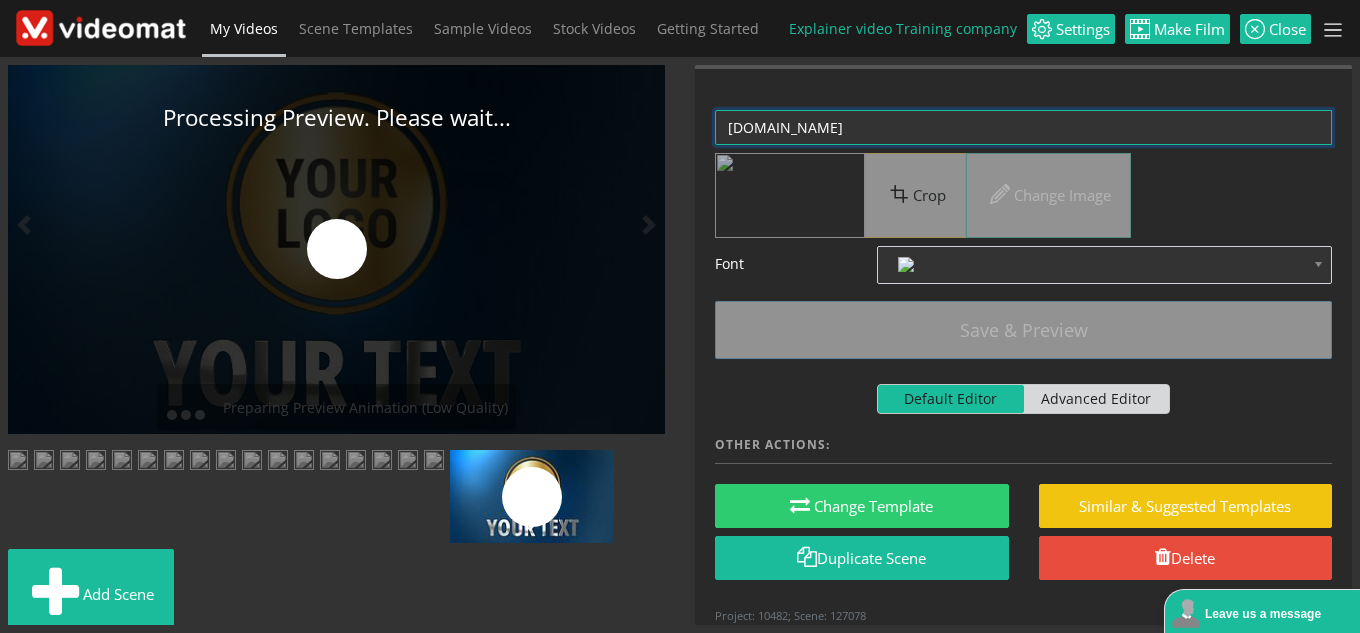 drag, startPoint x: 1019, startPoint y: 123, endPoint x: 633, endPoint y: 113, distance: 386.12952 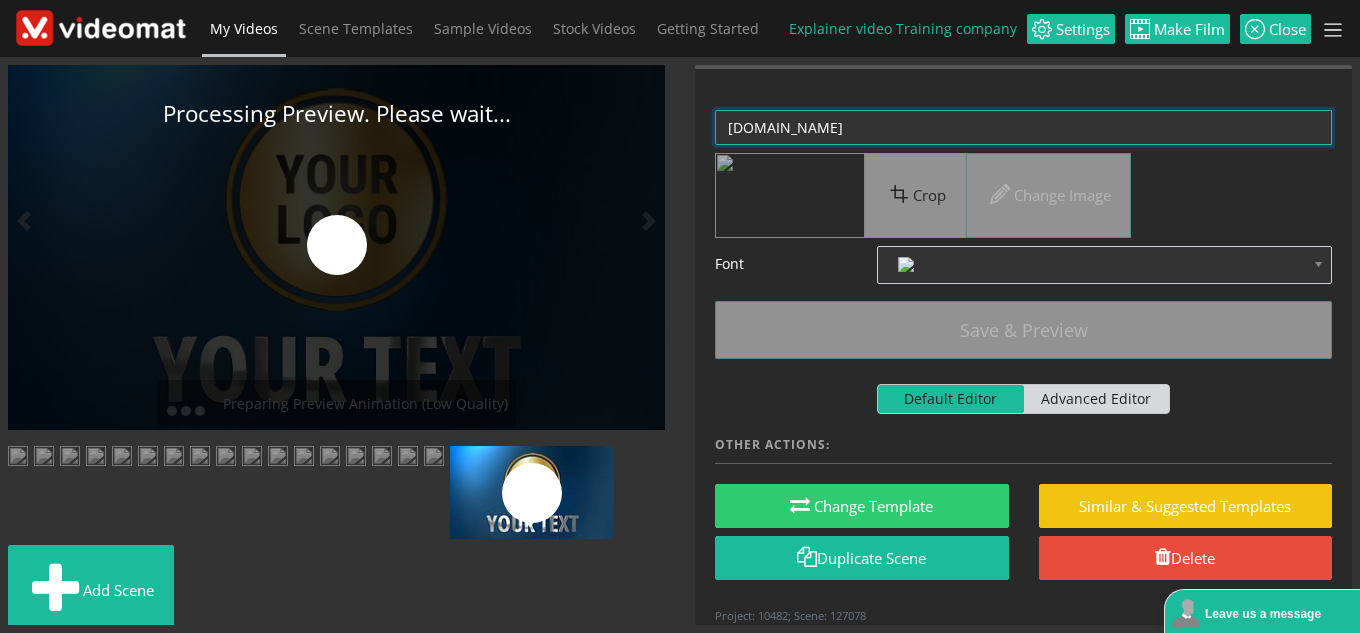 scroll, scrollTop: 0, scrollLeft: 0, axis: both 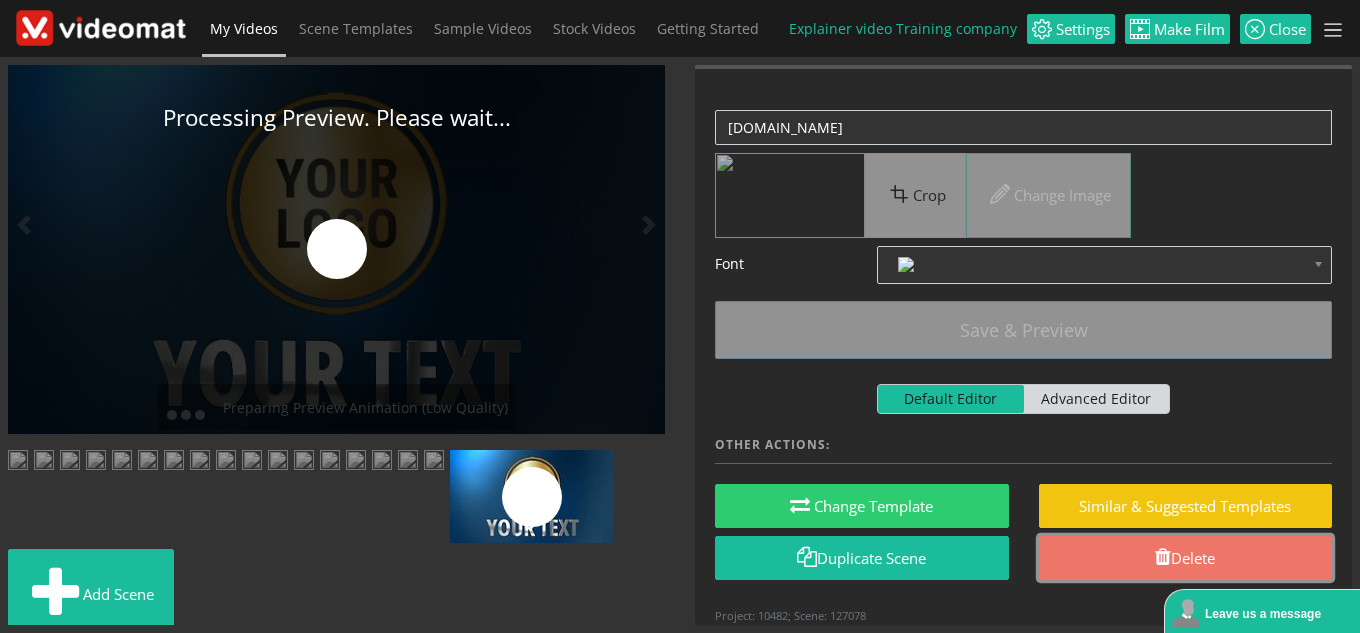 click on "Delete" at bounding box center [1186, 558] 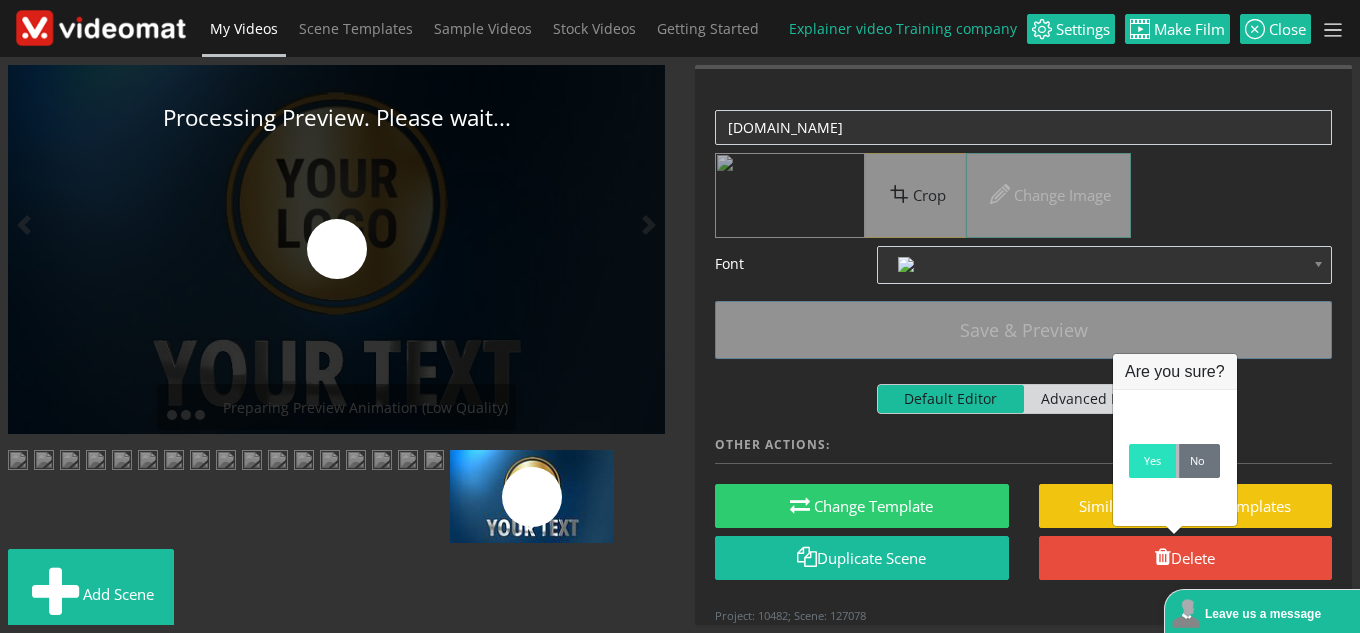 click on "Yes" at bounding box center (1152, 461) 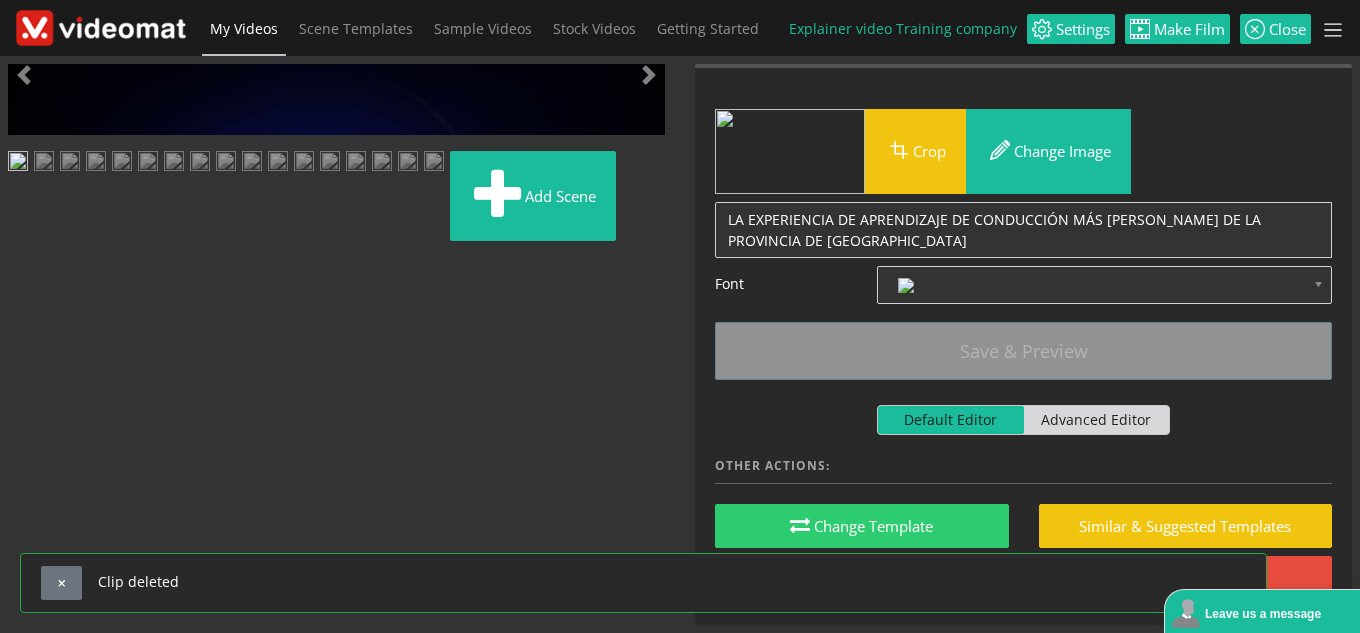 scroll, scrollTop: 456, scrollLeft: 0, axis: vertical 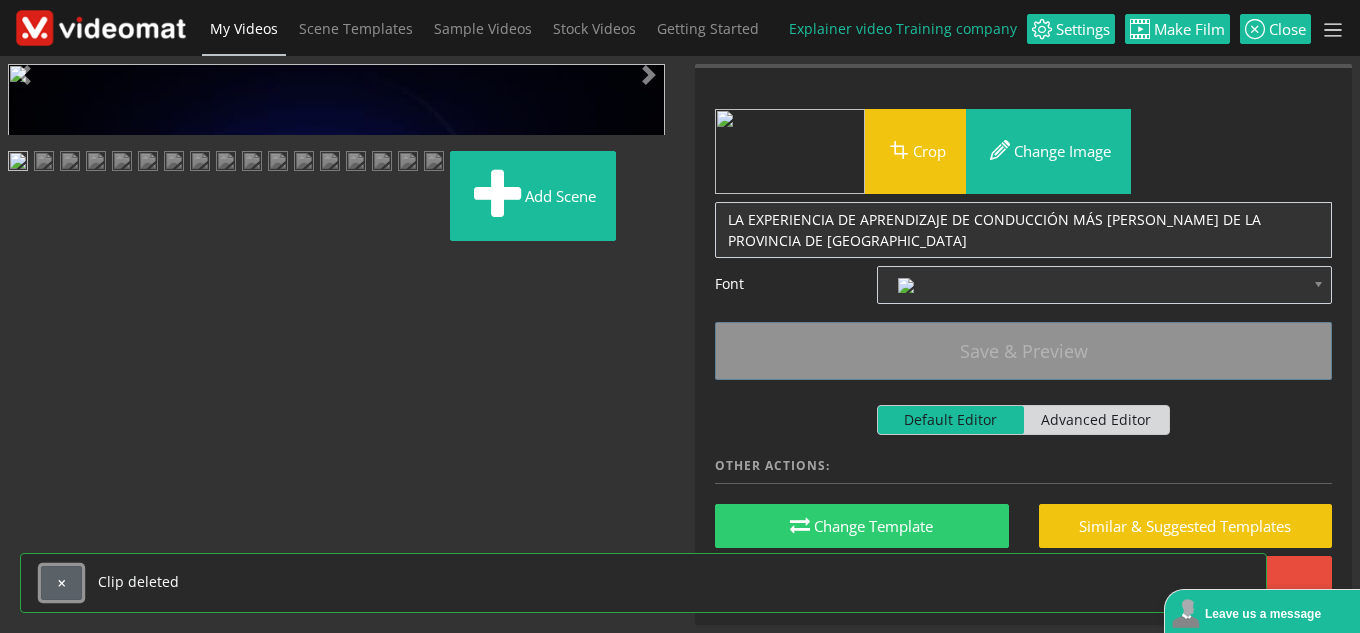 click at bounding box center (61, 583) 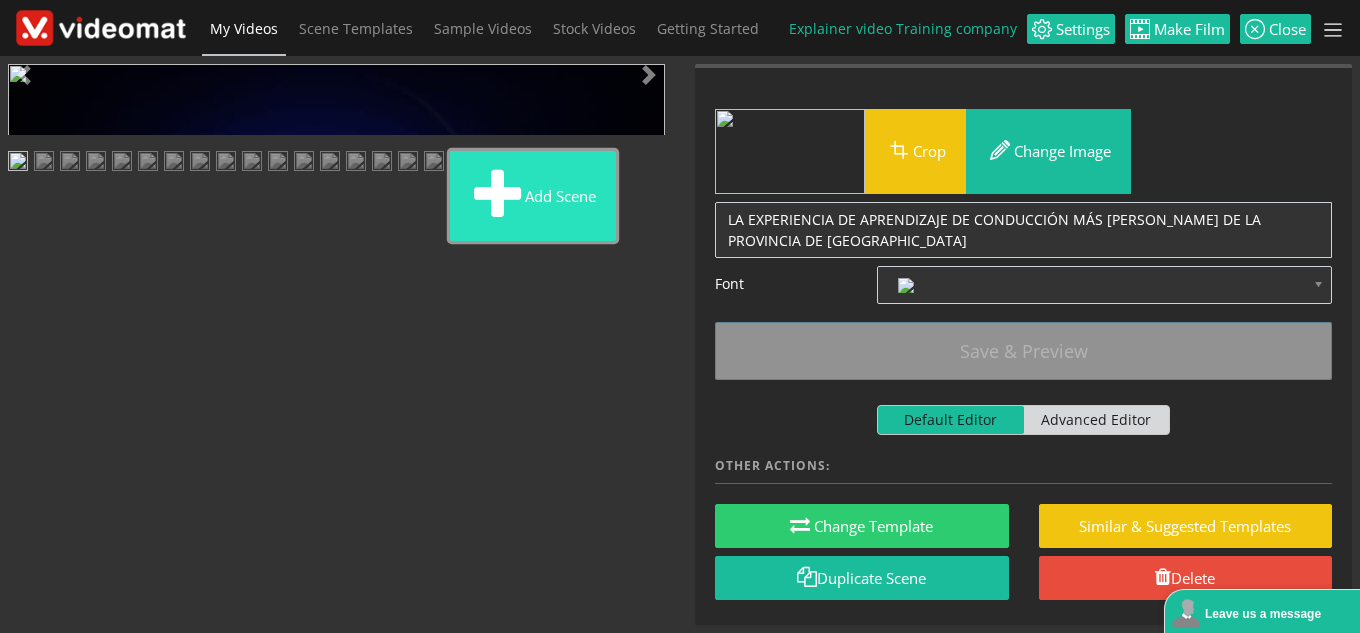 click on "Add scene" at bounding box center [533, 196] 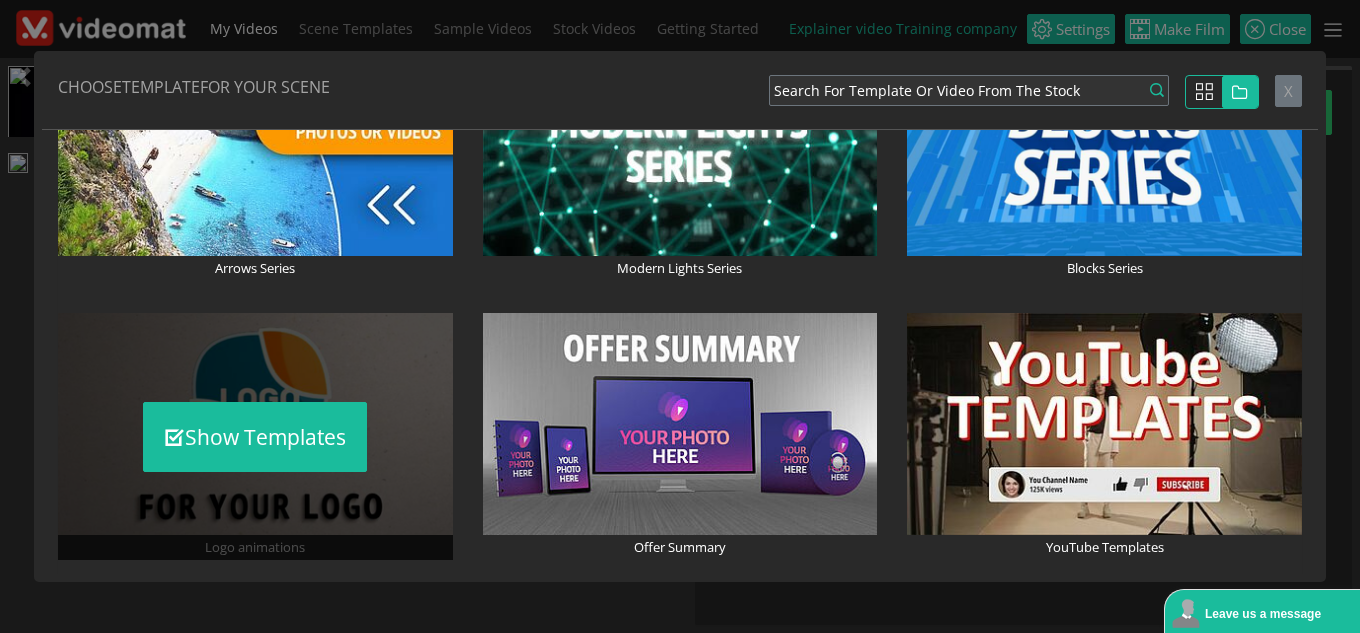 click on "Show Templates" at bounding box center (255, 436) 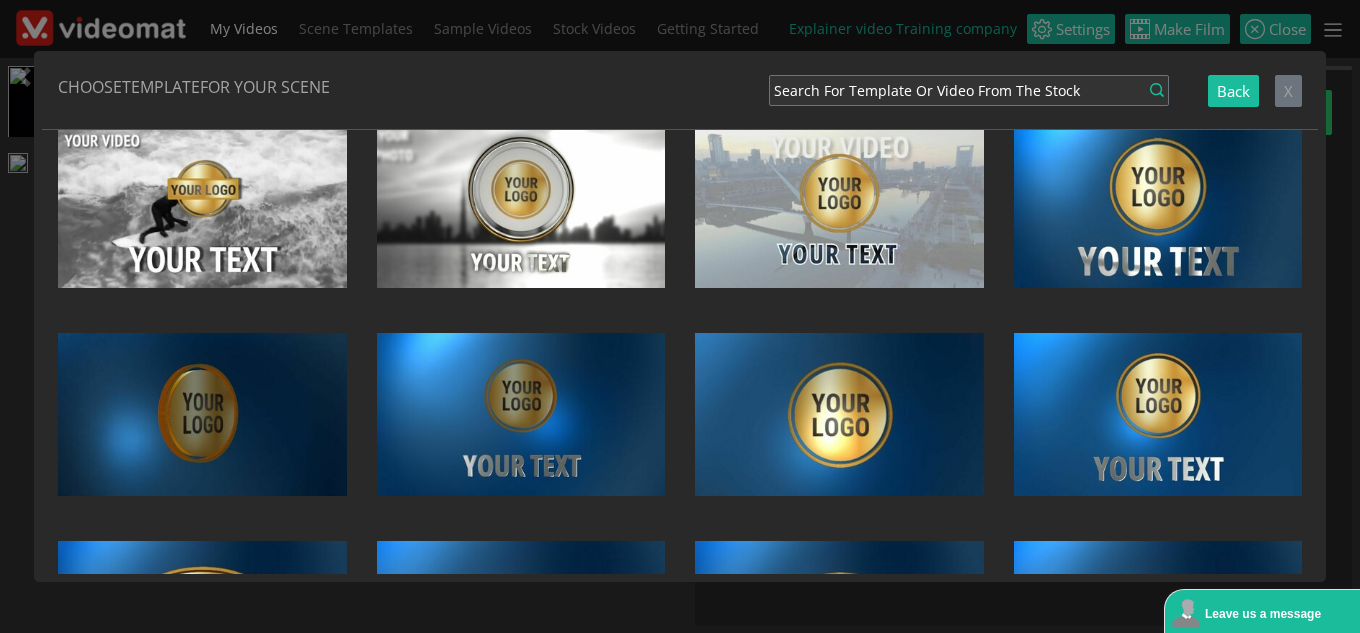 scroll, scrollTop: 600, scrollLeft: 0, axis: vertical 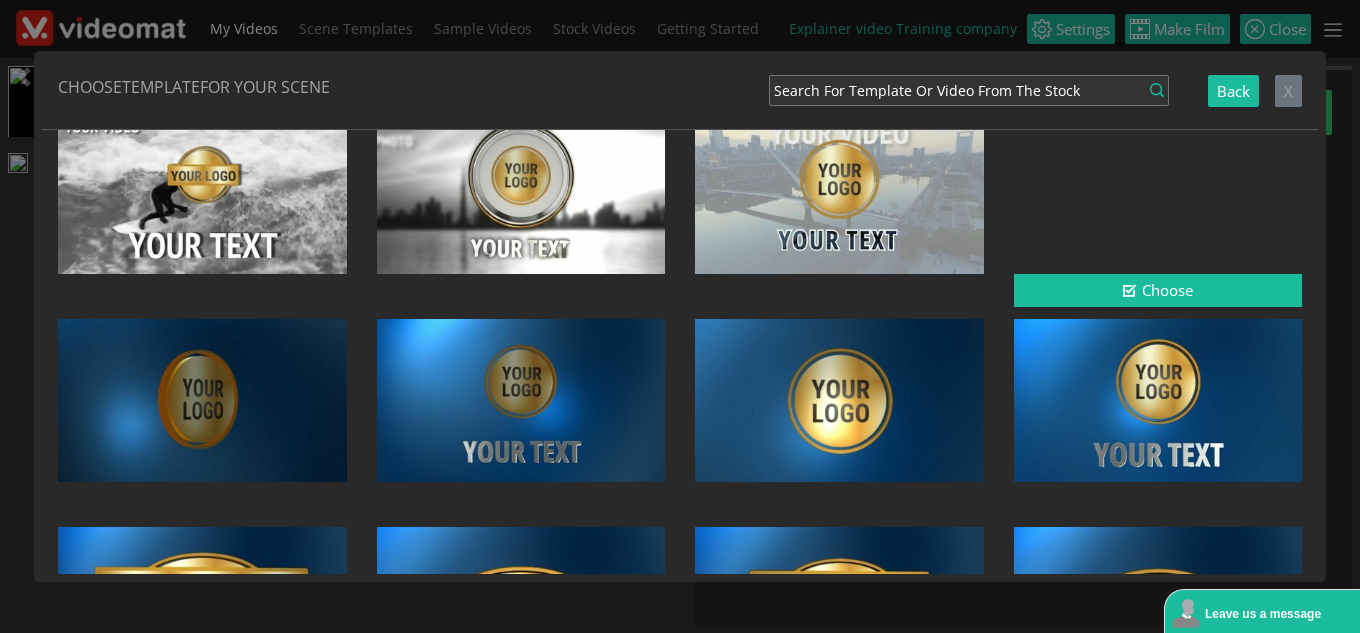 click at bounding box center [1158, 193] 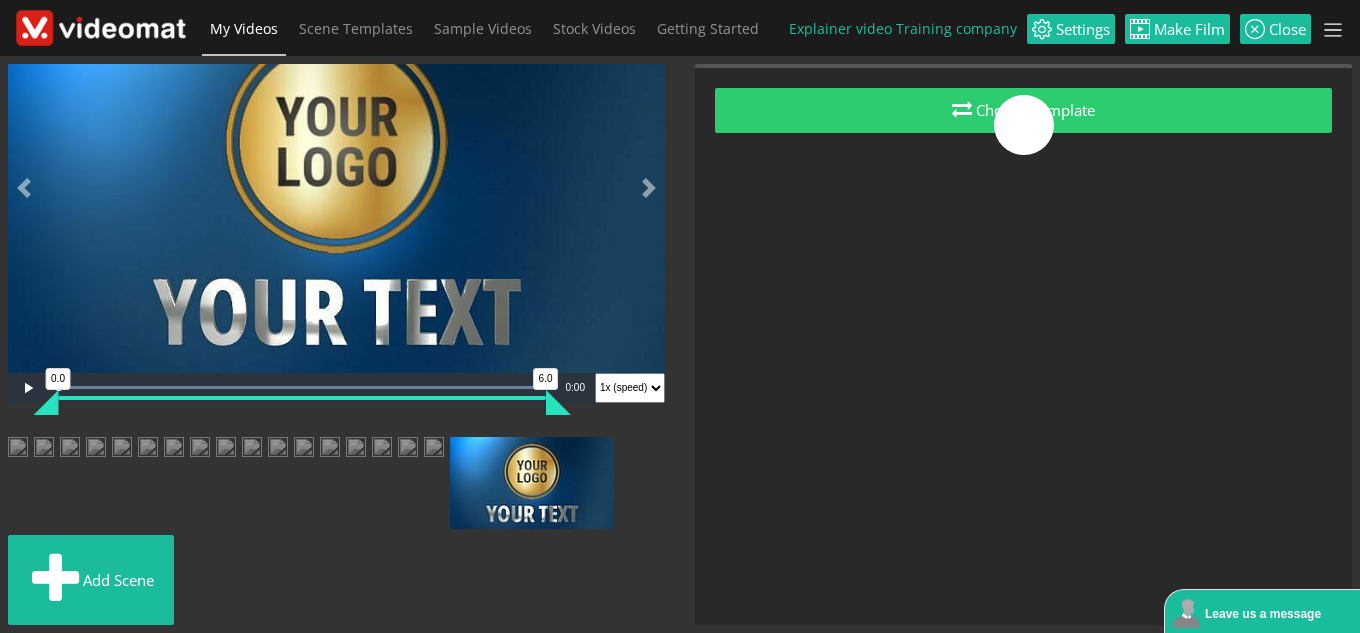 scroll, scrollTop: 0, scrollLeft: 0, axis: both 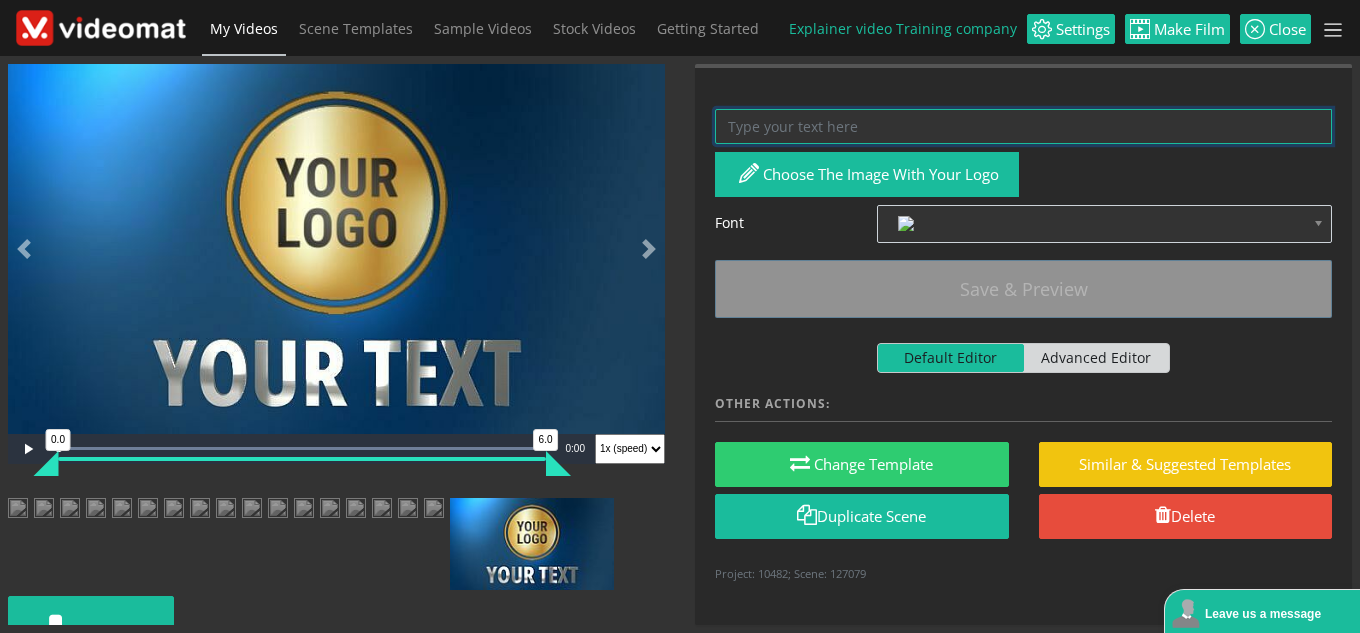 click at bounding box center (1023, 126) 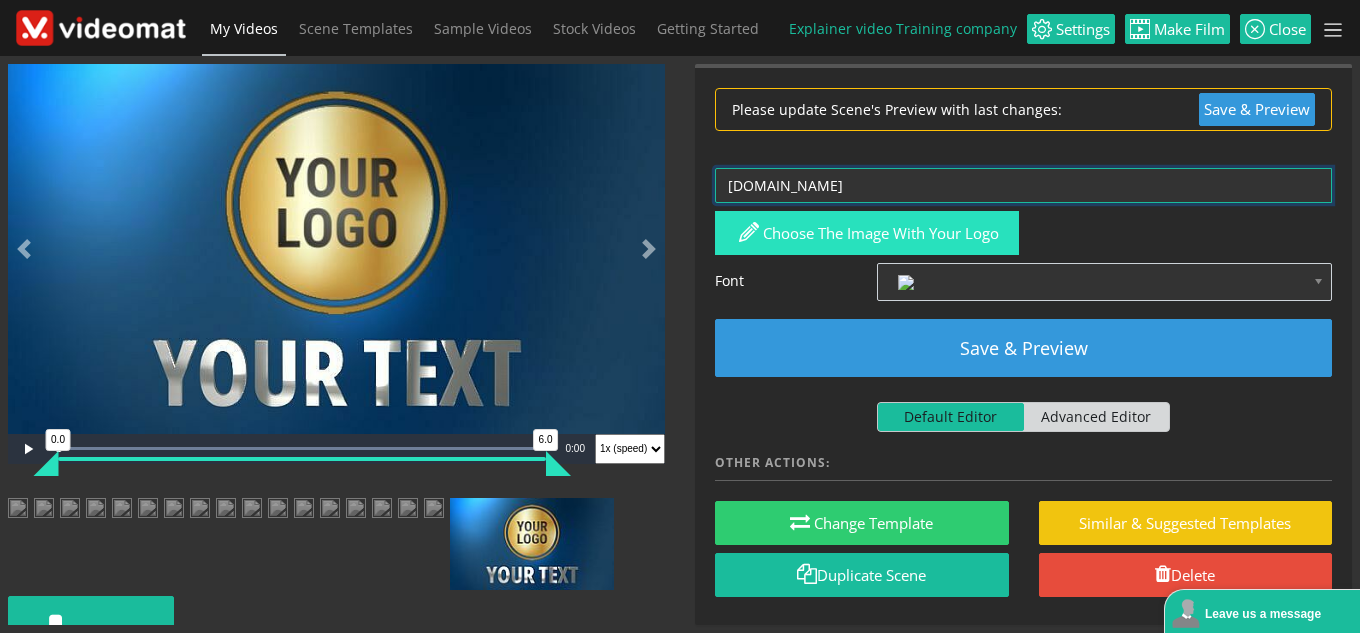 type on "WWW.AUTOESCUELALAPALMA.COM" 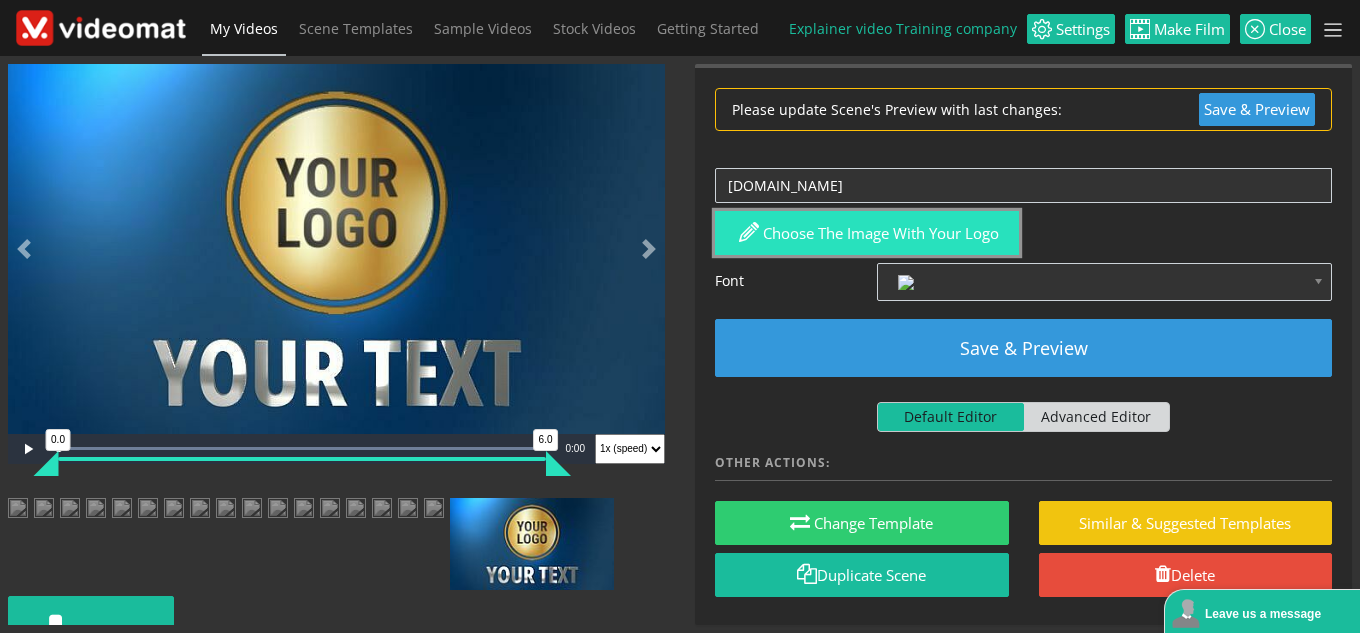 click on "Choose the image with your logo" at bounding box center (867, 233) 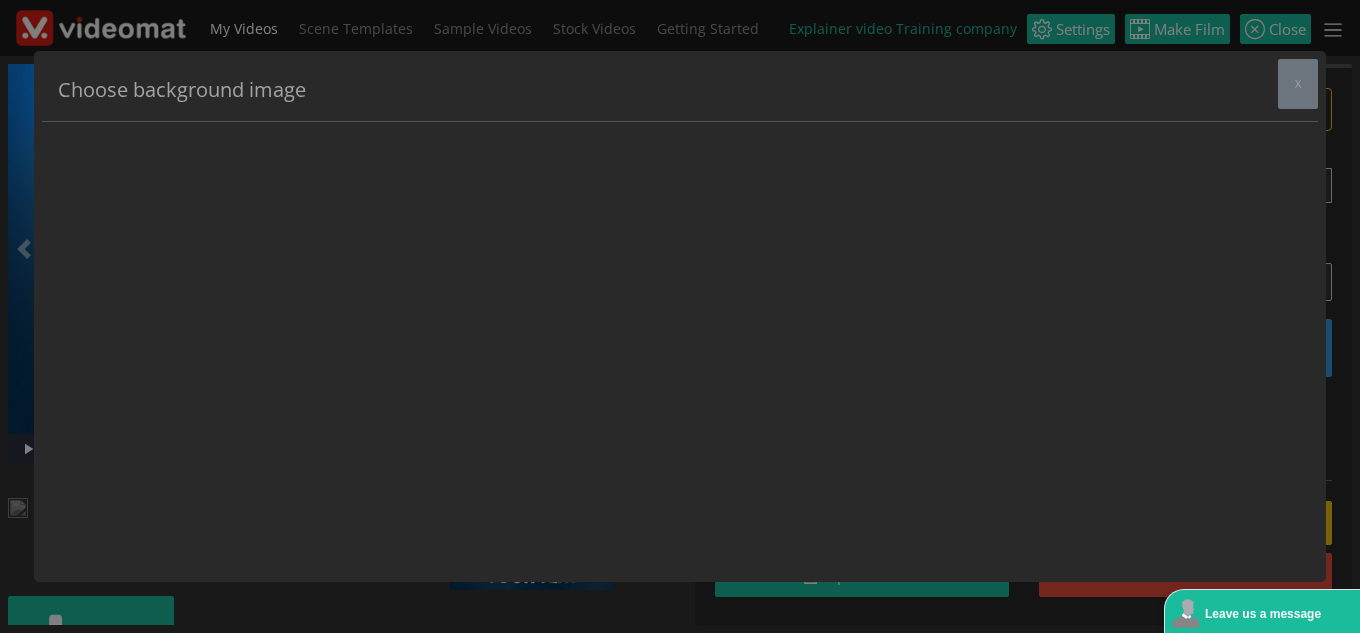 scroll, scrollTop: 0, scrollLeft: 0, axis: both 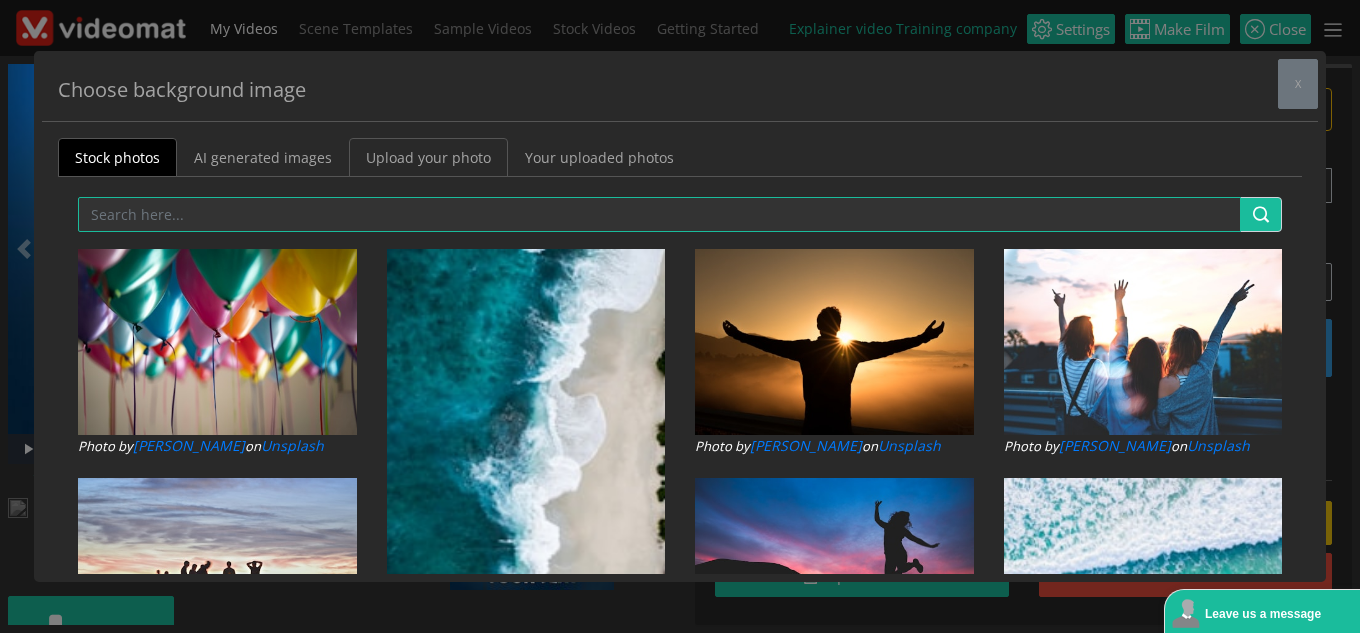 click on "Upload your photo" at bounding box center (428, 157) 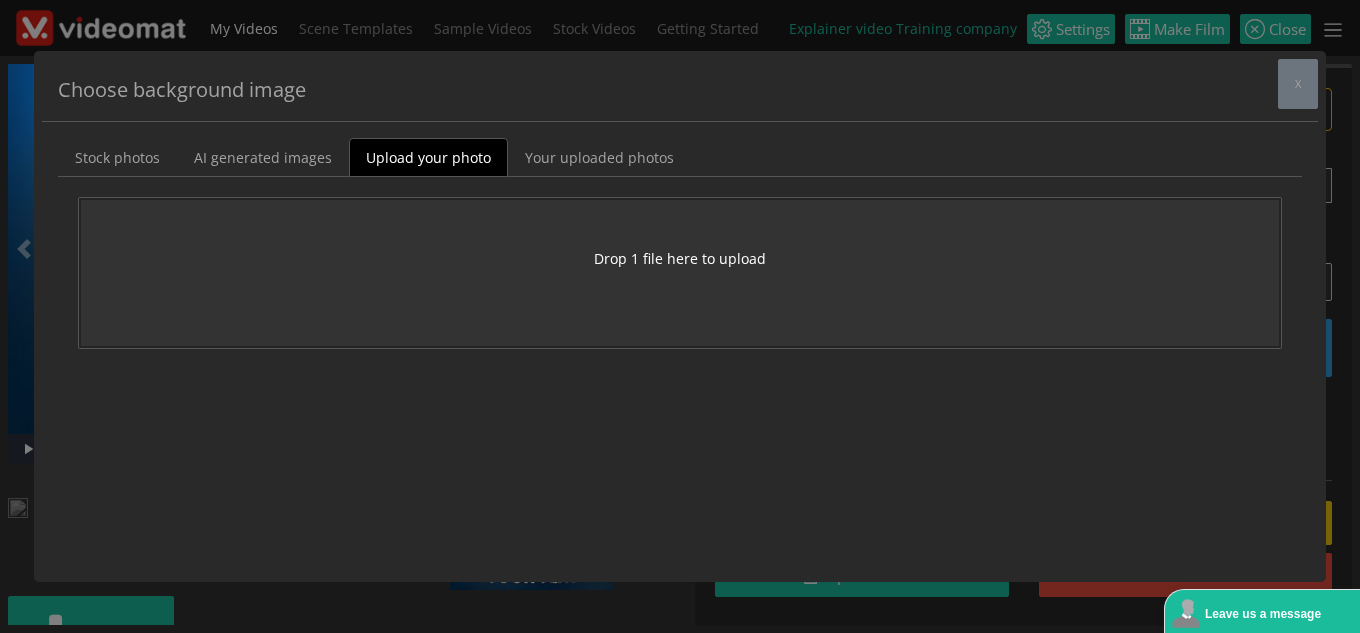 click on "Drop 1 file here to upload" at bounding box center [680, 258] 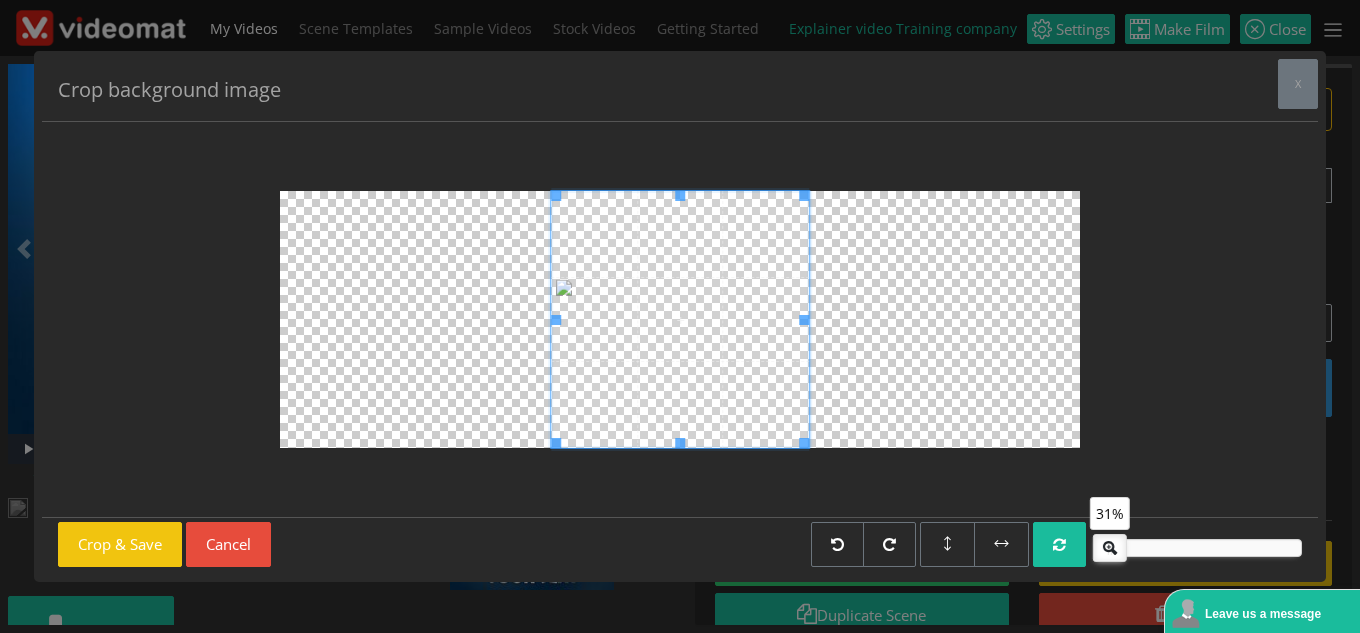 drag, startPoint x: 1185, startPoint y: 548, endPoint x: 1107, endPoint y: 560, distance: 78.91768 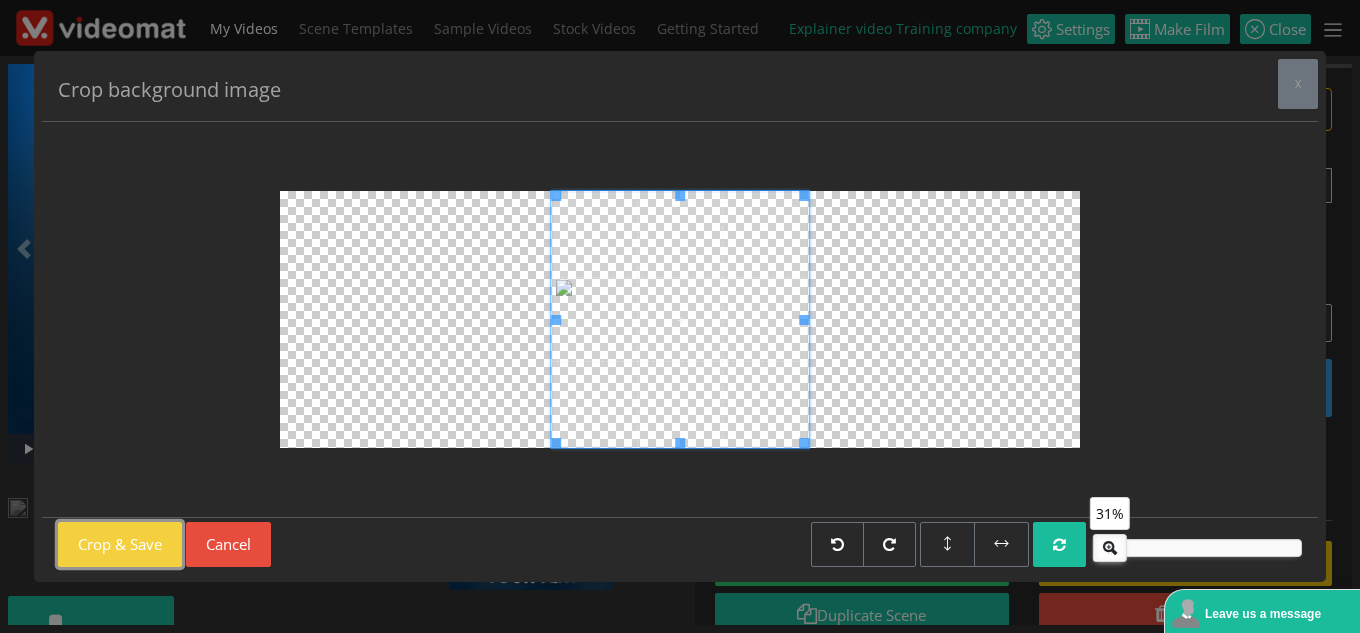 click on "Crop & Save" at bounding box center (120, 544) 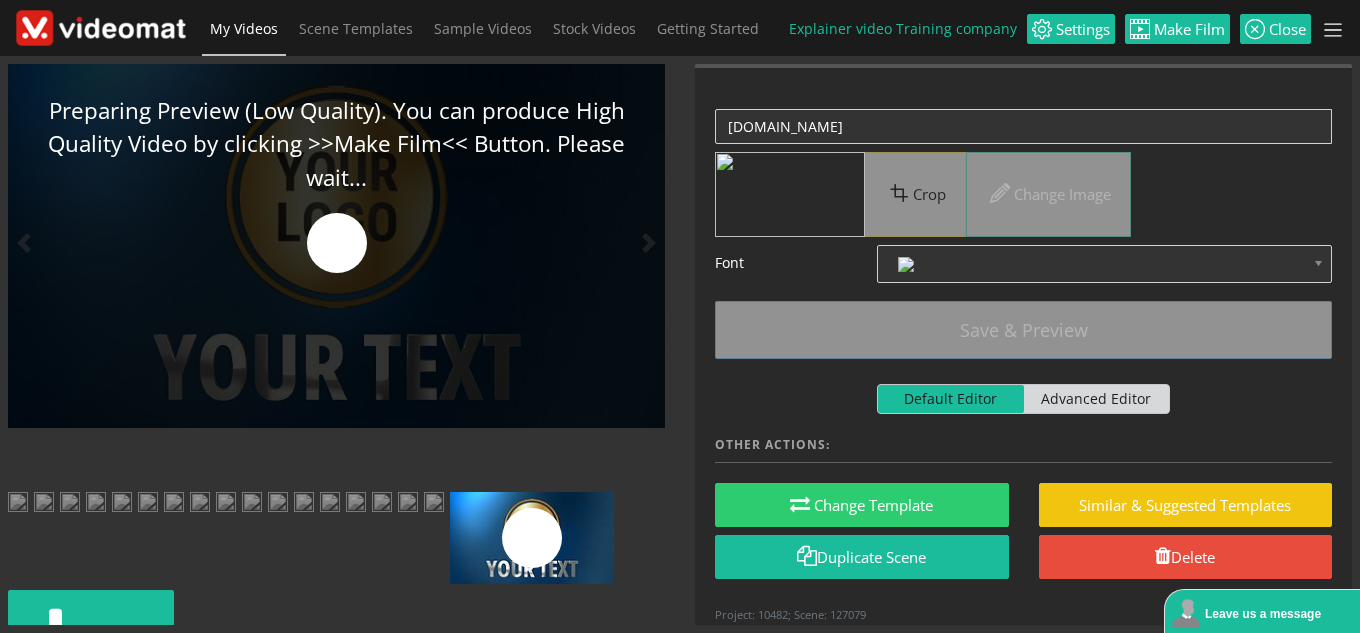 scroll, scrollTop: 0, scrollLeft: 0, axis: both 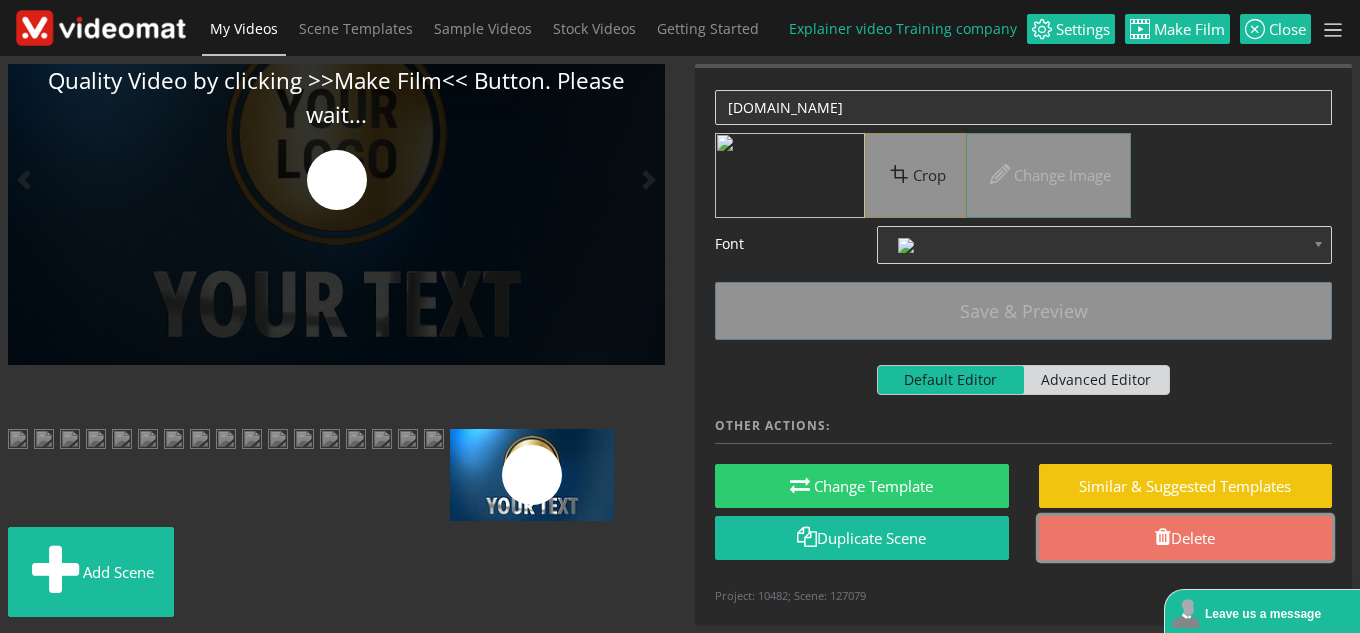 click on "Delete" at bounding box center (1186, 538) 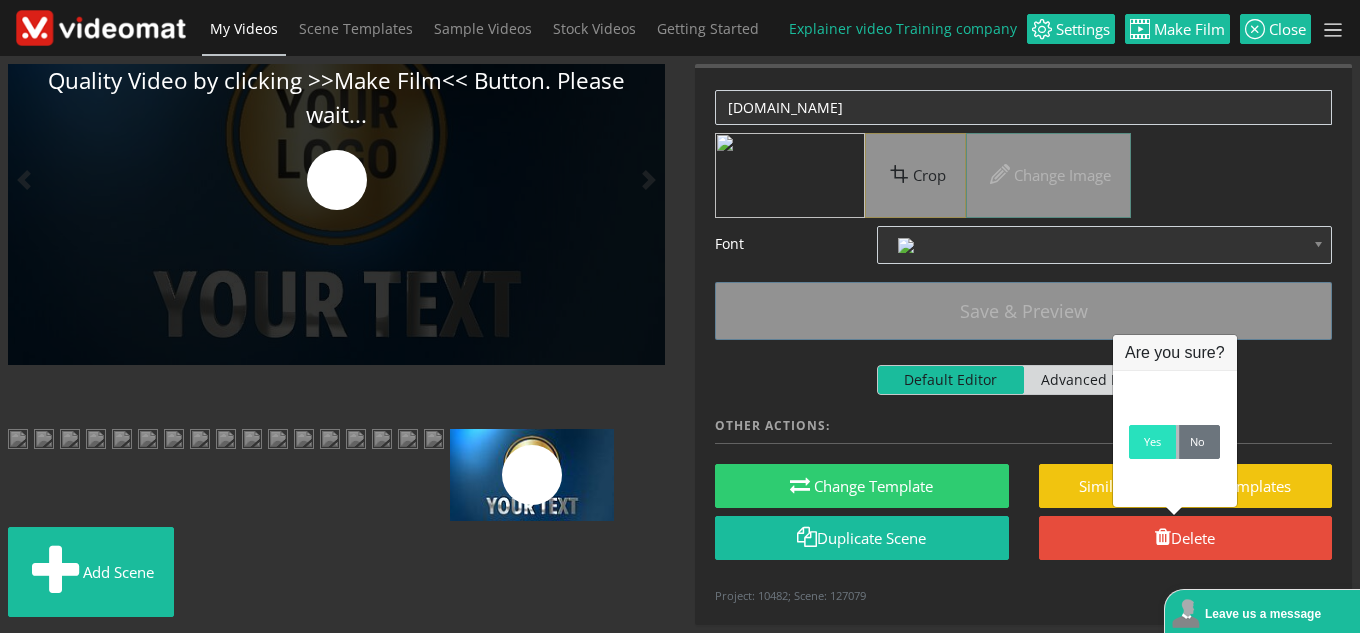 click on "Yes" at bounding box center (1152, 442) 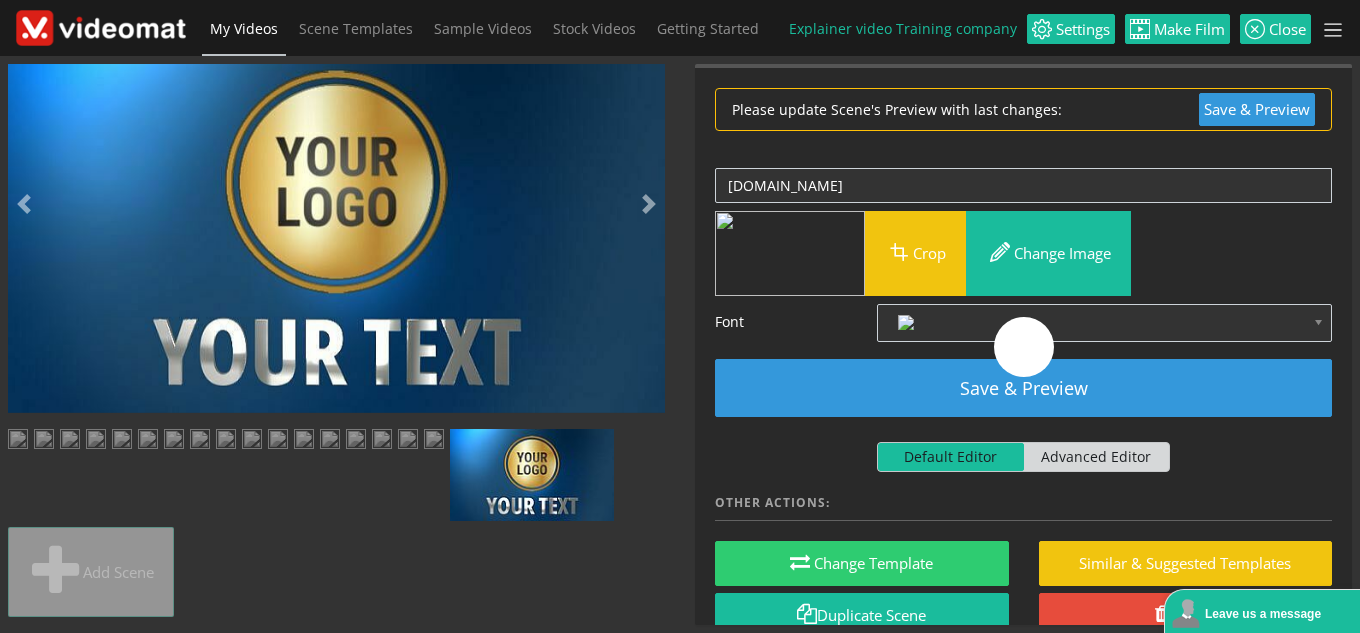 scroll, scrollTop: 456, scrollLeft: 0, axis: vertical 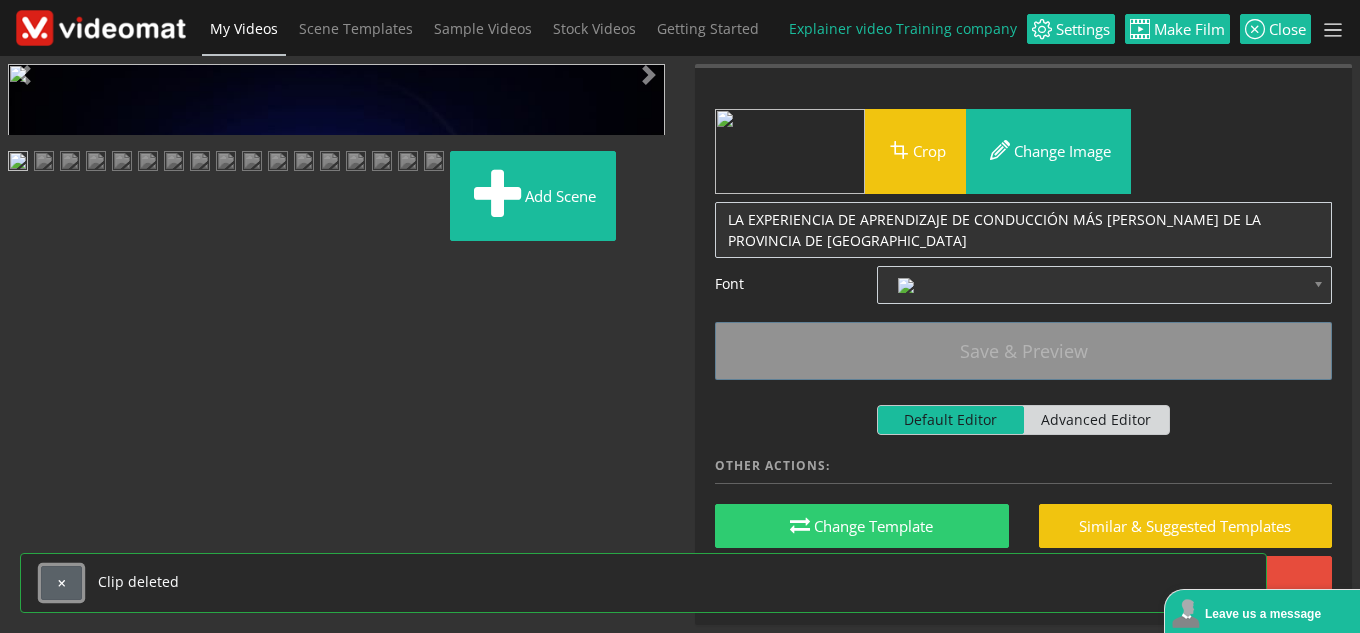 click at bounding box center (61, 583) 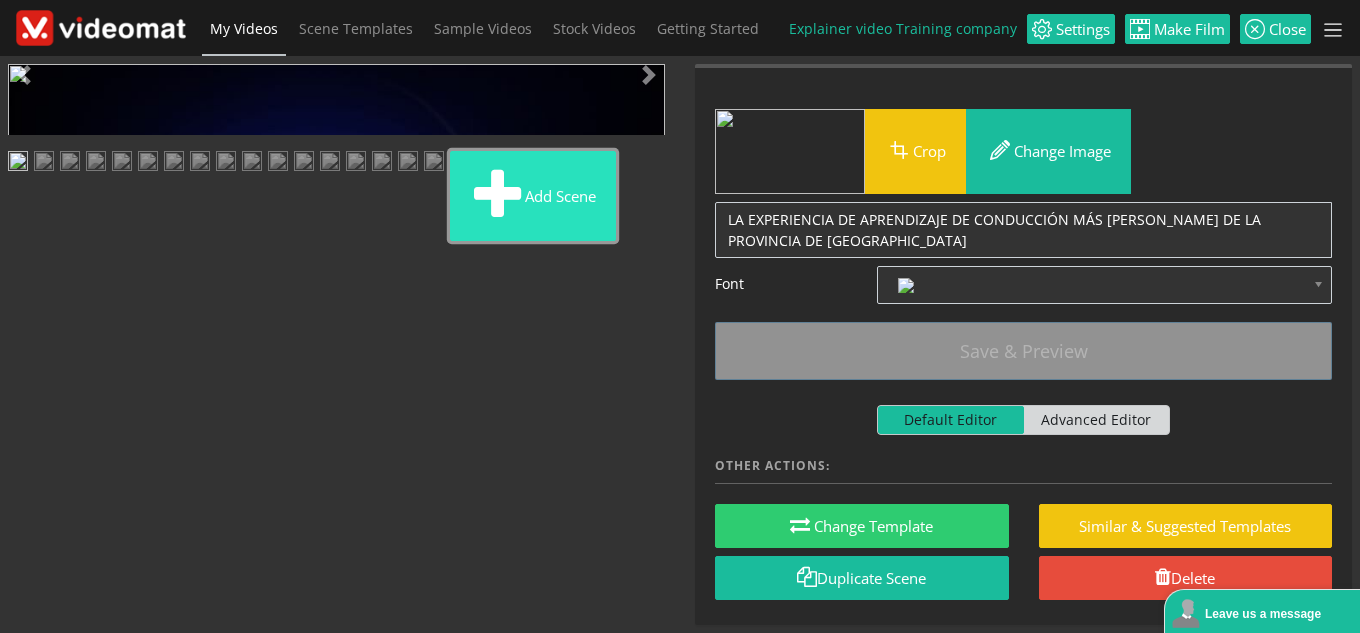 click on "Add scene" at bounding box center (533, 196) 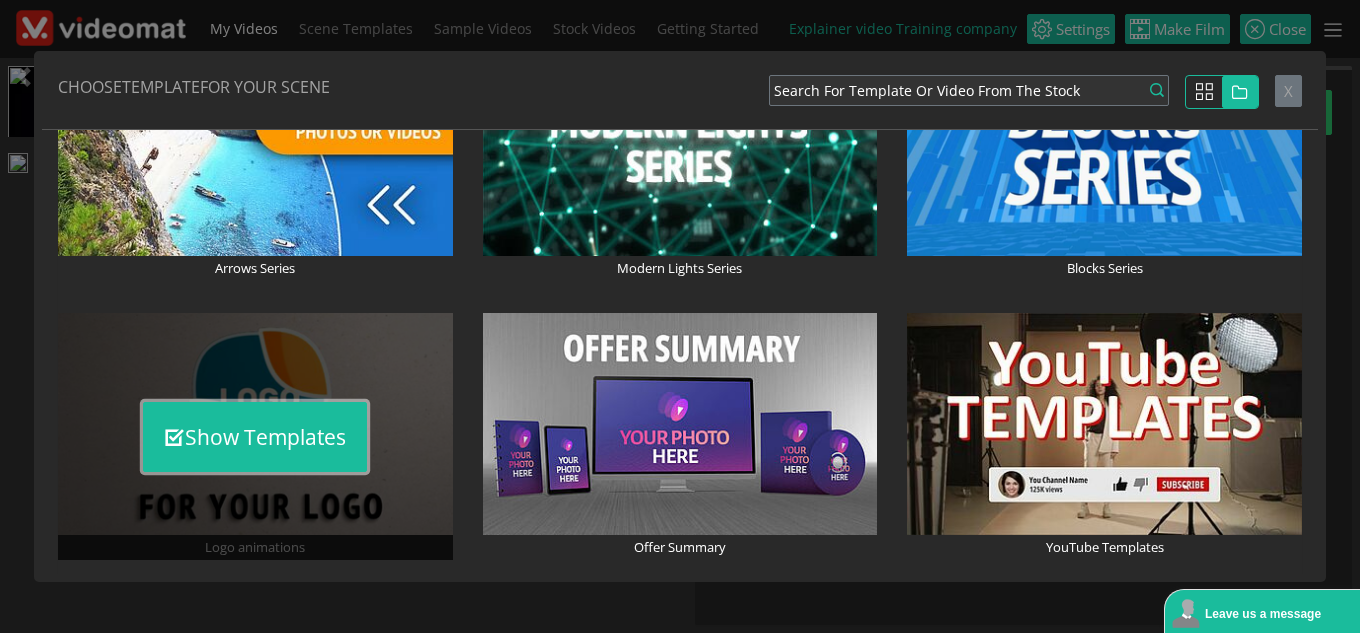 click on "Show Templates" at bounding box center (255, 437) 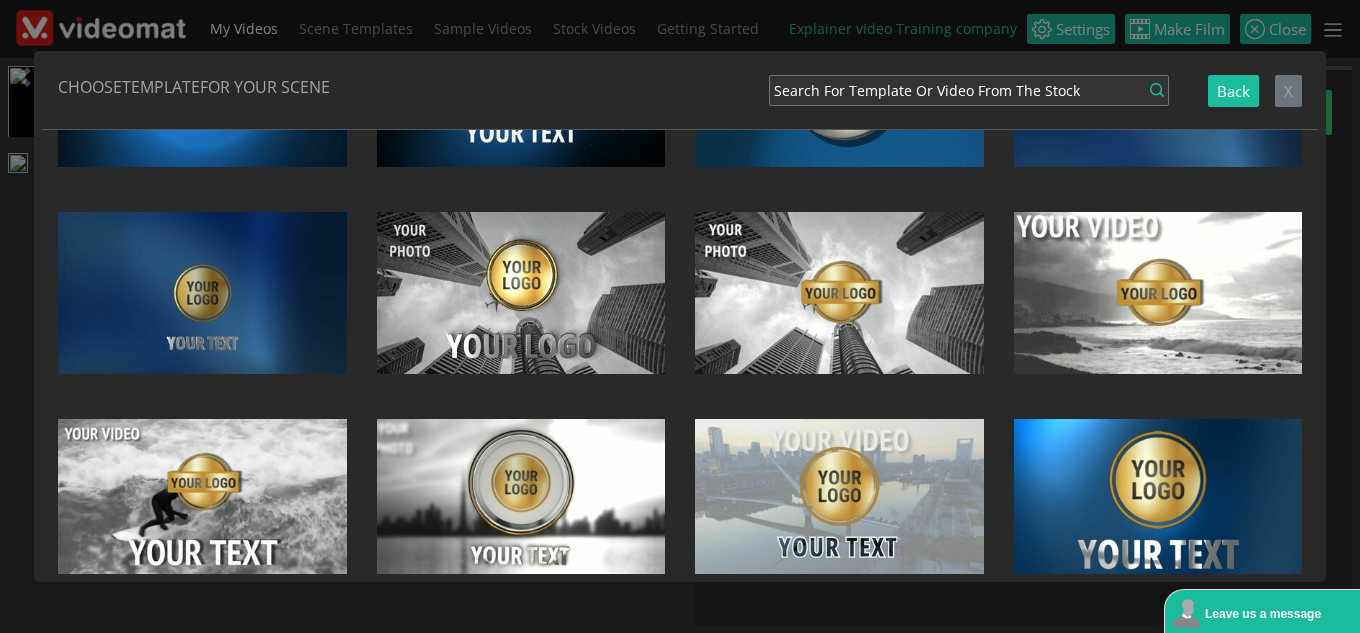 scroll, scrollTop: 300, scrollLeft: 0, axis: vertical 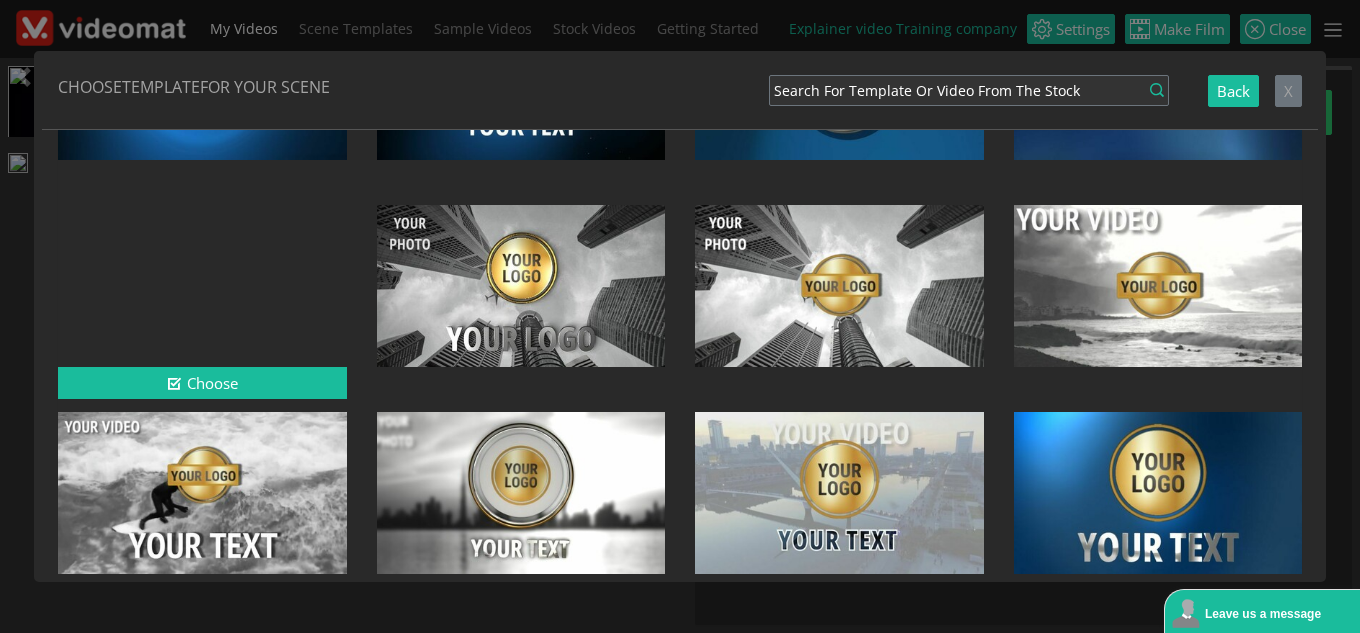 click at bounding box center (202, 286) 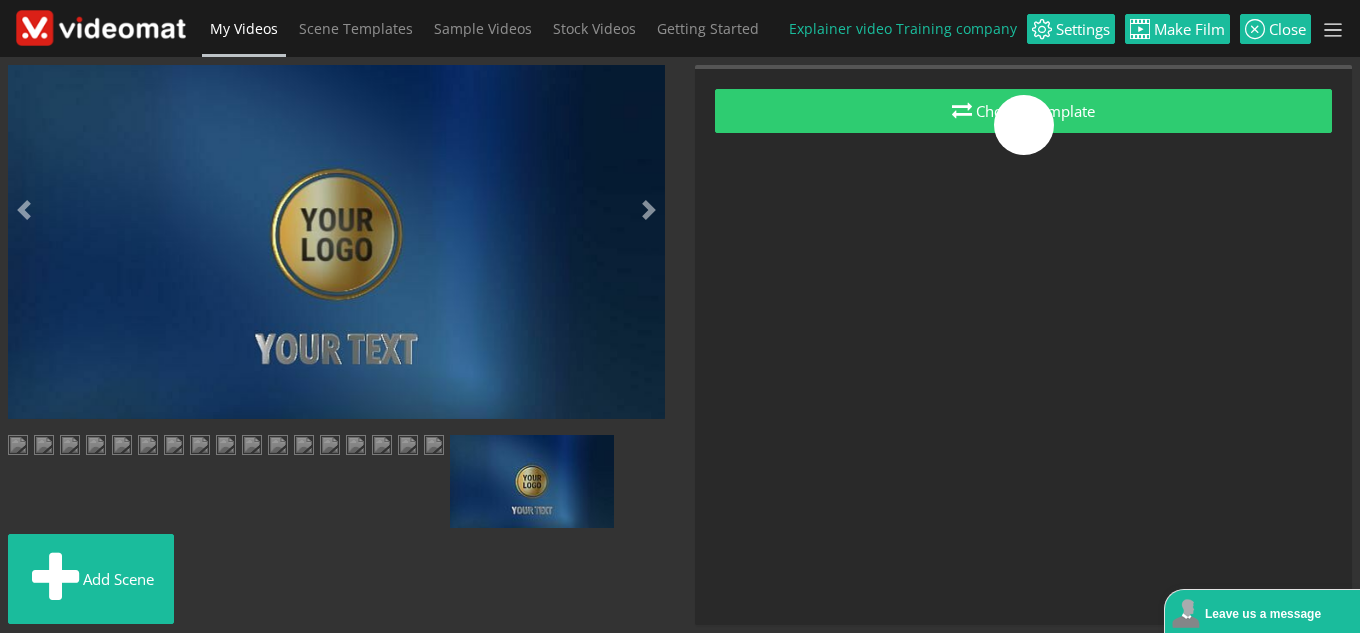 scroll, scrollTop: 0, scrollLeft: 0, axis: both 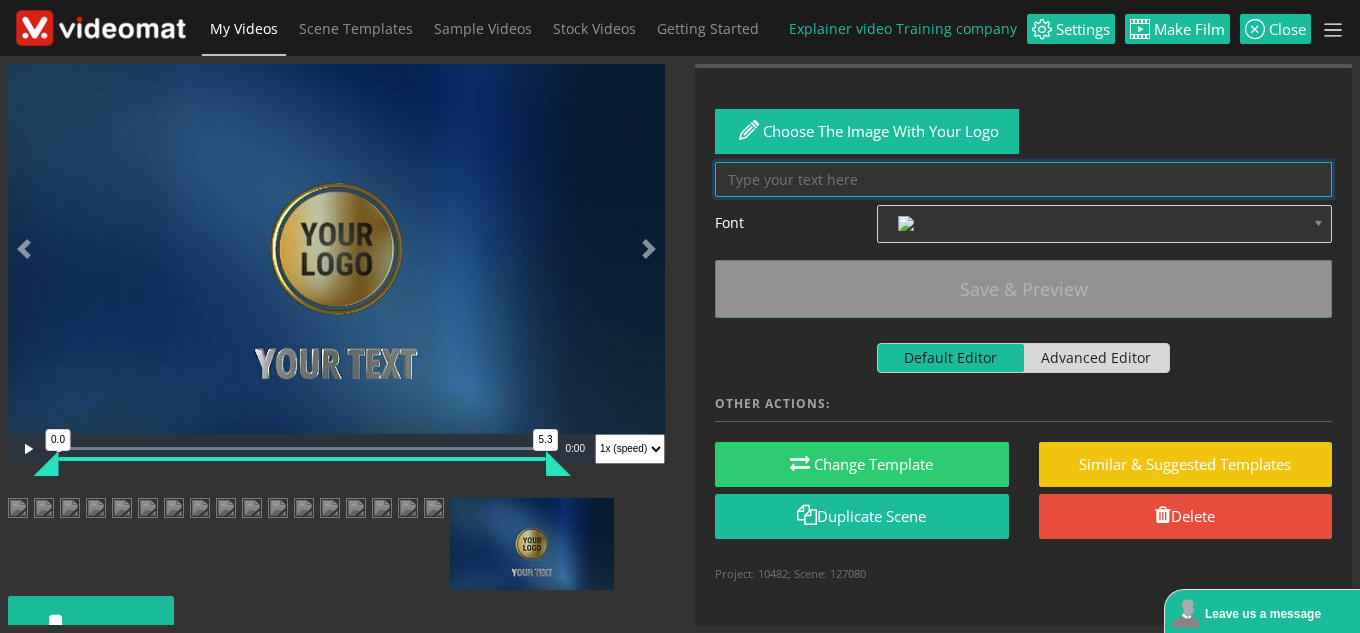 click at bounding box center (1023, 179) 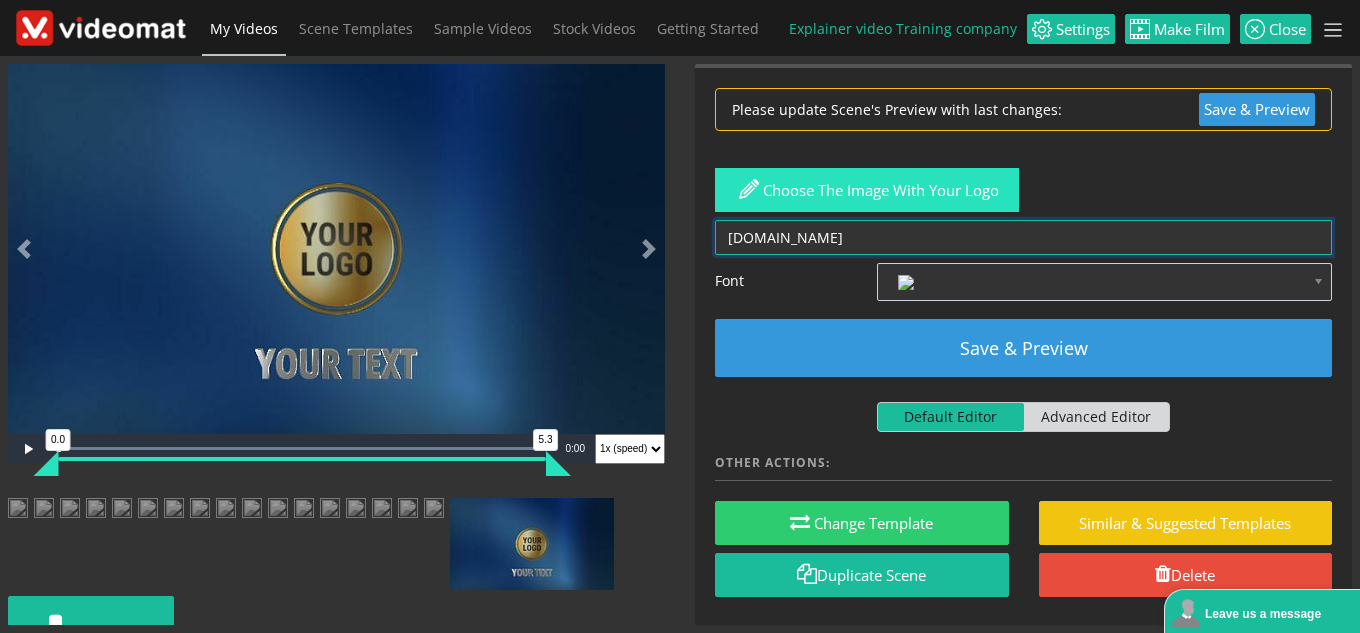 type on "WWW.AUTOESCUELALAPALMA.COM" 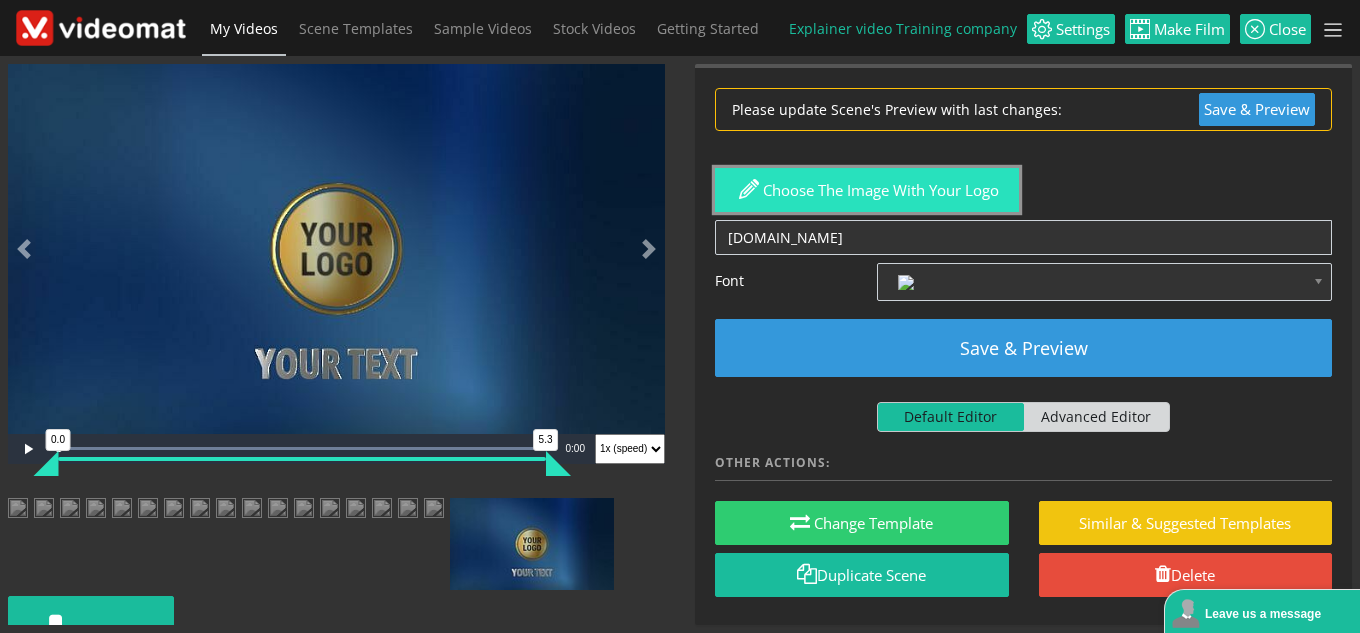 click on "Choose the image with your logo" at bounding box center (867, 190) 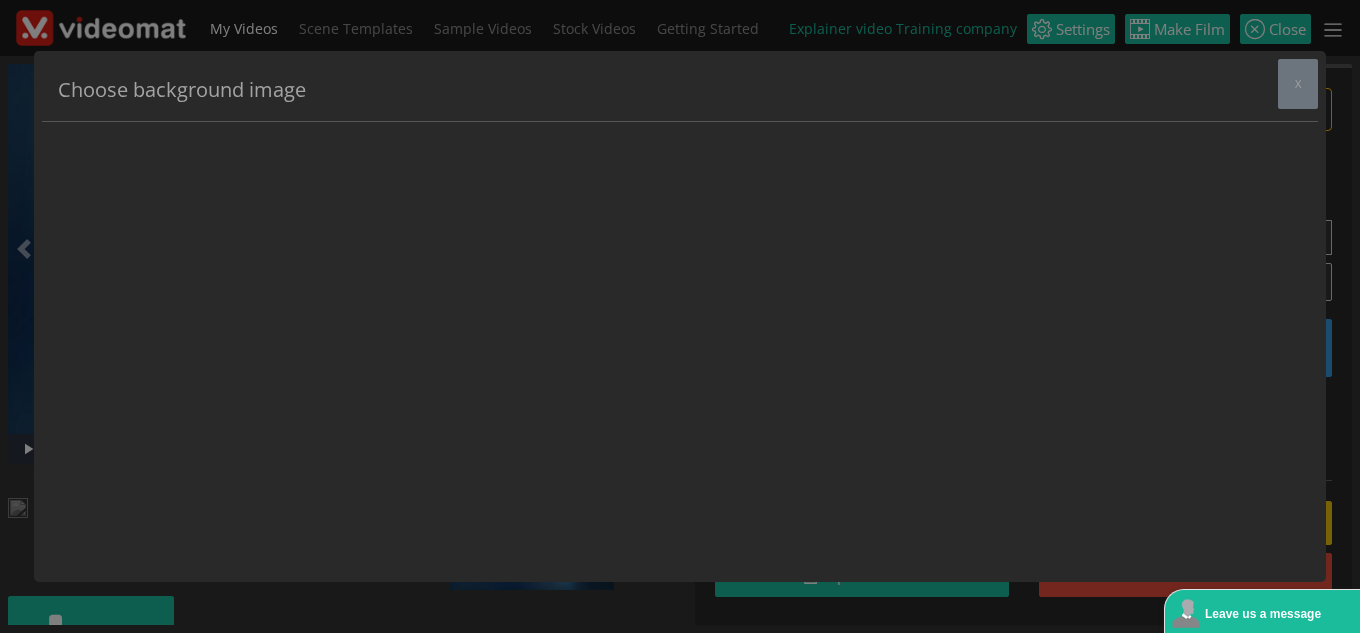 scroll, scrollTop: 0, scrollLeft: 0, axis: both 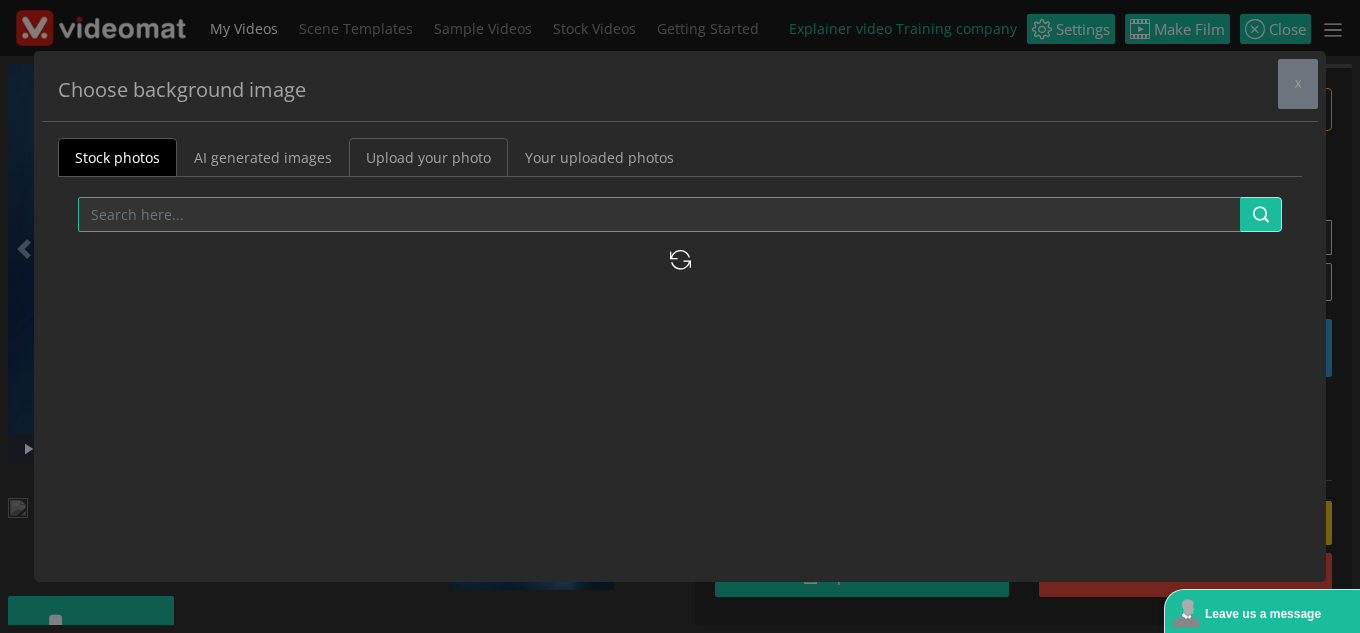 click on "Upload your photo" at bounding box center (428, 157) 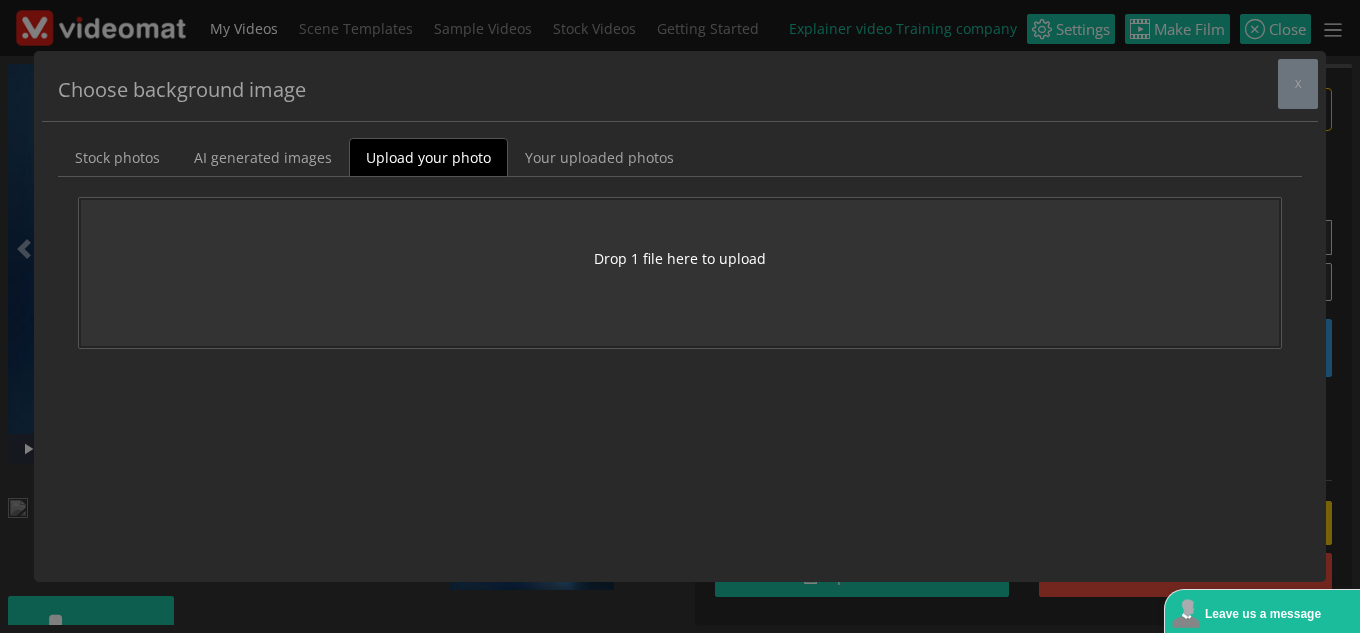click on "Drop 1 file here to upload" at bounding box center [680, 258] 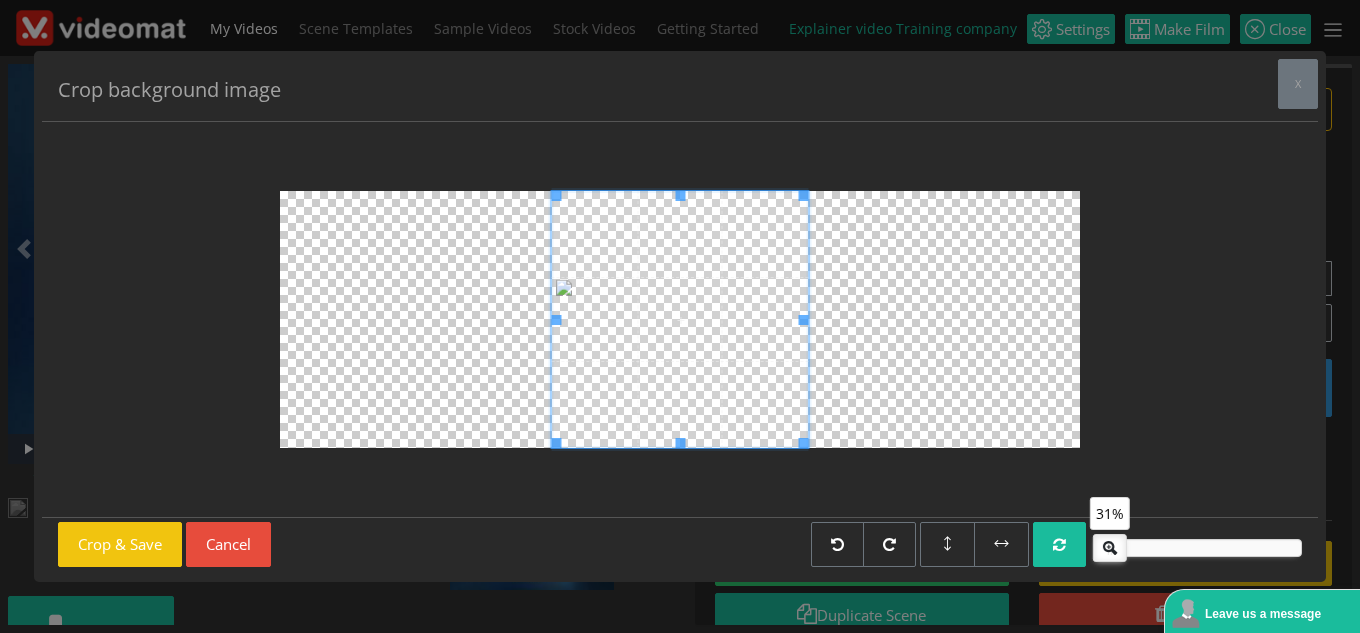 drag, startPoint x: 1185, startPoint y: 547, endPoint x: 1107, endPoint y: 558, distance: 78.77182 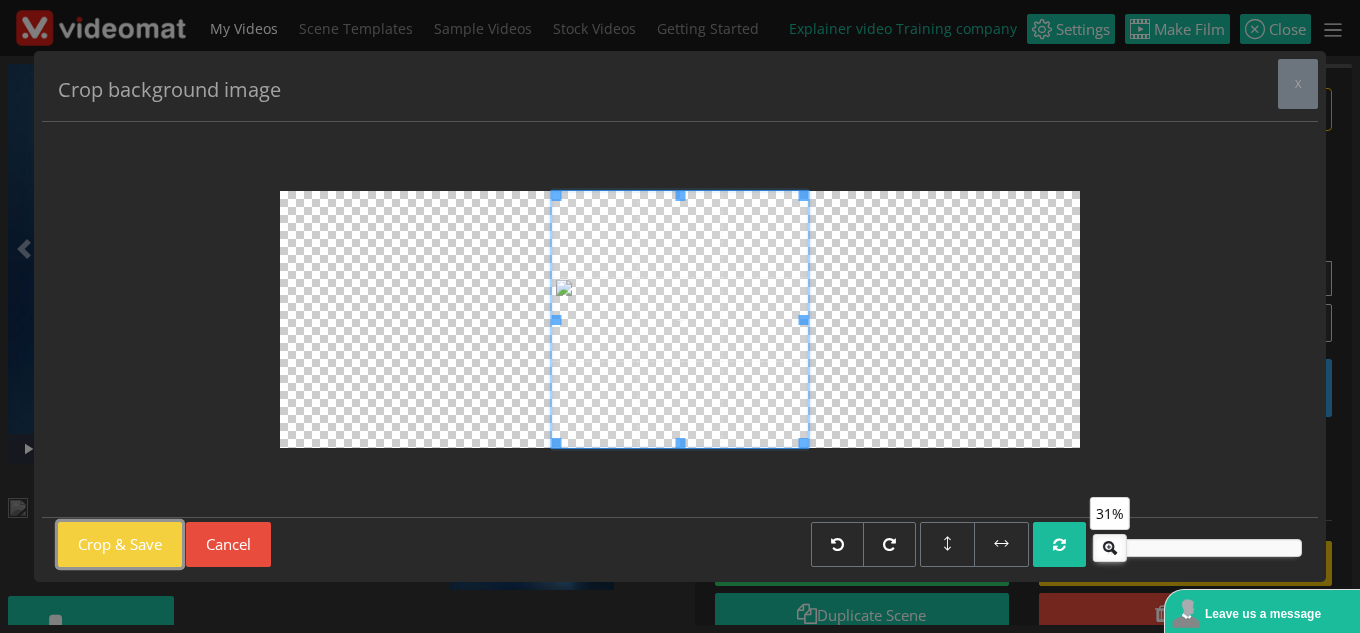 click on "Crop & Save" at bounding box center [120, 544] 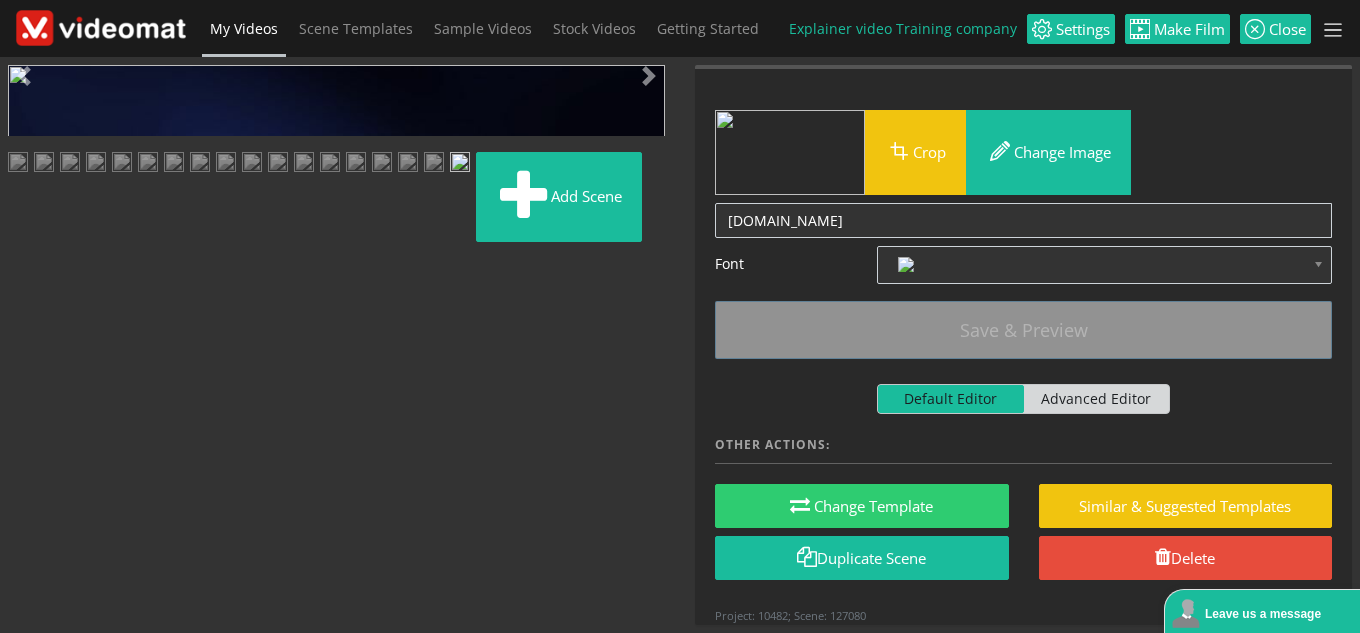 click at bounding box center (28, 449) 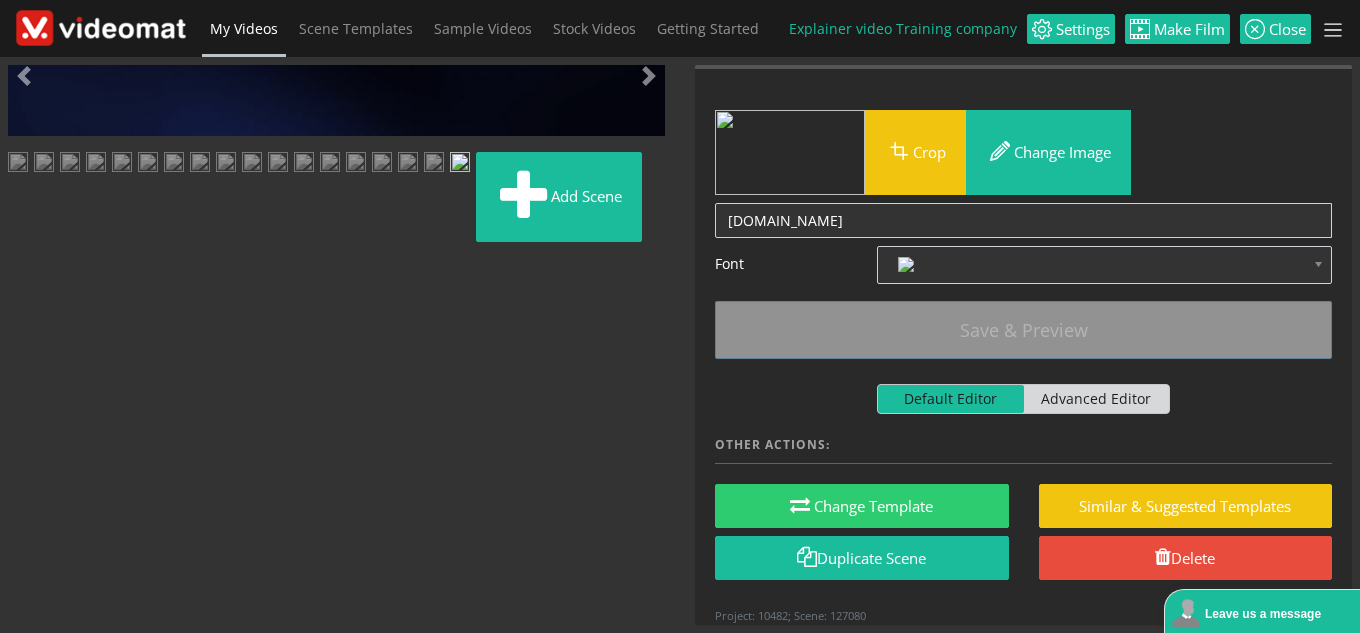 click at bounding box center (28, 449) 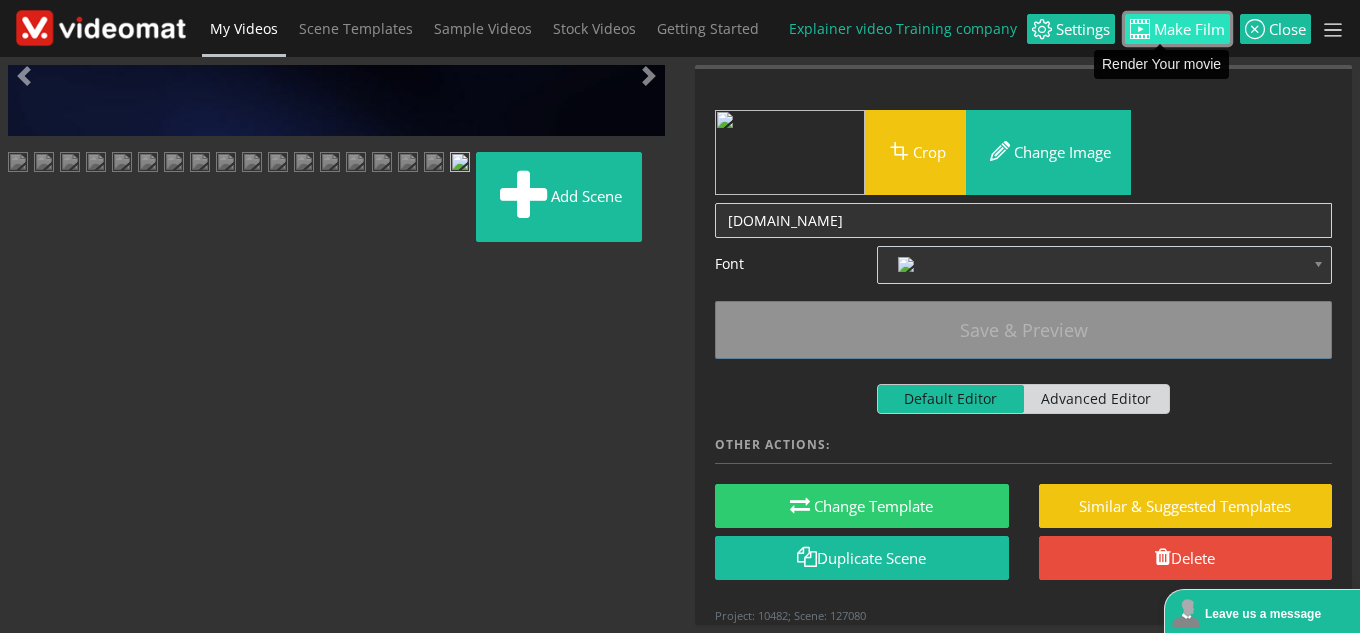 click on "Make Film" at bounding box center [1187, 29] 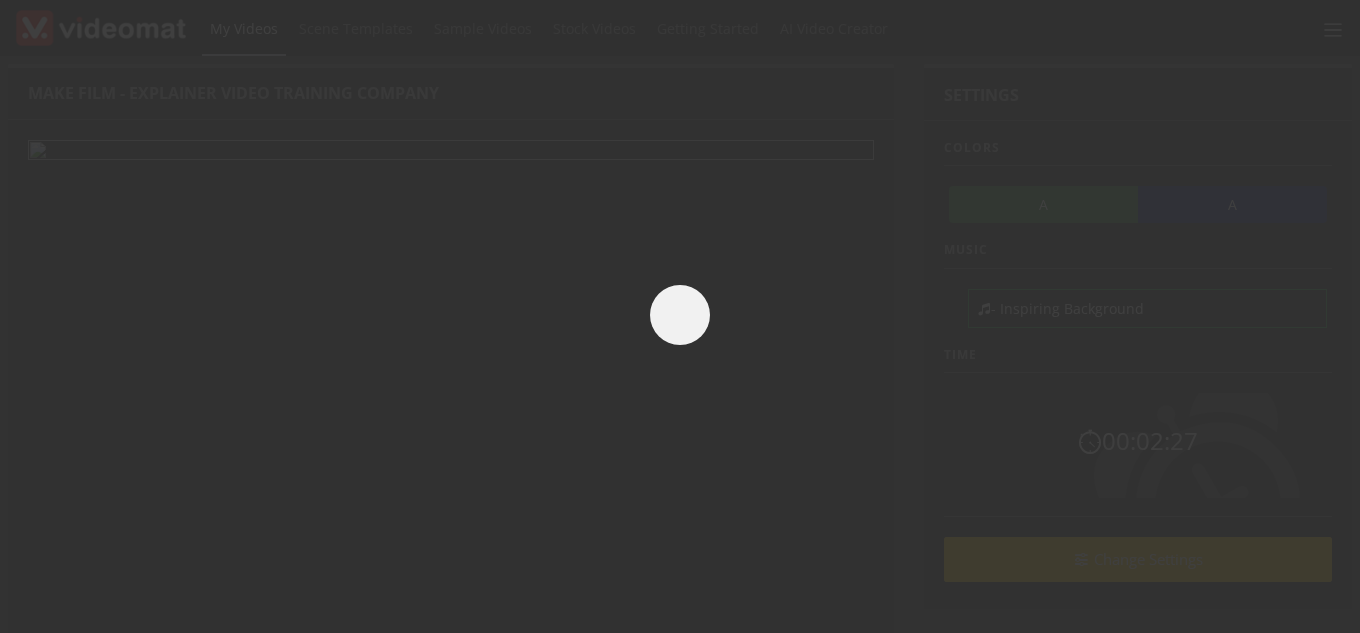 scroll, scrollTop: 0, scrollLeft: 0, axis: both 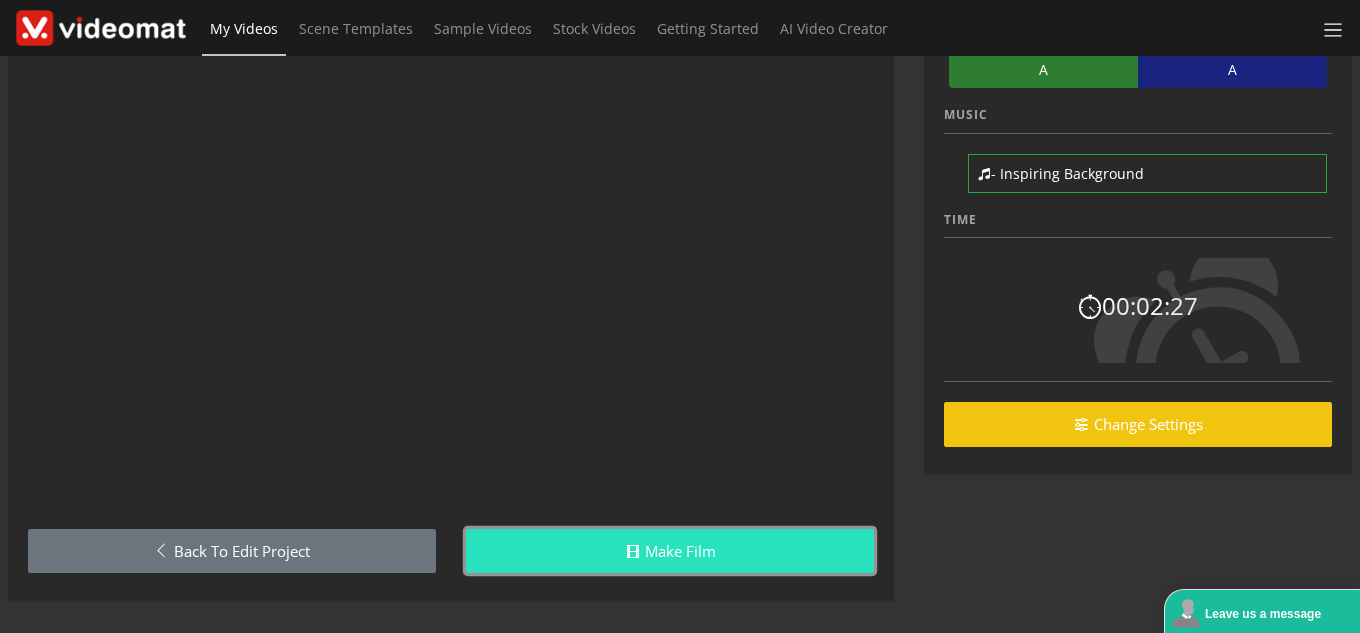 click on "Make Film" at bounding box center (670, 551) 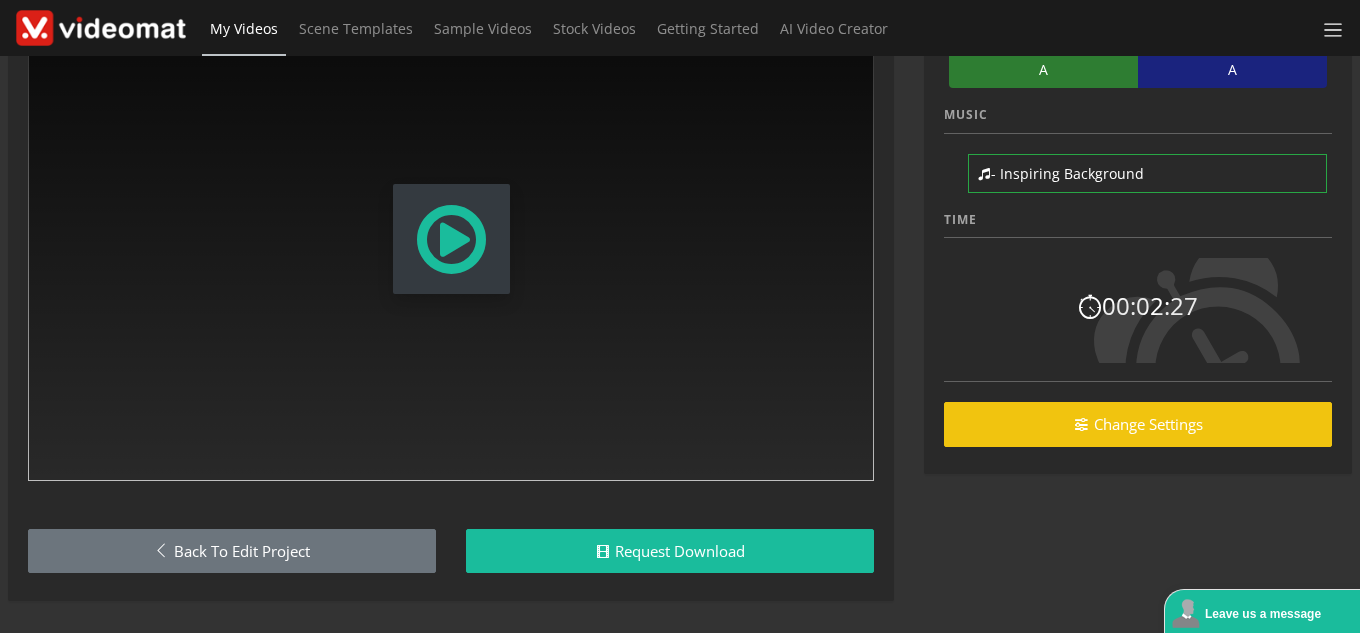 click at bounding box center [451, 239] 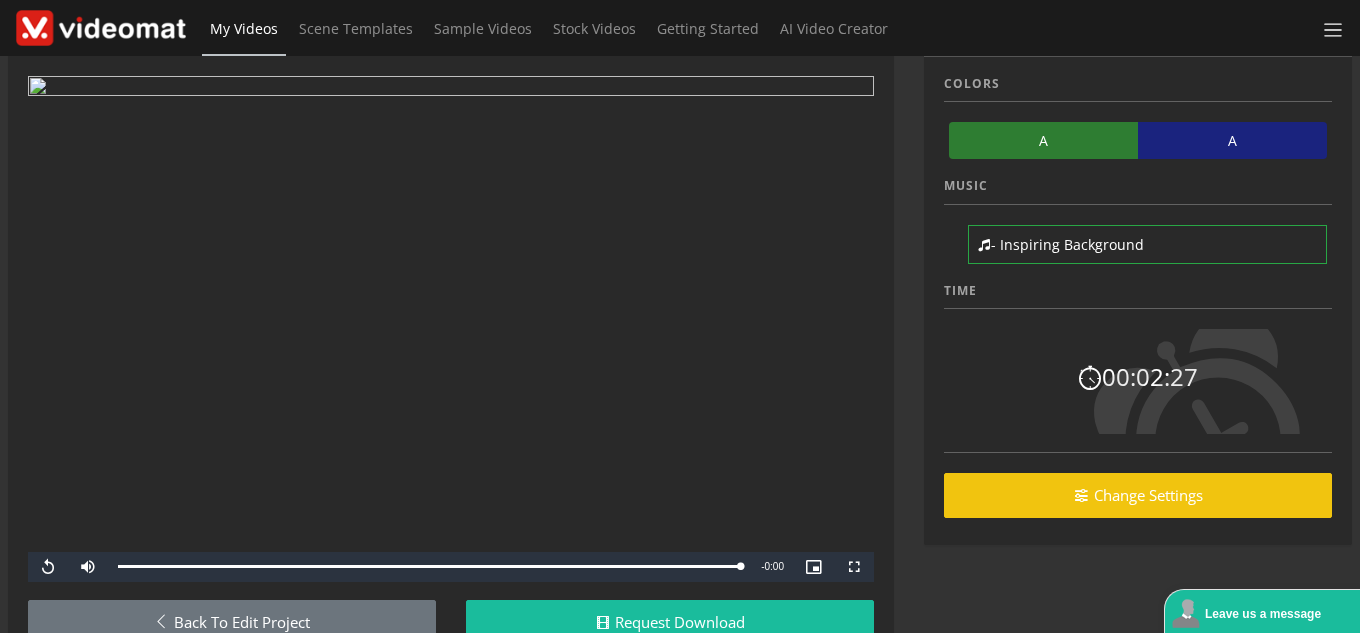 scroll, scrollTop: 135, scrollLeft: 0, axis: vertical 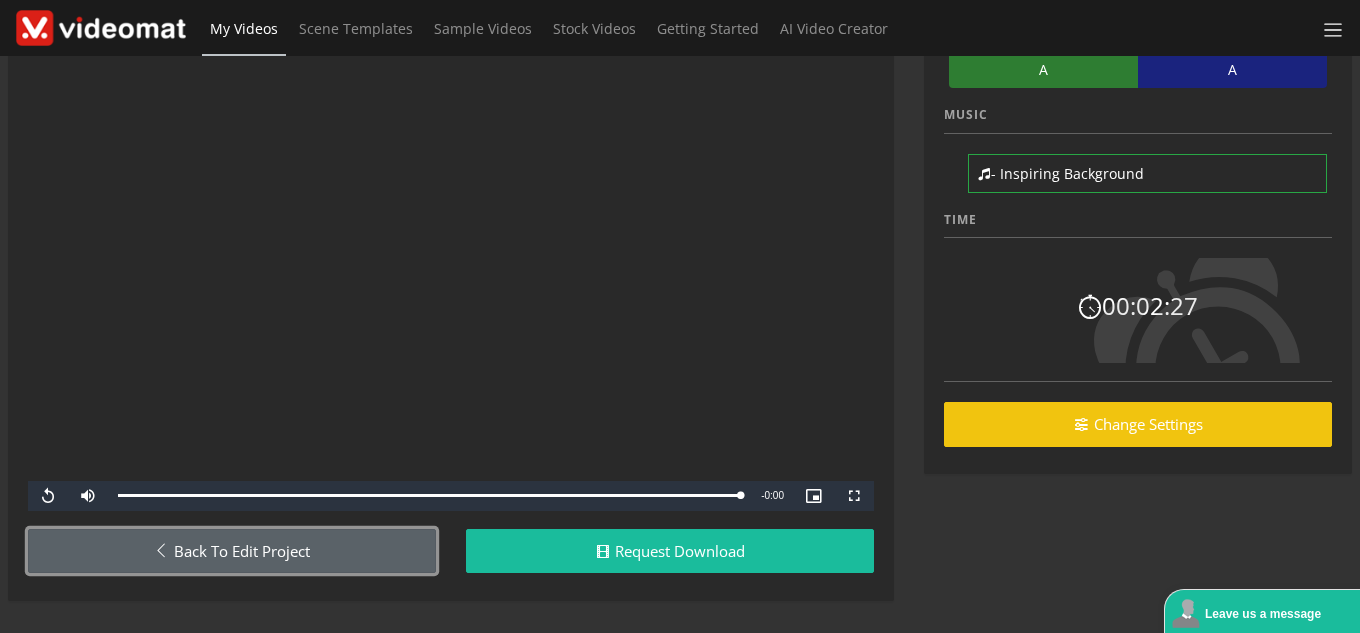 click on "Back to Edit Project" at bounding box center (232, 551) 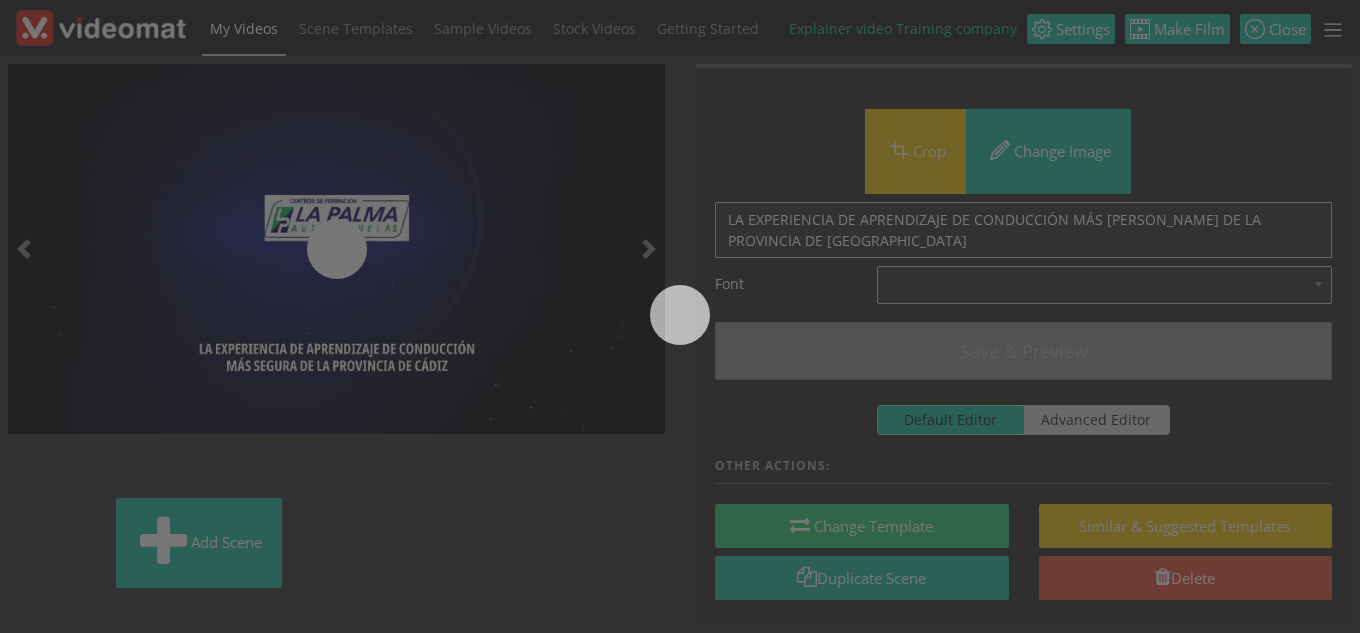 scroll, scrollTop: 0, scrollLeft: 0, axis: both 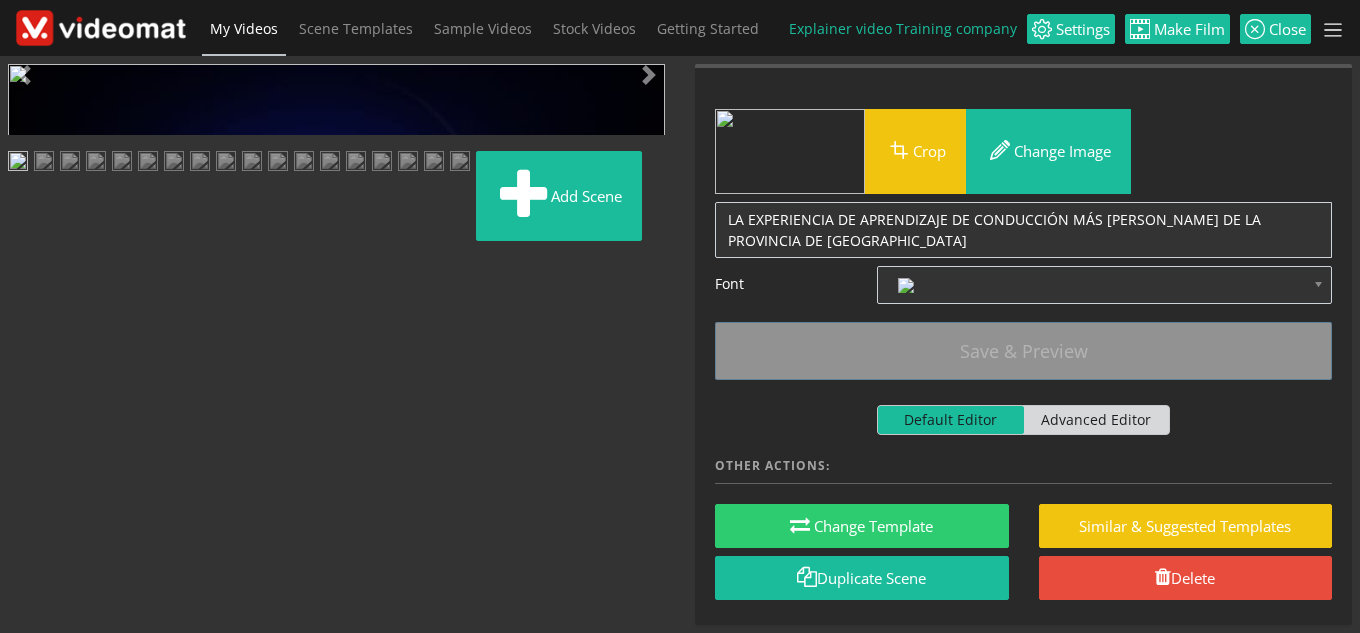 click at bounding box center [18, 163] 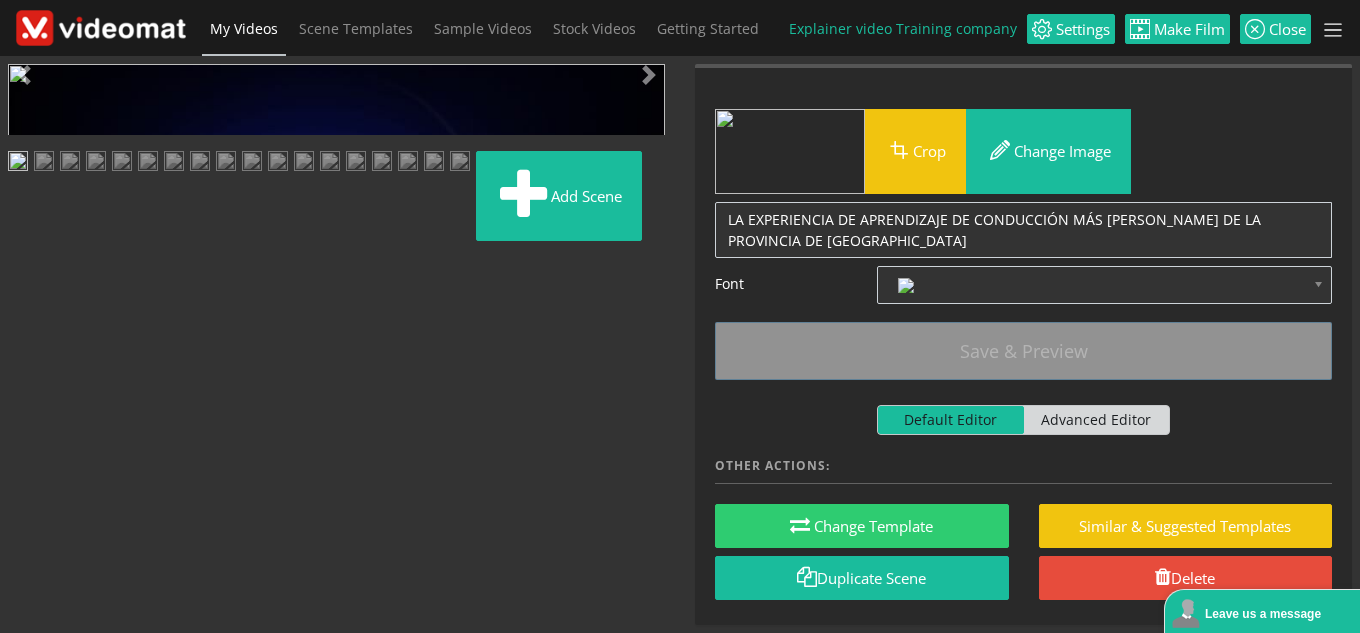 click on "0.0" at bounding box center (45, 462) 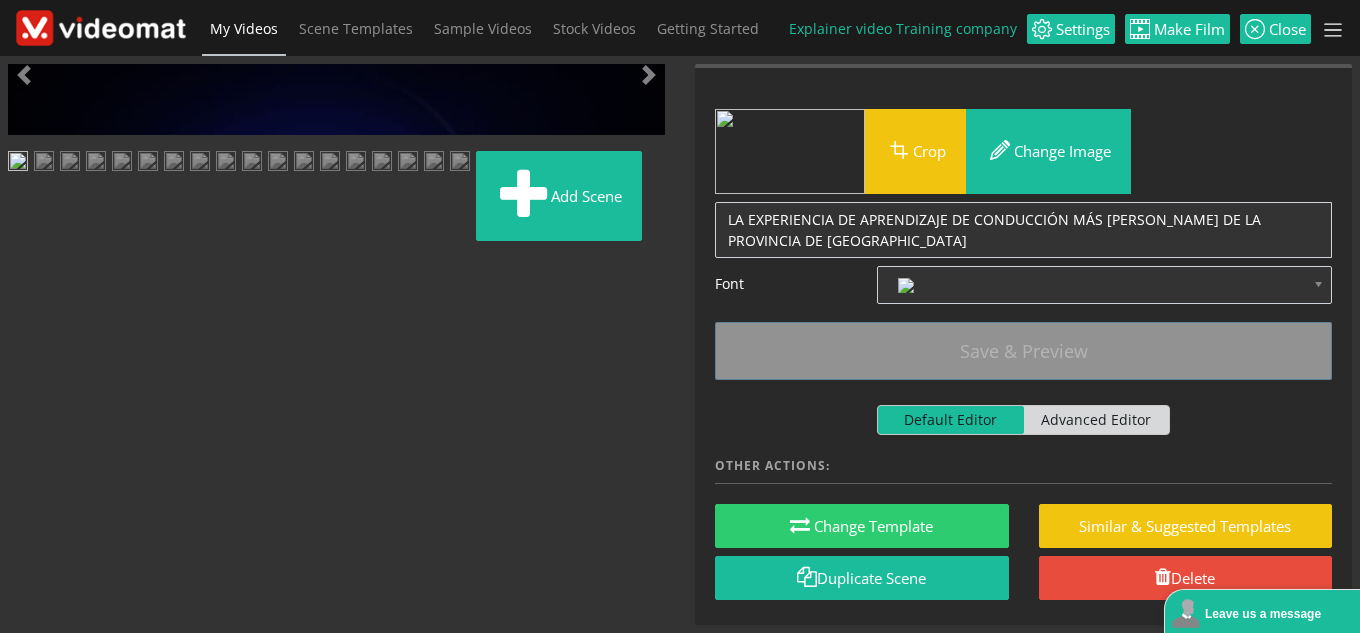 click at bounding box center [28, 449] 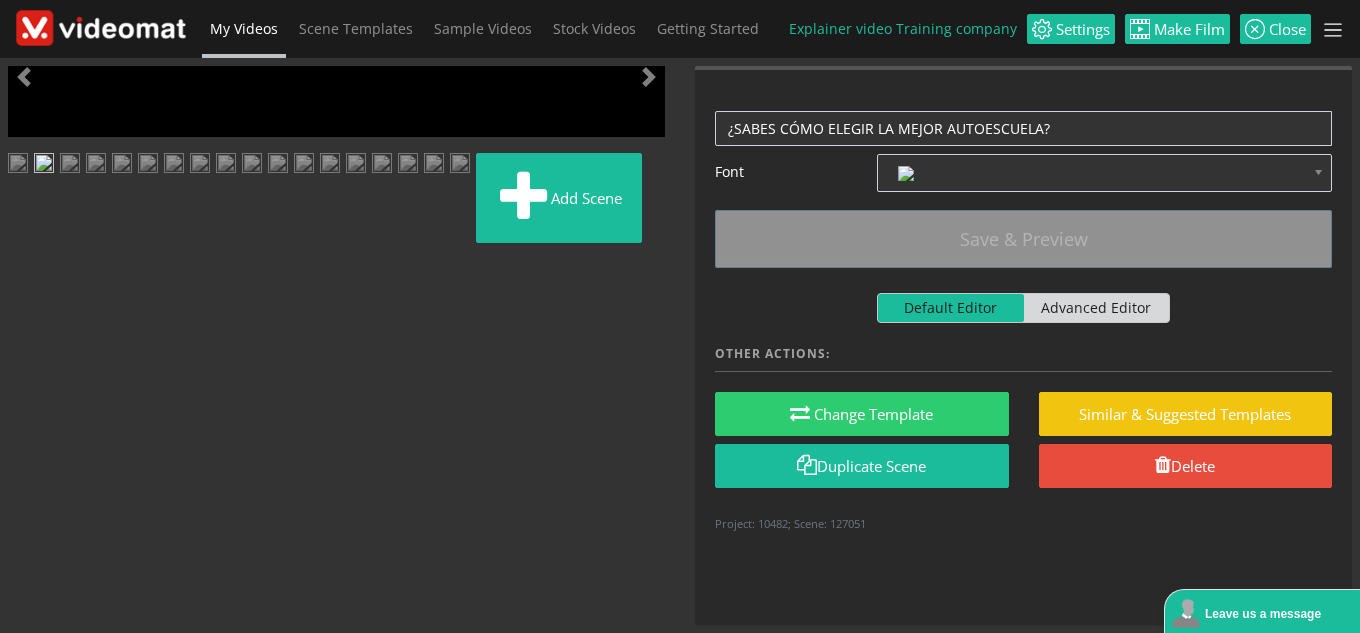 click at bounding box center [28, 451] 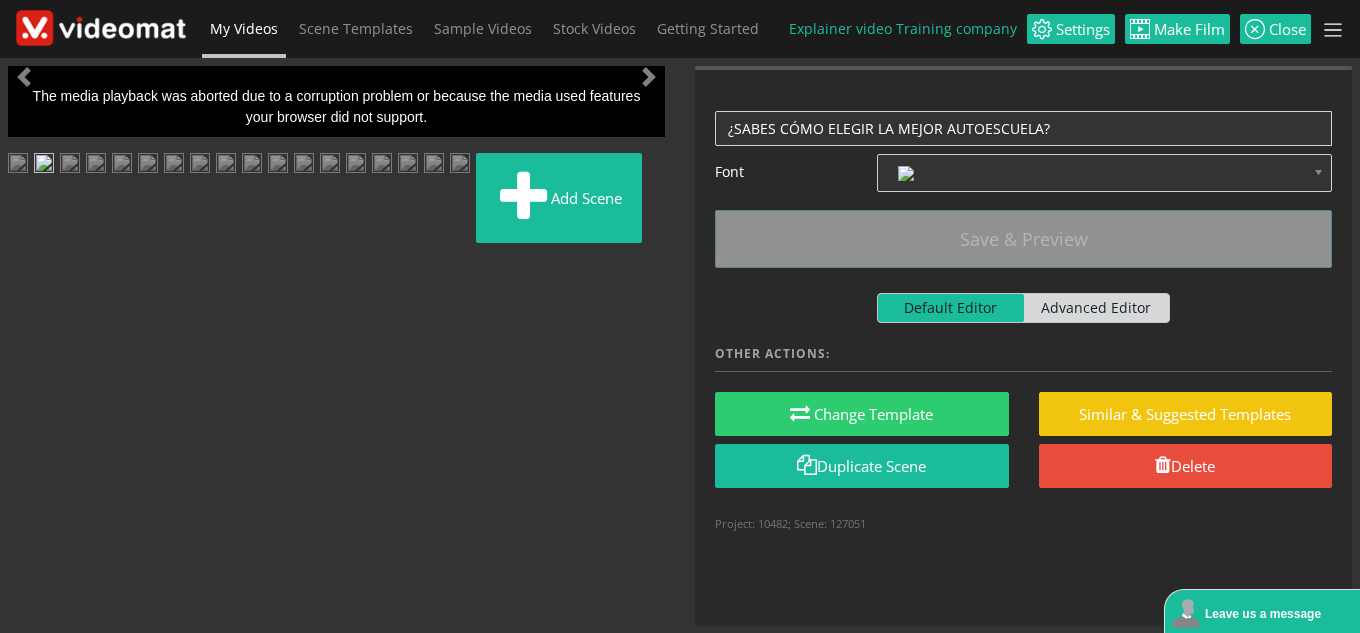 scroll, scrollTop: 0, scrollLeft: 0, axis: both 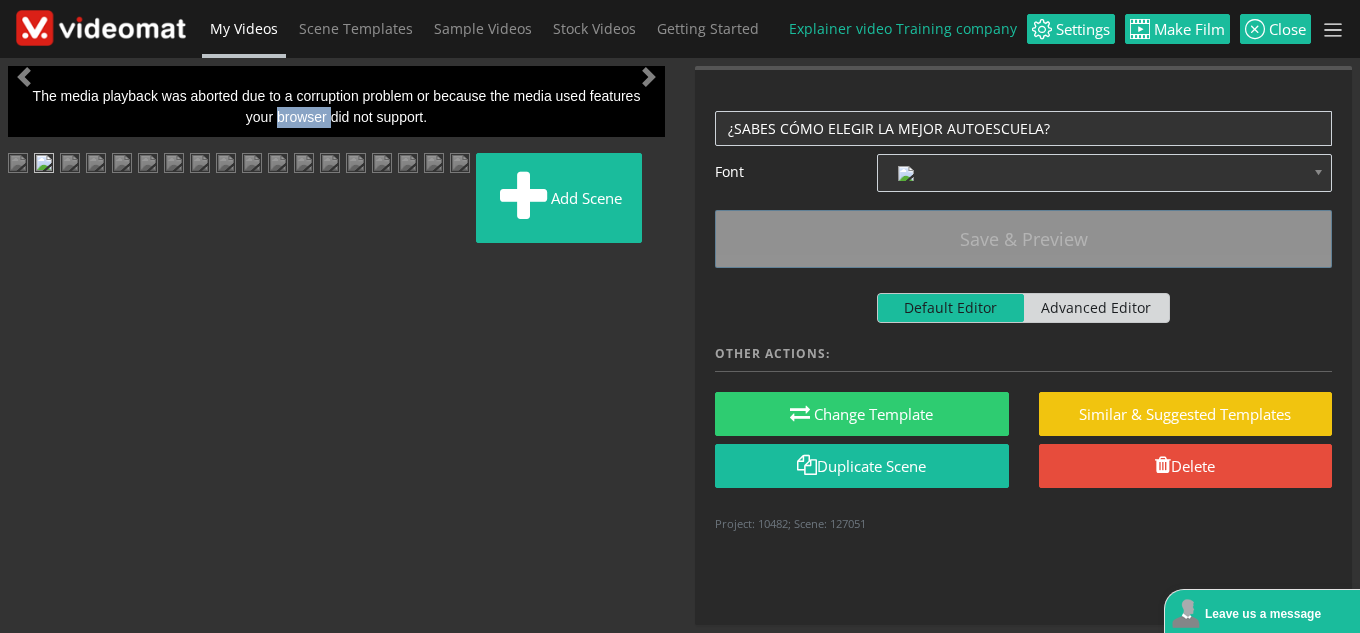 click on "The media playback was aborted due to a corruption problem or because the media used features your browser did not support." at bounding box center [336, 251] 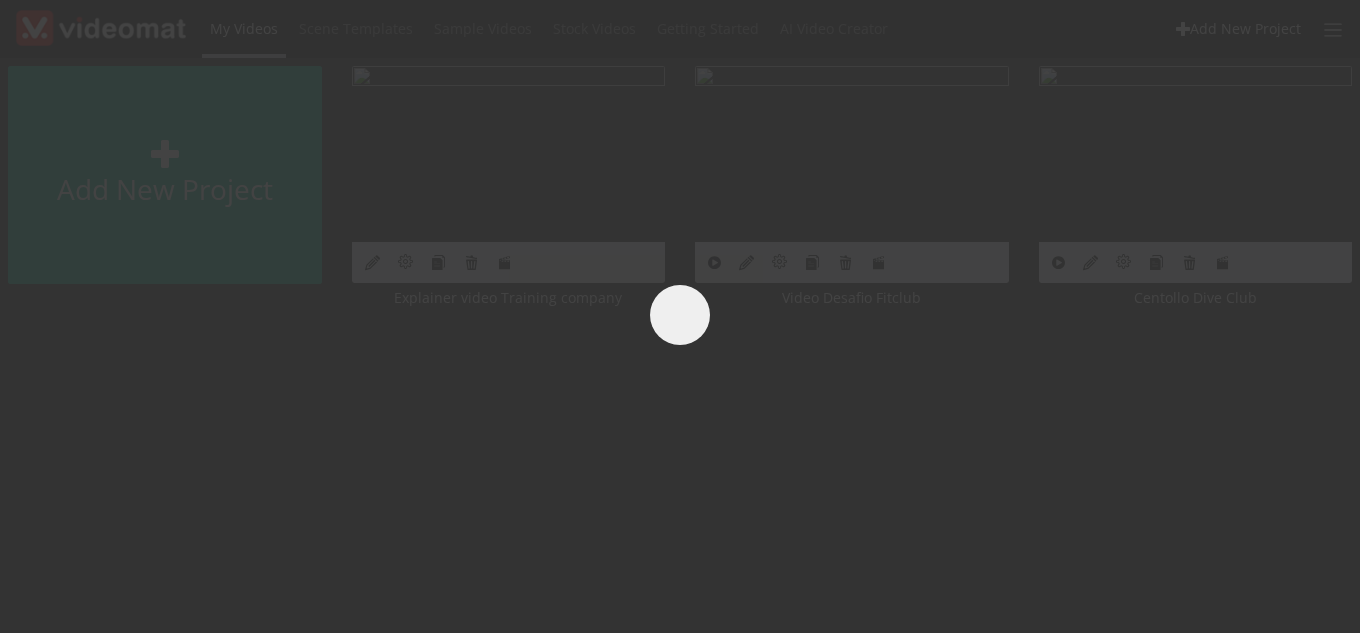 scroll, scrollTop: 0, scrollLeft: 0, axis: both 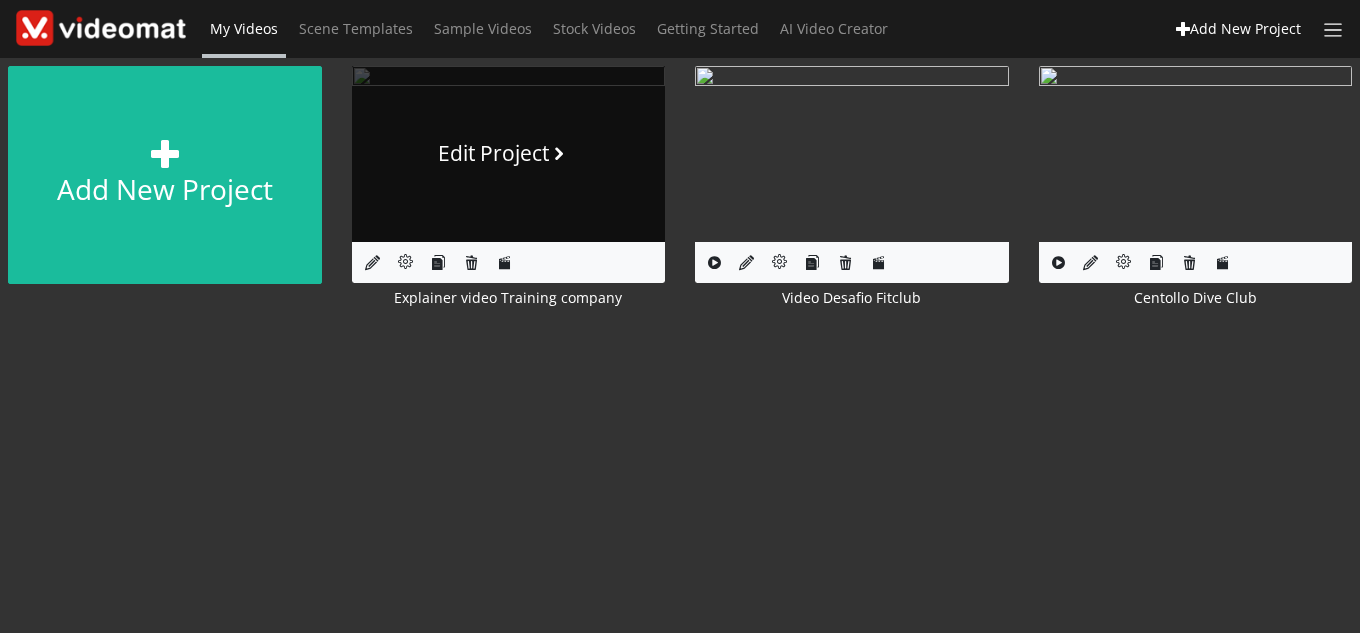 click on "Edit Project" at bounding box center [509, 154] 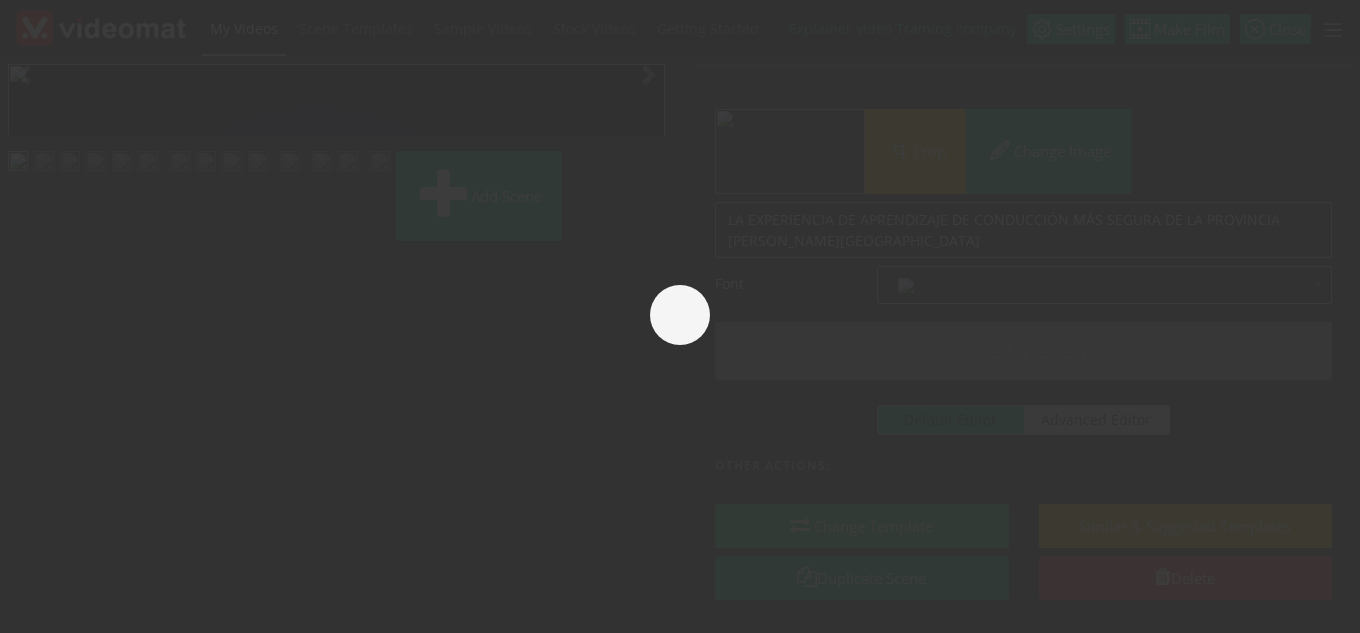scroll, scrollTop: 0, scrollLeft: 0, axis: both 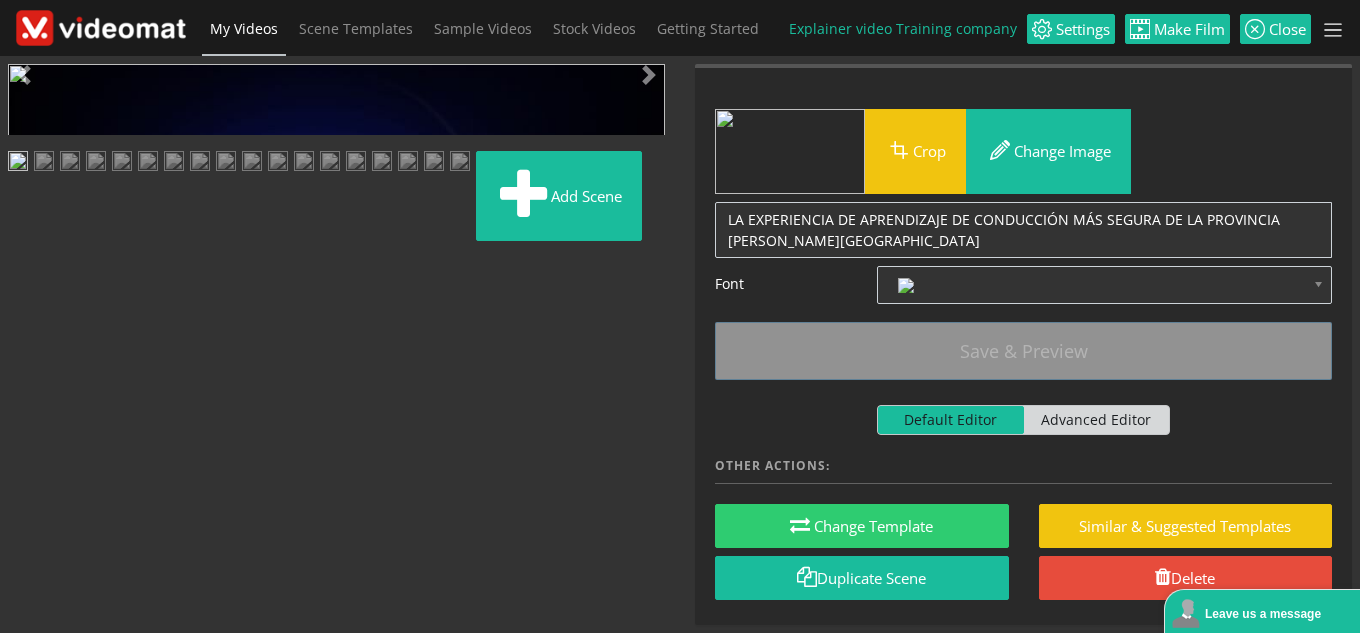 click at bounding box center (28, 449) 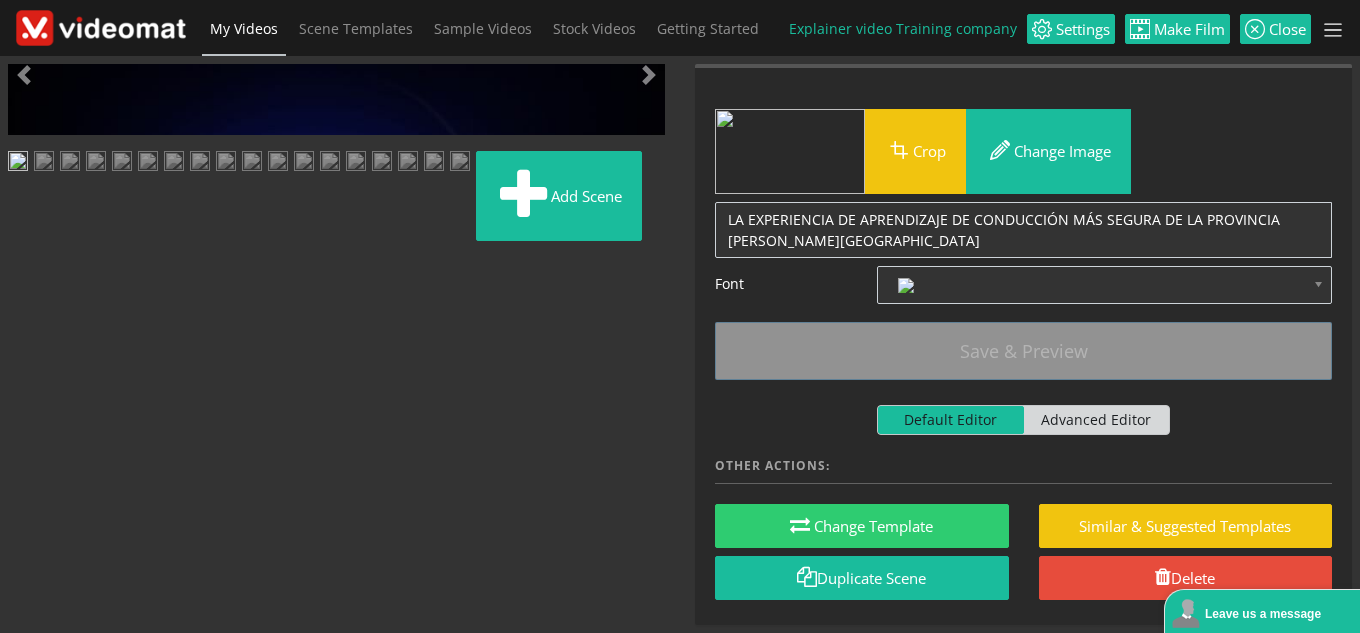 click at bounding box center [44, 163] 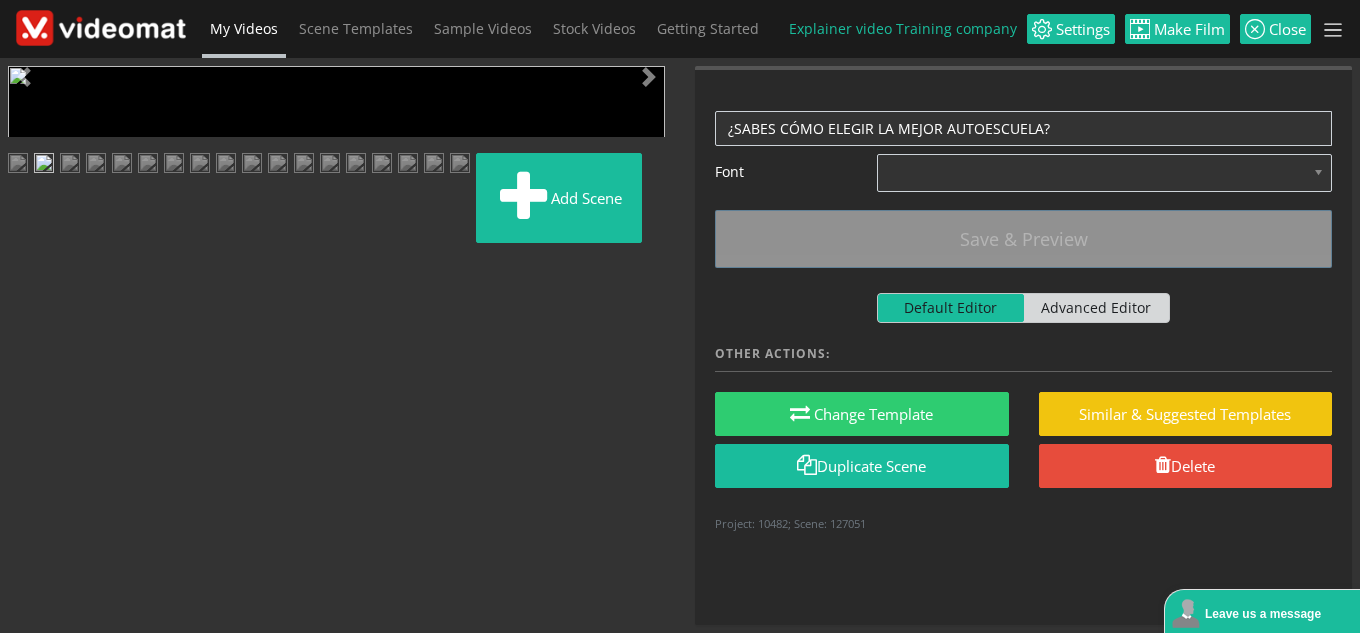 click at bounding box center (28, 451) 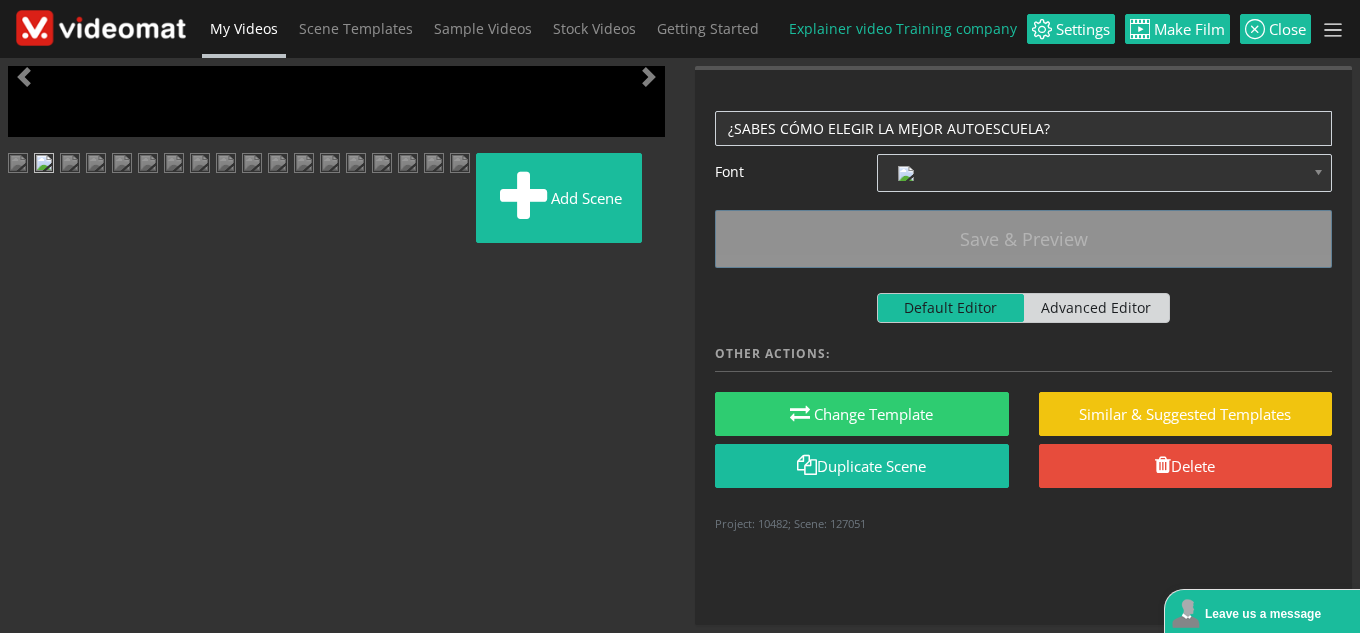 click at bounding box center (28, 451) 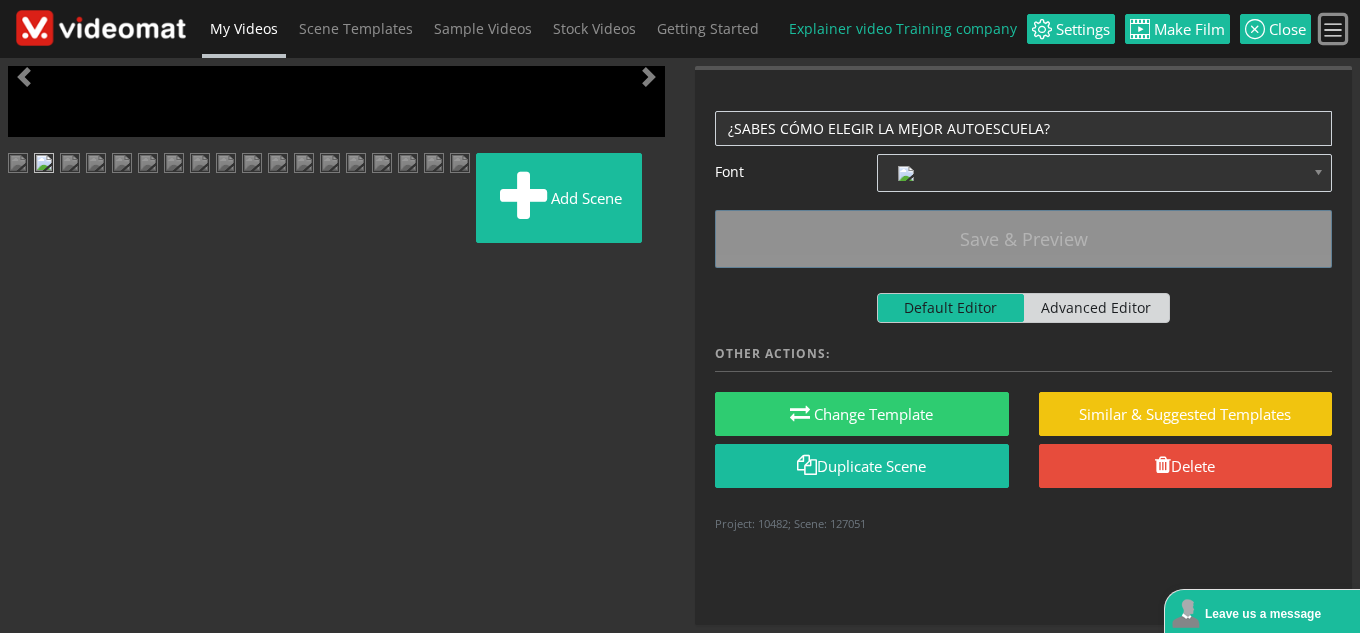 click at bounding box center [1333, 30] 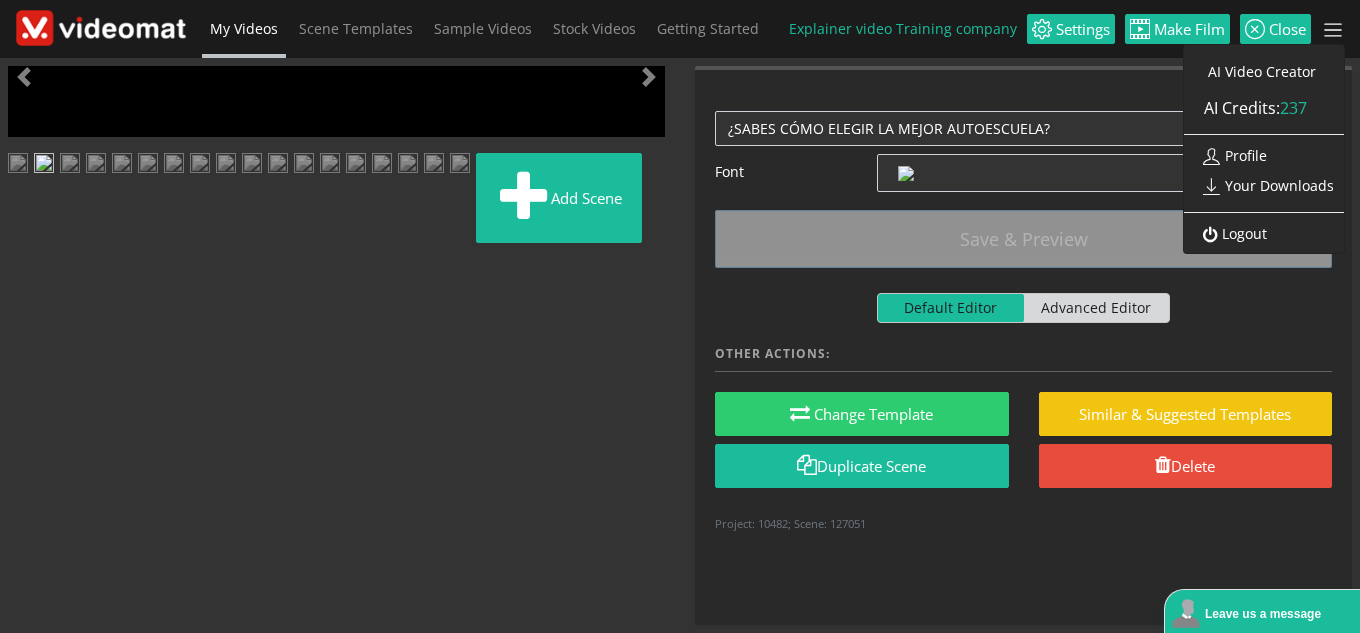 click on "Logout" at bounding box center (1230, 233) 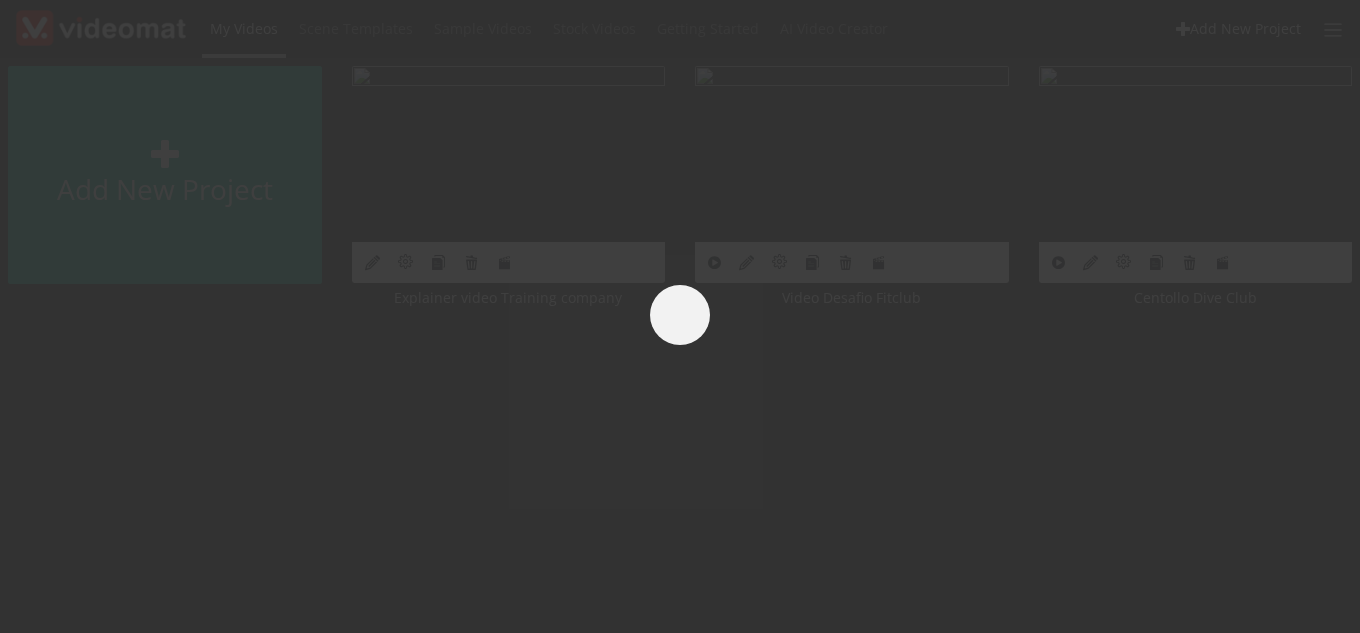 scroll, scrollTop: 0, scrollLeft: 0, axis: both 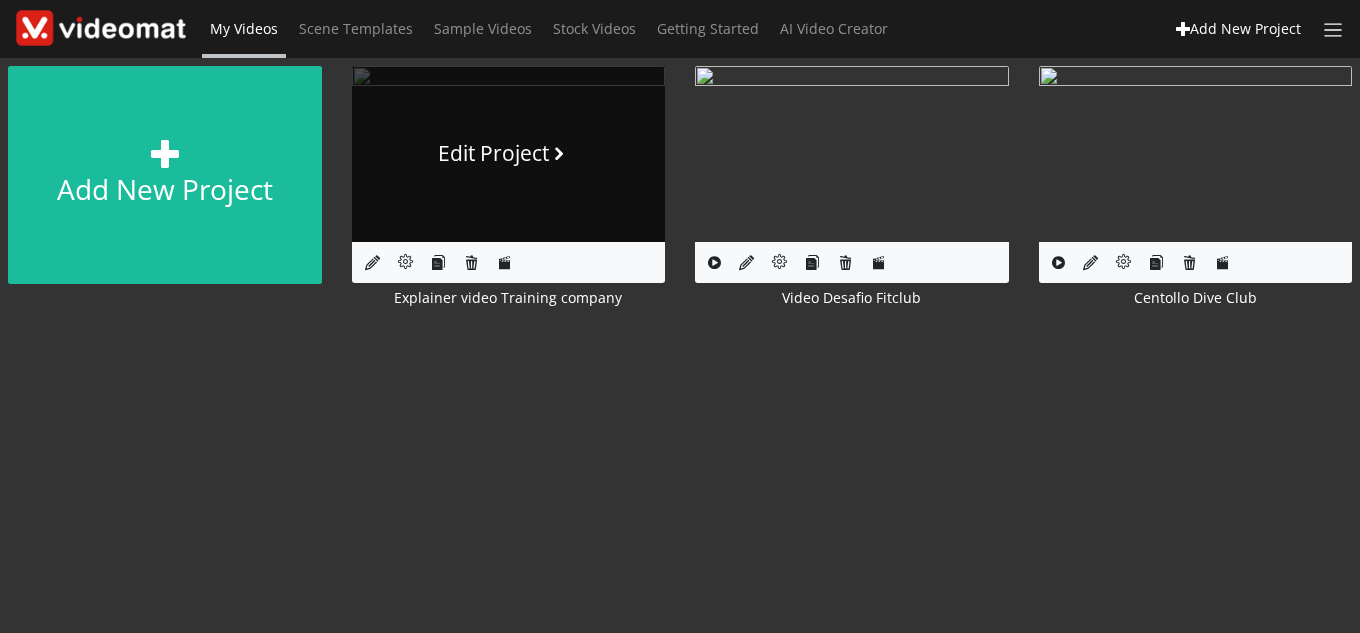 click on "Edit Project" at bounding box center [508, 154] 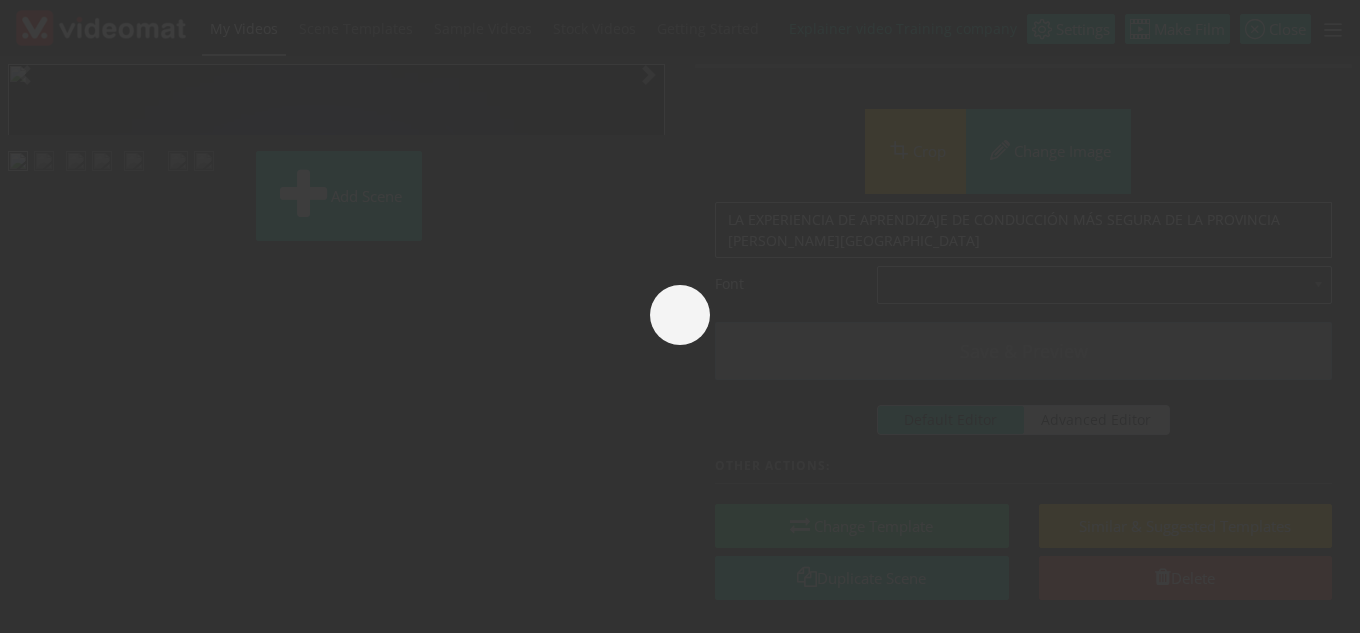 scroll, scrollTop: 0, scrollLeft: 0, axis: both 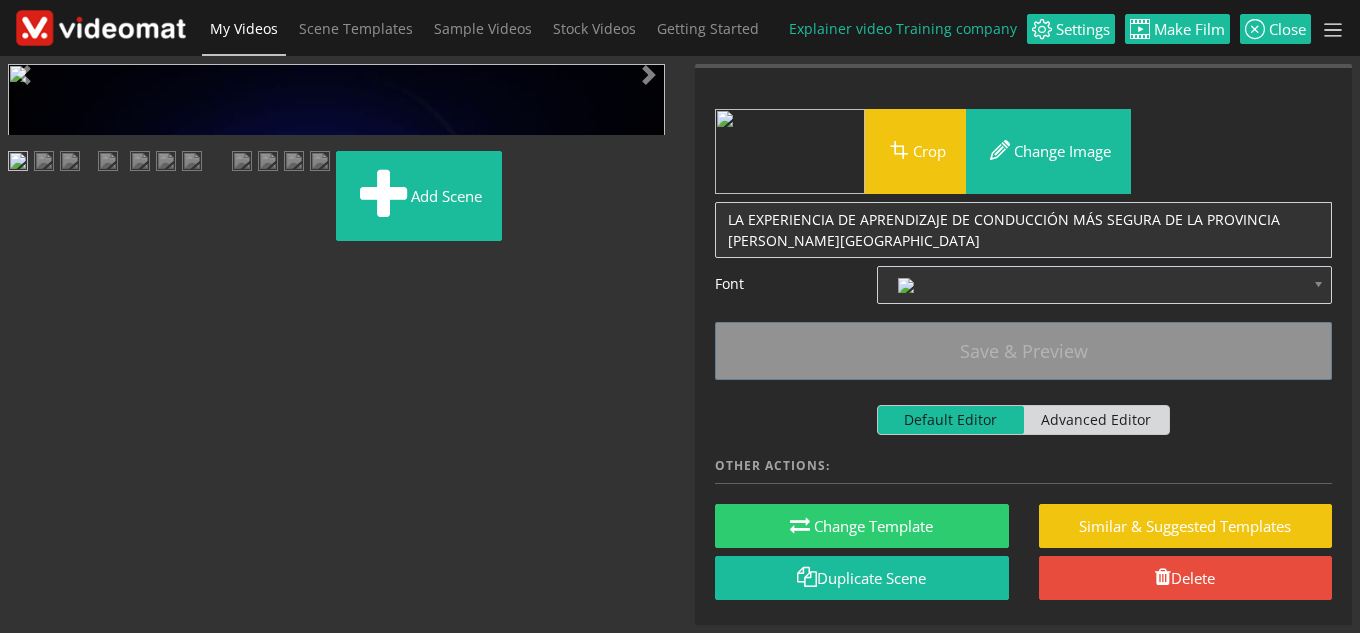 click at bounding box center (44, 163) 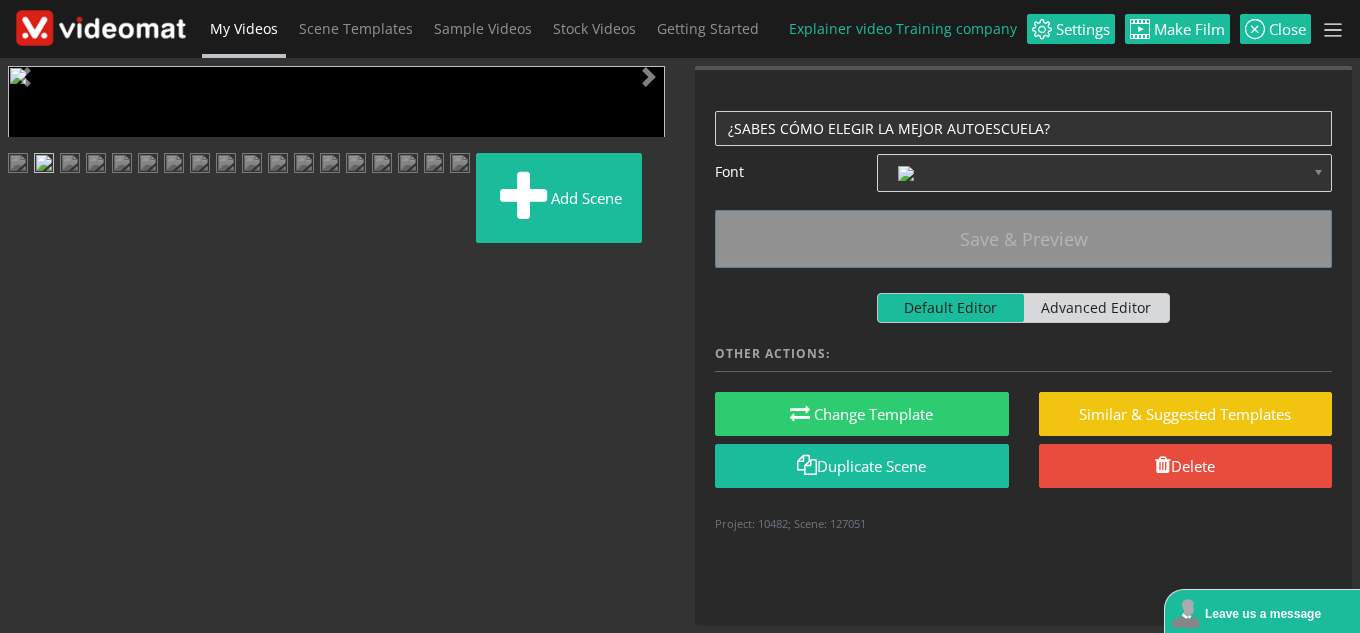 click at bounding box center (28, 451) 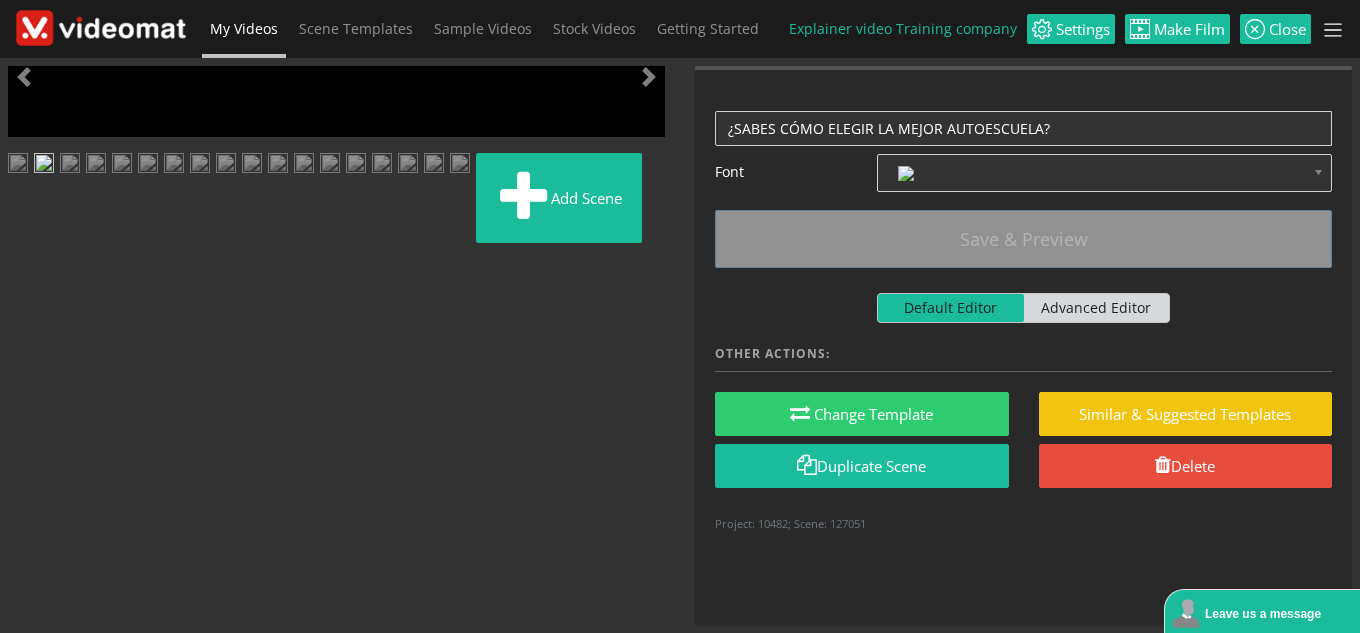 click at bounding box center (28, 451) 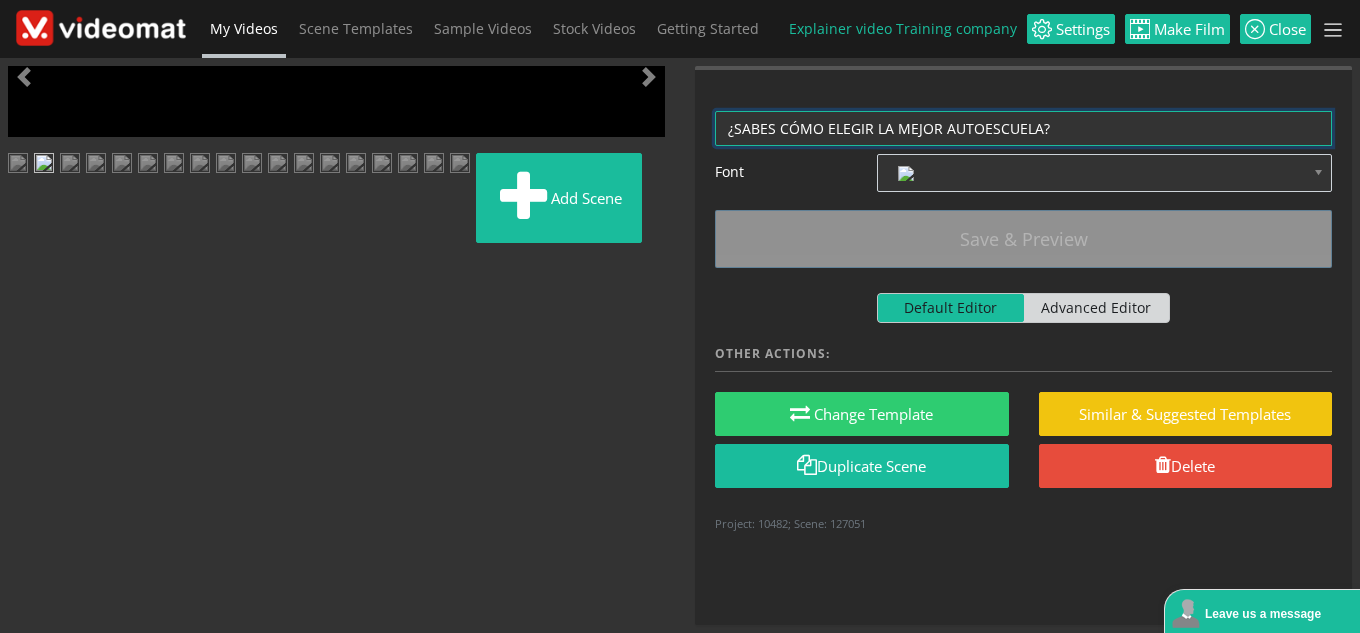 drag, startPoint x: 1055, startPoint y: 123, endPoint x: 568, endPoint y: 152, distance: 487.86267 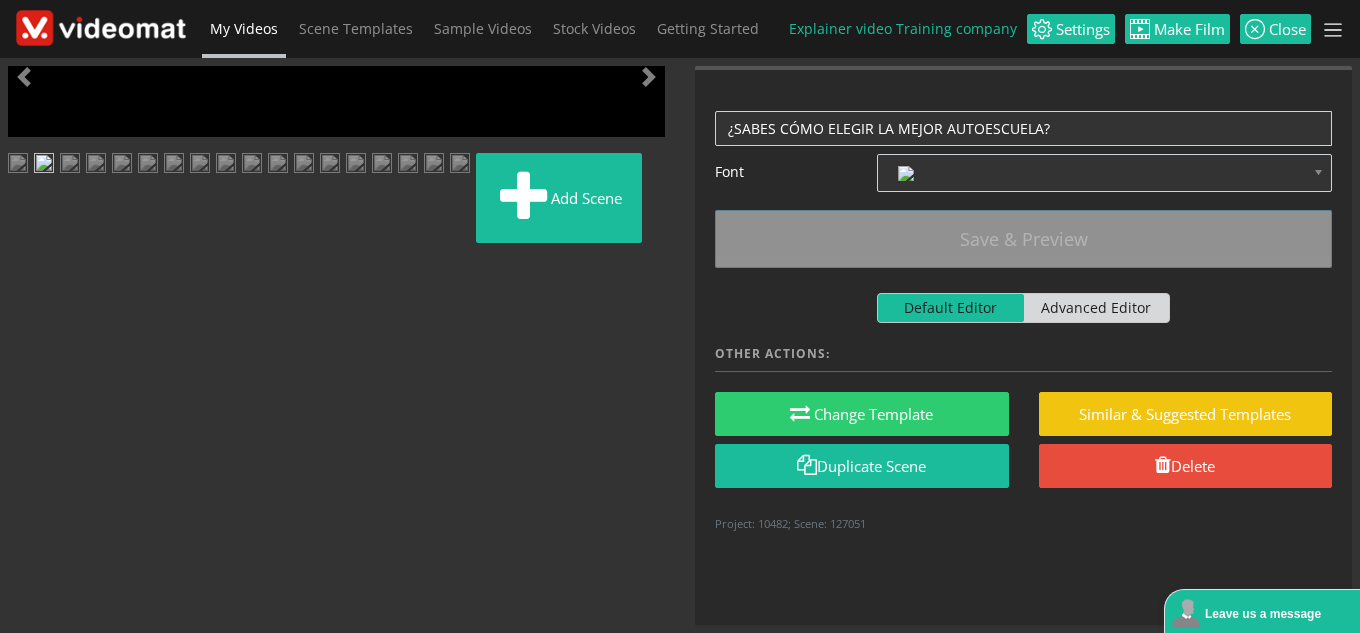 drag, startPoint x: 144, startPoint y: 461, endPoint x: 0, endPoint y: 445, distance: 144.88617 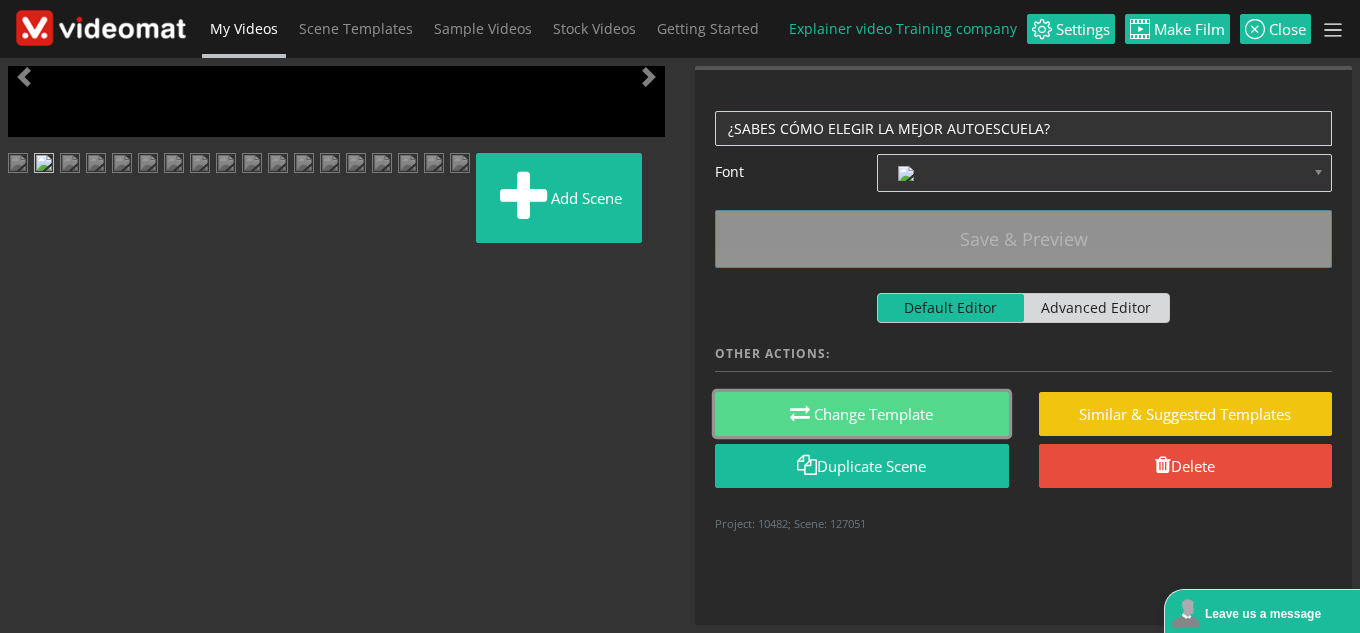 click on "Change Template" at bounding box center (862, 414) 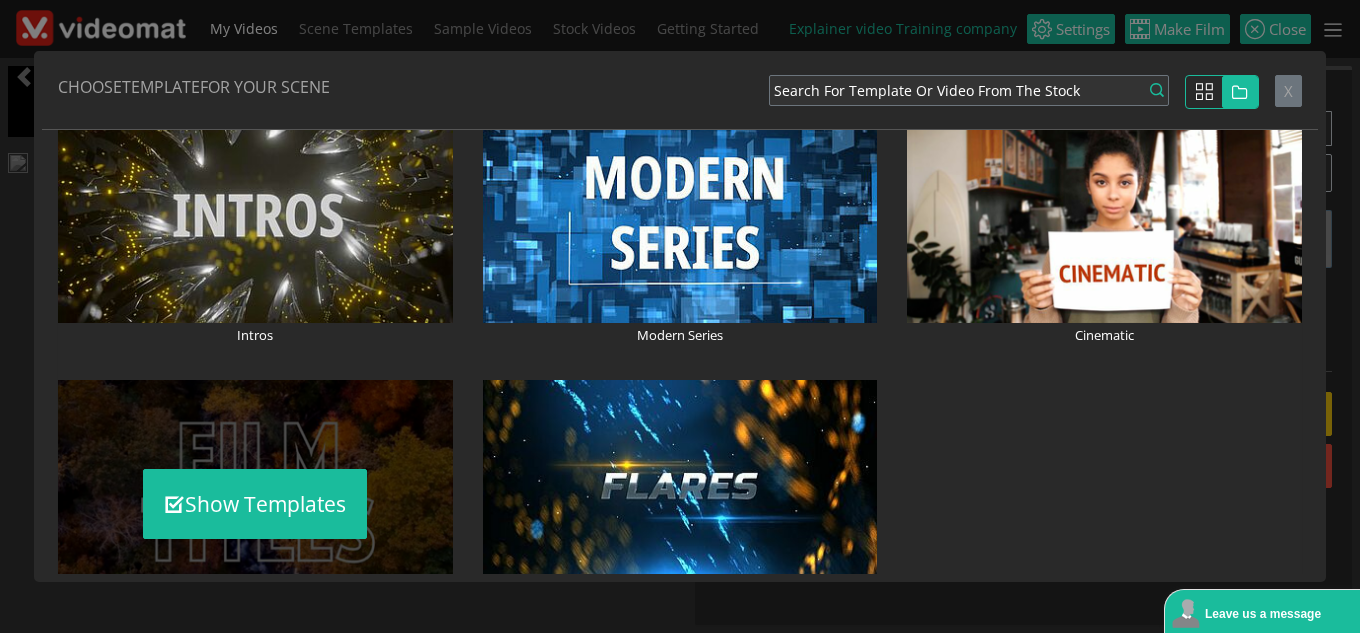 scroll, scrollTop: 500, scrollLeft: 0, axis: vertical 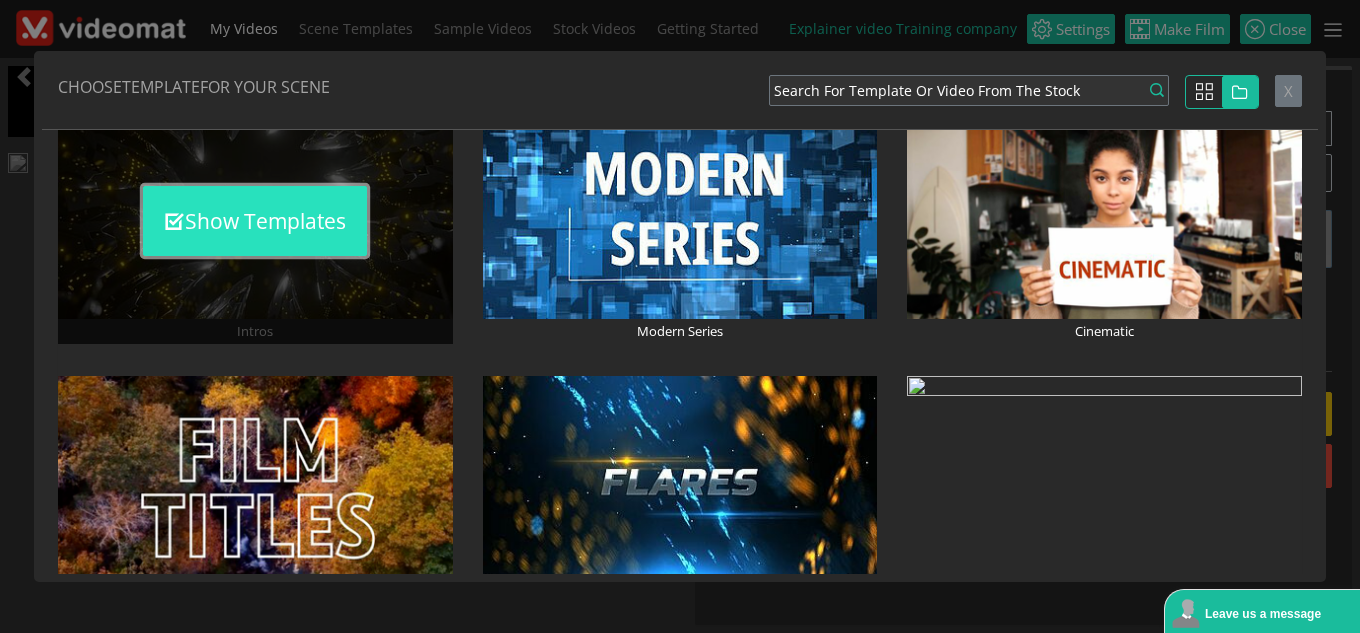 click on "Show Templates" at bounding box center (255, 221) 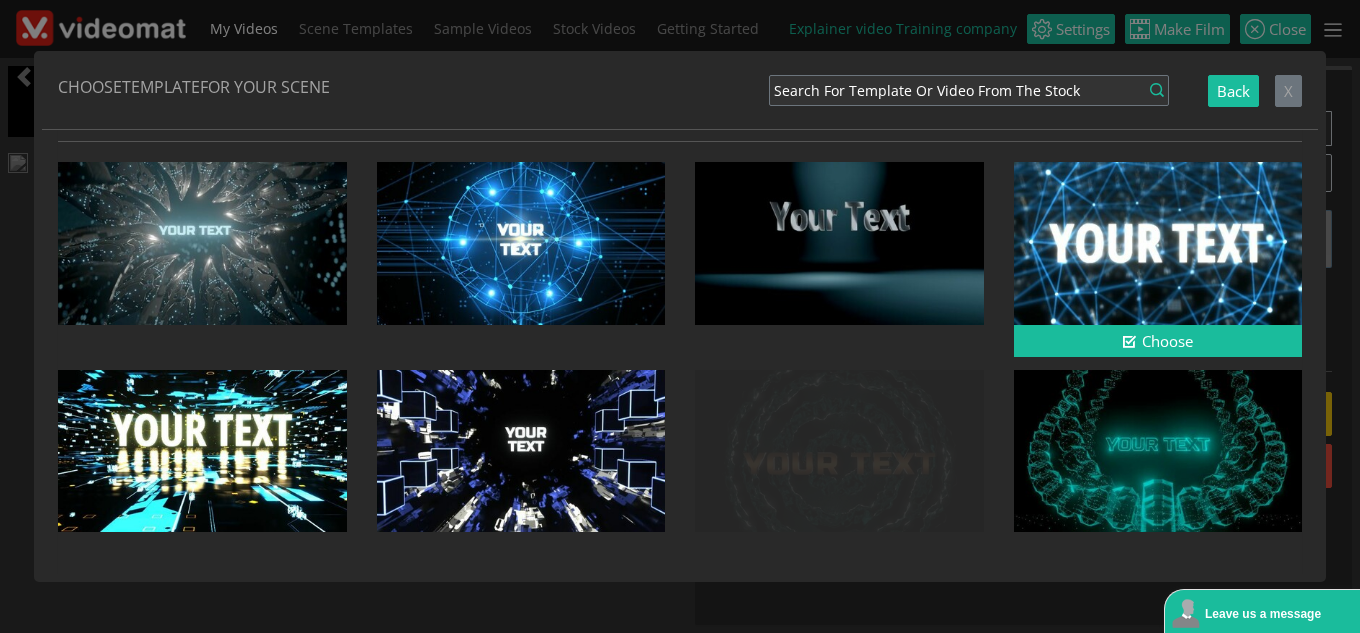 scroll, scrollTop: 100, scrollLeft: 0, axis: vertical 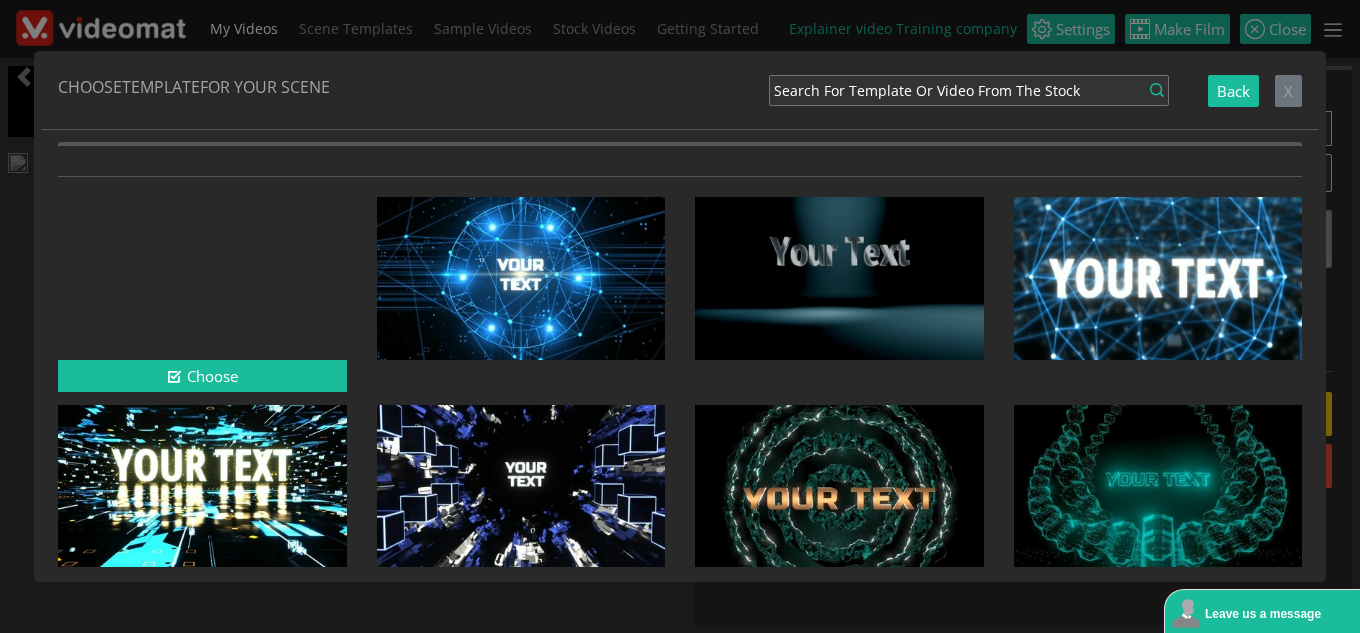 click at bounding box center [202, 278] 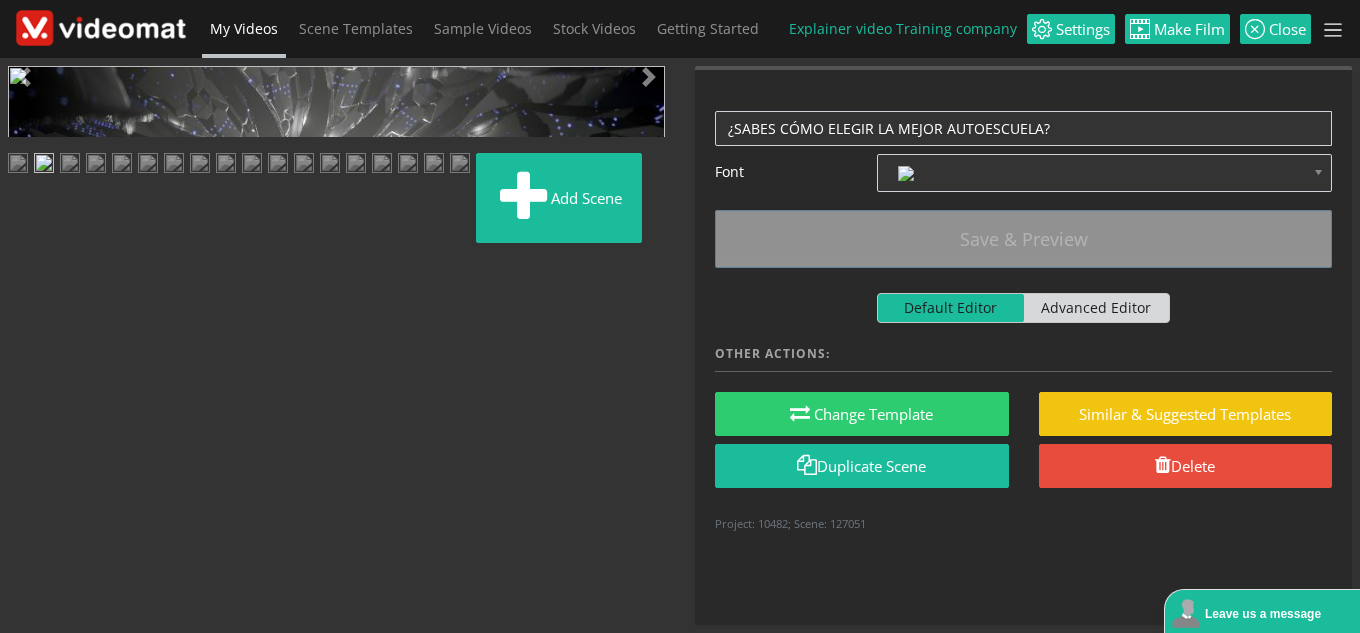click at bounding box center [28, 451] 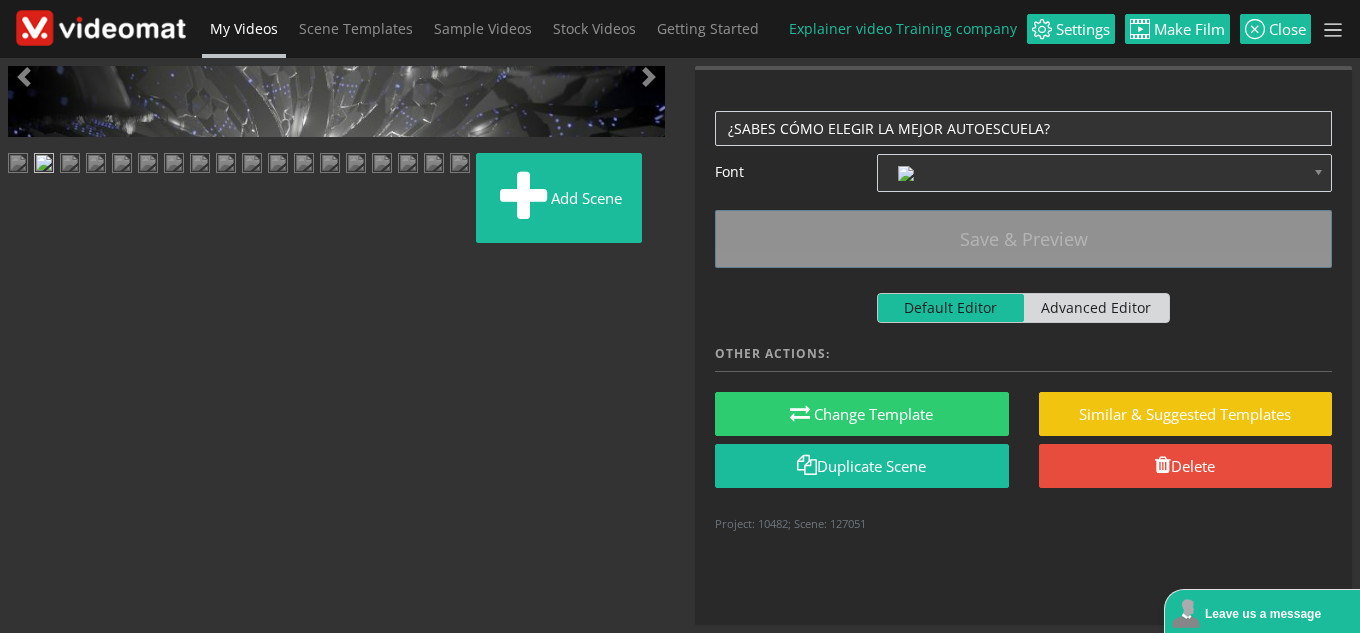 drag, startPoint x: 50, startPoint y: 451, endPoint x: 107, endPoint y: 447, distance: 57.14018 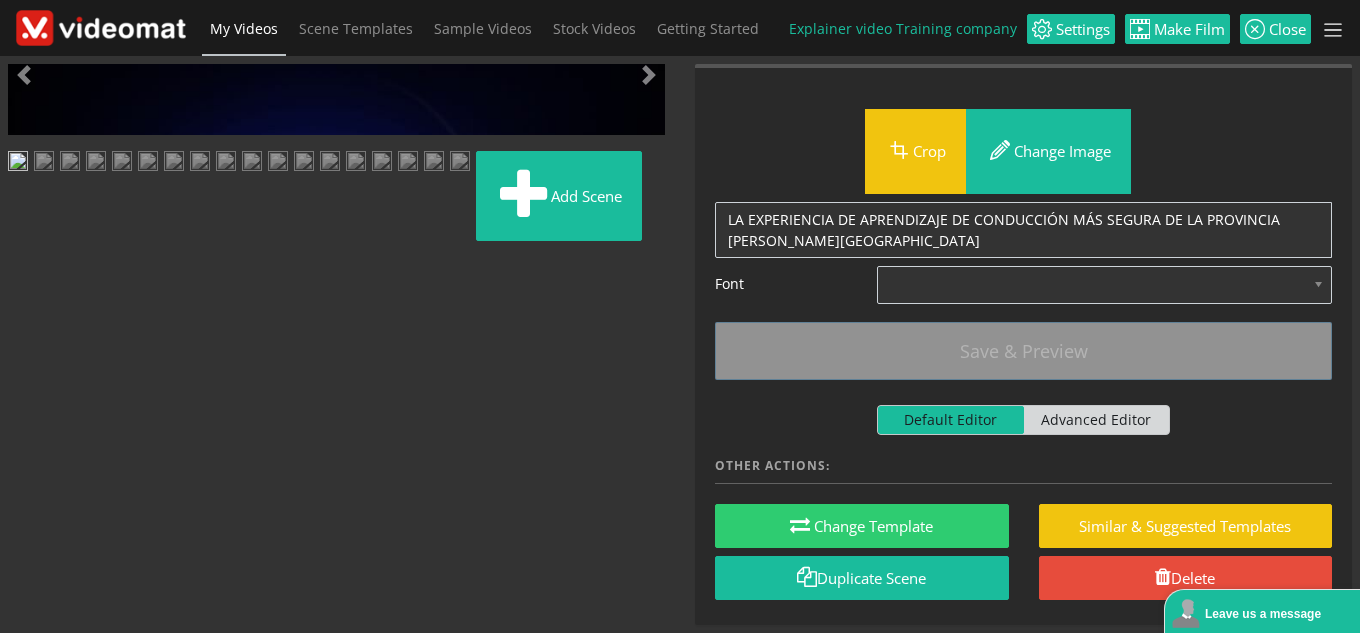 click at bounding box center (44, 163) 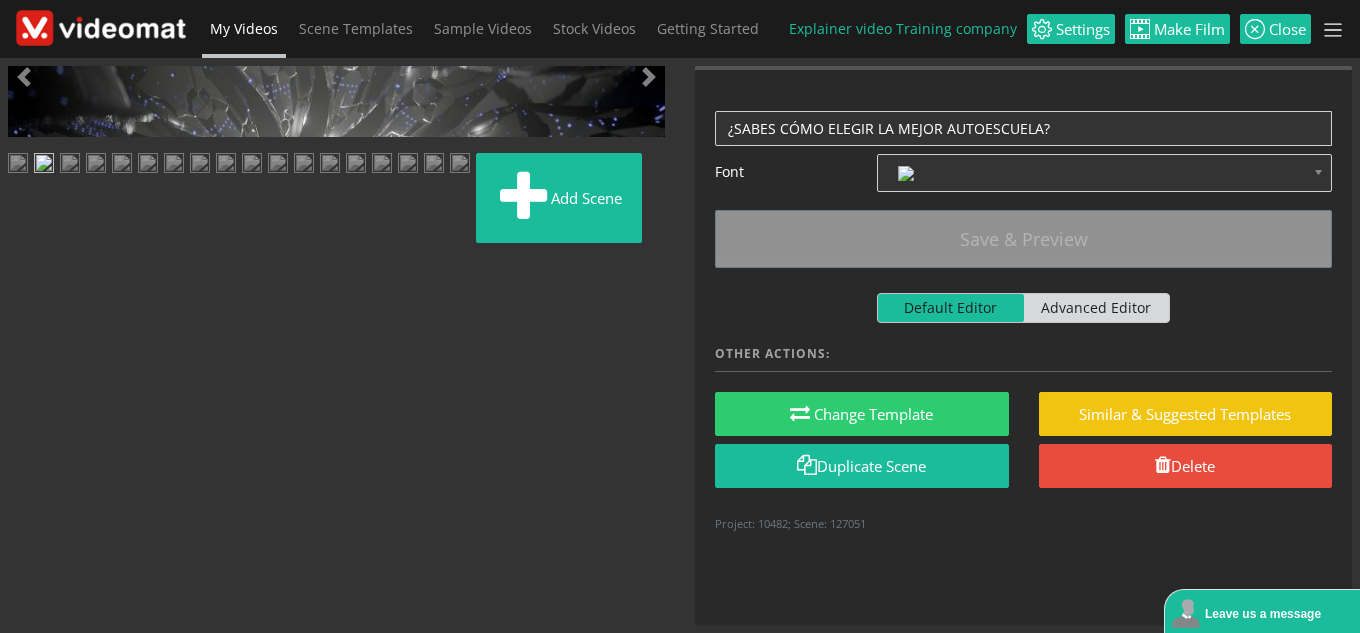 click at bounding box center (28, 451) 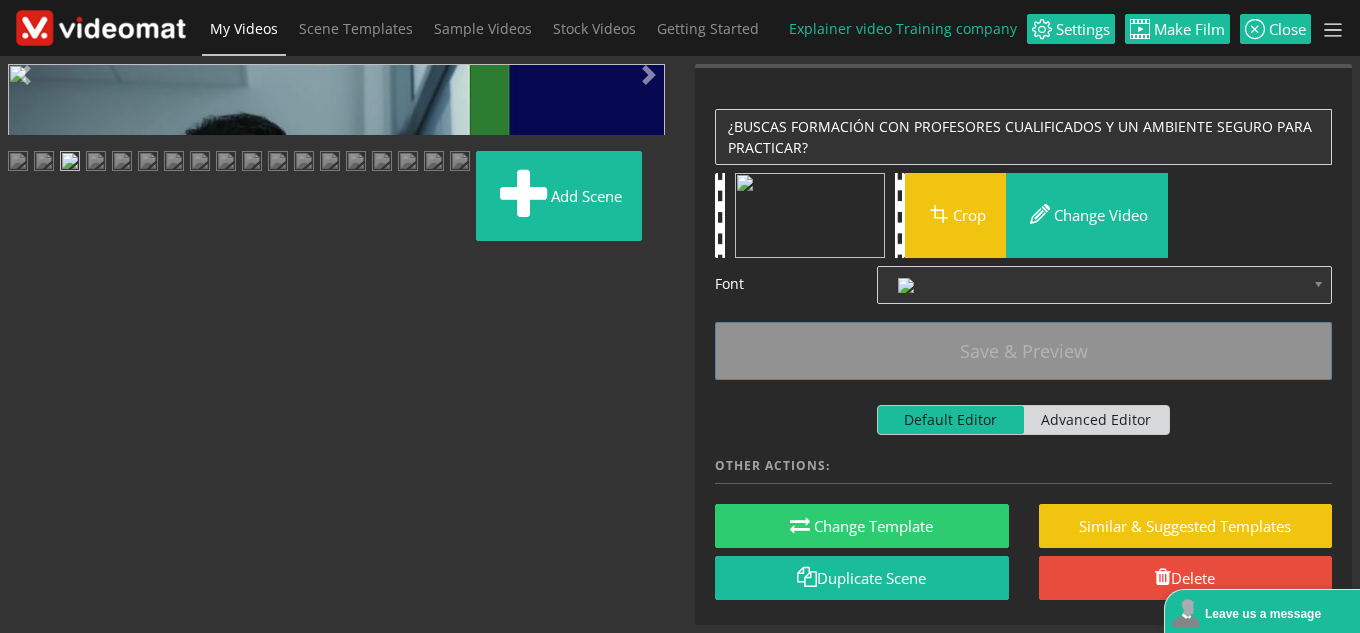 scroll, scrollTop: 0, scrollLeft: 0, axis: both 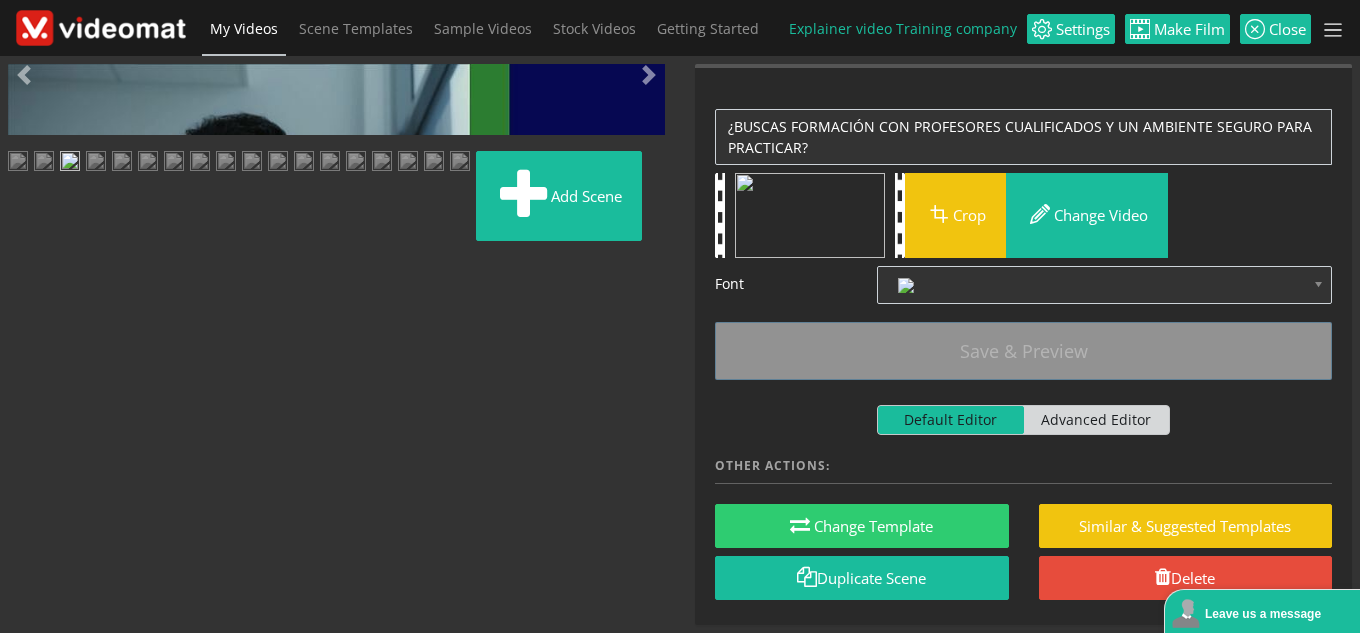 drag, startPoint x: 458, startPoint y: 460, endPoint x: 396, endPoint y: 453, distance: 62.39391 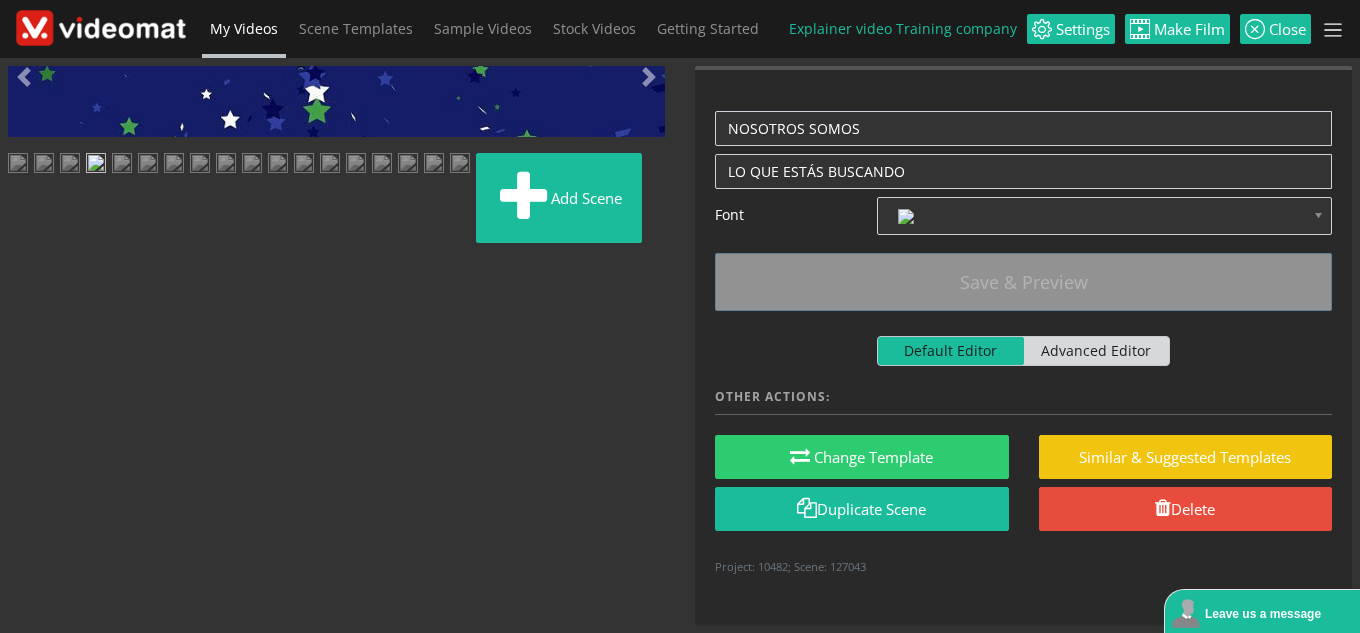 scroll, scrollTop: 0, scrollLeft: 0, axis: both 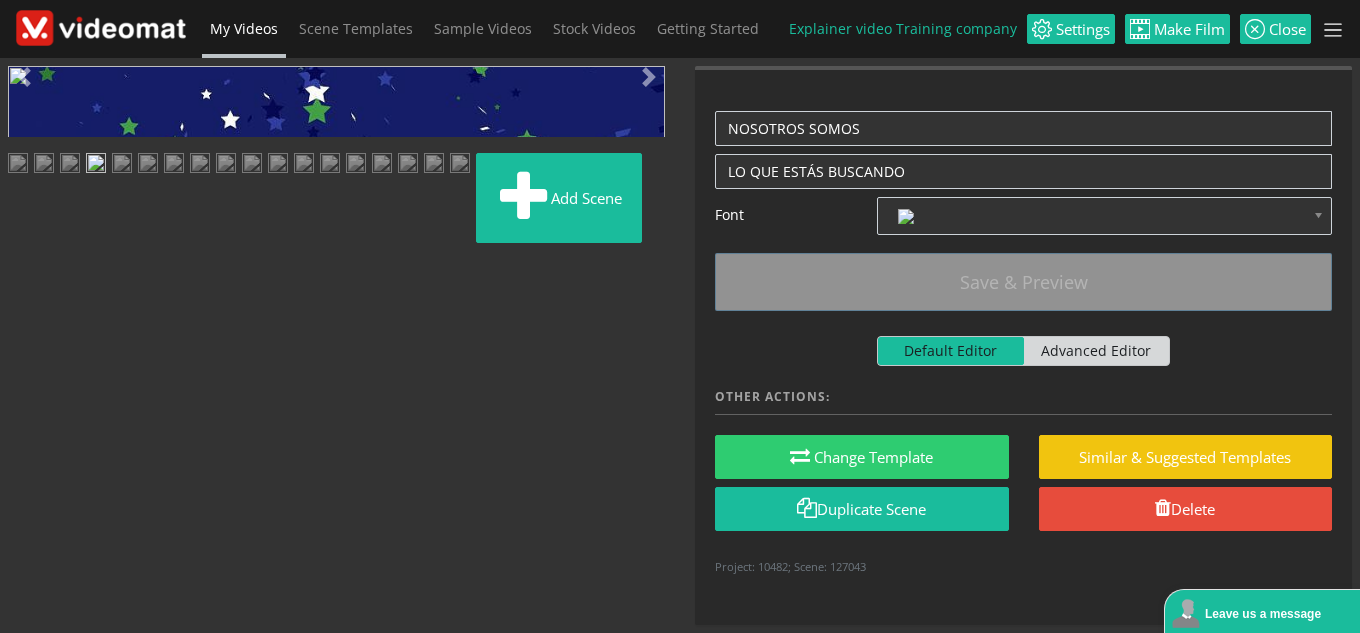 click at bounding box center [28, 451] 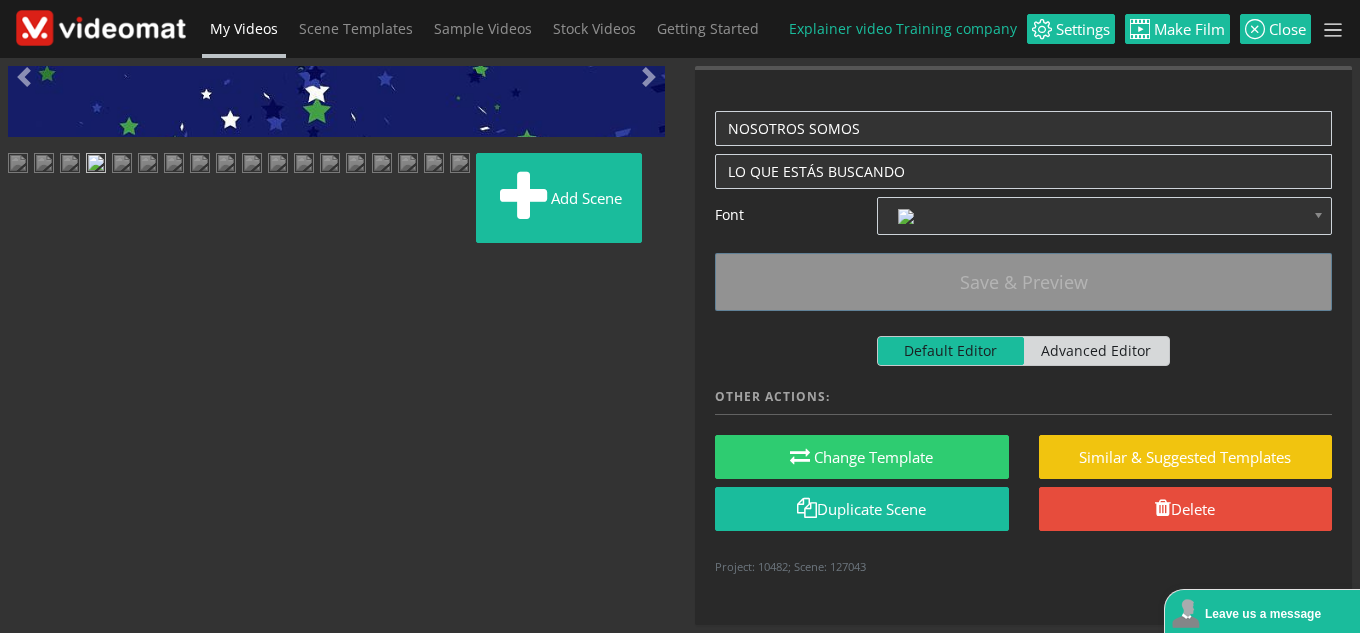 scroll, scrollTop: 300, scrollLeft: 0, axis: vertical 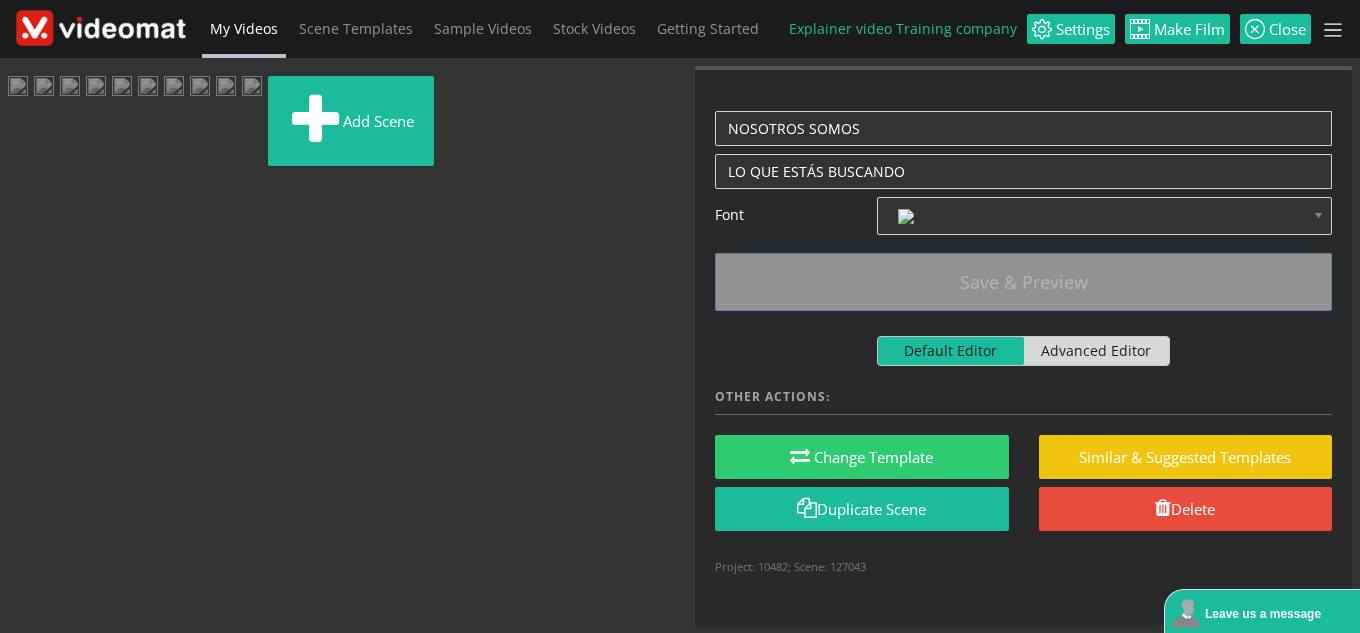 drag, startPoint x: 287, startPoint y: 445, endPoint x: 294, endPoint y: 436, distance: 11.401754 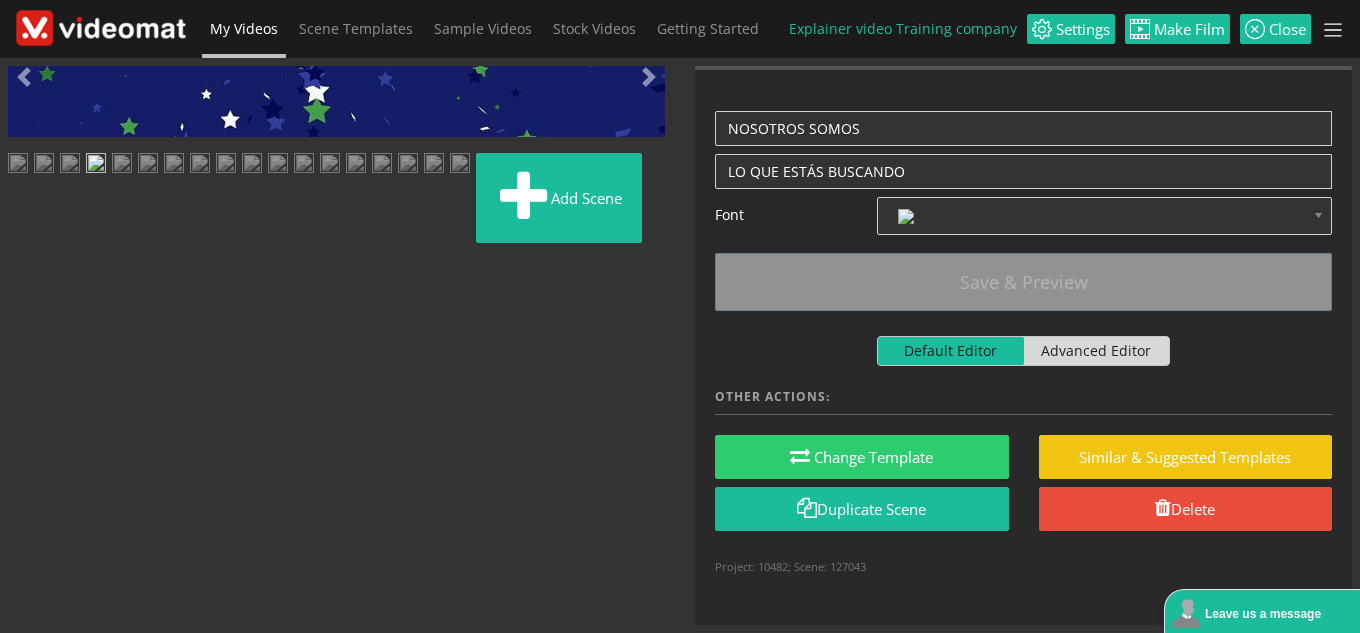 click at bounding box center (122, 165) 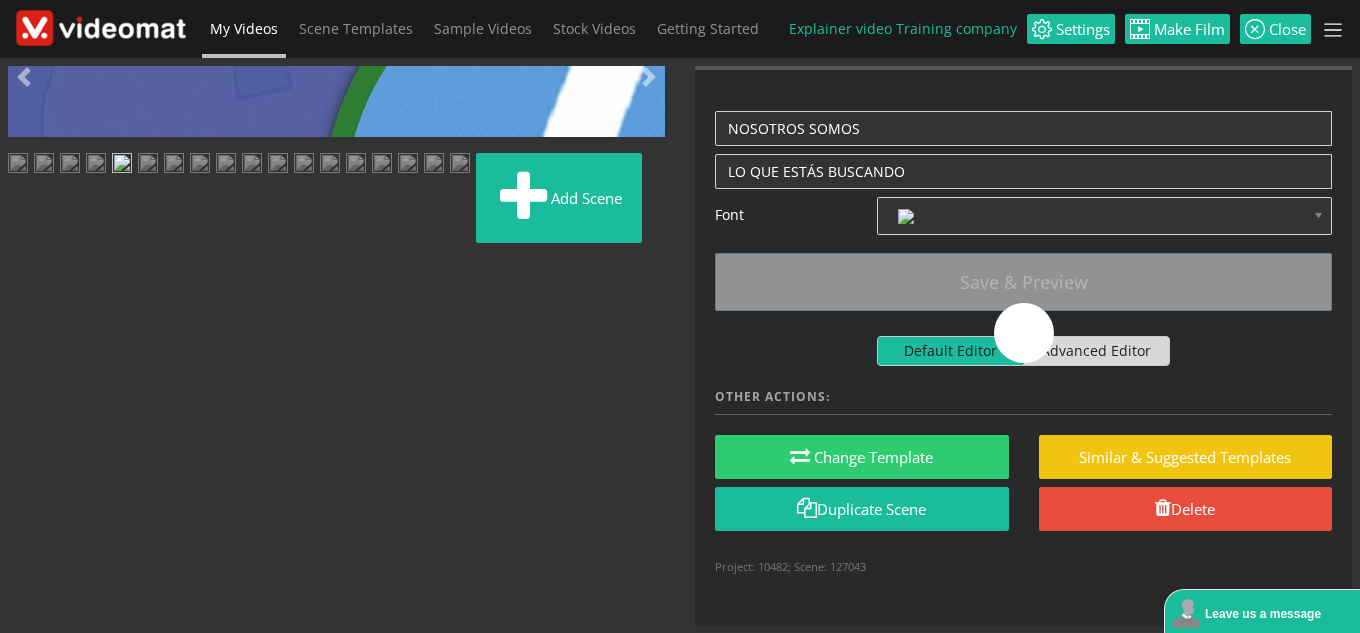 scroll, scrollTop: 0, scrollLeft: 0, axis: both 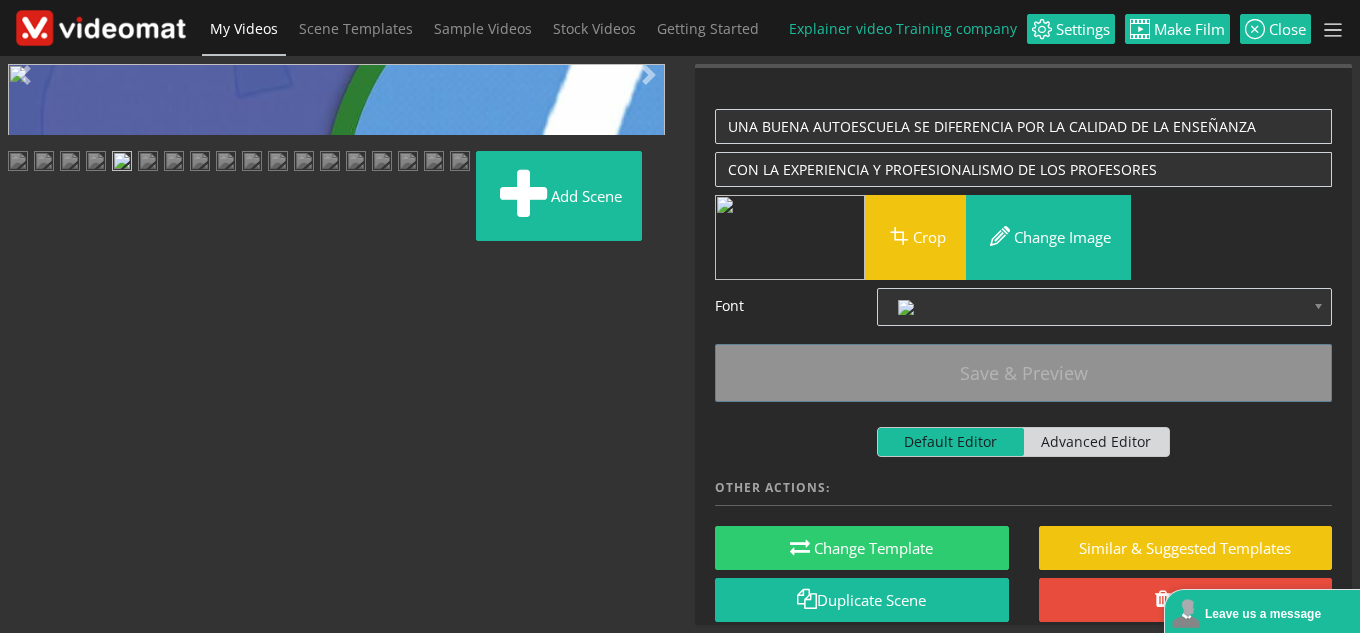 click at bounding box center [28, 449] 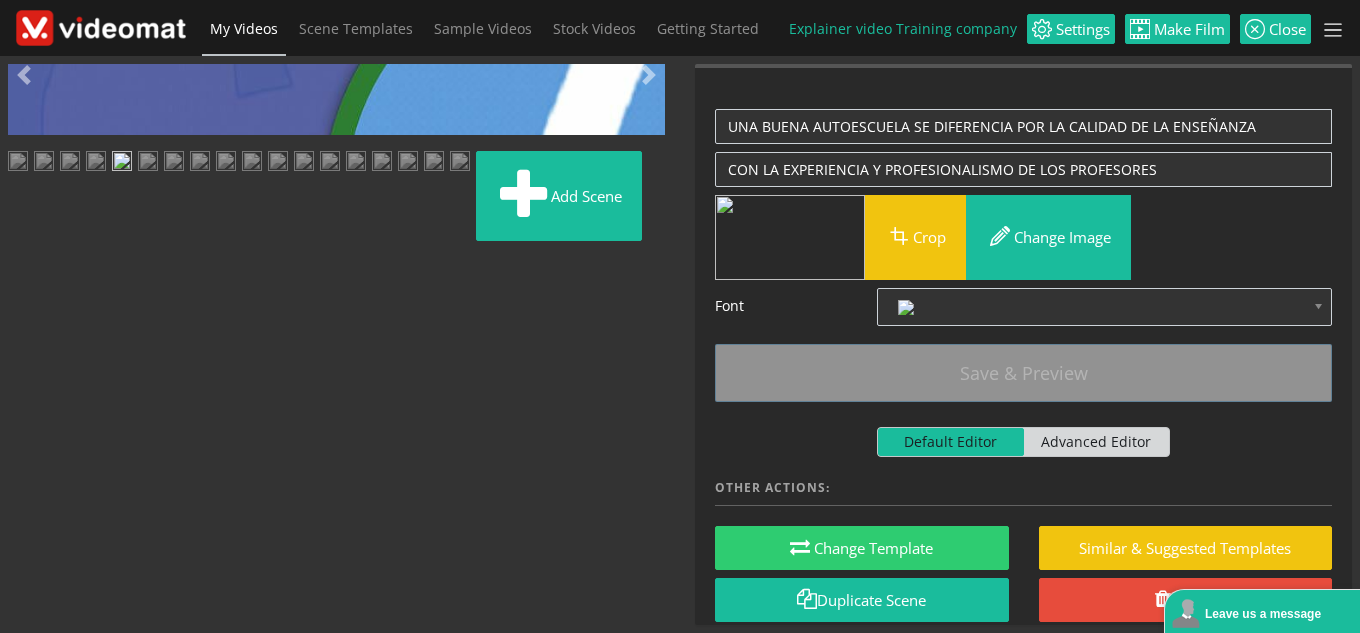 scroll, scrollTop: 300, scrollLeft: 0, axis: vertical 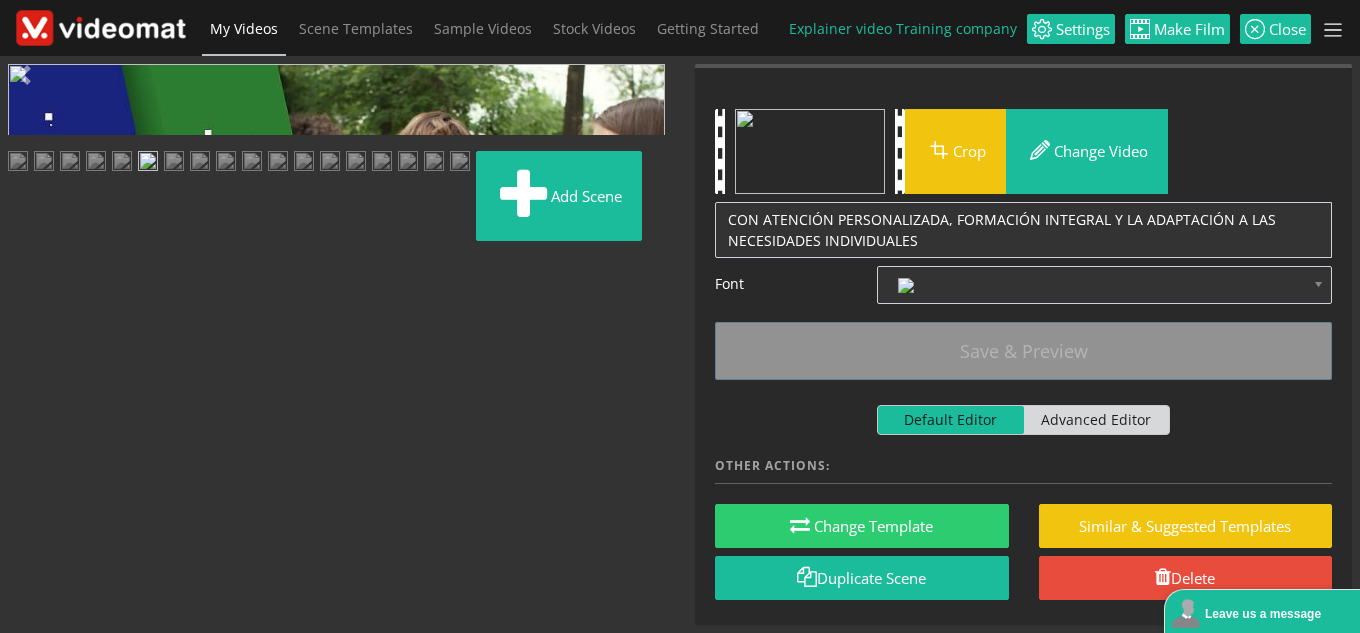 click at bounding box center (28, 449) 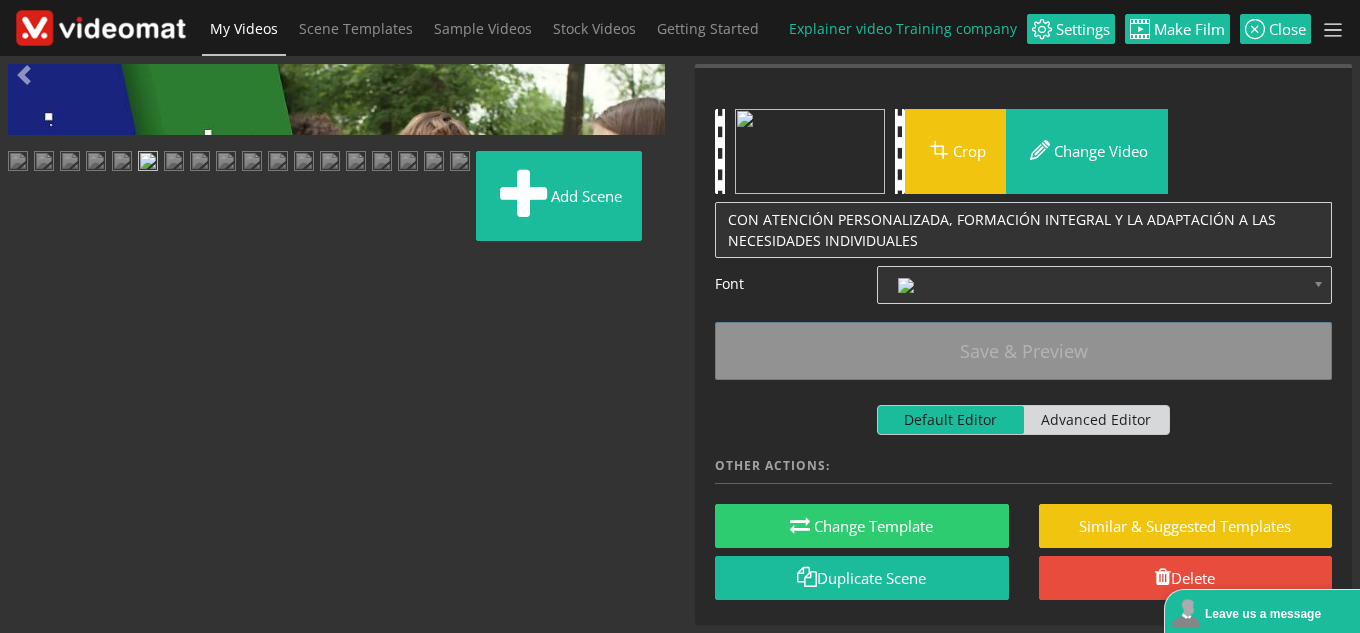 drag, startPoint x: 533, startPoint y: 453, endPoint x: 462, endPoint y: 458, distance: 71.17584 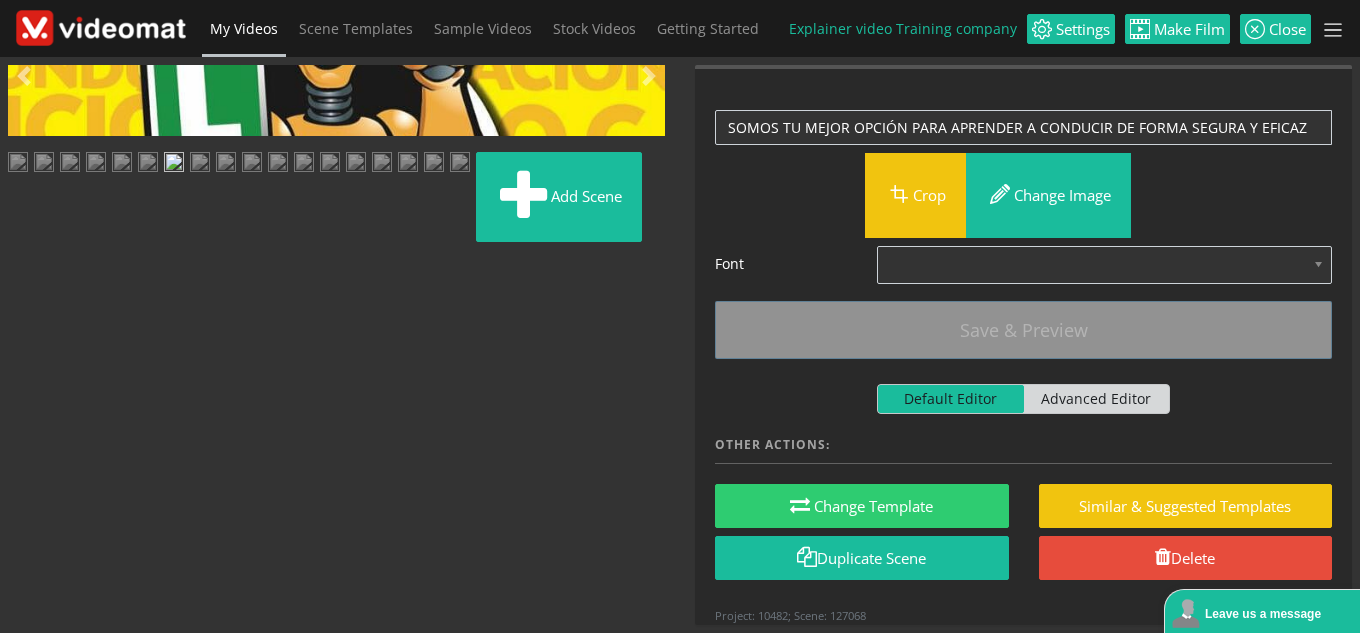 scroll, scrollTop: 0, scrollLeft: 0, axis: both 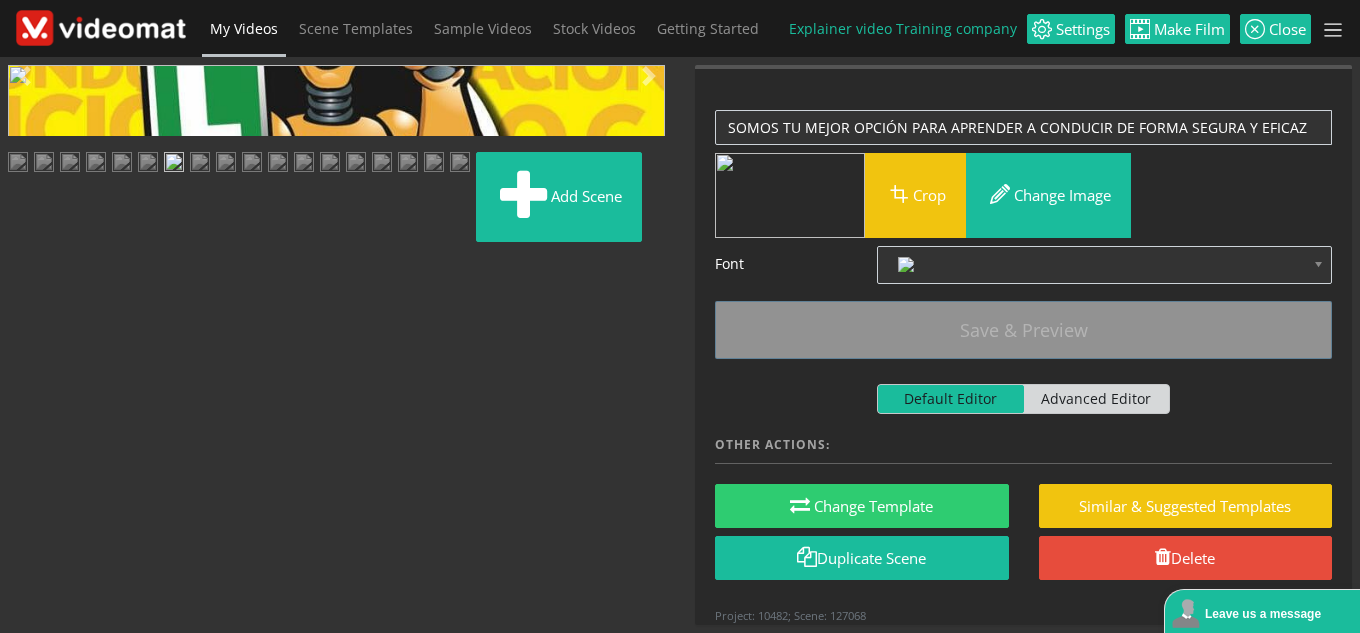 click at bounding box center (28, 449) 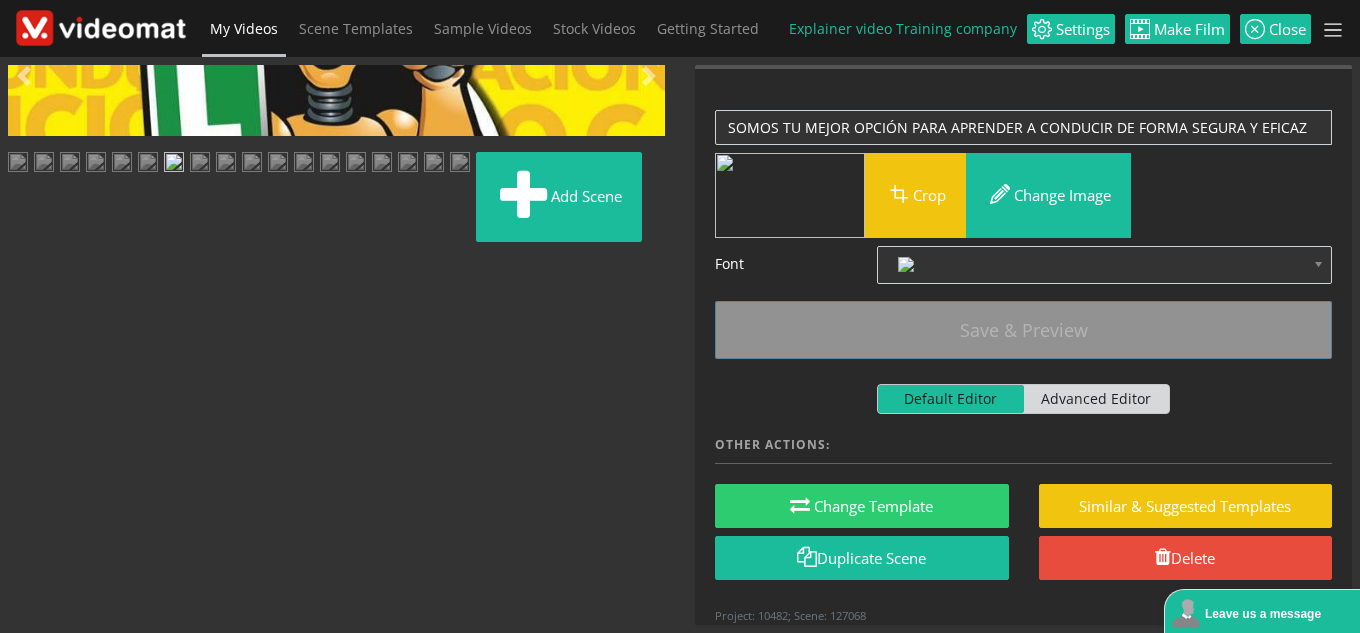 scroll, scrollTop: 400, scrollLeft: 0, axis: vertical 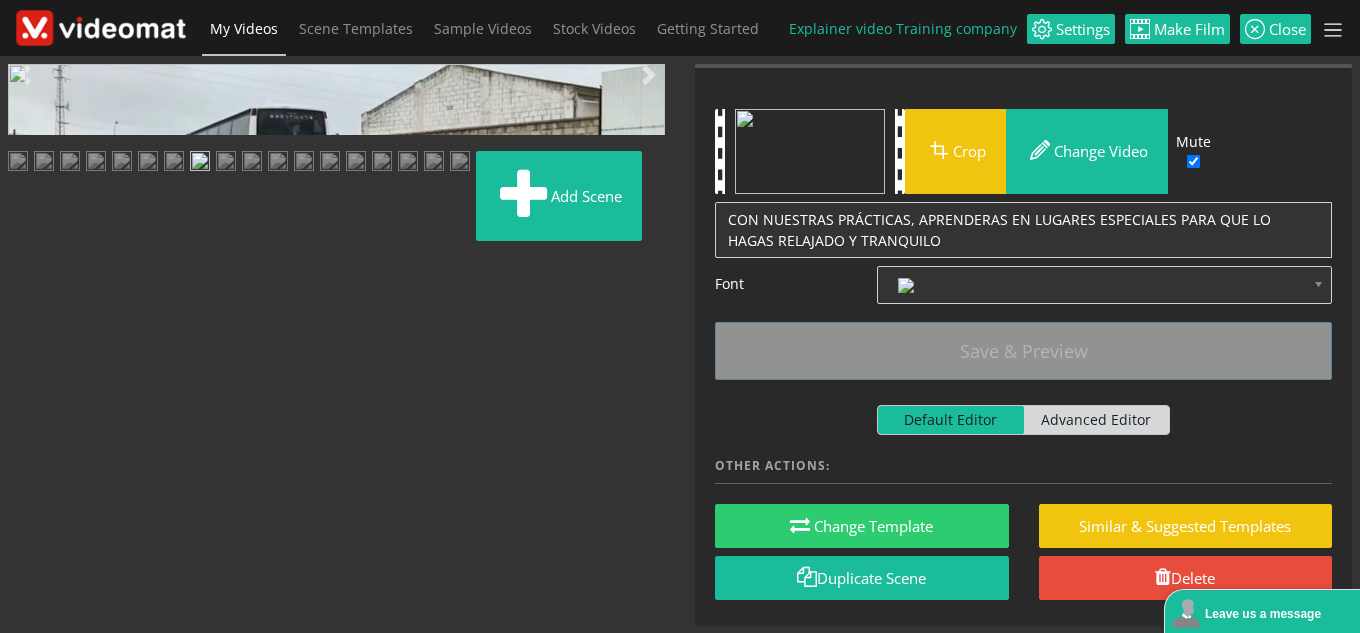 click at bounding box center [28, 449] 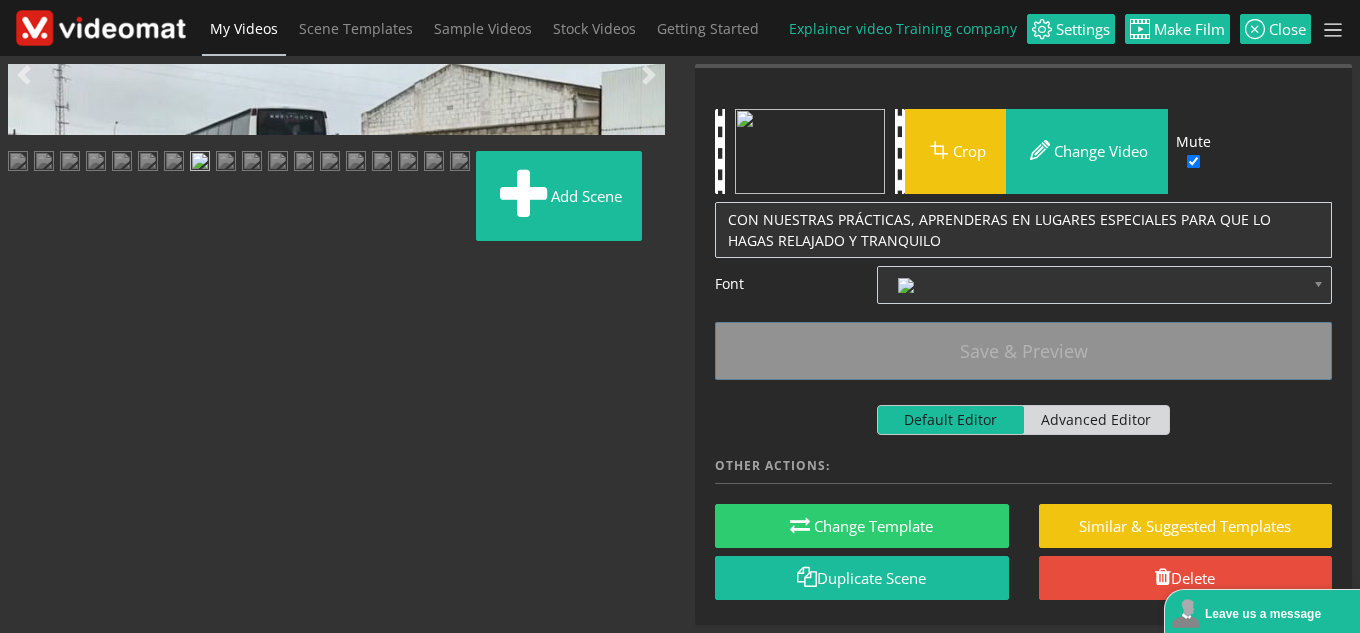 drag, startPoint x: 442, startPoint y: 455, endPoint x: 349, endPoint y: 463, distance: 93.34345 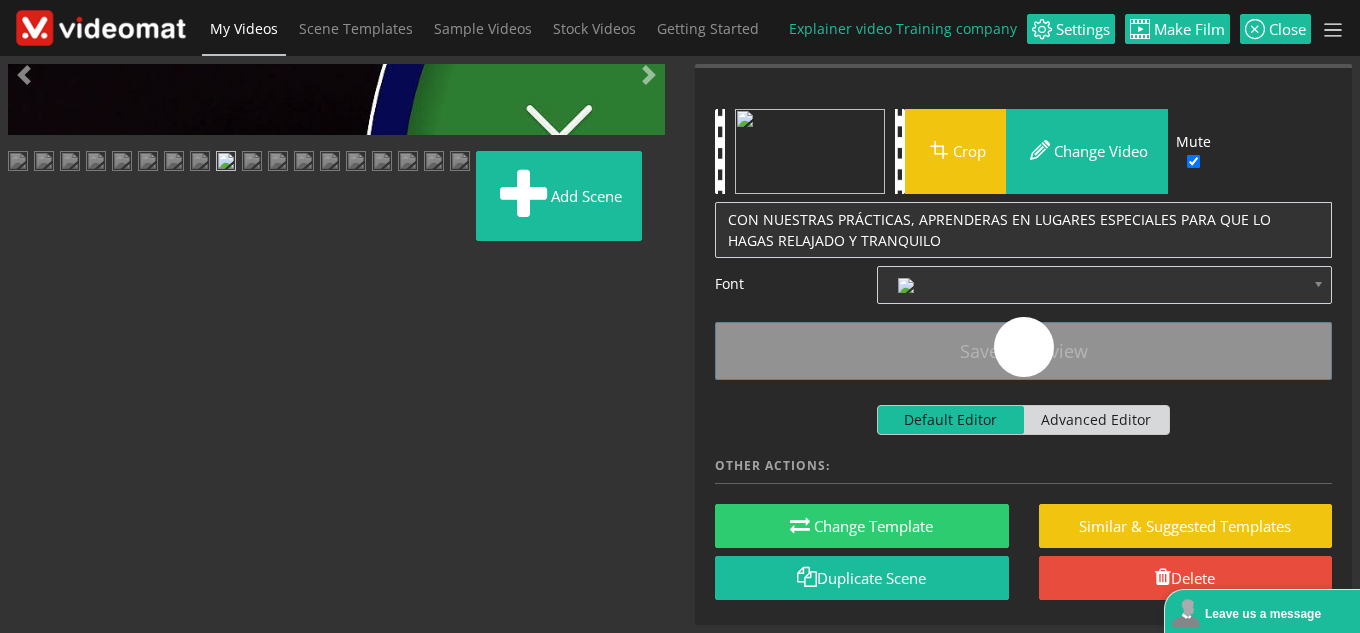 scroll, scrollTop: 0, scrollLeft: 0, axis: both 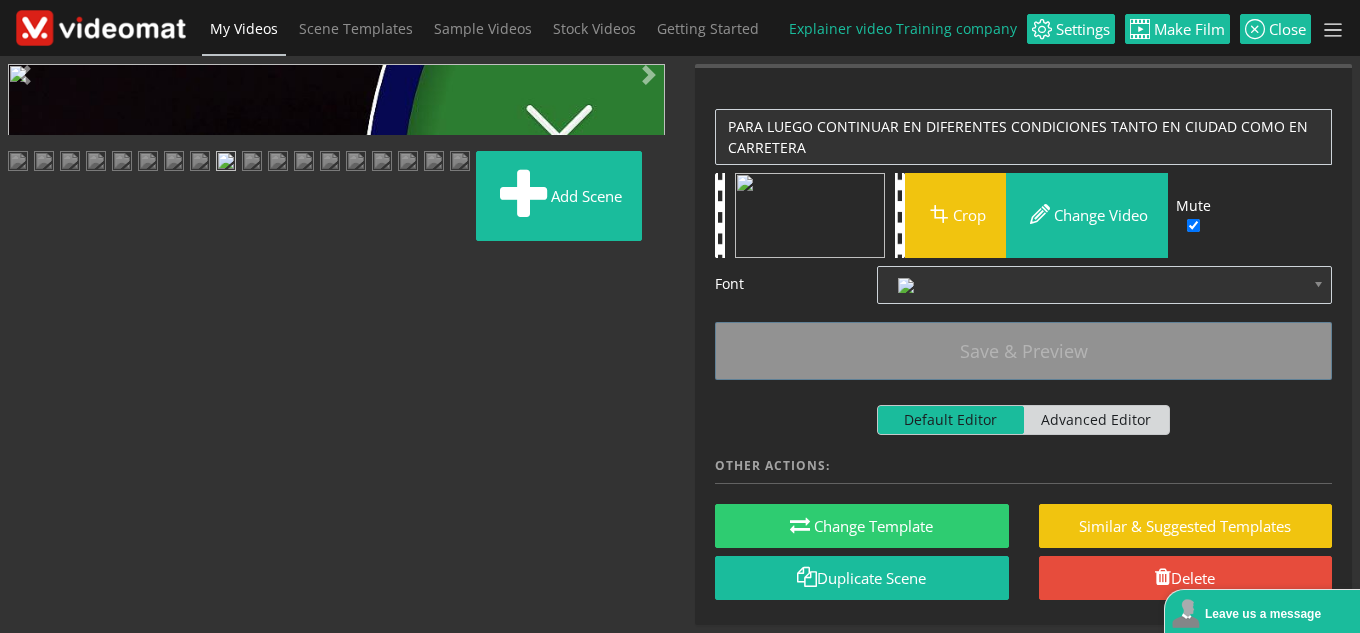 click at bounding box center [28, 449] 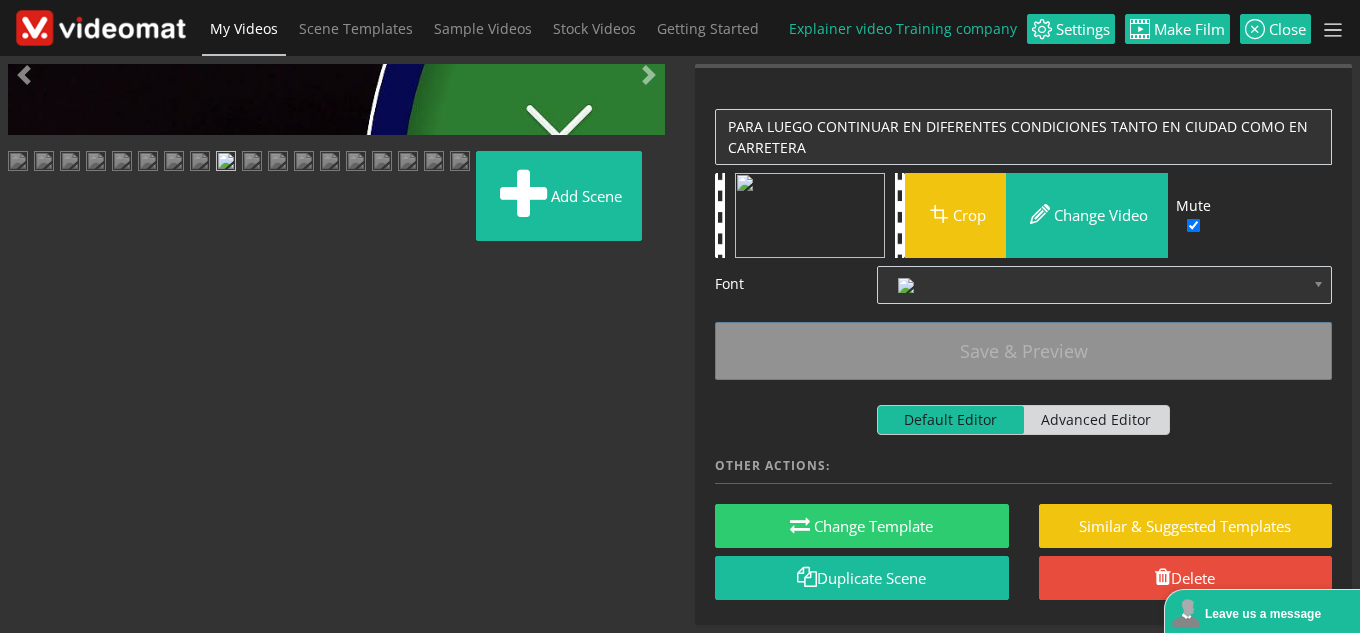 drag, startPoint x: 410, startPoint y: 457, endPoint x: 351, endPoint y: 454, distance: 59.07622 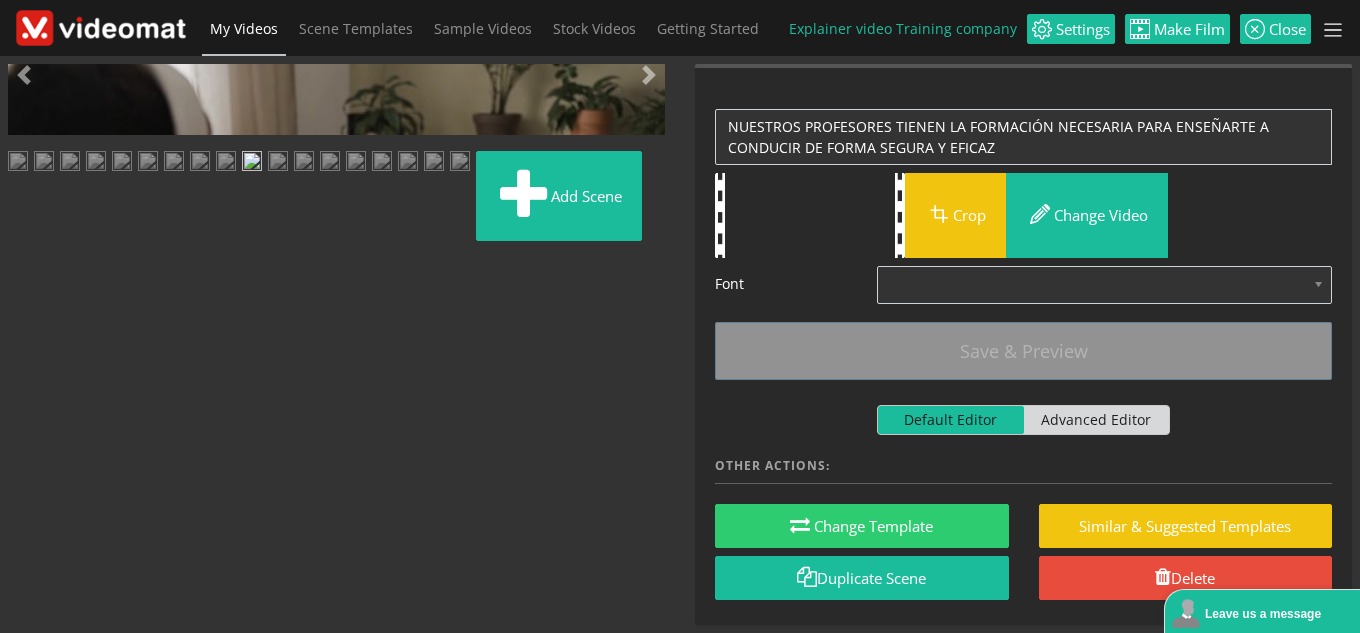 scroll, scrollTop: 0, scrollLeft: 0, axis: both 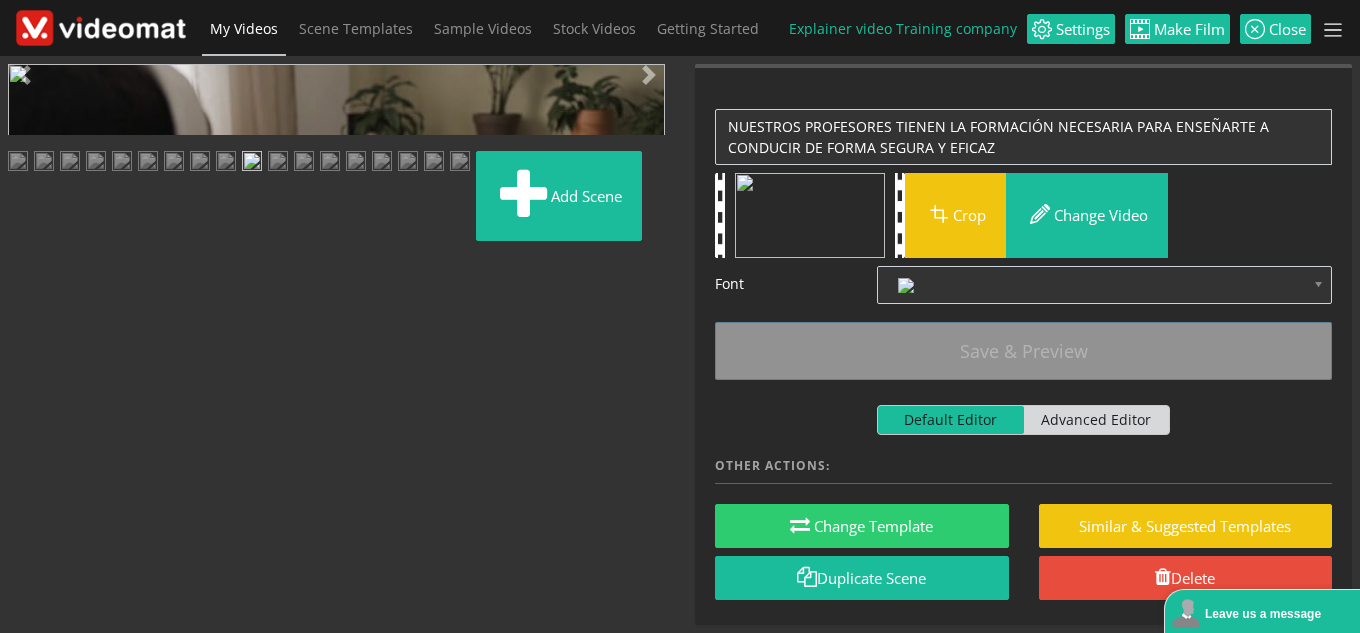 click at bounding box center (28, 449) 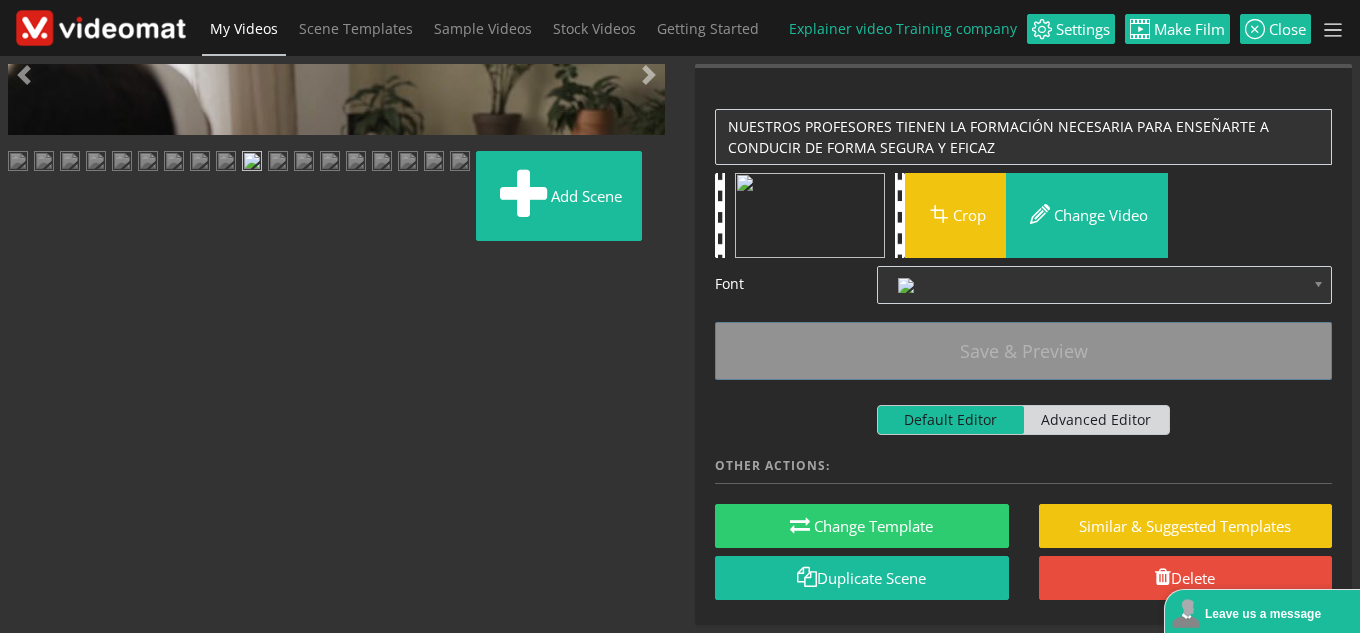 drag, startPoint x: 439, startPoint y: 463, endPoint x: 465, endPoint y: 463, distance: 26 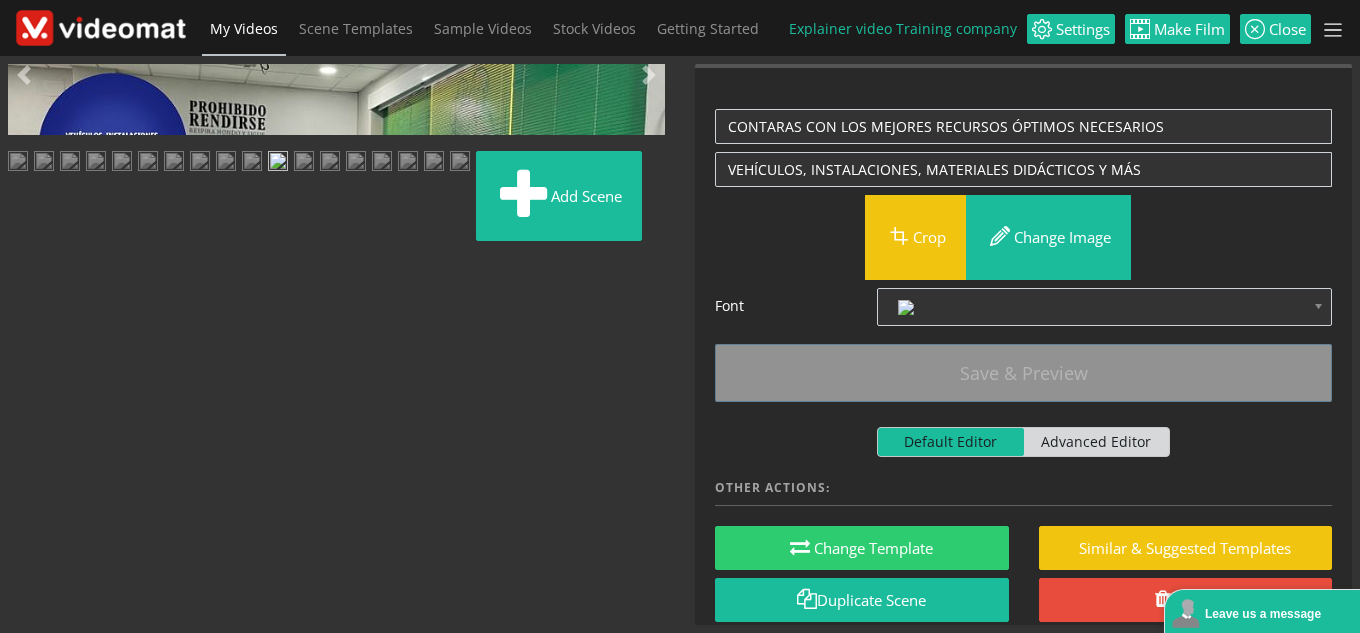 scroll, scrollTop: 0, scrollLeft: 0, axis: both 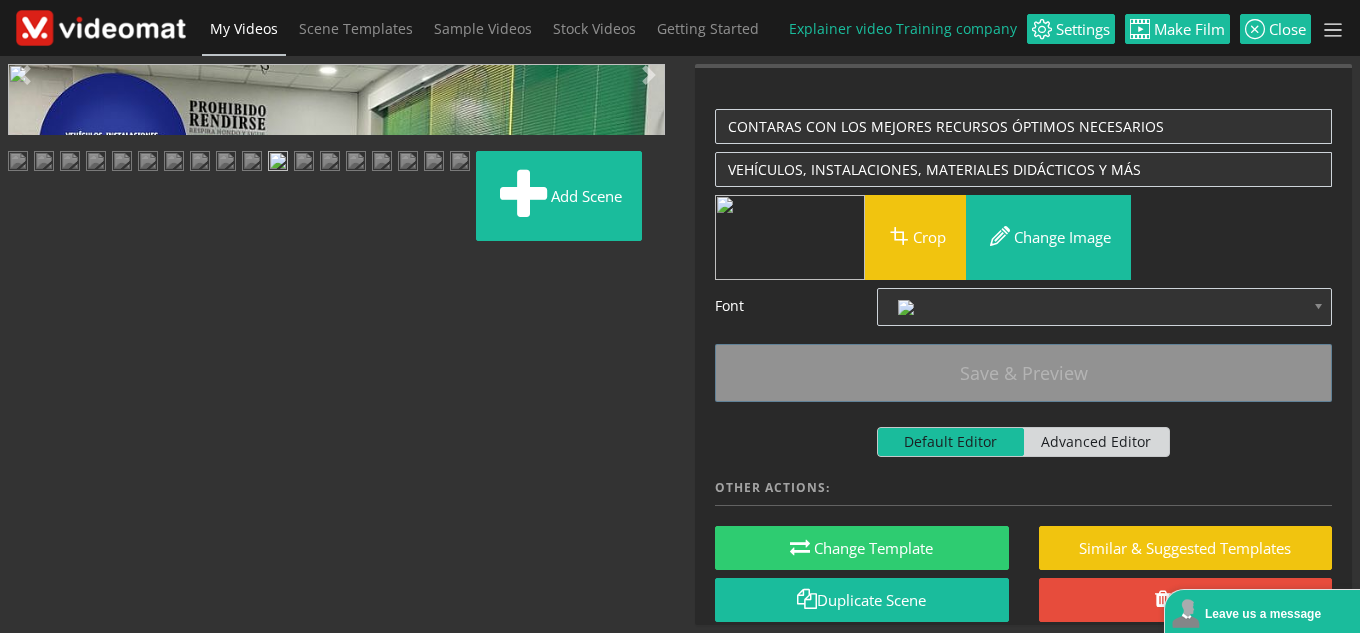 click at bounding box center [28, 449] 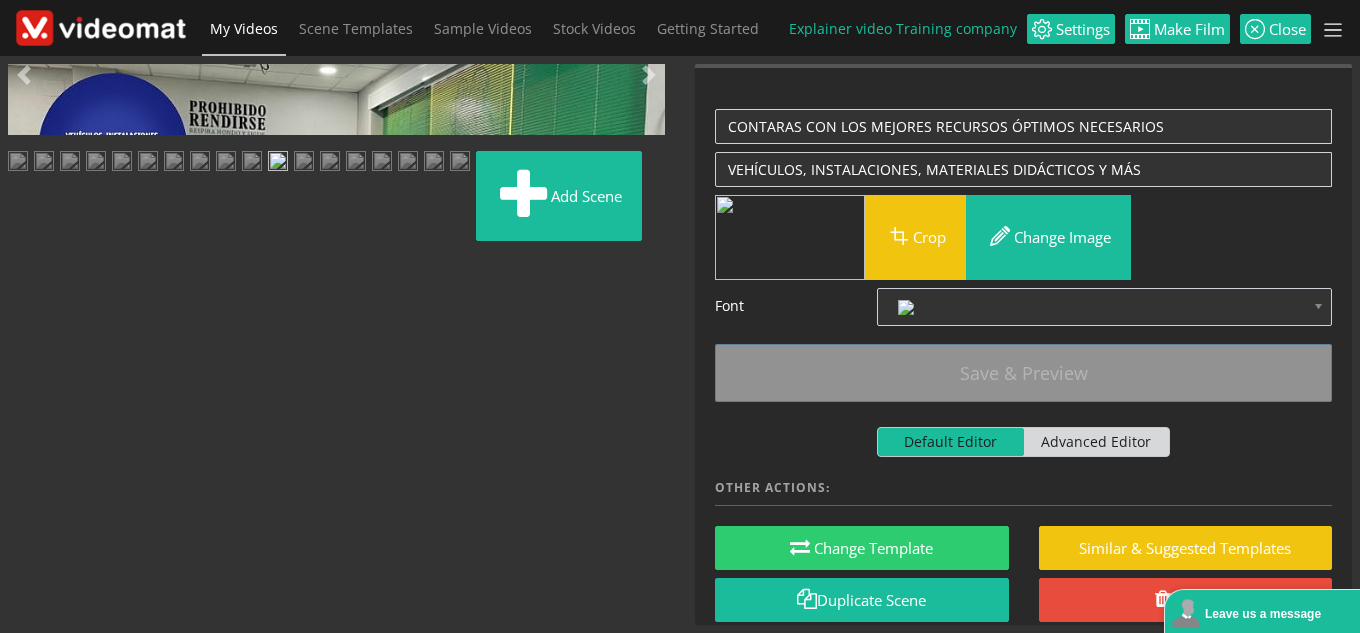 scroll, scrollTop: 500, scrollLeft: 0, axis: vertical 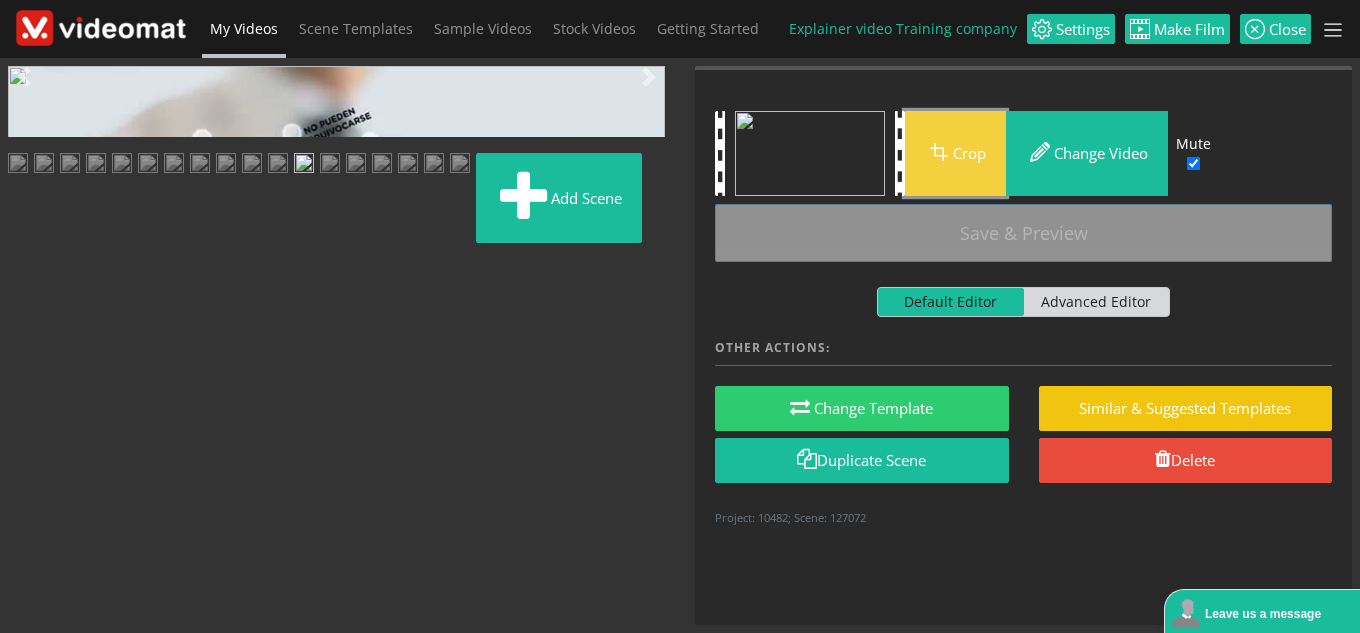click at bounding box center [939, 152] 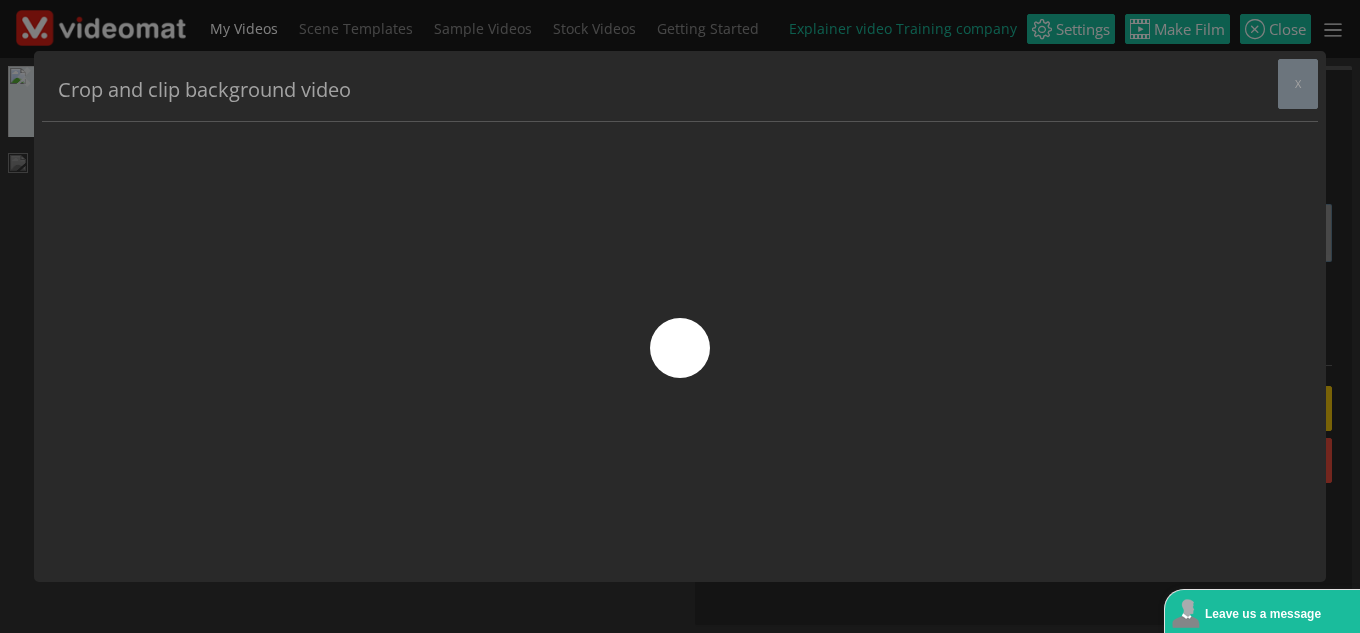 scroll, scrollTop: 0, scrollLeft: 0, axis: both 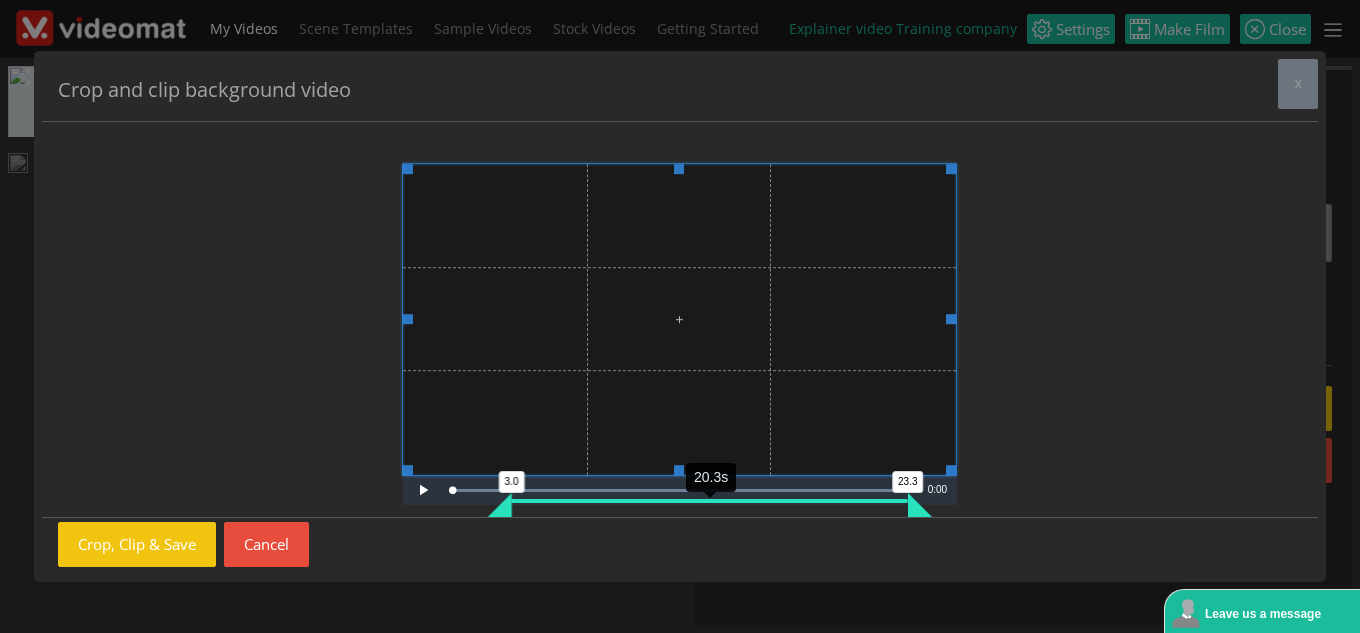 drag, startPoint x: 442, startPoint y: 515, endPoint x: 501, endPoint y: 527, distance: 60.207973 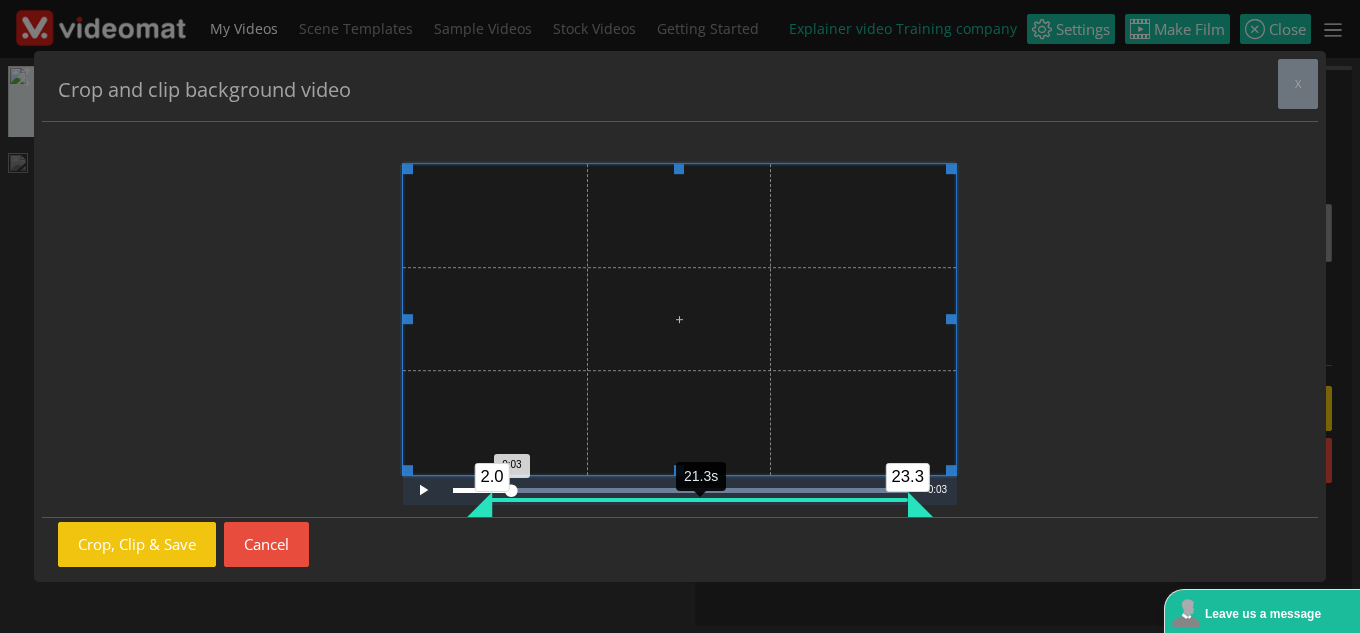 drag, startPoint x: 501, startPoint y: 513, endPoint x: 481, endPoint y: 515, distance: 20.09975 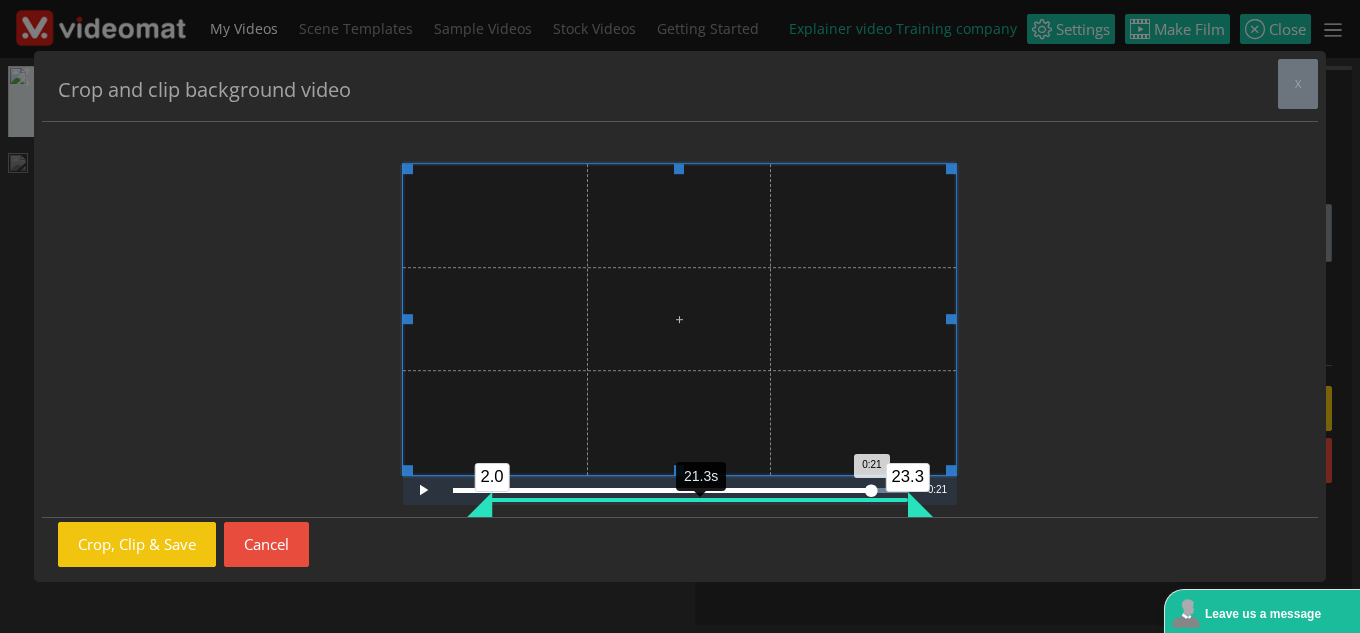 drag, startPoint x: 509, startPoint y: 494, endPoint x: 482, endPoint y: 495, distance: 27.018513 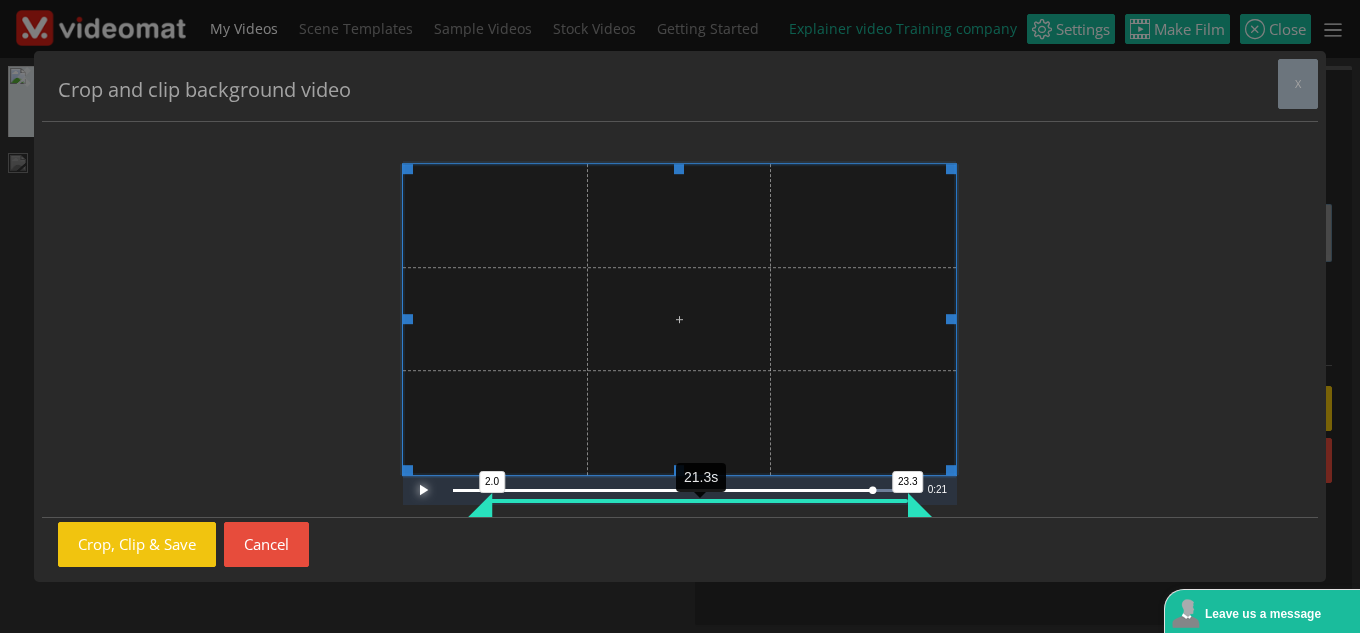 click at bounding box center [423, 490] 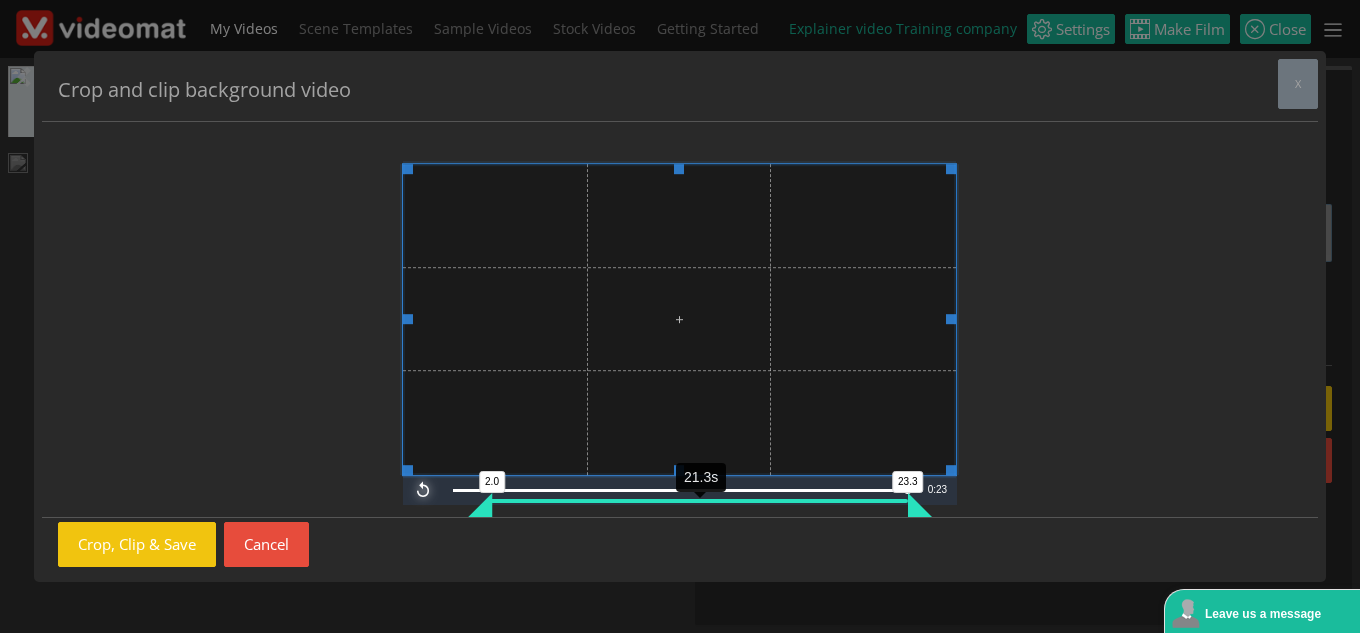 click at bounding box center [423, 490] 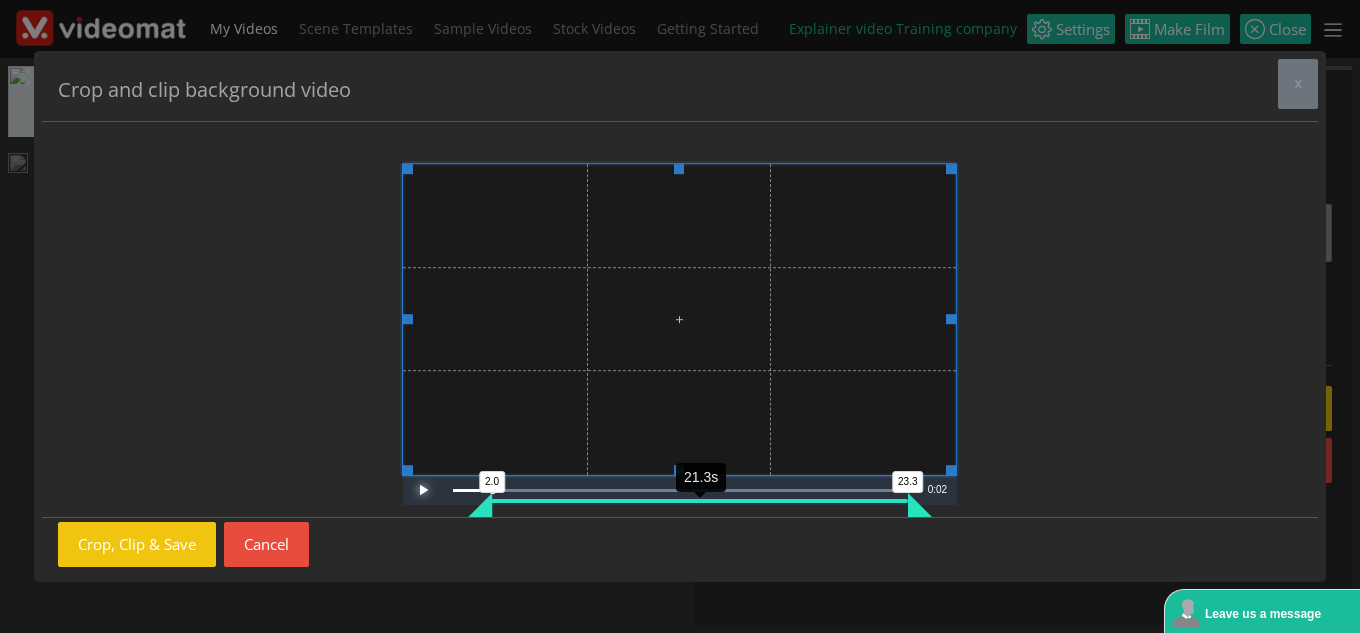click at bounding box center [423, 490] 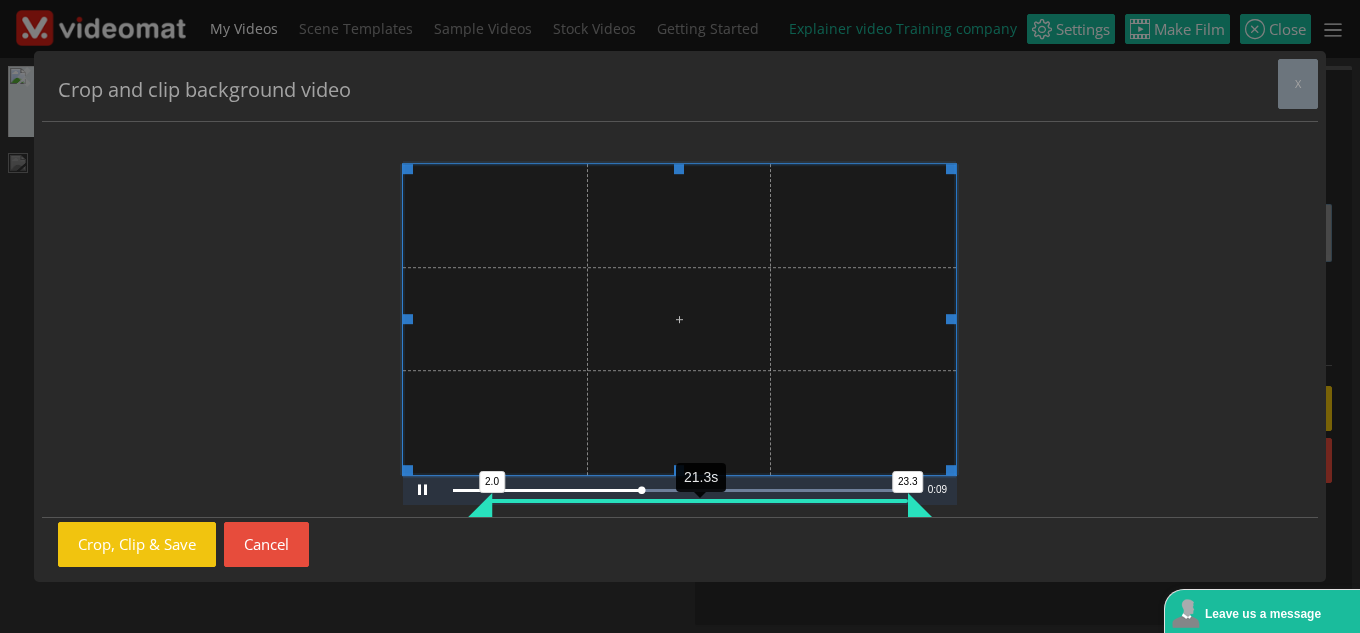 click on "Video Player is loading. Play Video Pause Loaded :  100.00% 0:00 0:09 2.0 23.3 21.3s Current Time  0:09 This is a modal window. Beginning of dialog window. Escape will cancel and close the window. Text Color [PERSON_NAME] Black Red [PERSON_NAME] Blue Yellow Magenta Cyan Opacity Opaque Semi-Transparent Text Background Color Black [PERSON_NAME] Red [PERSON_NAME] Blue Yellow Magenta Cyan Opacity Opaque Semi-Transparent Transparent Caption Area Background Color Black [PERSON_NAME] Red [PERSON_NAME] Blue Yellow Magenta Cyan Opacity Transparent Semi-Transparent Opaque Font Size 50% 75% 100% 125% 150% 175% 200% 300% 400% Text Edge Style None Raised Depressed Uniform Dropshadow Font Family Proportional Sans-Serif Monospace Sans-Serif Proportional Serif Monospace Serif Casual Script Small Caps Reset  restore all settings to the default values Done Close Modal Dialog End of dialog window." at bounding box center [680, 320] 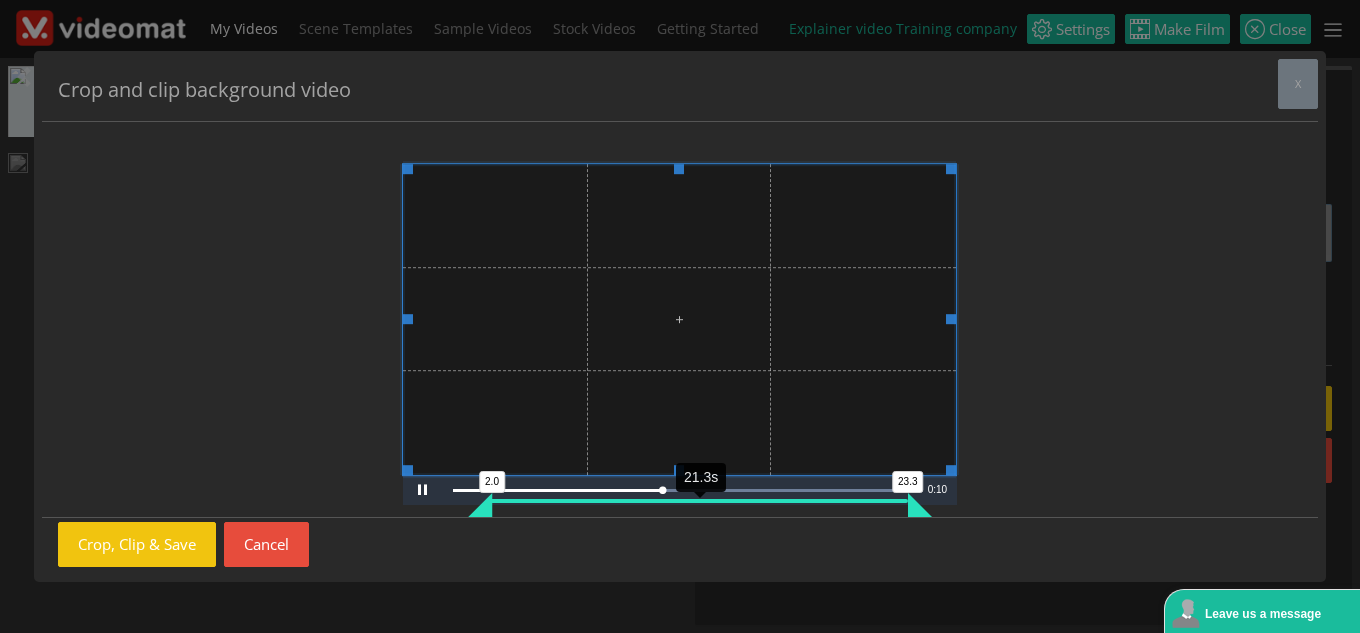 click on "Video Player is loading. Play Video Pause Loaded :  100.00% 0:00 0:10 2.0 23.3 21.3s Current Time  0:10 This is a modal window. Beginning of dialog window. Escape will cancel and close the window. Text Color [PERSON_NAME] Black Red [PERSON_NAME] Blue Yellow Magenta Cyan Opacity Opaque Semi-Transparent Text Background Color Black [PERSON_NAME] Red [PERSON_NAME] Blue Yellow Magenta Cyan Opacity Opaque Semi-Transparent Transparent Caption Area Background Color Black [PERSON_NAME] Red [PERSON_NAME] Blue Yellow Magenta Cyan Opacity Transparent Semi-Transparent Opaque Font Size 50% 75% 100% 125% 150% 175% 200% 300% 400% Text Edge Style None Raised Depressed Uniform Dropshadow Font Family Proportional Sans-Serif Monospace Sans-Serif Proportional Serif Monospace Serif Casual Script Small Caps Reset  restore all settings to the default values Done Close Modal Dialog End of dialog window." at bounding box center [680, 320] 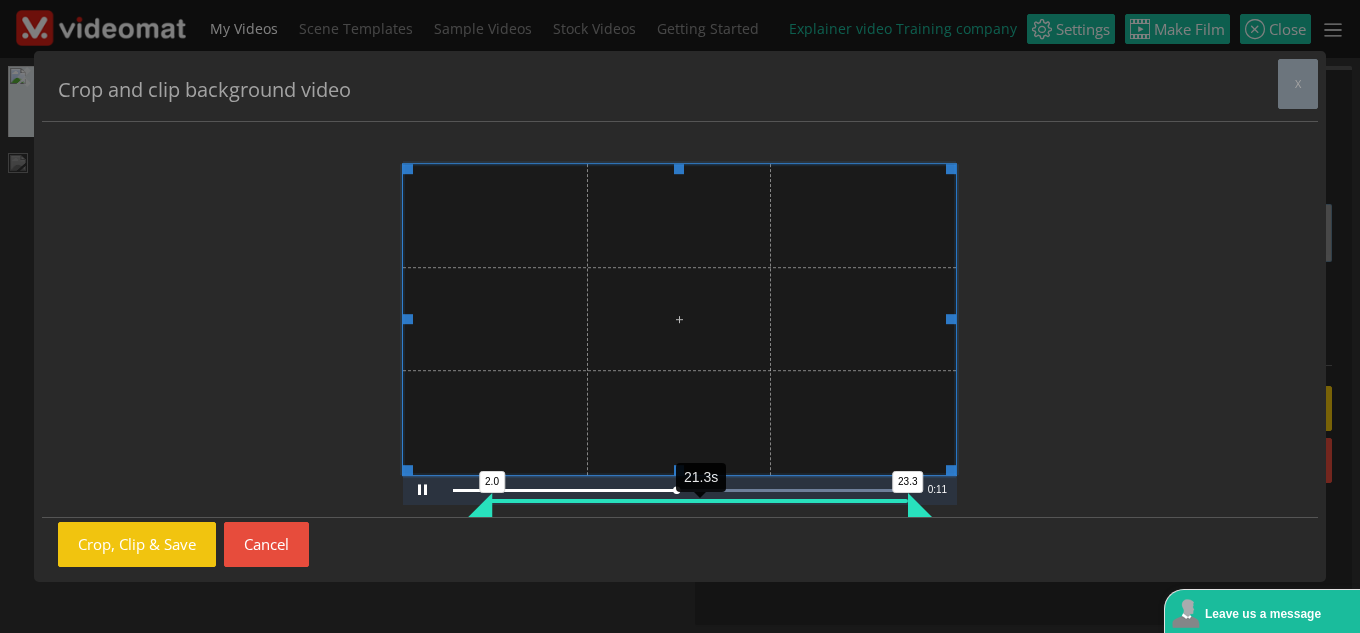 click on "Video Player is loading. Play Video Pause Loaded :  100.00% 0:00 0:11 2.0 23.3 21.3s Current Time  0:11 This is a modal window. Beginning of dialog window. Escape will cancel and close the window. Text Color [PERSON_NAME] Black Red [PERSON_NAME] Blue Yellow Magenta Cyan Opacity Opaque Semi-Transparent Text Background Color Black [PERSON_NAME] Red [PERSON_NAME] Blue Yellow Magenta Cyan Opacity Opaque Semi-Transparent Transparent Caption Area Background Color Black [PERSON_NAME] Red [PERSON_NAME] Blue Yellow Magenta Cyan Opacity Transparent Semi-Transparent Opaque Font Size 50% 75% 100% 125% 150% 175% 200% 300% 400% Text Edge Style None Raised Depressed Uniform Dropshadow Font Family Proportional Sans-Serif Monospace Sans-Serif Proportional Serif Monospace Serif Casual Script Small Caps Reset  restore all settings to the default values Done Close Modal Dialog End of dialog window." at bounding box center (680, 320) 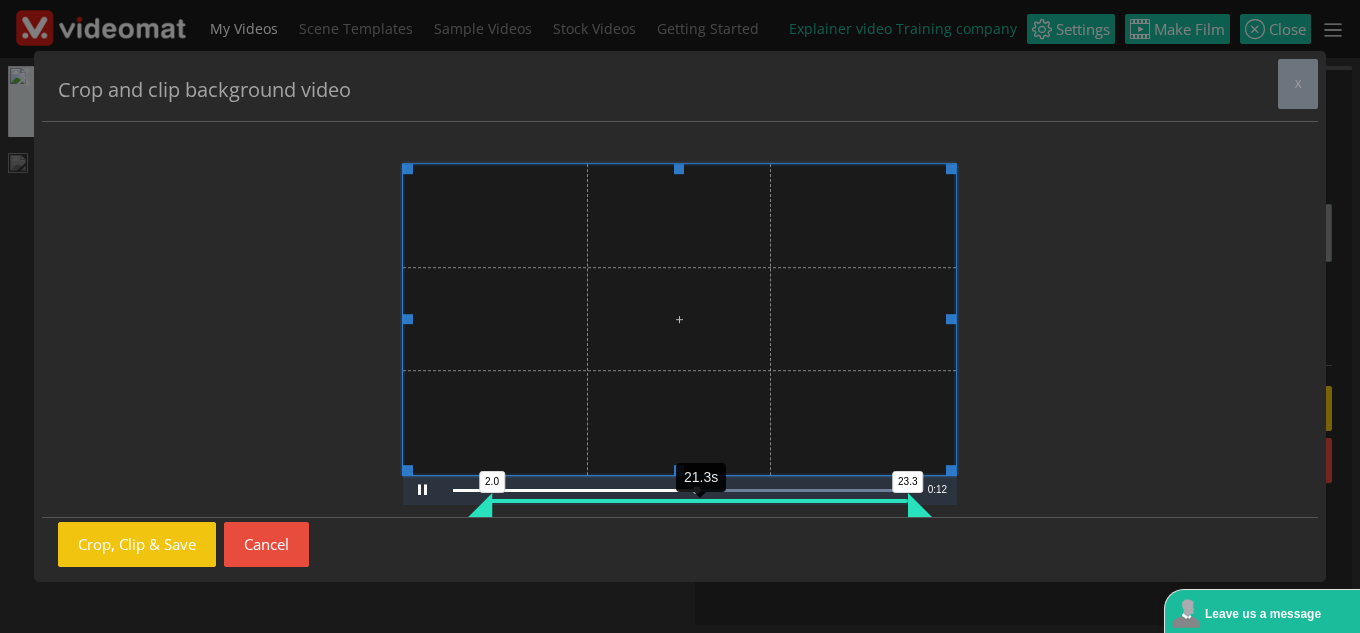 click on "Video Player is loading. Play Video Pause Loaded :  100.00% 0:00 0:12 2.0 23.3 21.3s Current Time  0:12 This is a modal window. Beginning of dialog window. Escape will cancel and close the window. Text Color [PERSON_NAME] Black Red [PERSON_NAME] Blue Yellow Magenta Cyan Opacity Opaque Semi-Transparent Text Background Color Black [PERSON_NAME] Red [PERSON_NAME] Blue Yellow Magenta Cyan Opacity Opaque Semi-Transparent Transparent Caption Area Background Color Black [PERSON_NAME] Red [PERSON_NAME] Blue Yellow Magenta Cyan Opacity Transparent Semi-Transparent Opaque Font Size 50% 75% 100% 125% 150% 175% 200% 300% 400% Text Edge Style None Raised Depressed Uniform Dropshadow Font Family Proportional Sans-Serif Monospace Sans-Serif Proportional Serif Monospace Serif Casual Script Small Caps Reset  restore all settings to the default values Done Close Modal Dialog End of dialog window." at bounding box center (680, 320) 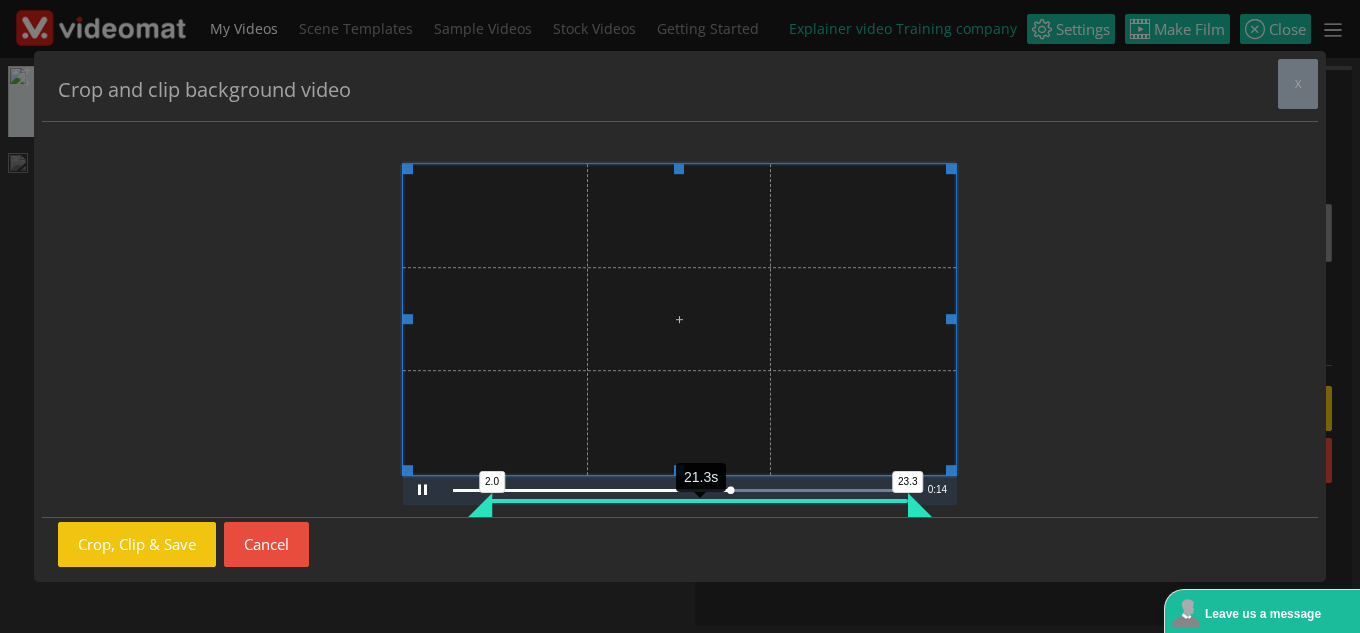 click on "Video Player is loading. Play Video Pause Loaded :  100.00% 0:00 0:14 2.0 23.3 21.3s Current Time  0:14 This is a modal window. Beginning of dialog window. Escape will cancel and close the window. Text Color [PERSON_NAME] Black Red [PERSON_NAME] Blue Yellow Magenta Cyan Opacity Opaque Semi-Transparent Text Background Color Black [PERSON_NAME] Red [PERSON_NAME] Blue Yellow Magenta Cyan Opacity Opaque Semi-Transparent Transparent Caption Area Background Color Black [PERSON_NAME] Red [PERSON_NAME] Blue Yellow Magenta Cyan Opacity Transparent Semi-Transparent Opaque Font Size 50% 75% 100% 125% 150% 175% 200% 300% 400% Text Edge Style None Raised Depressed Uniform Dropshadow Font Family Proportional Sans-Serif Monospace Sans-Serif Proportional Serif Monospace Serif Casual Script Small Caps Reset  restore all settings to the default values Done Close Modal Dialog End of dialog window." at bounding box center [680, 320] 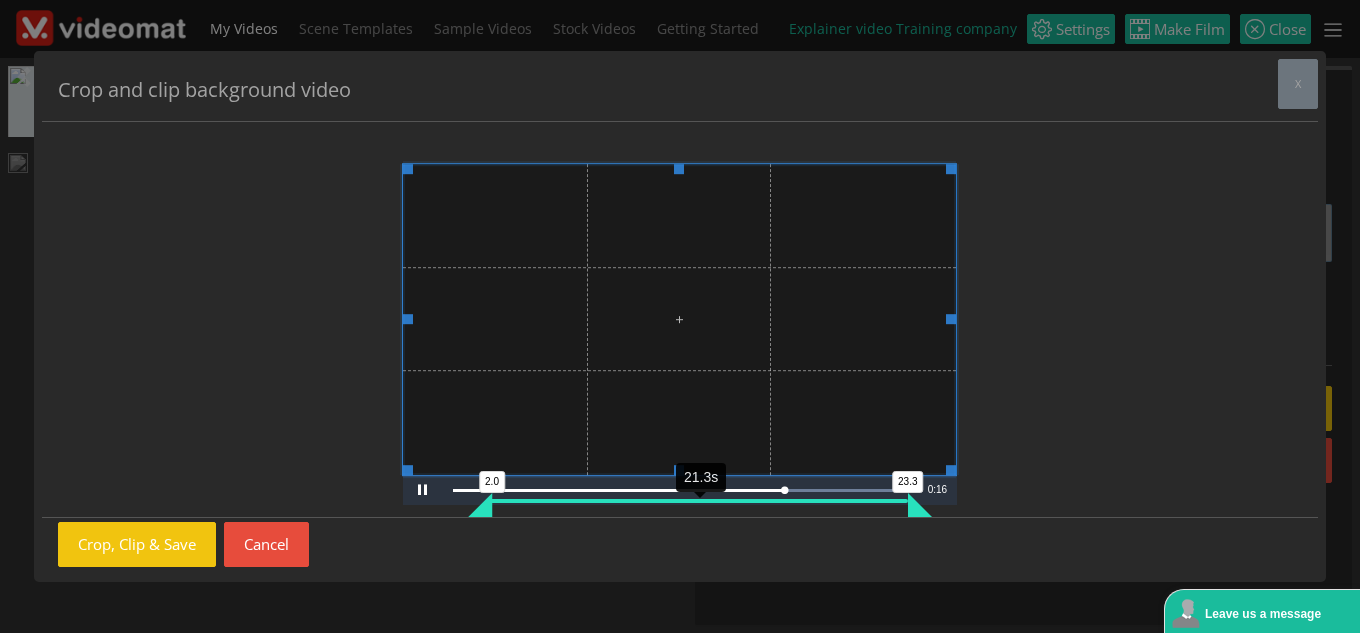 drag, startPoint x: 481, startPoint y: 508, endPoint x: 544, endPoint y: 509, distance: 63.007935 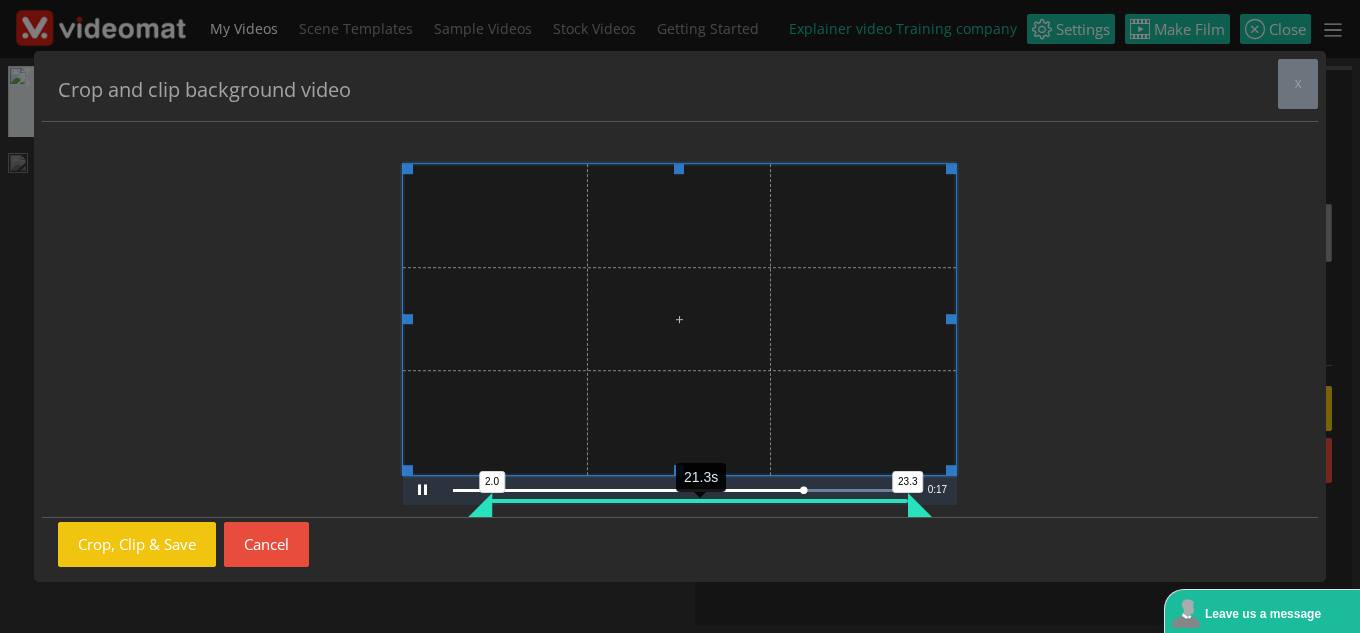 drag, startPoint x: 482, startPoint y: 505, endPoint x: 540, endPoint y: 505, distance: 58 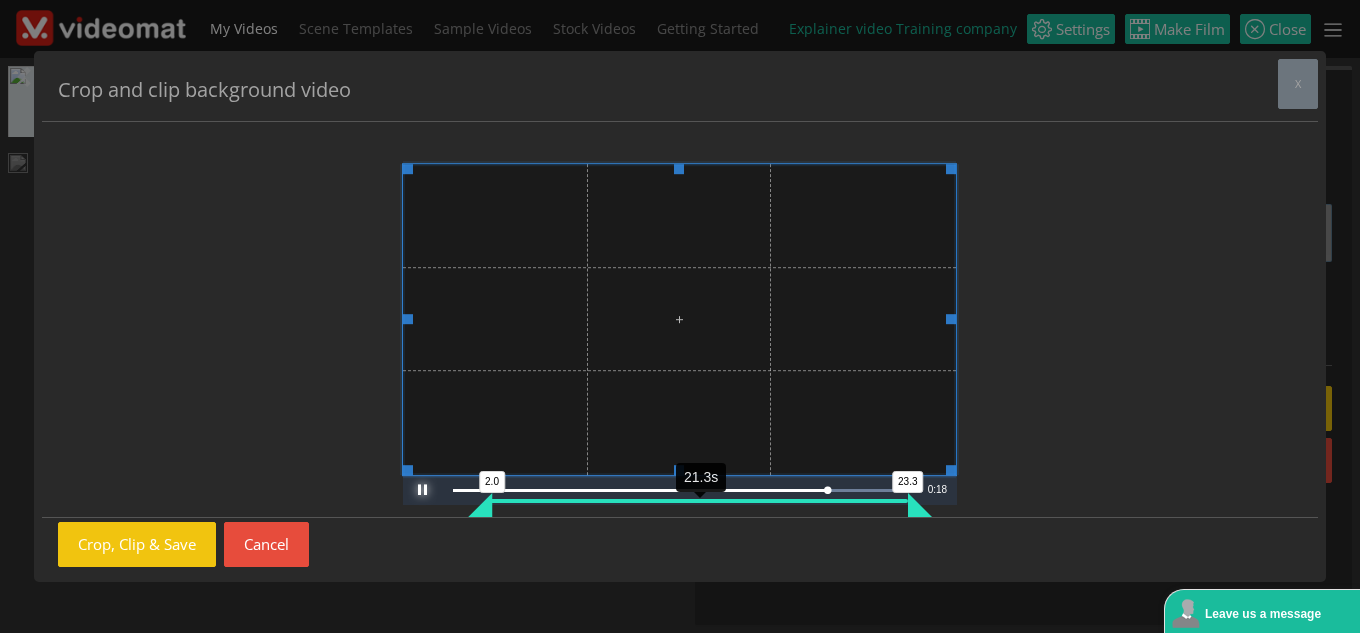 click at bounding box center (423, 490) 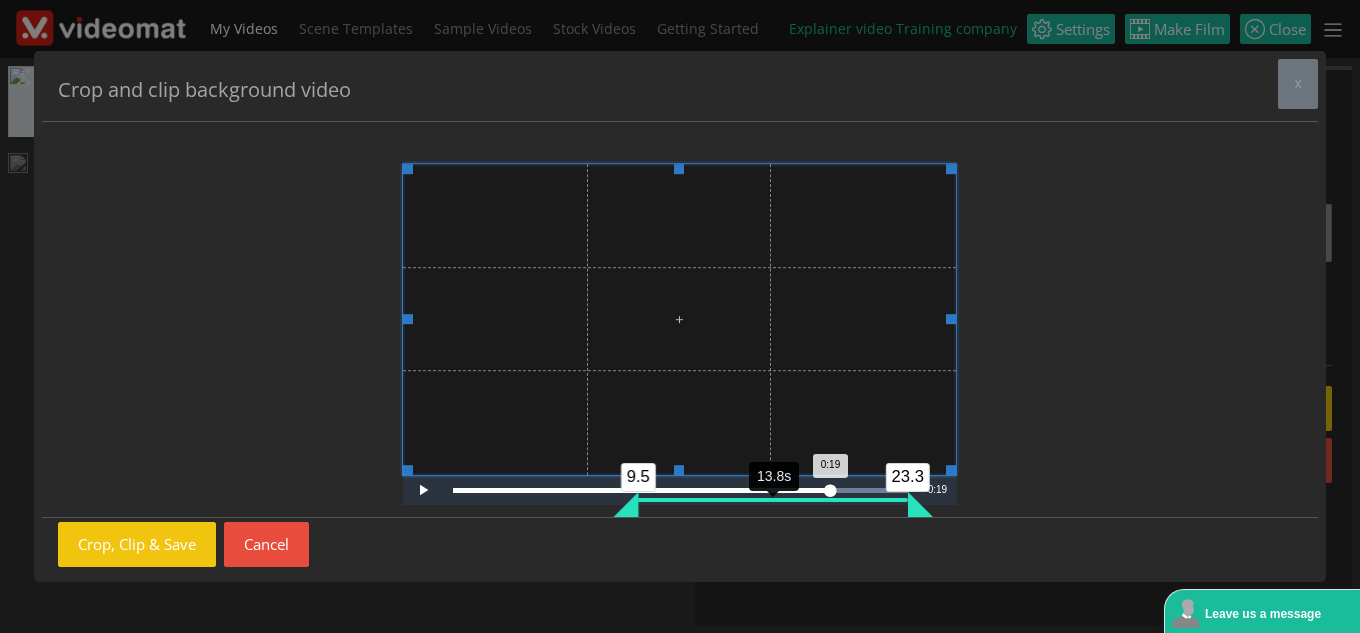 drag, startPoint x: 486, startPoint y: 502, endPoint x: 632, endPoint y: 512, distance: 146.34207 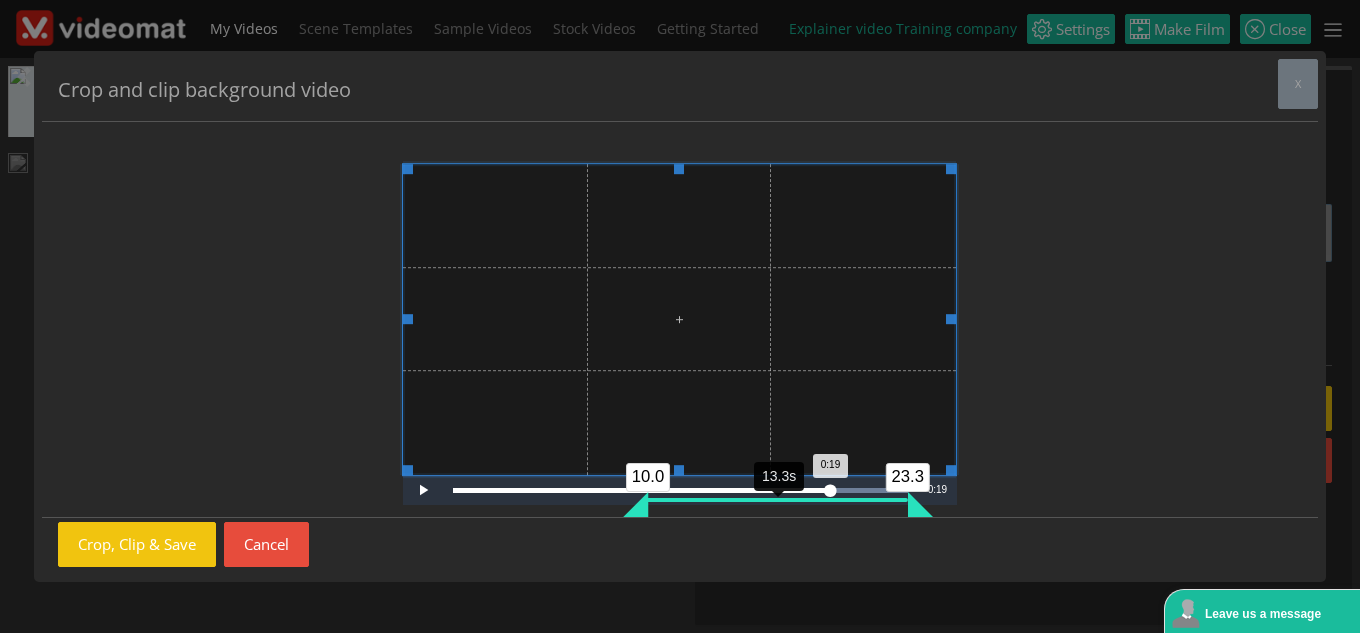 drag, startPoint x: 632, startPoint y: 512, endPoint x: 642, endPoint y: 513, distance: 10.049875 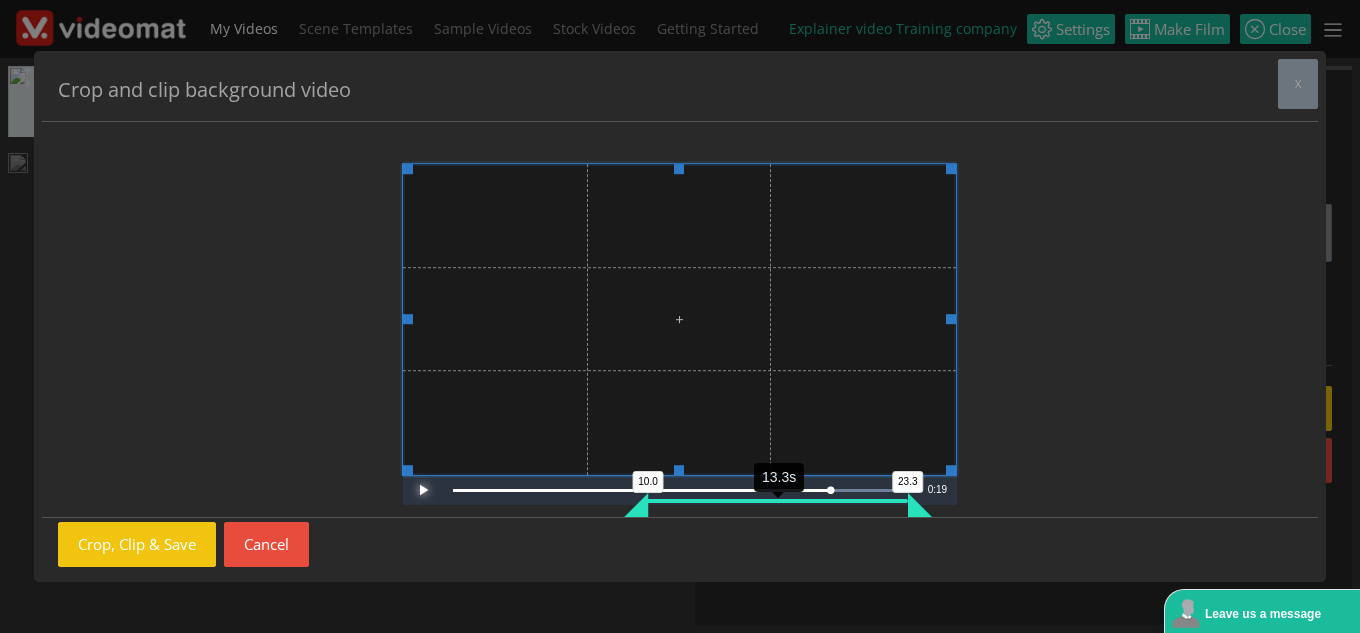 click at bounding box center [423, 490] 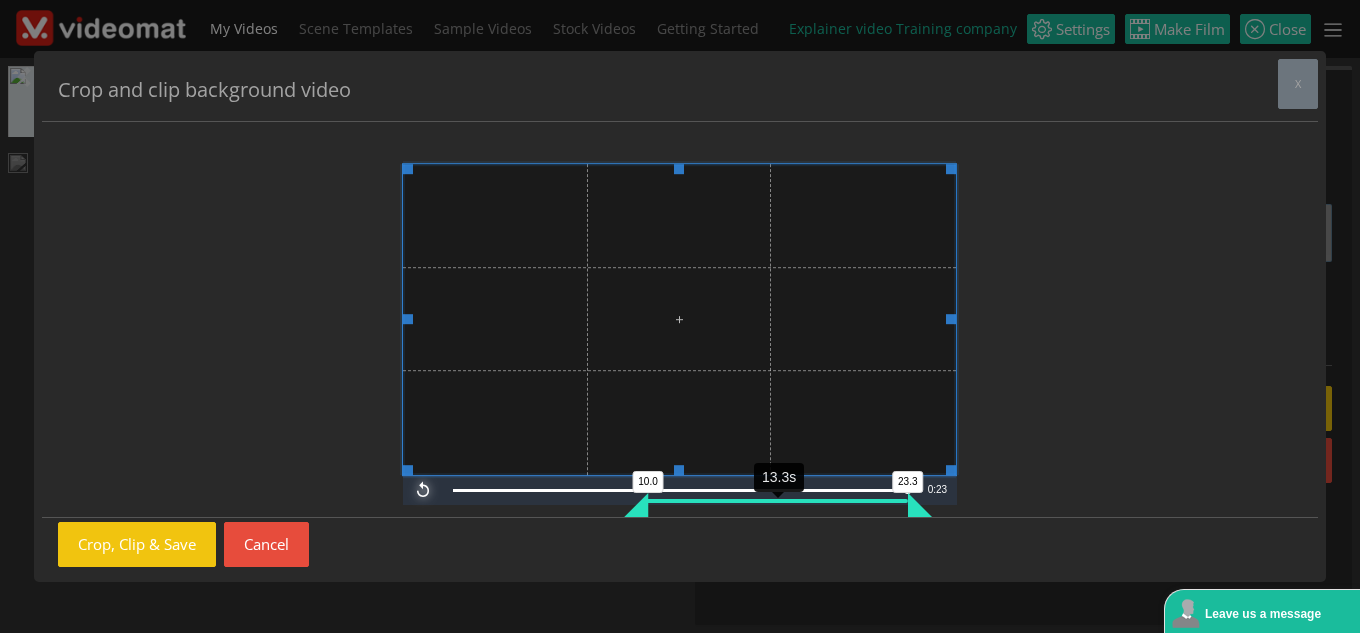 click at bounding box center [423, 490] 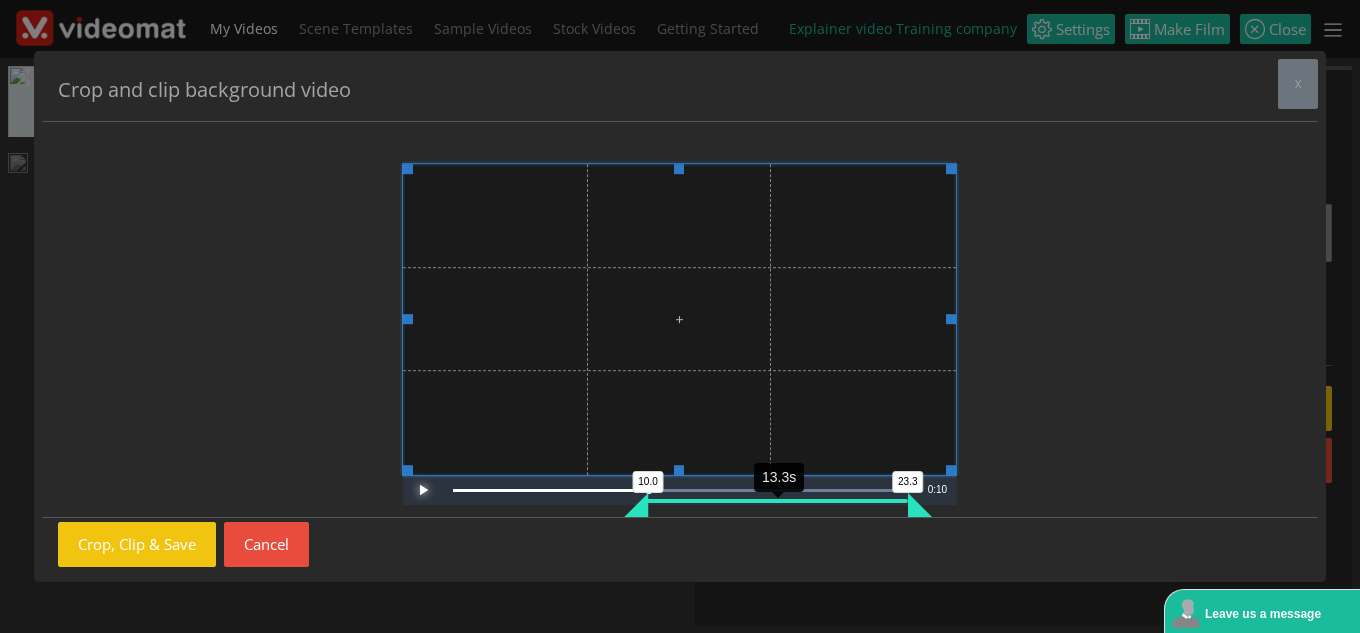 click at bounding box center [423, 490] 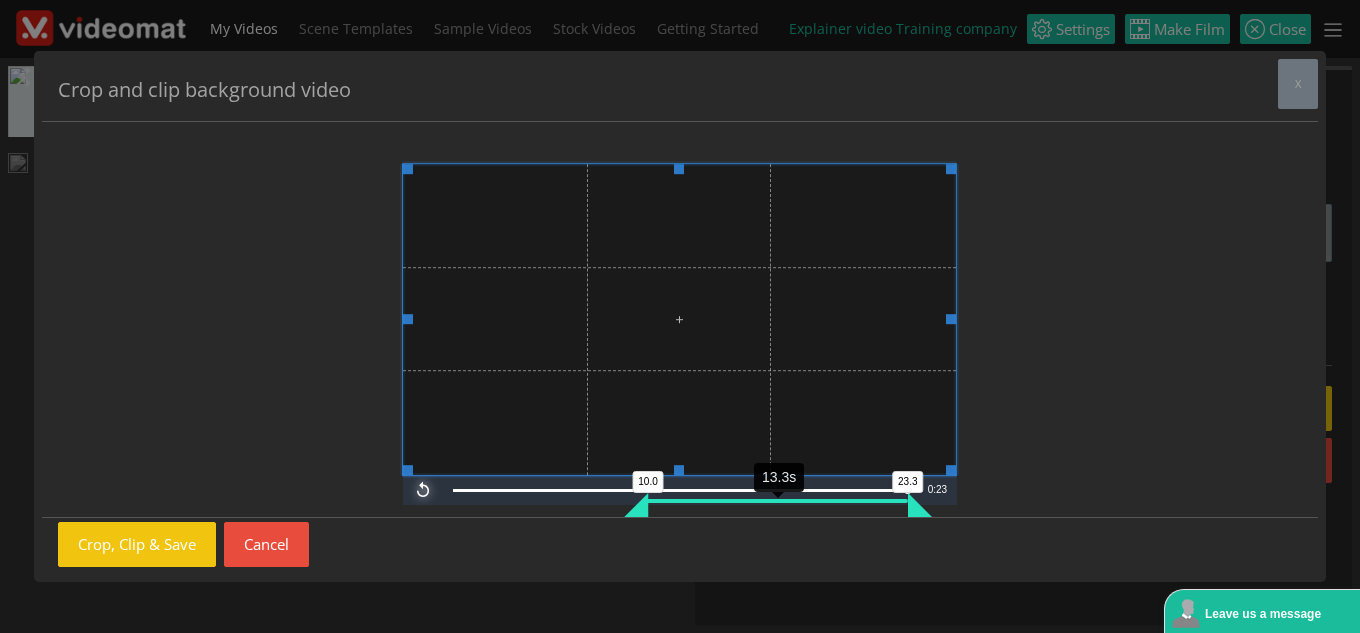 click at bounding box center [423, 490] 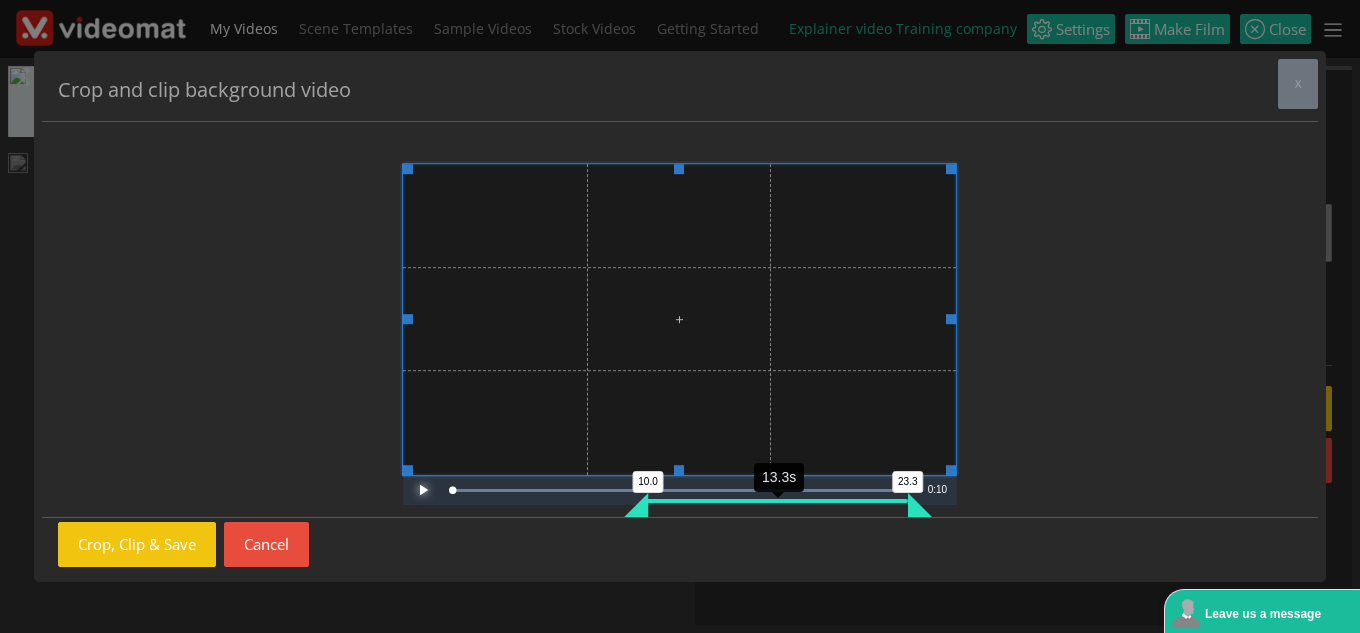 click at bounding box center (423, 490) 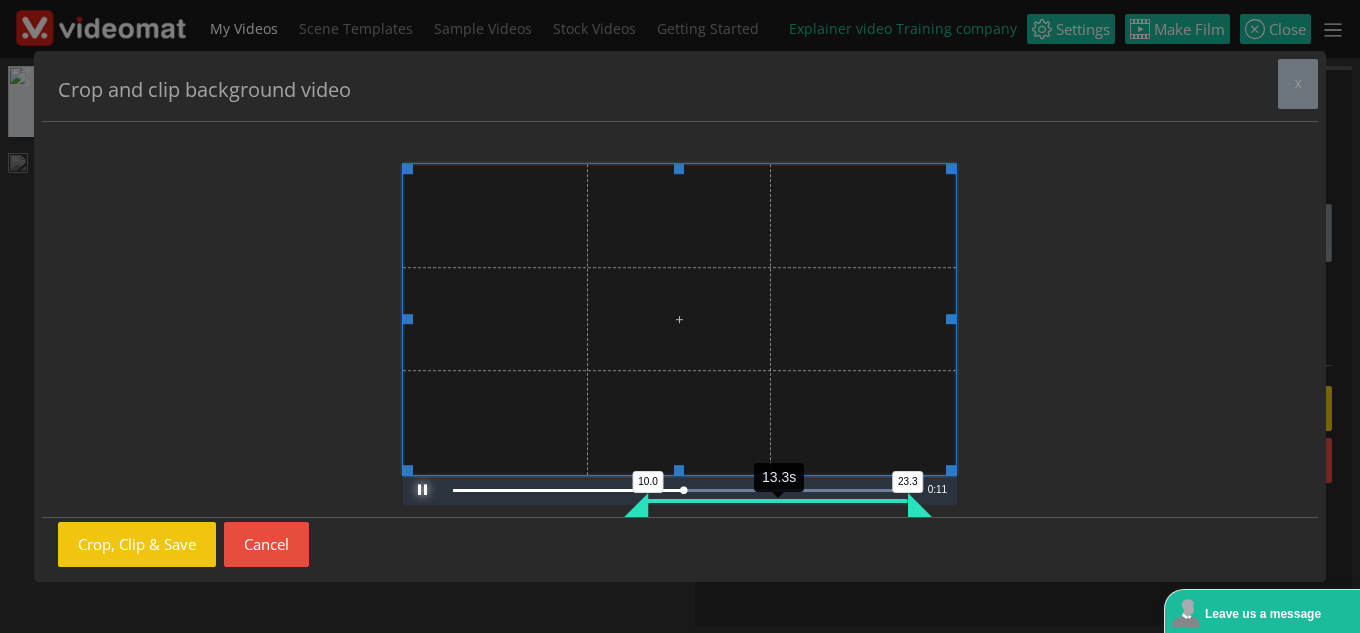 click at bounding box center (423, 490) 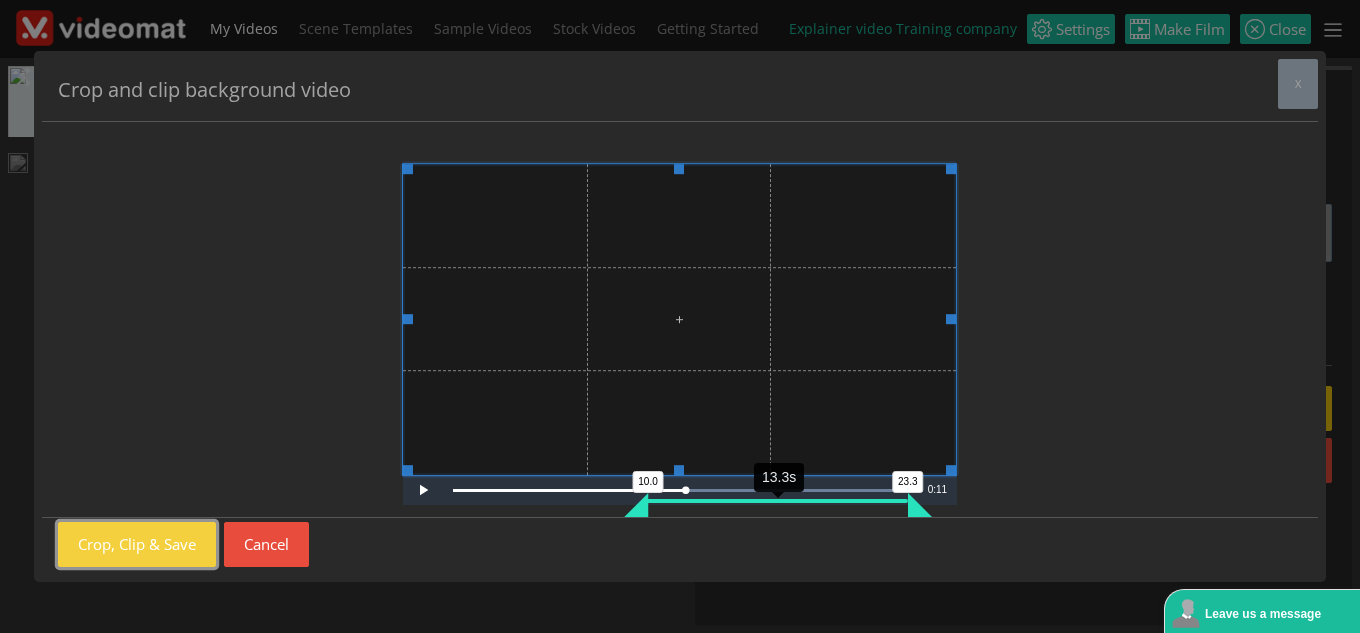click on "Crop, Clip & Save" at bounding box center (137, 544) 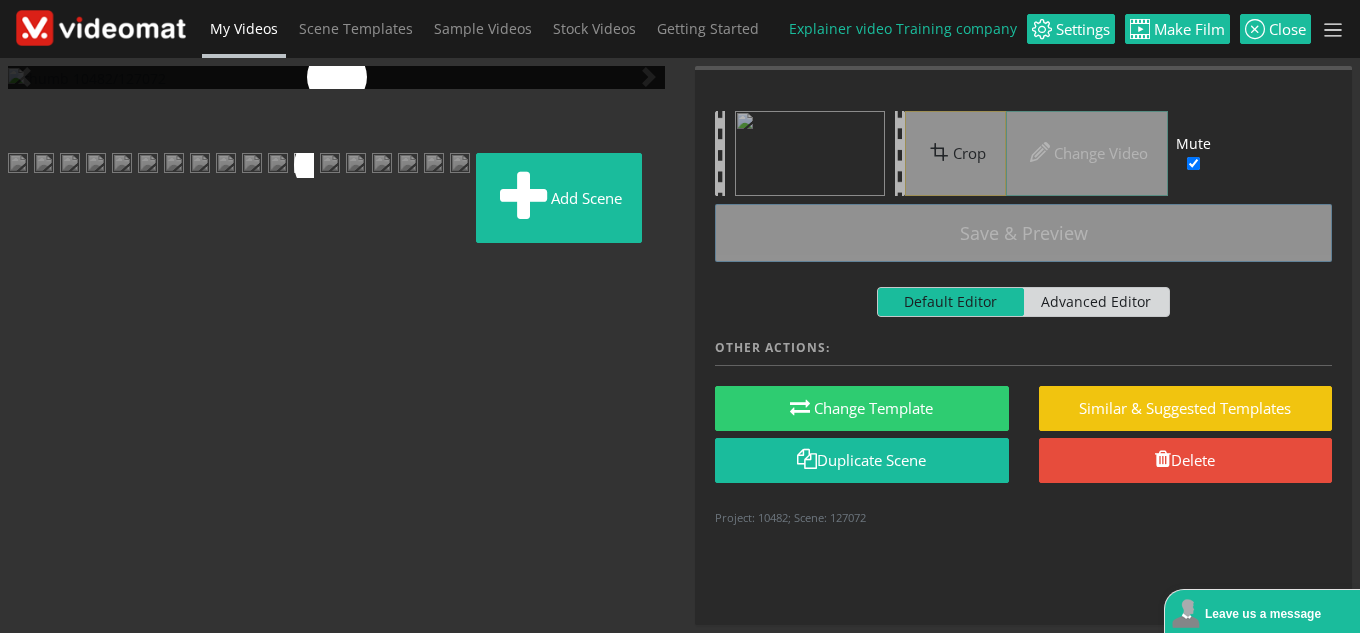 scroll, scrollTop: 0, scrollLeft: 0, axis: both 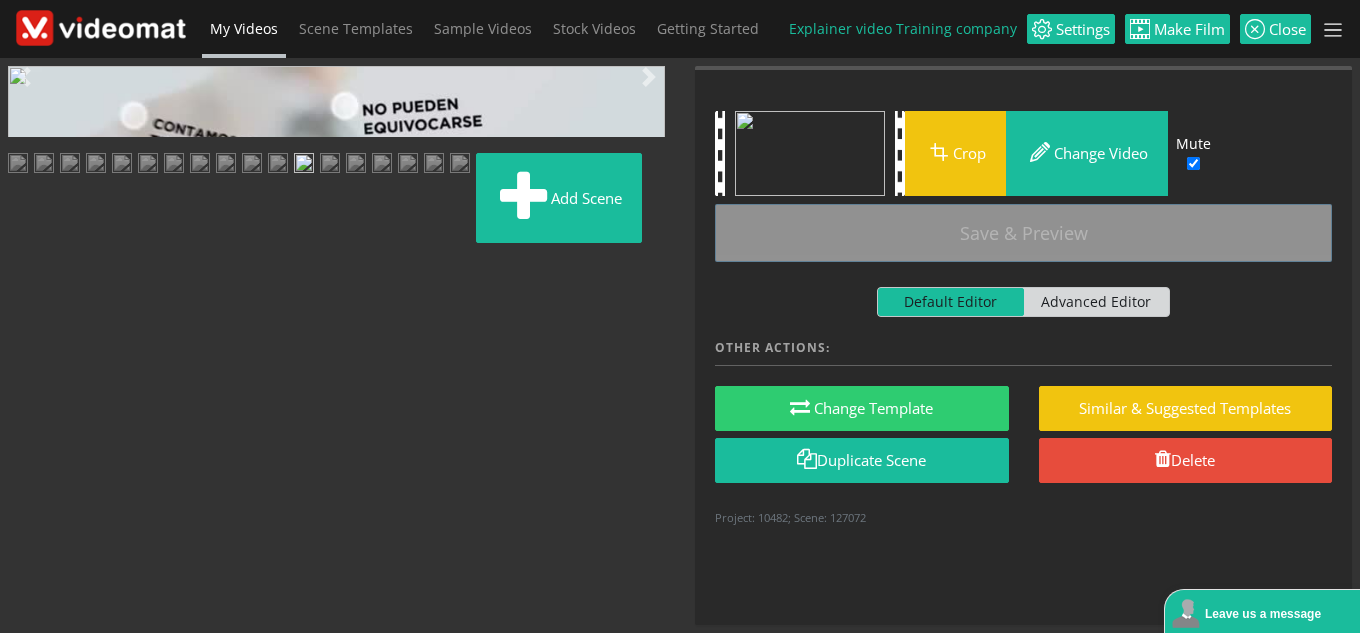 drag, startPoint x: 100, startPoint y: 456, endPoint x: 612, endPoint y: 442, distance: 512.19135 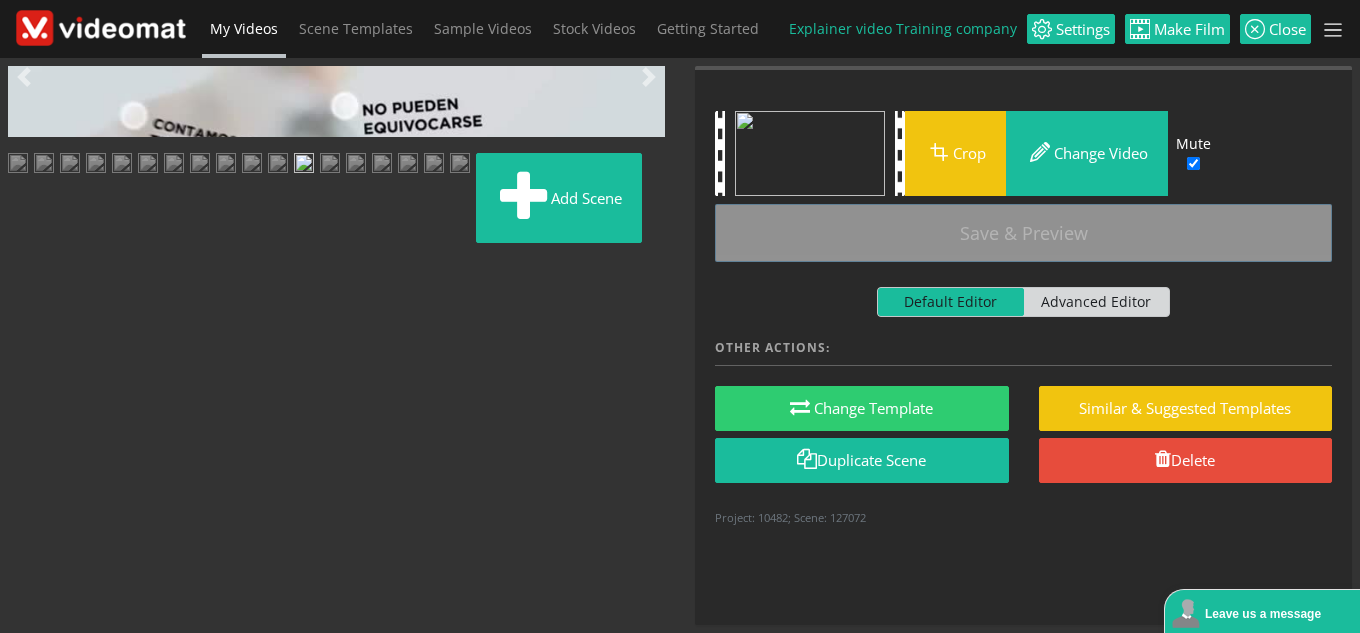 click at bounding box center (28, 451) 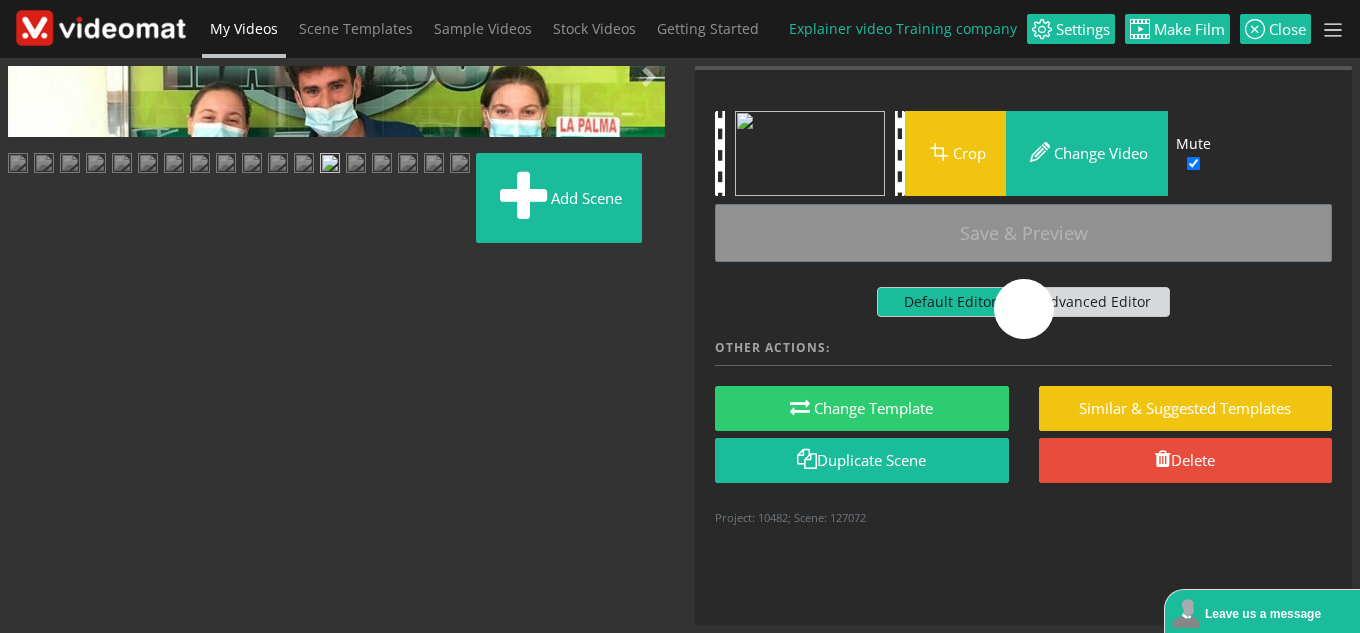 scroll, scrollTop: 0, scrollLeft: 0, axis: both 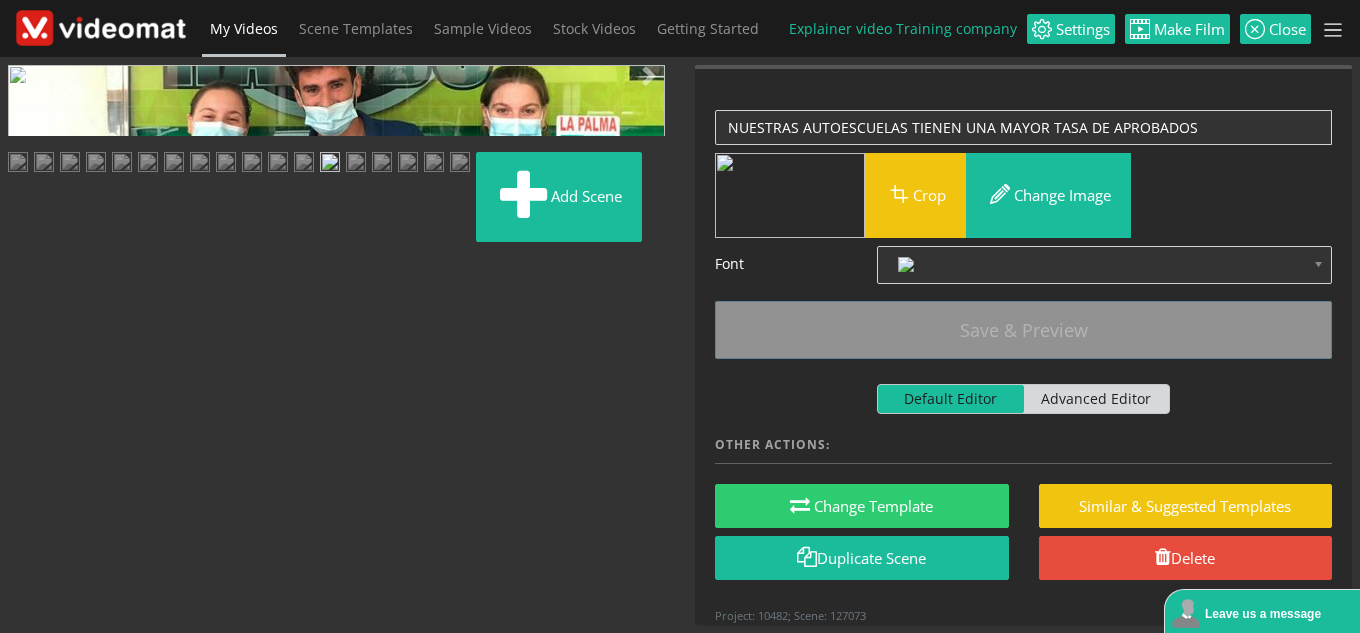 click at bounding box center (28, 449) 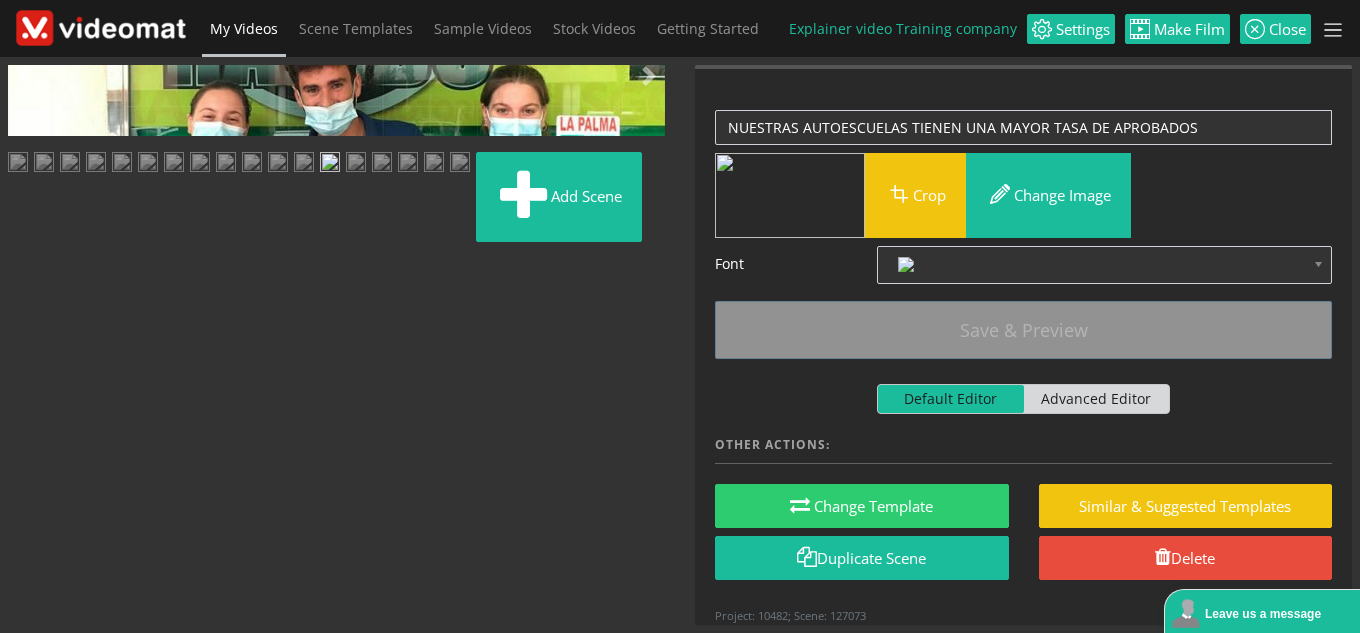 scroll, scrollTop: 500, scrollLeft: 0, axis: vertical 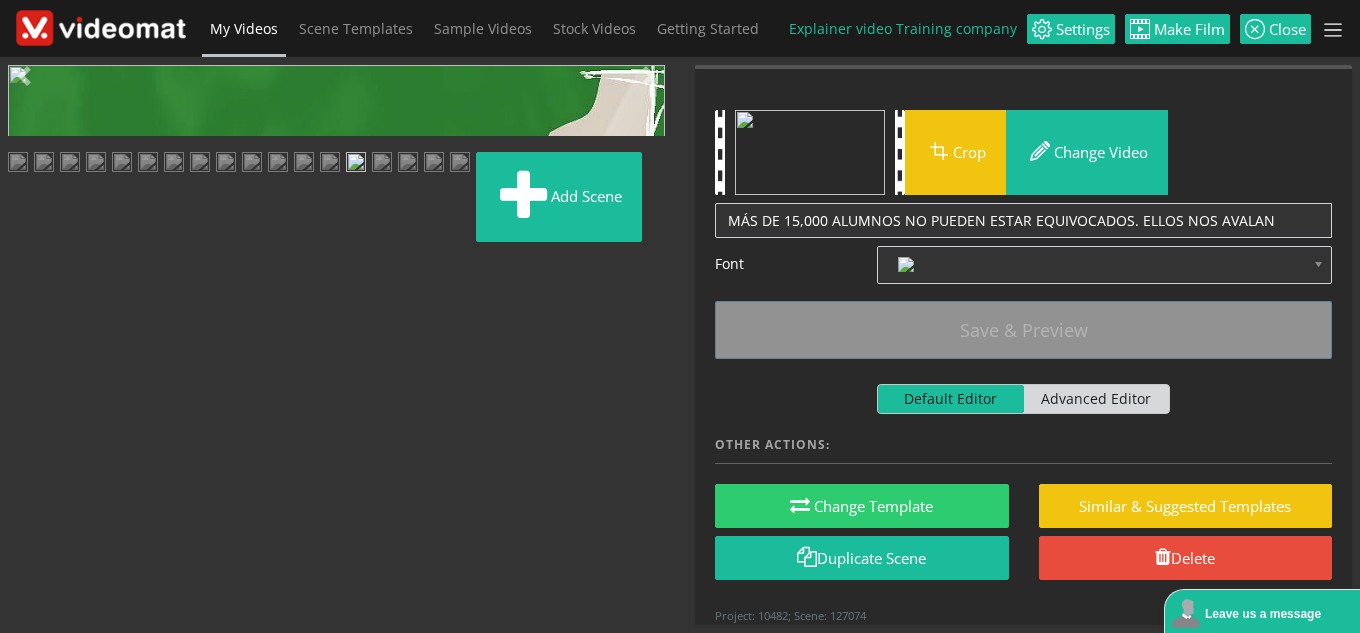 click at bounding box center (330, 164) 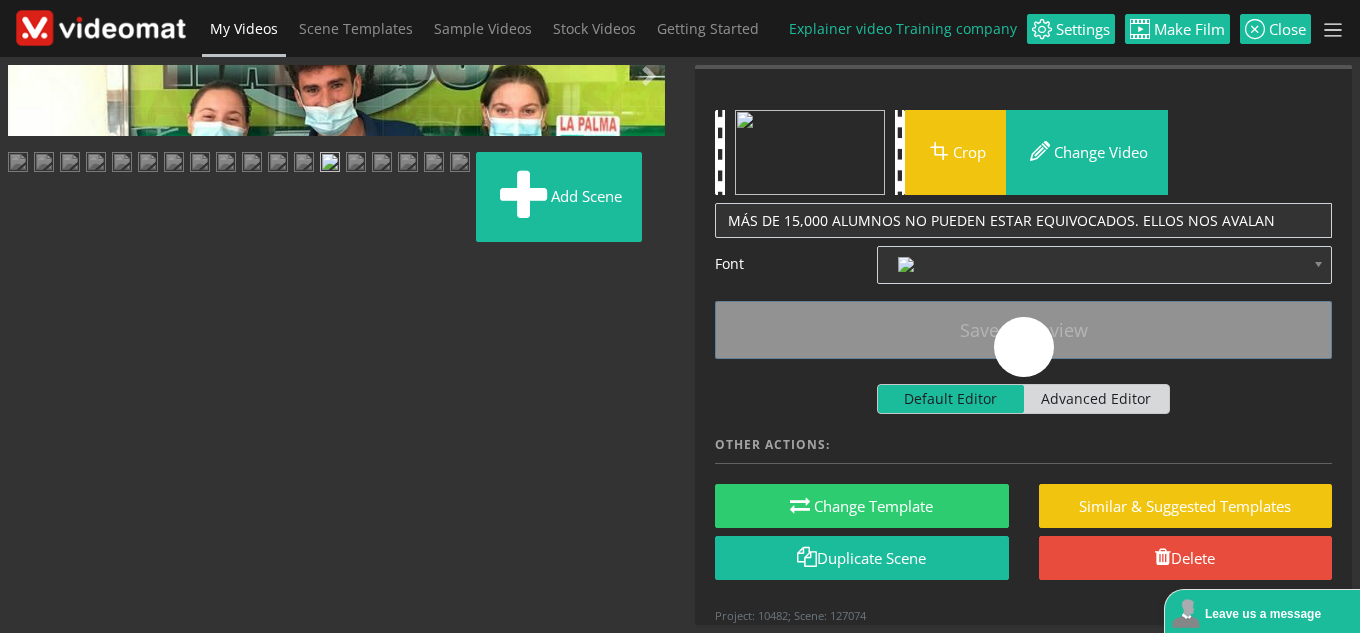 scroll, scrollTop: 0, scrollLeft: 0, axis: both 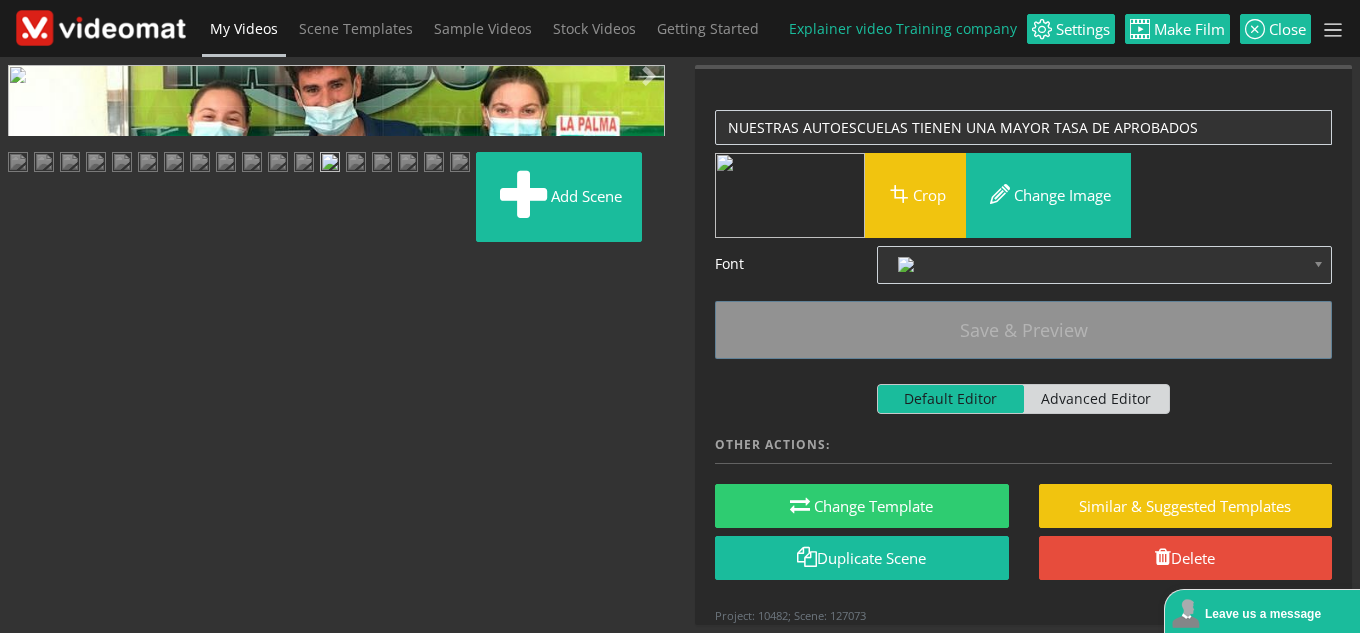 click at bounding box center [28, 449] 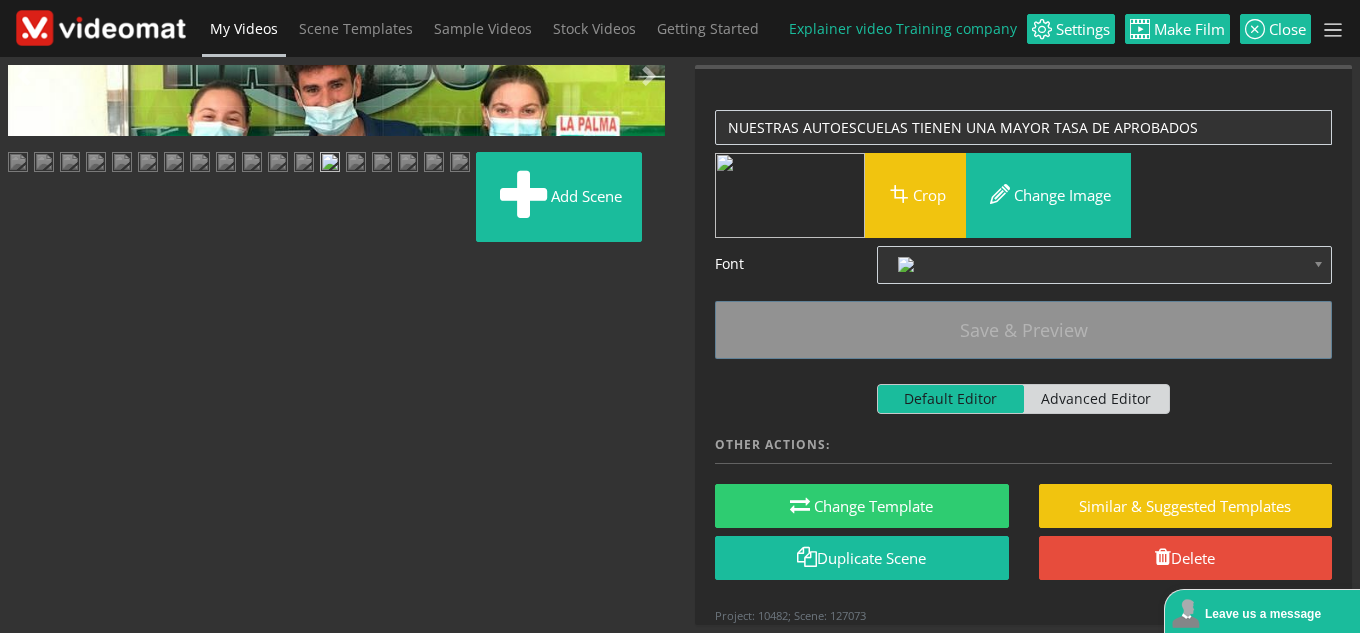 scroll, scrollTop: 553, scrollLeft: 0, axis: vertical 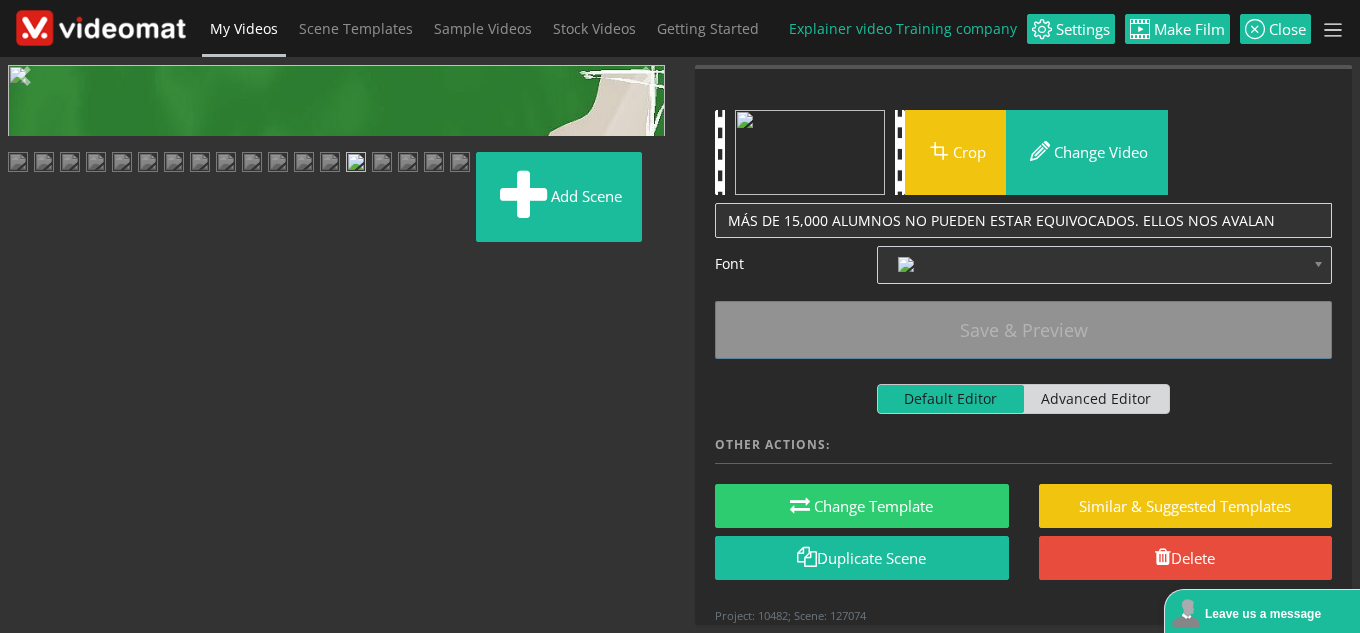 click at bounding box center (28, 449) 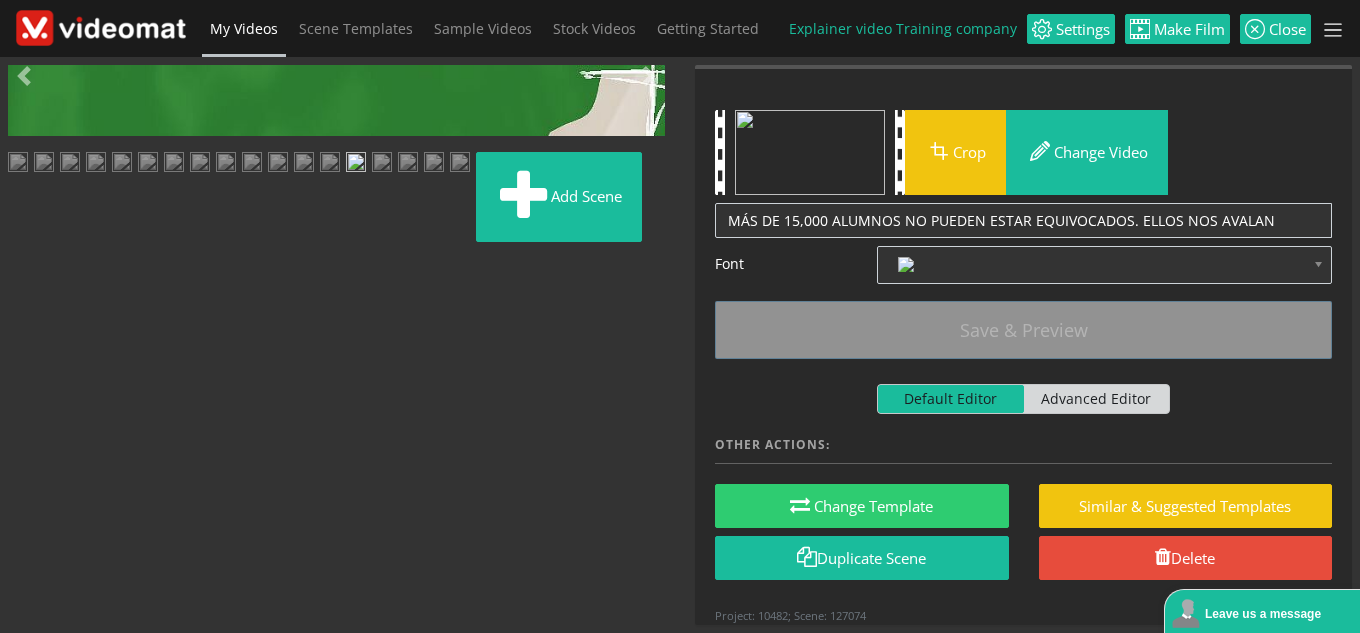 click on "Video Player is loading. Pause Loaded :  100.00% 0:07 0:06 0.0 7.5 Current Time  0:05 0.5x 0.8x 0.9x 1x (speed) 1.1x 1.2x 1.3x 1.4x 1.5x 1.6x 1.7x 1.8x 1.9x 2x 3x 4x This is a modal window. Beginning of dialog window. Escape will cancel and close the window. Text Color [PERSON_NAME] Black Red [PERSON_NAME] Blue Yellow Magenta Cyan Opacity Opaque Semi-Transparent Text Background Color Black [PERSON_NAME] Red [PERSON_NAME] Blue Yellow Magenta Cyan Opacity Opaque Semi-Transparent Transparent Caption Area Background Color Black [PERSON_NAME] Red [PERSON_NAME] Blue Yellow Magenta Cyan Opacity Transparent Semi-Transparent Opaque Font Size 50% 75% 100% 125% 150% 175% 200% 300% 400% Text Edge Style None Raised Depressed Uniform Dropshadow Font Family Proportional Sans-Serif Monospace Sans-Serif Proportional Serif Monospace Serif Casual Script Small Caps Reset  restore all settings to the default values Done Close Modal Dialog End of dialog window." at bounding box center (336, 100) 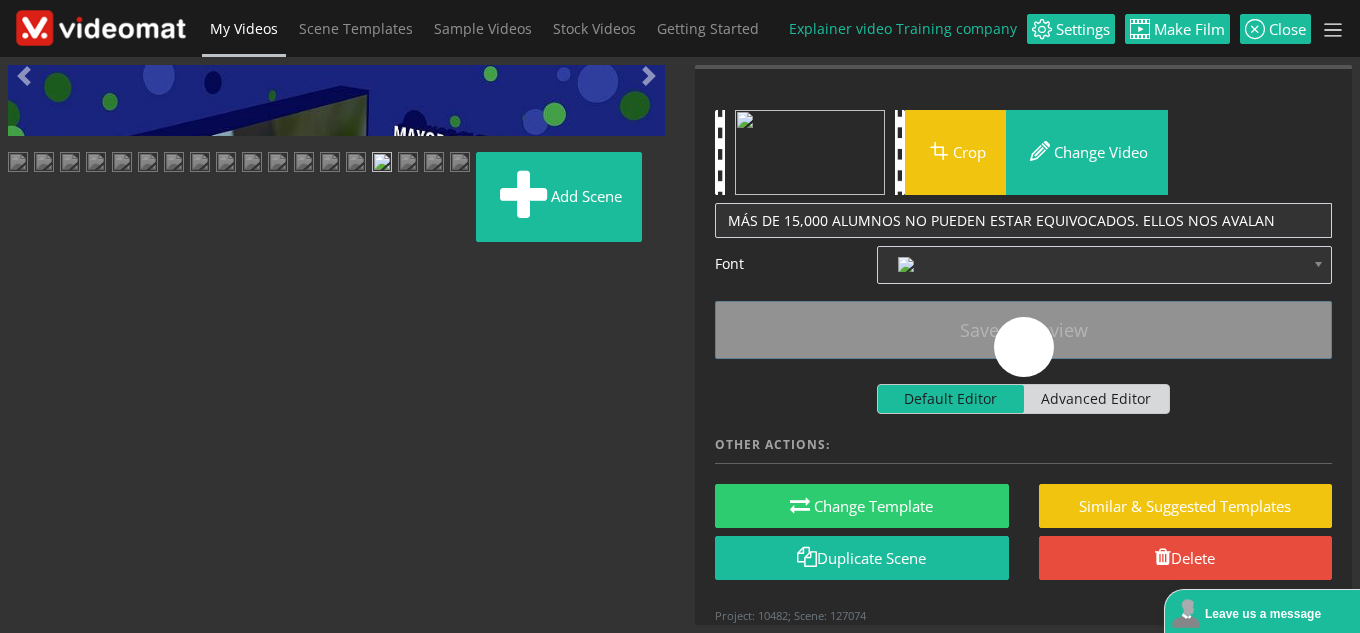 scroll, scrollTop: 0, scrollLeft: 0, axis: both 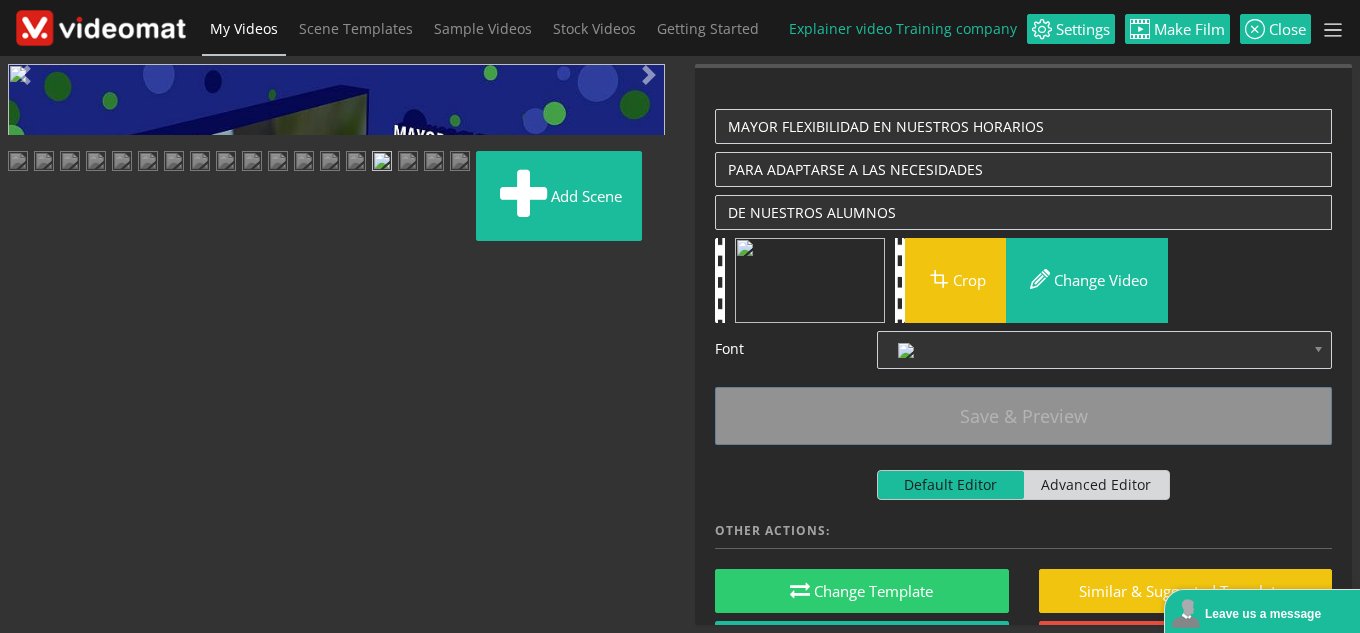 drag, startPoint x: 451, startPoint y: 456, endPoint x: 410, endPoint y: 456, distance: 41 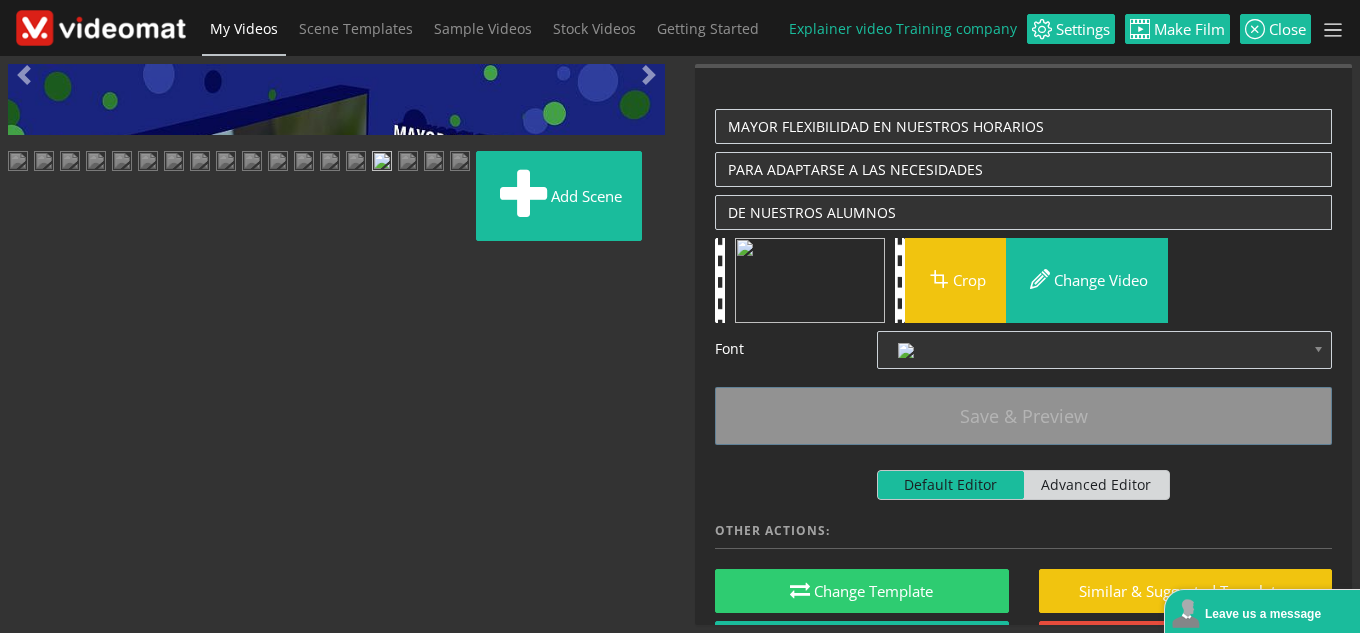 click at bounding box center (28, 449) 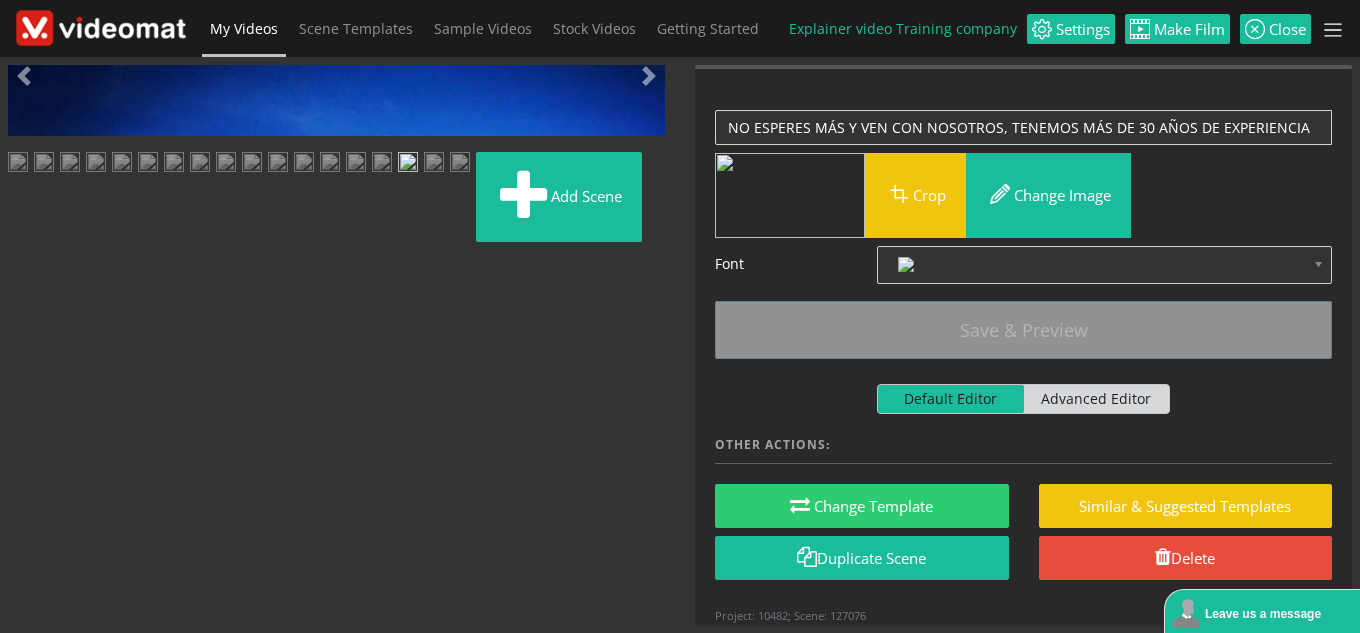 scroll, scrollTop: 0, scrollLeft: 0, axis: both 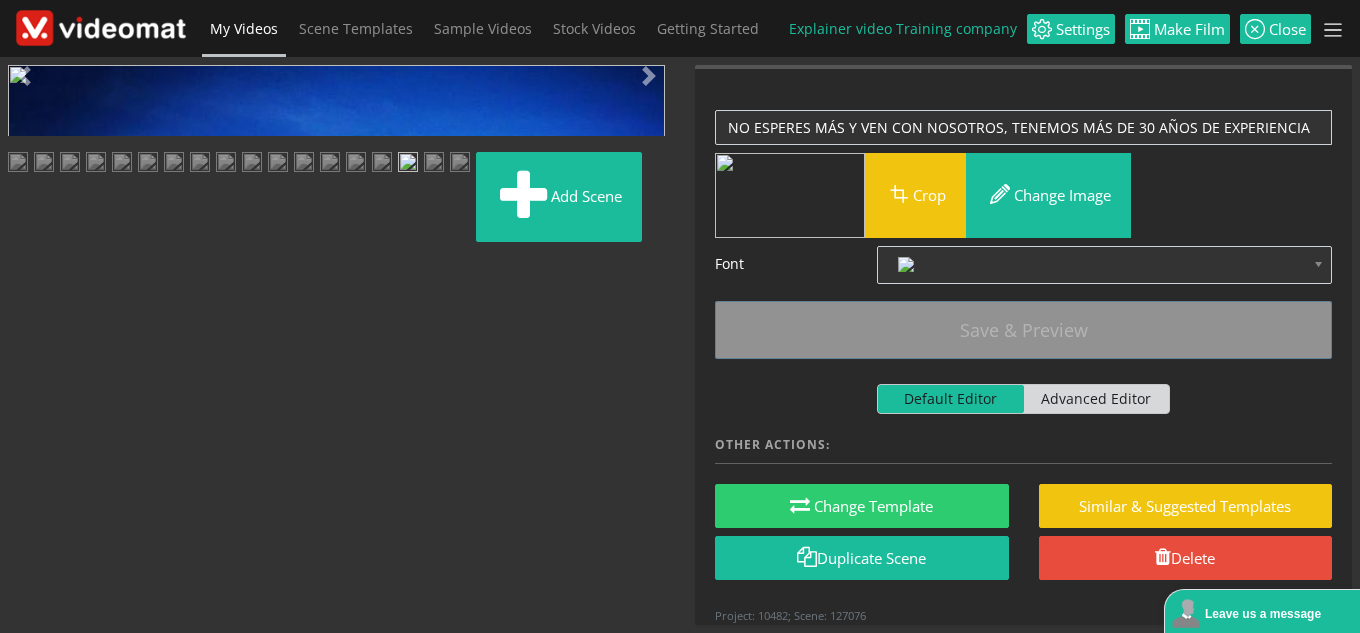 click at bounding box center (28, 449) 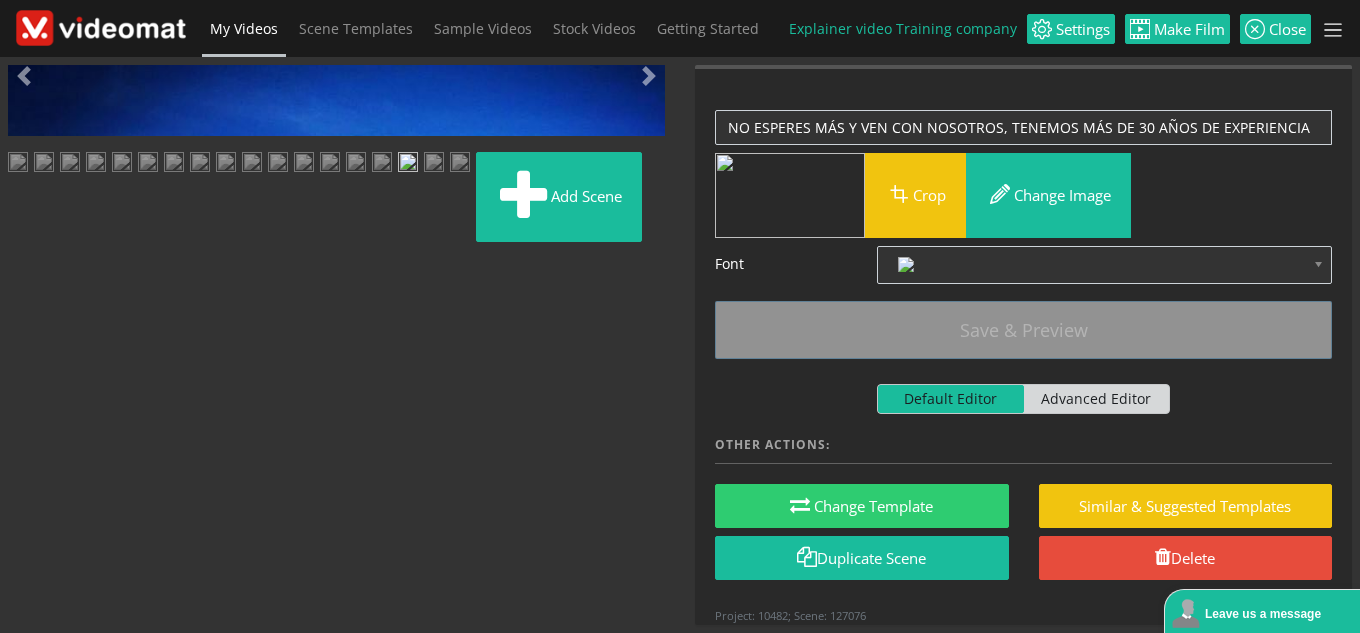 scroll, scrollTop: 553, scrollLeft: 0, axis: vertical 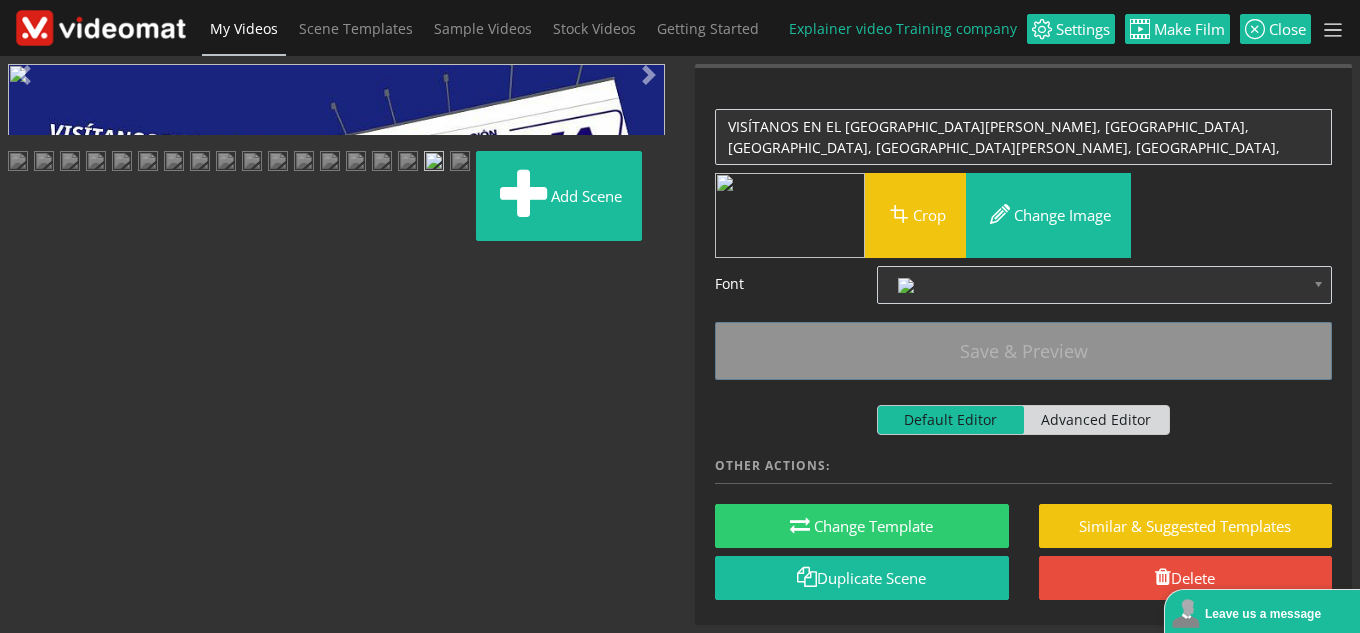 click at bounding box center [28, 449] 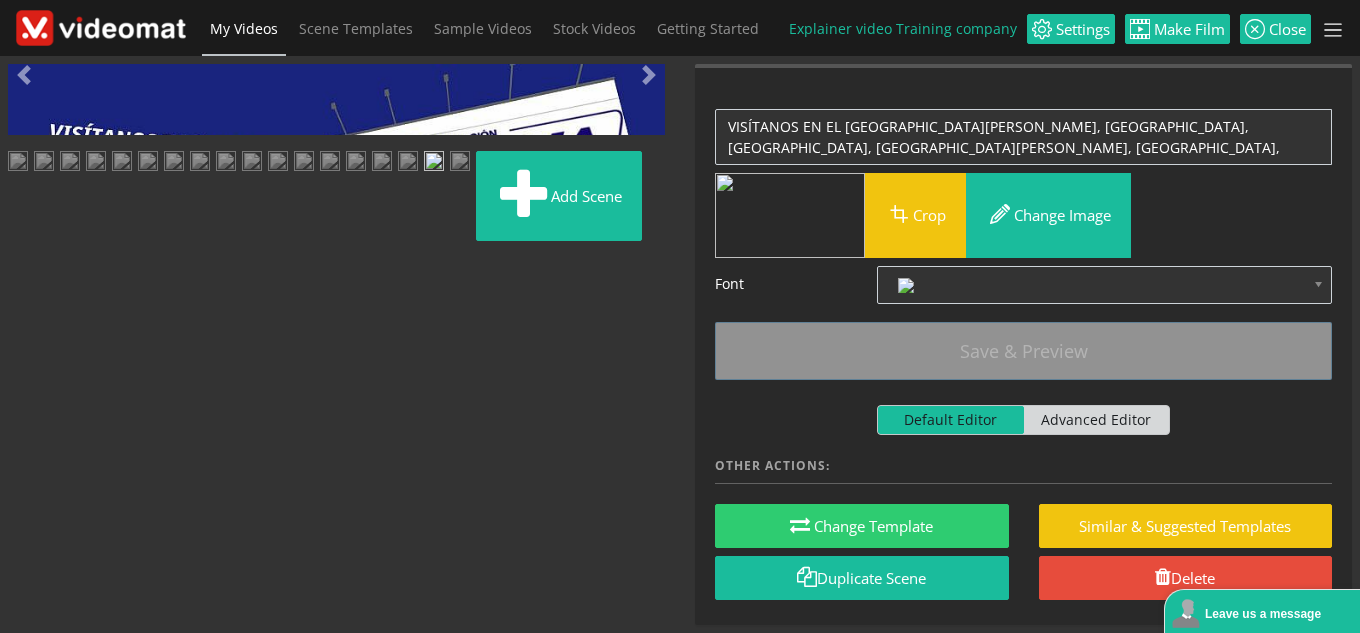 scroll, scrollTop: 553, scrollLeft: 0, axis: vertical 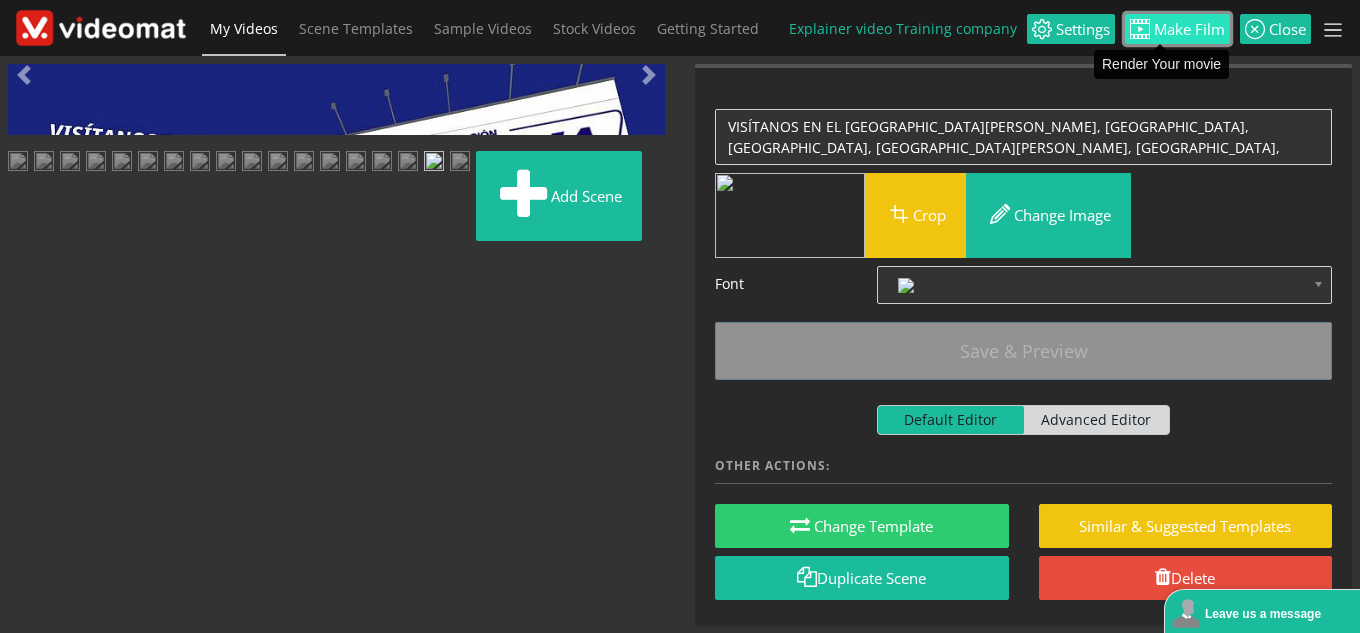 click at bounding box center (1140, 29) 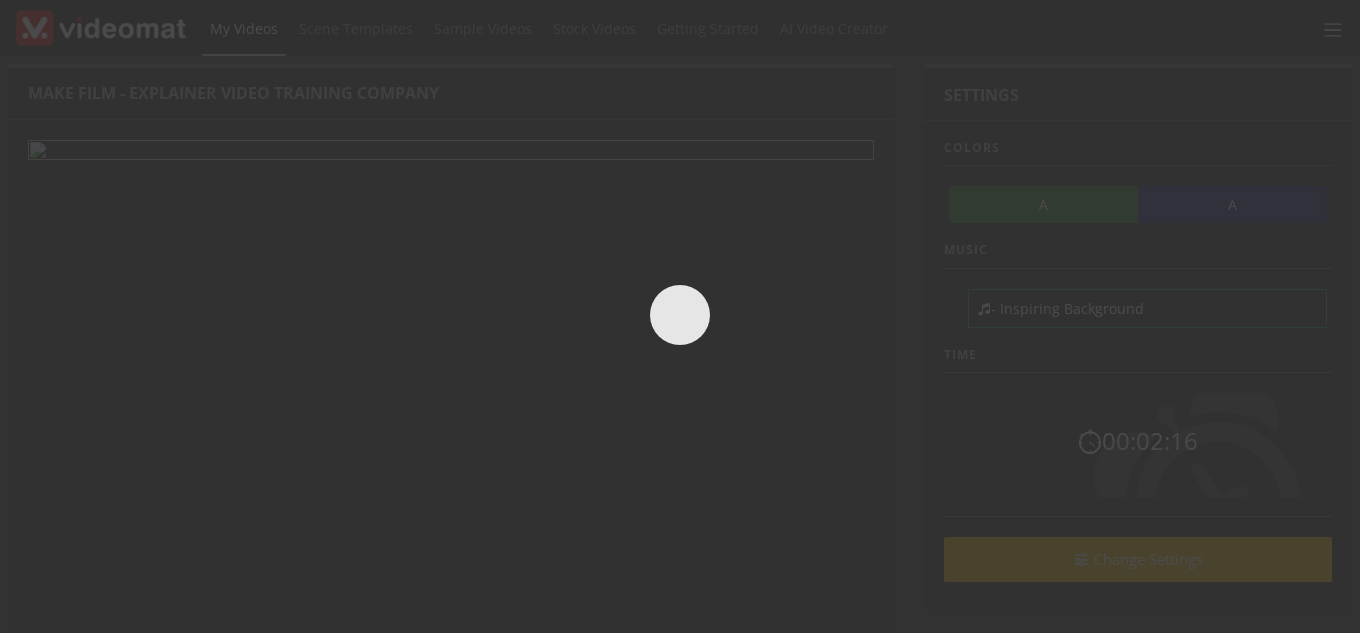 scroll, scrollTop: 0, scrollLeft: 0, axis: both 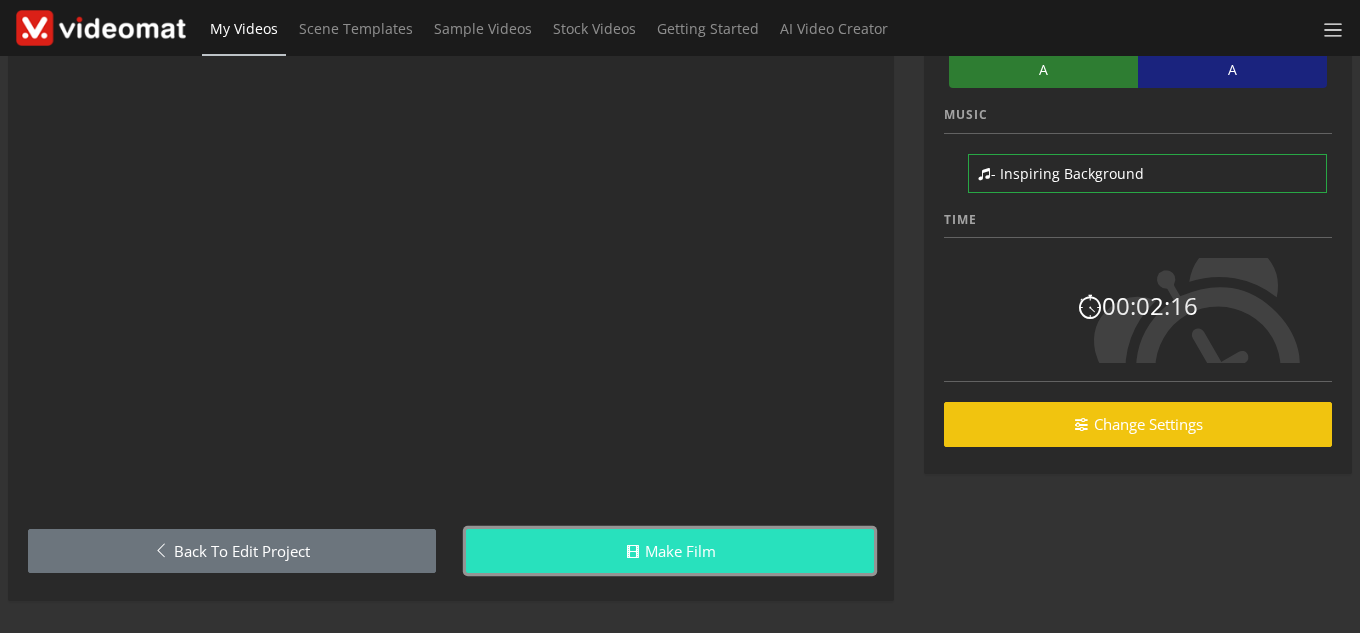 click on "Make Film" at bounding box center [670, 551] 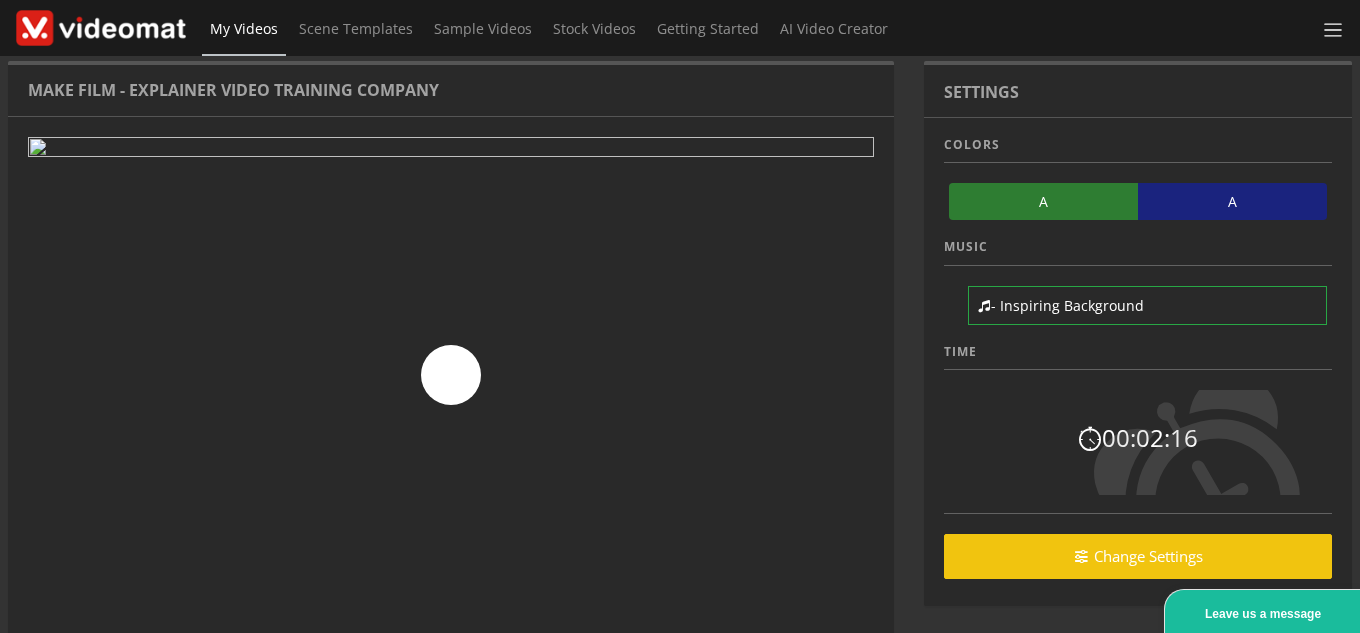 scroll, scrollTop: 0, scrollLeft: 0, axis: both 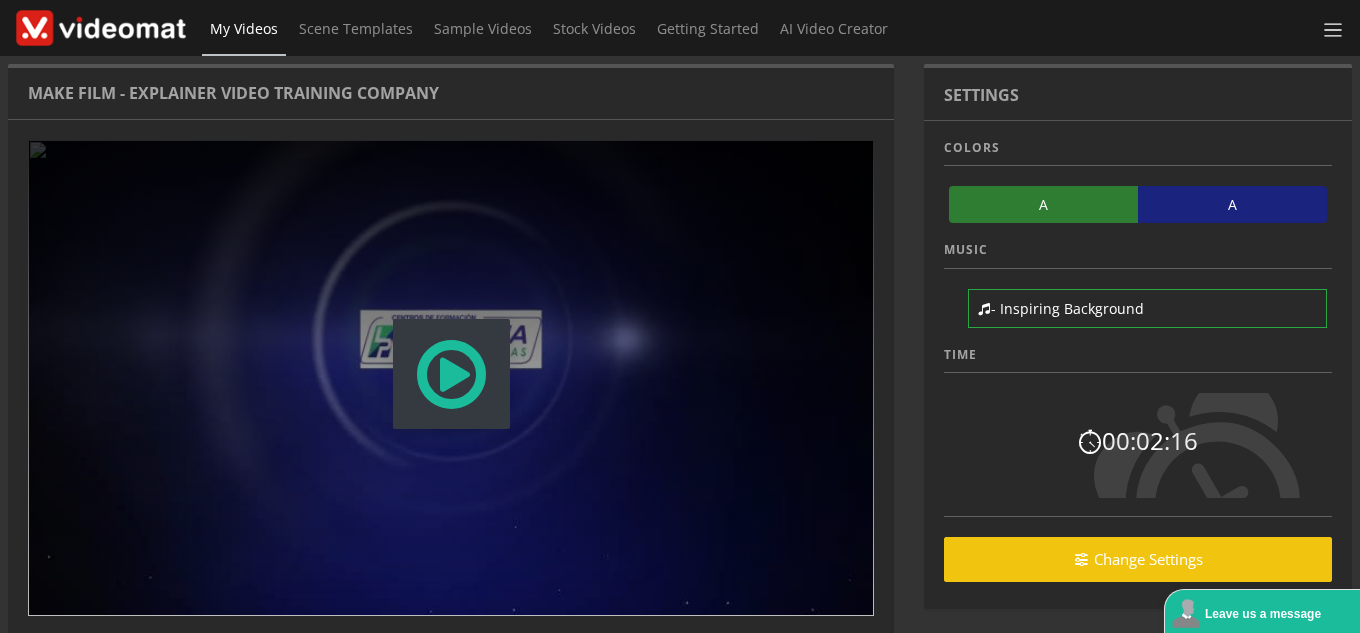 click at bounding box center [451, 374] 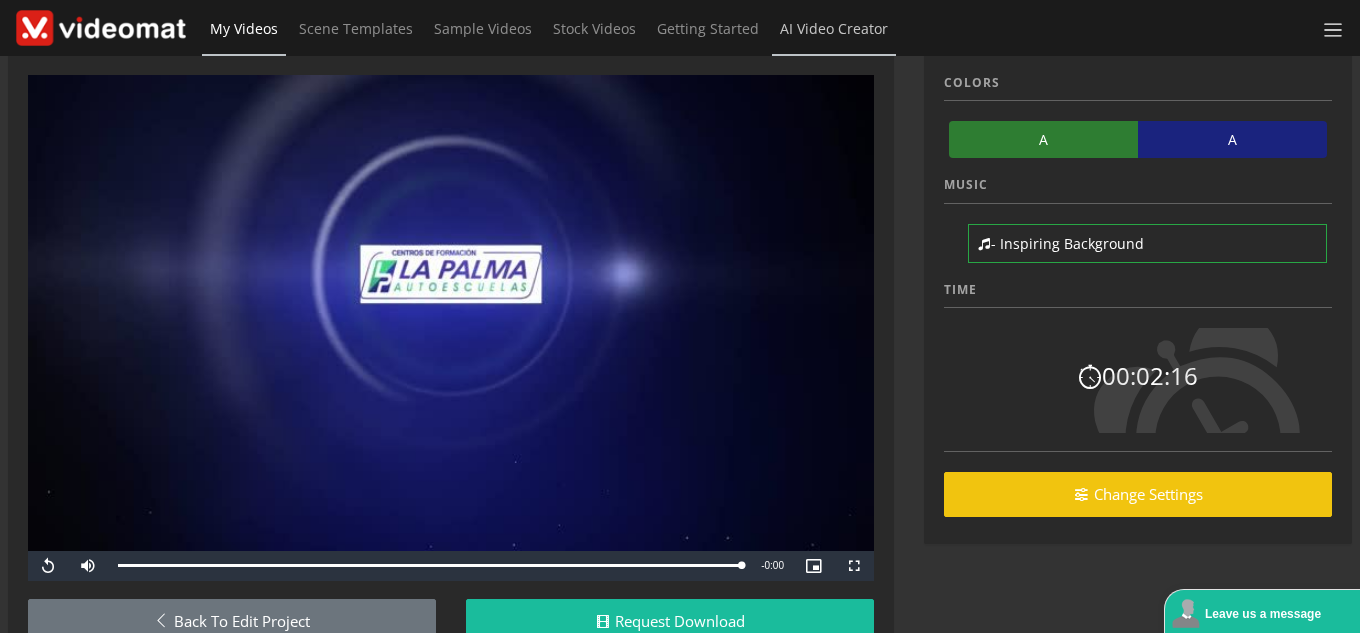 scroll, scrollTop: 100, scrollLeft: 0, axis: vertical 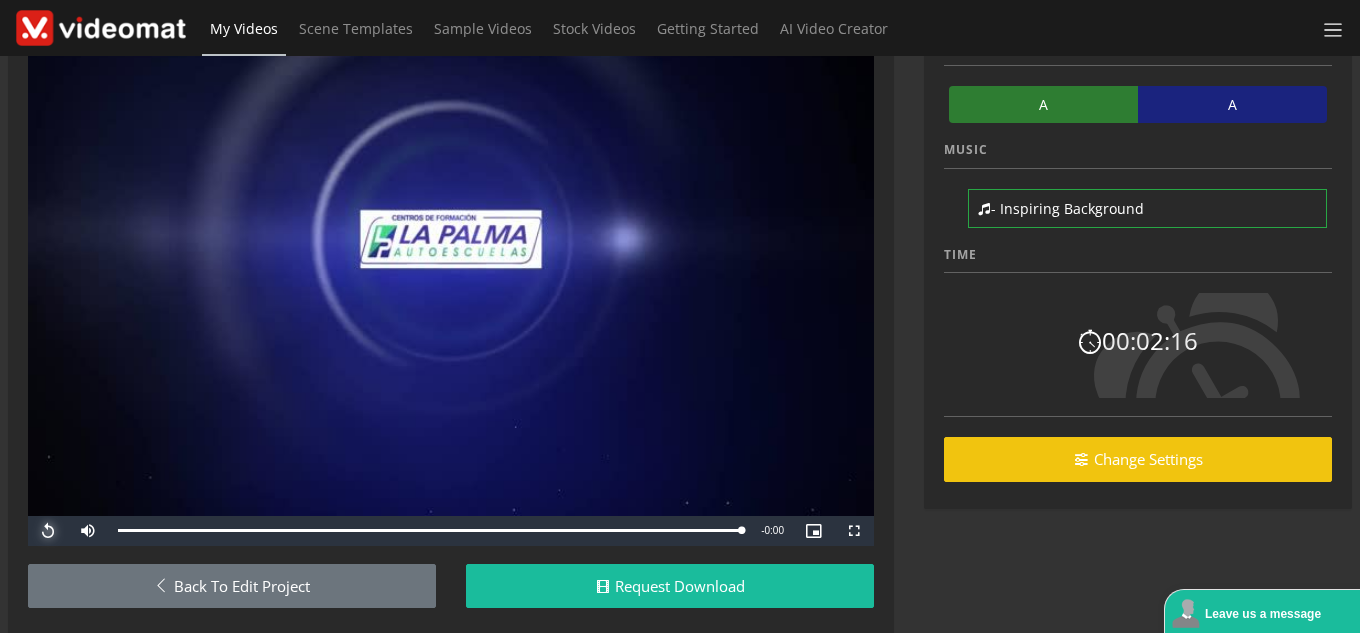 click at bounding box center [48, 531] 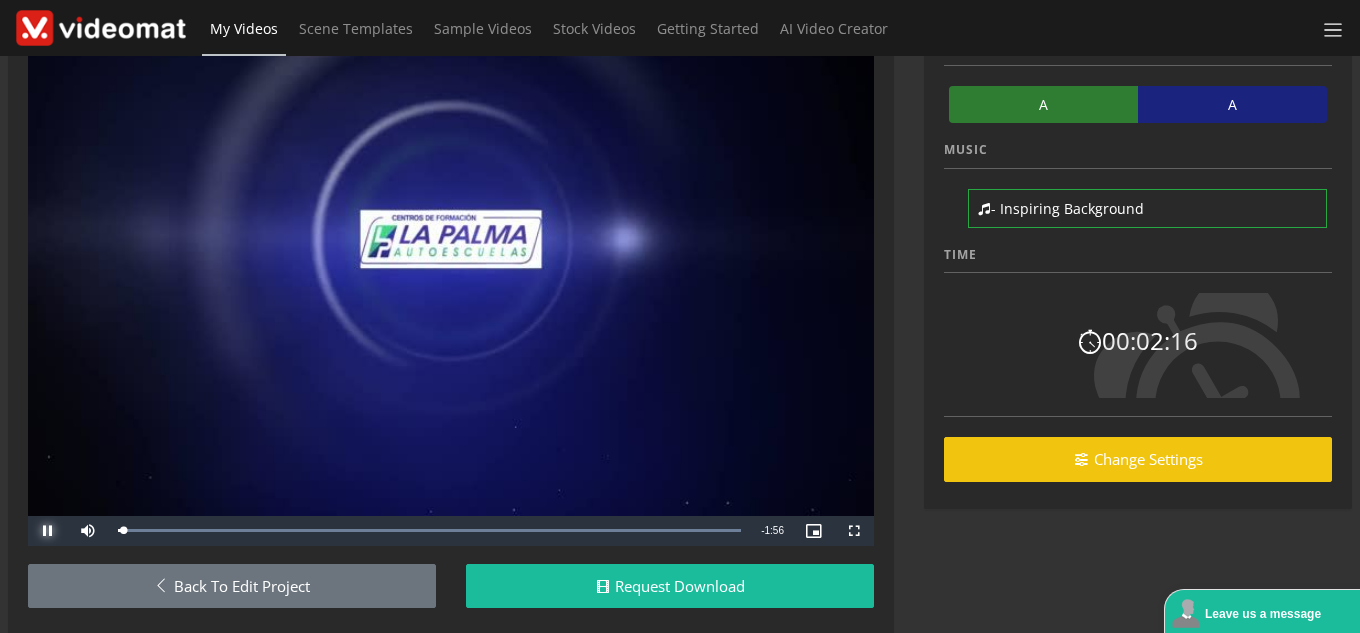 click at bounding box center [48, 531] 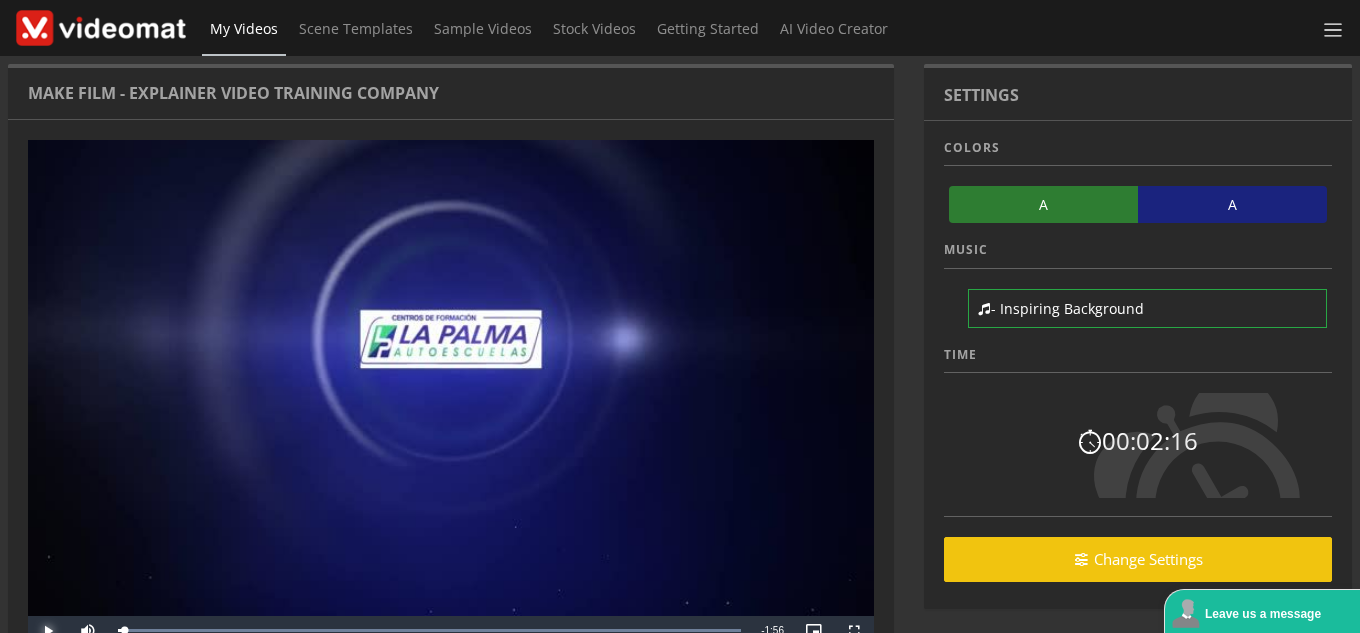 scroll, scrollTop: 135, scrollLeft: 0, axis: vertical 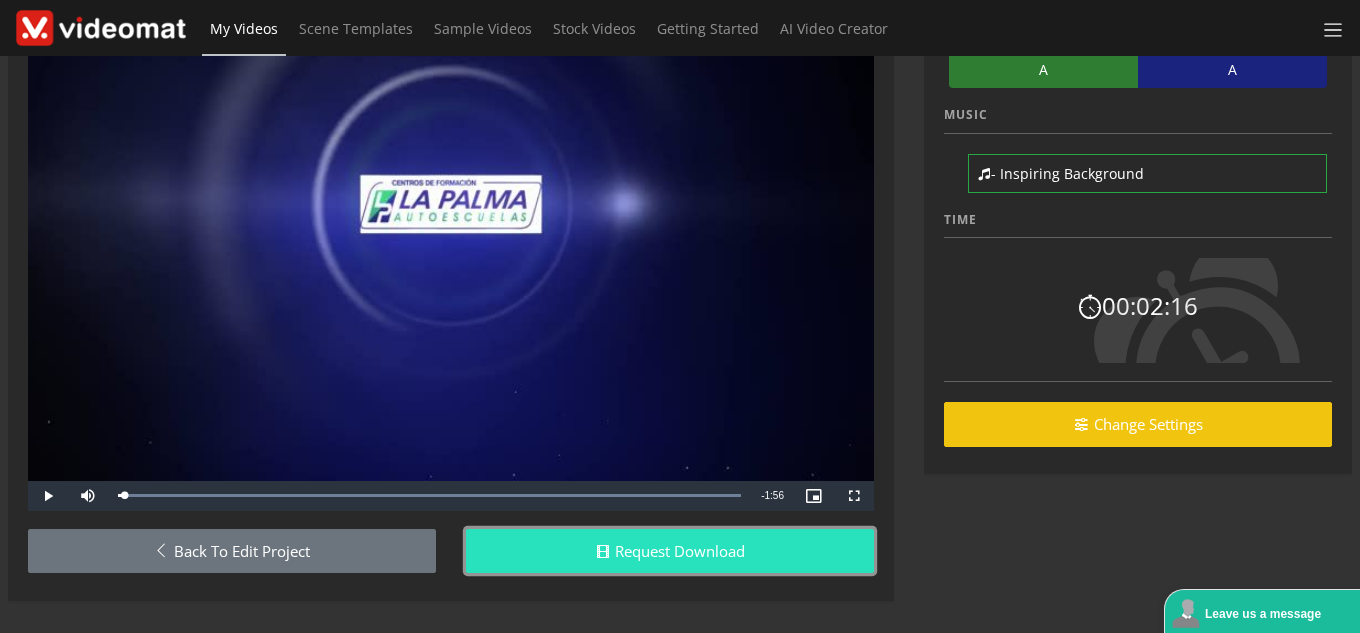 click on "Request Download" at bounding box center [670, 551] 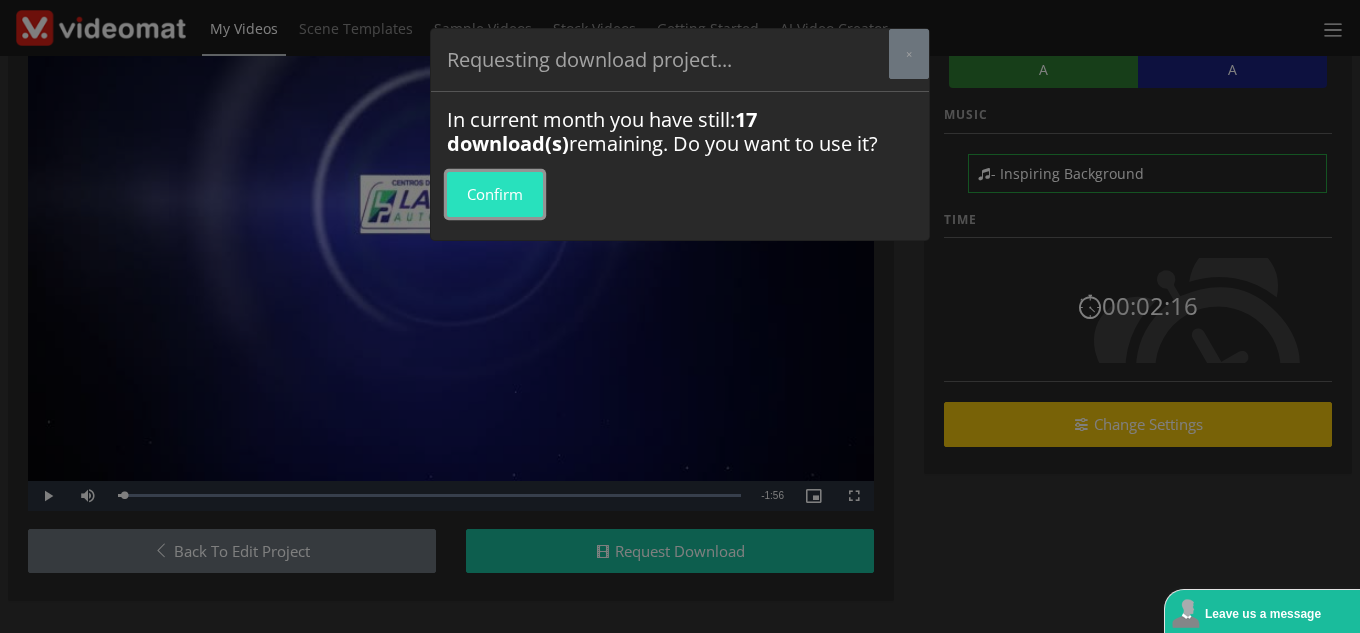 click on "Confirm" at bounding box center (495, 194) 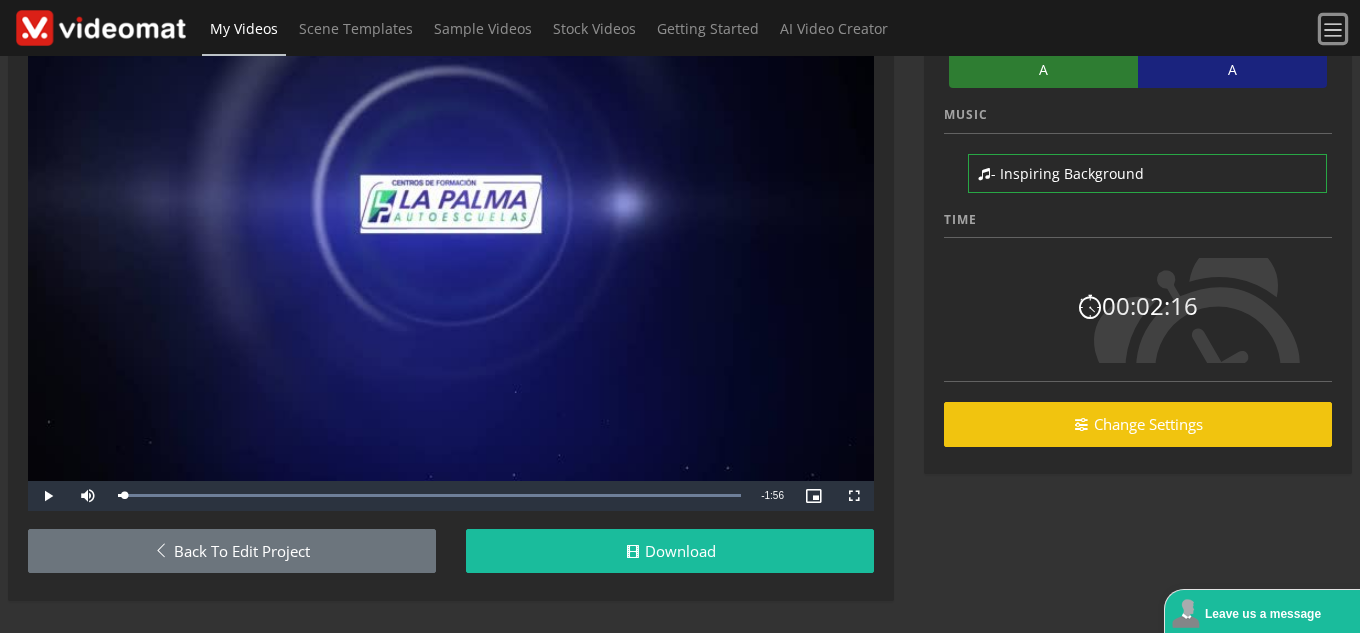 click at bounding box center (1333, 29) 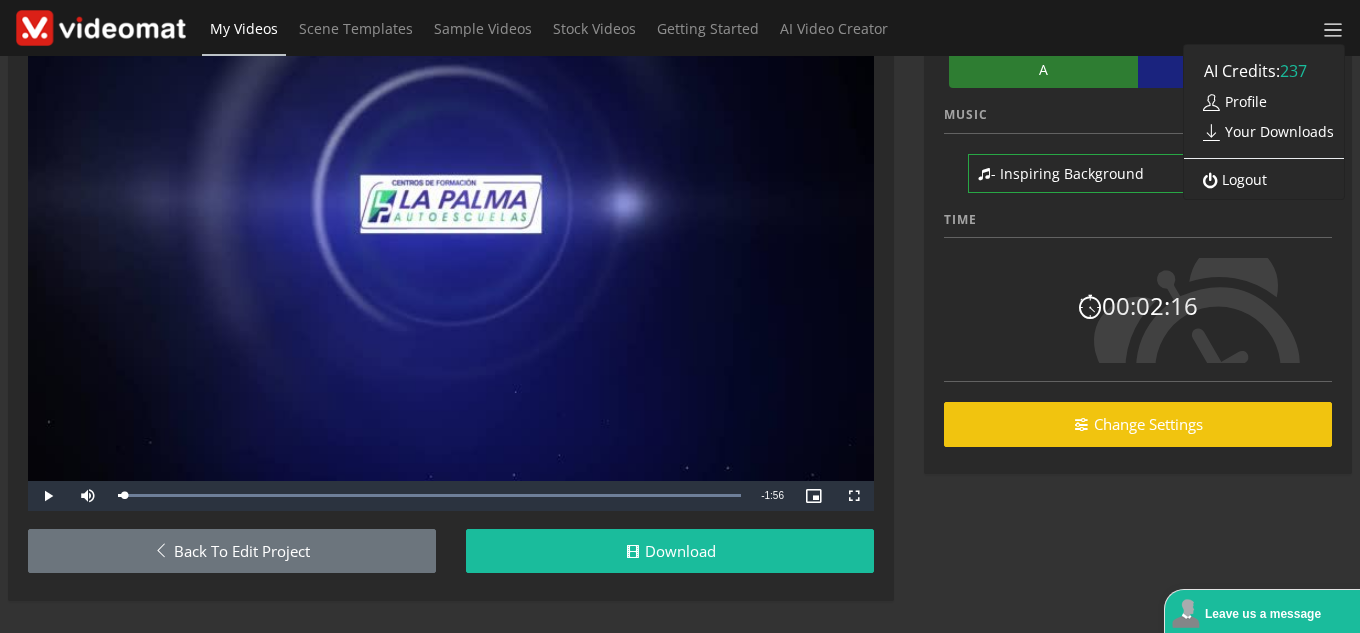 click on "Logout" at bounding box center [1230, 179] 